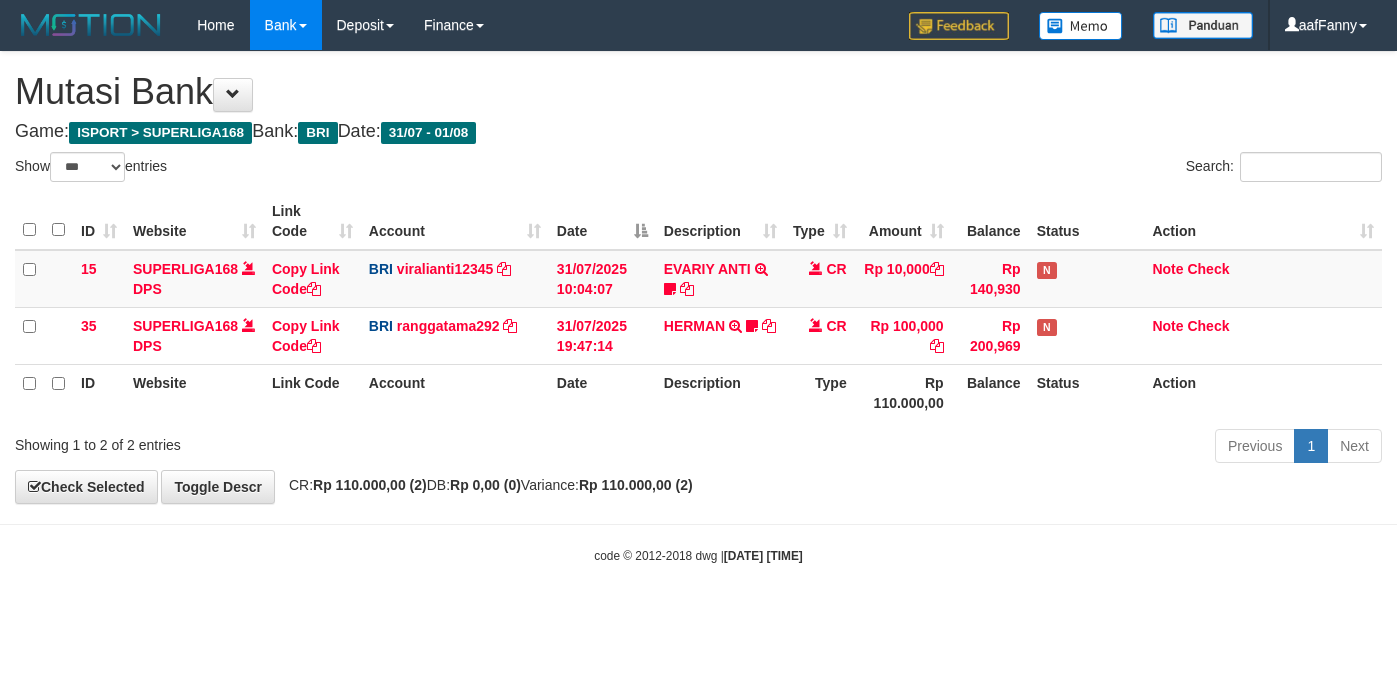 select on "***" 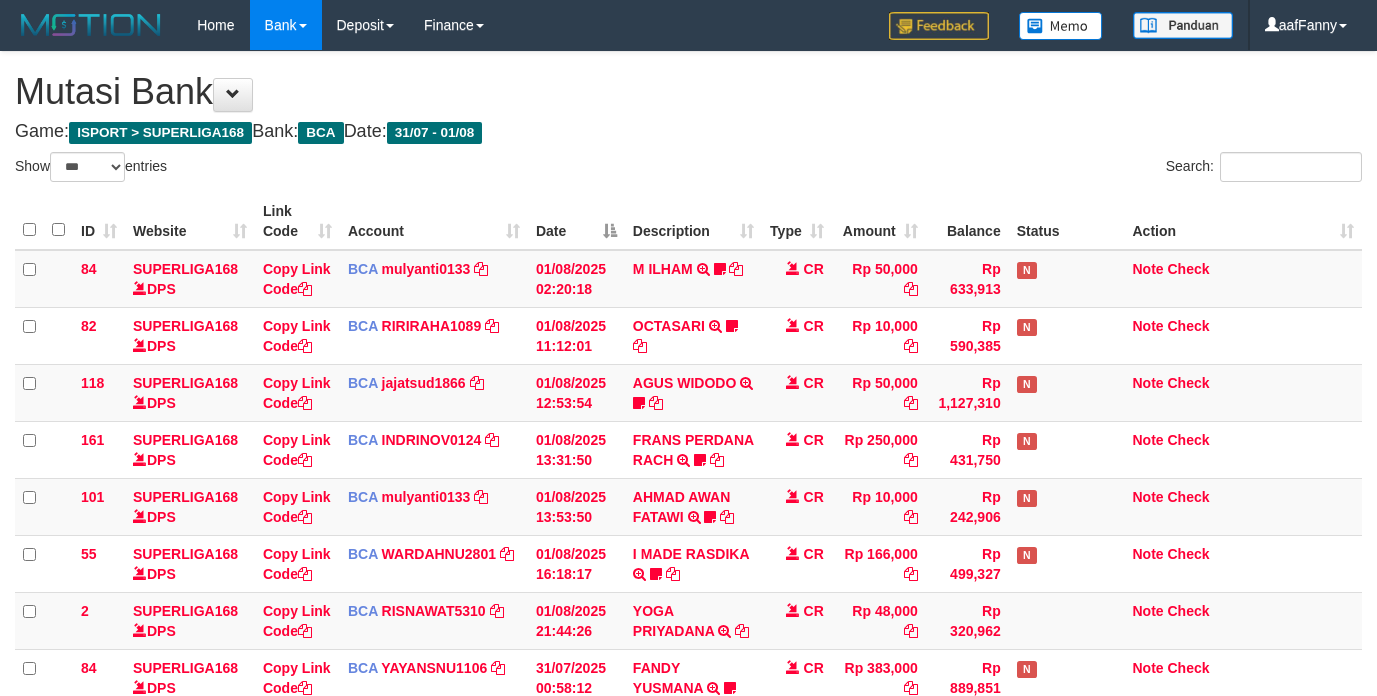 select on "***" 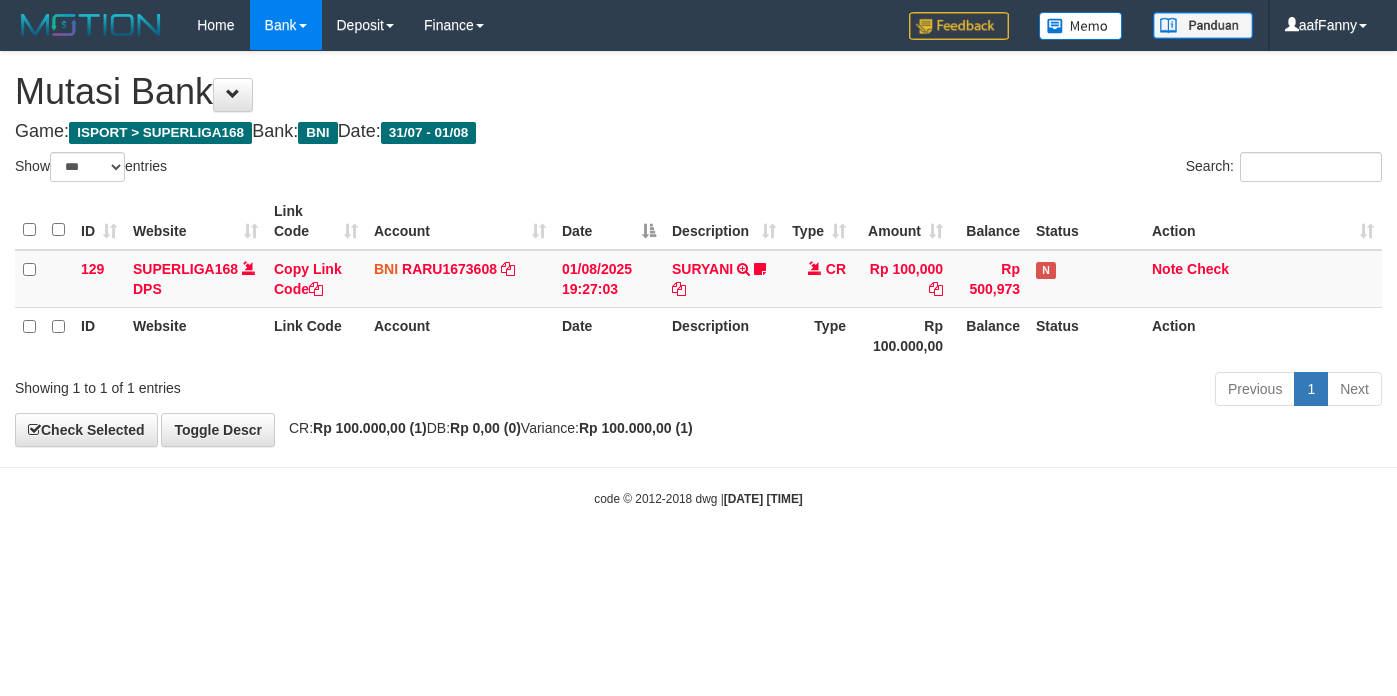 select on "***" 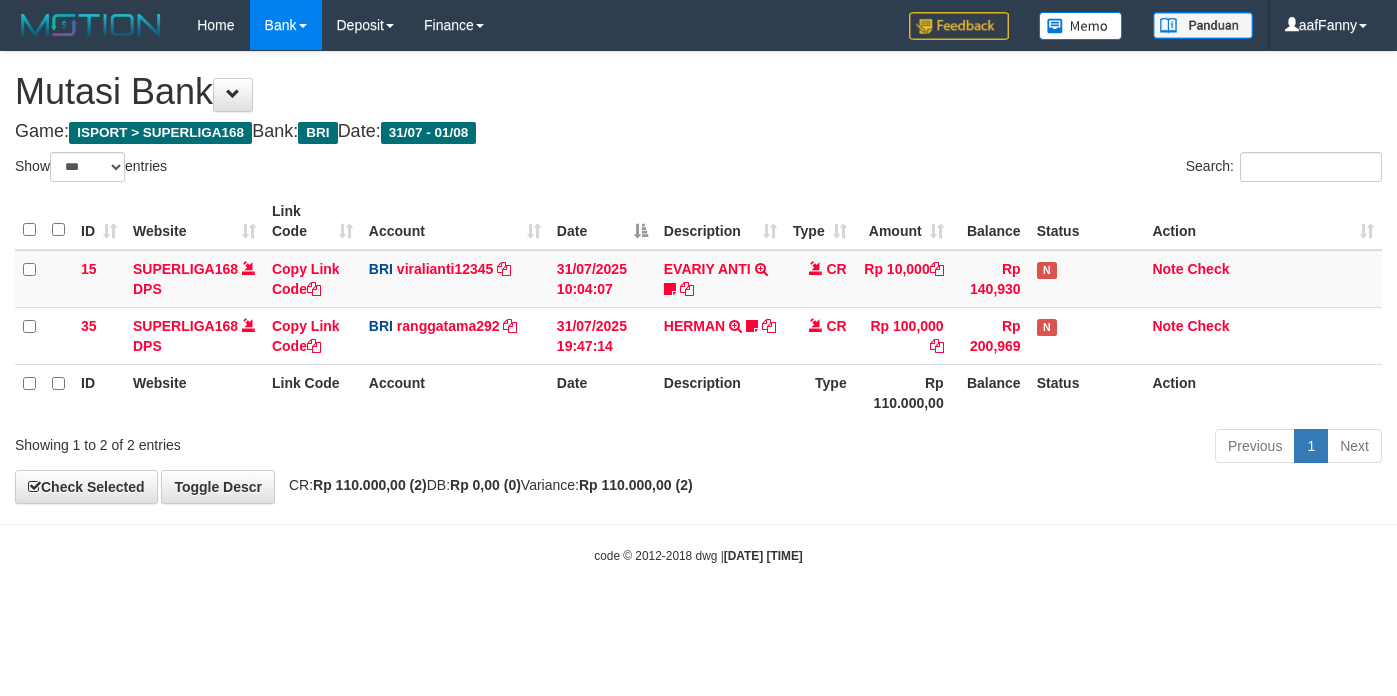 select on "***" 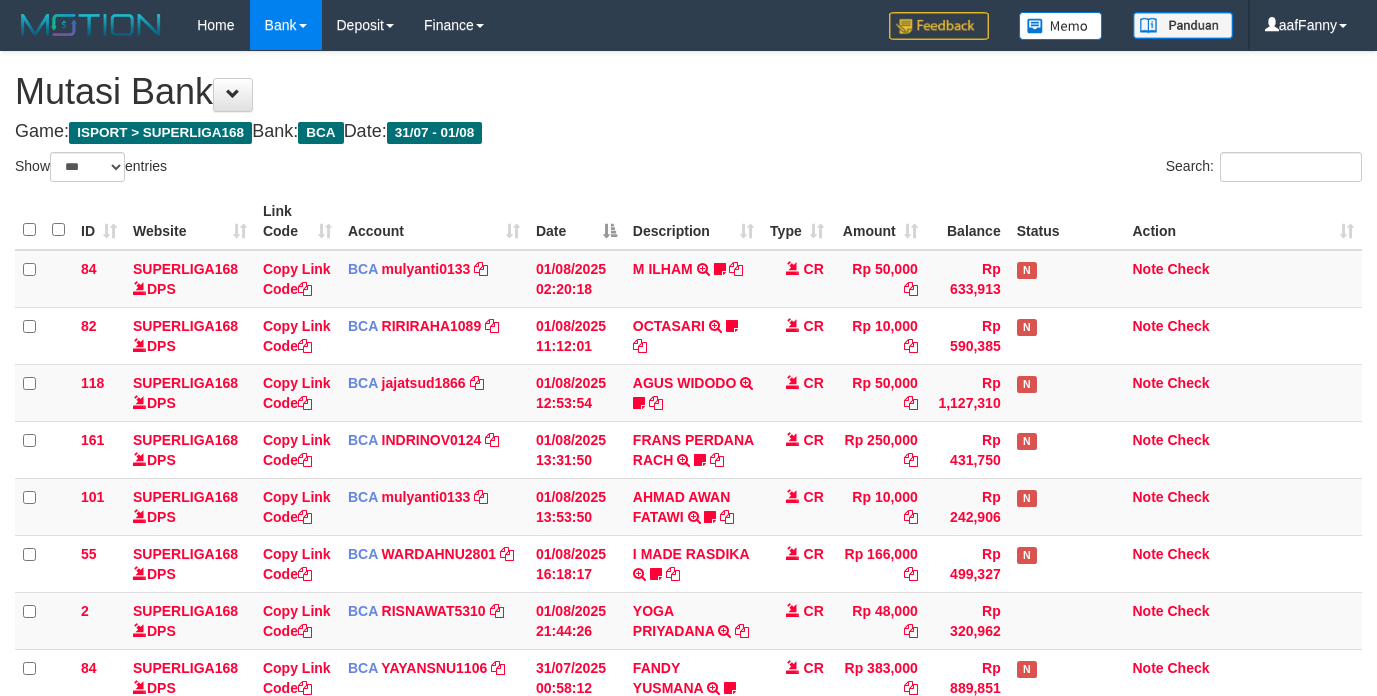 select on "***" 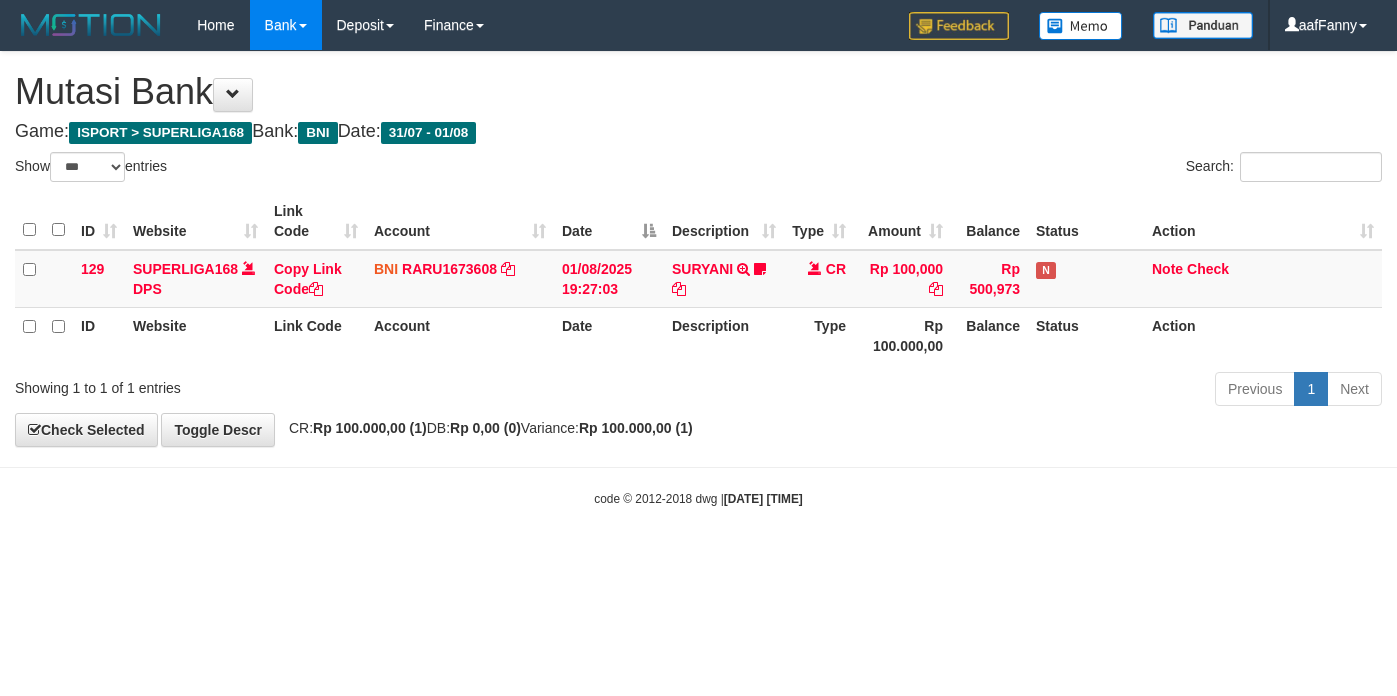 select on "***" 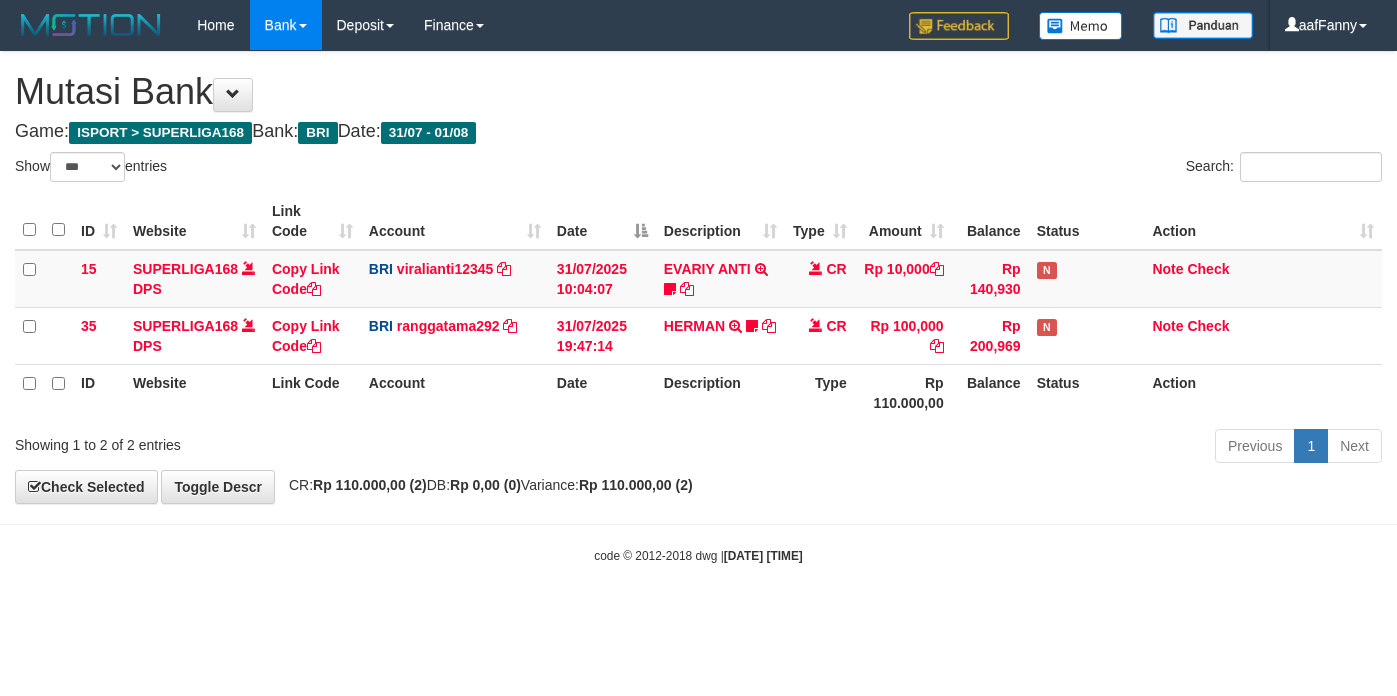 select on "***" 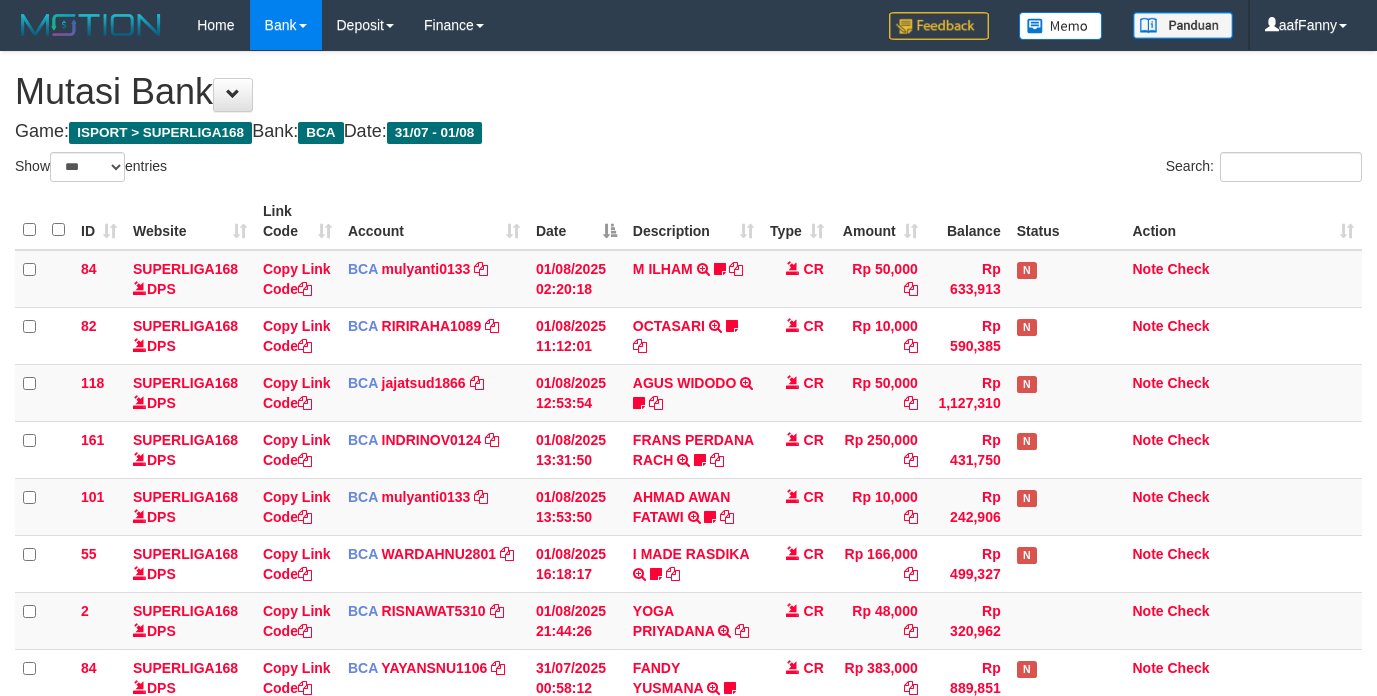 select on "***" 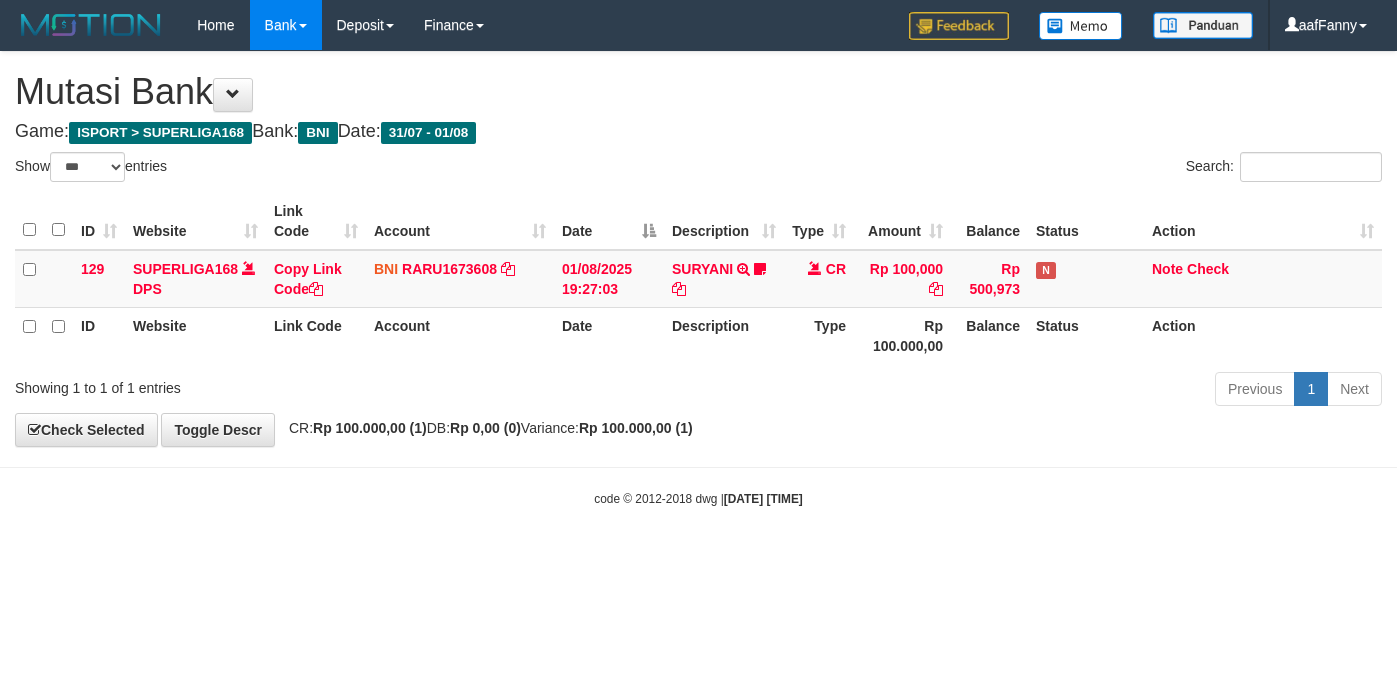 select on "***" 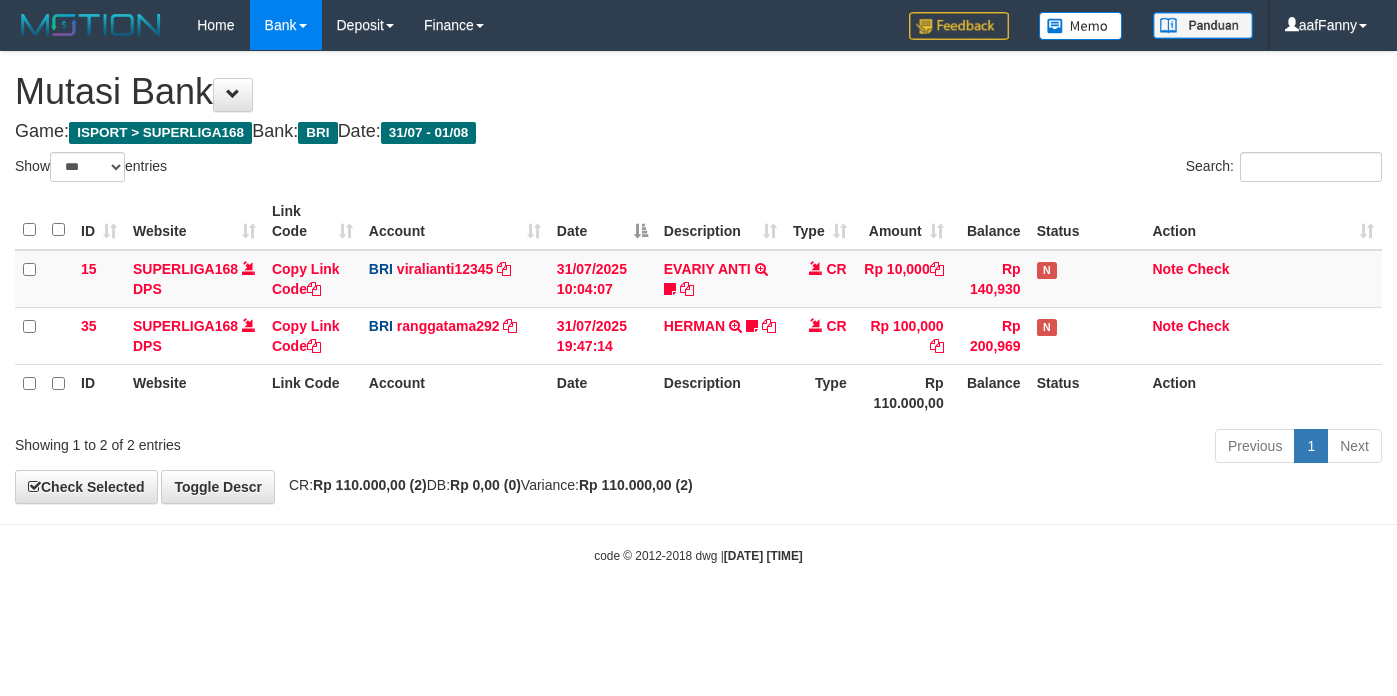 select on "***" 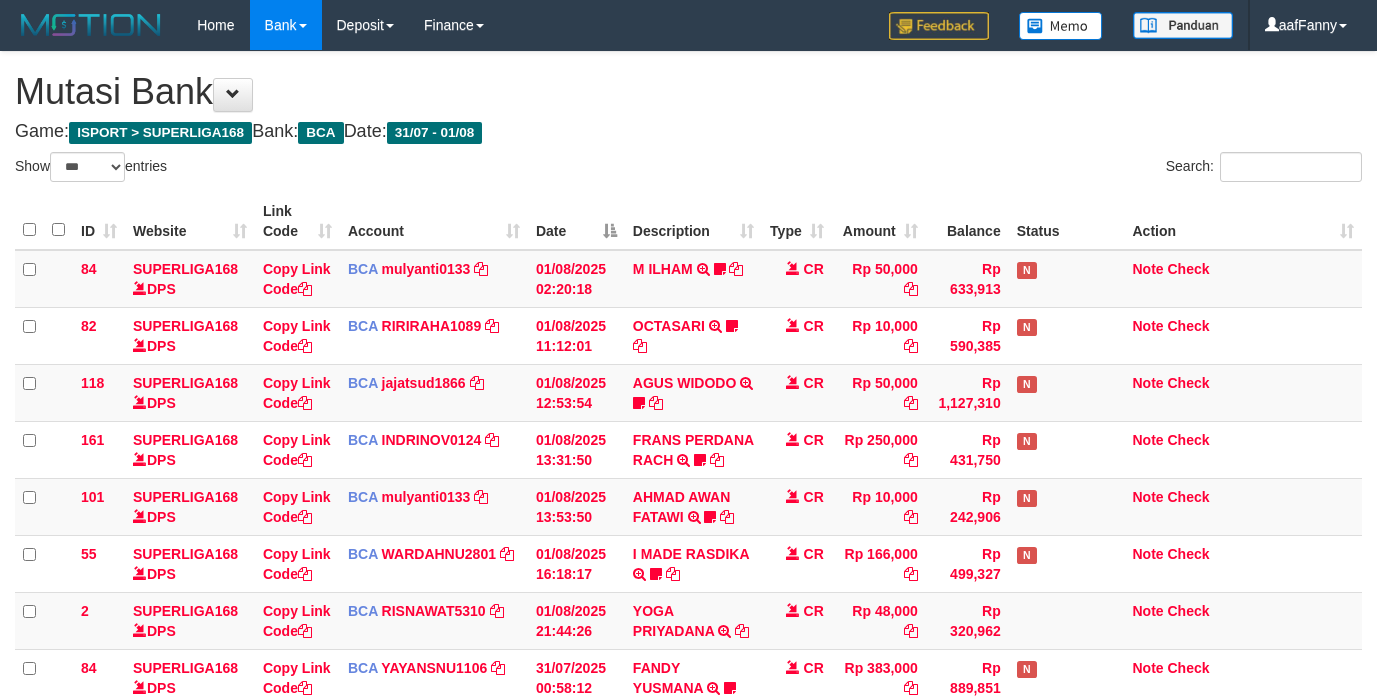 select on "***" 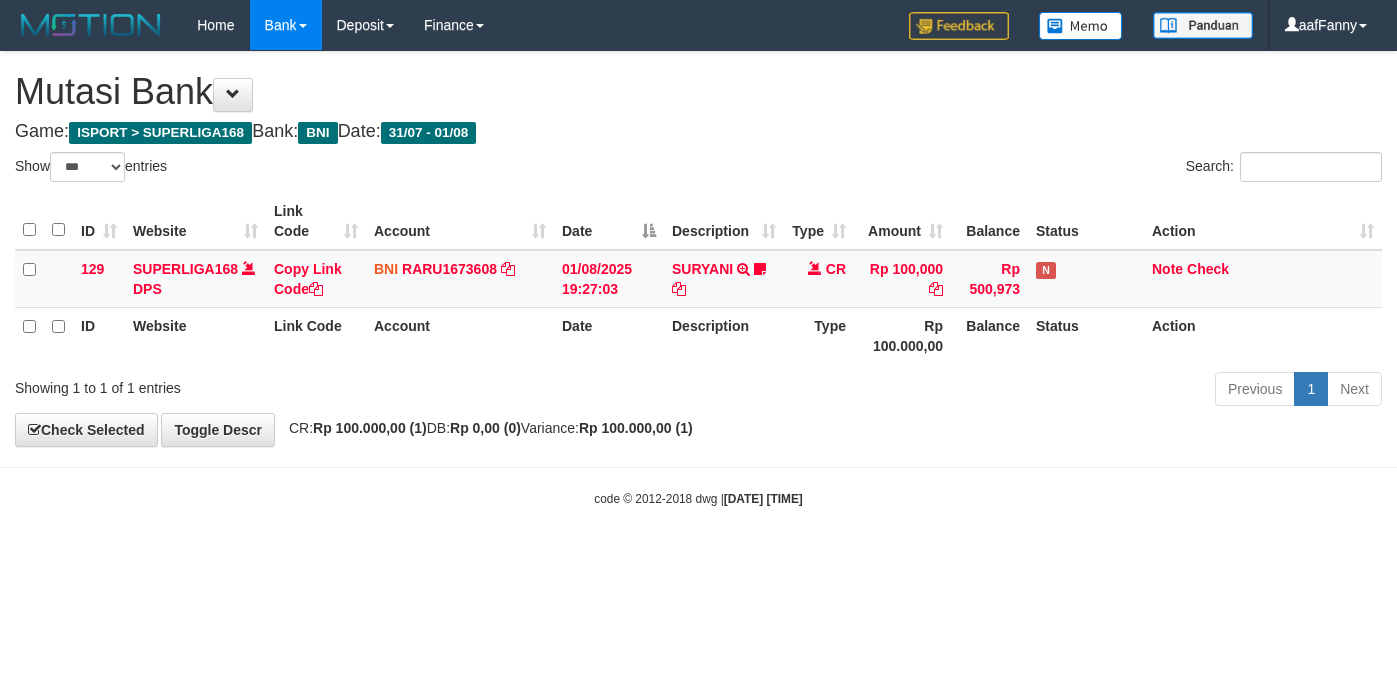 select on "***" 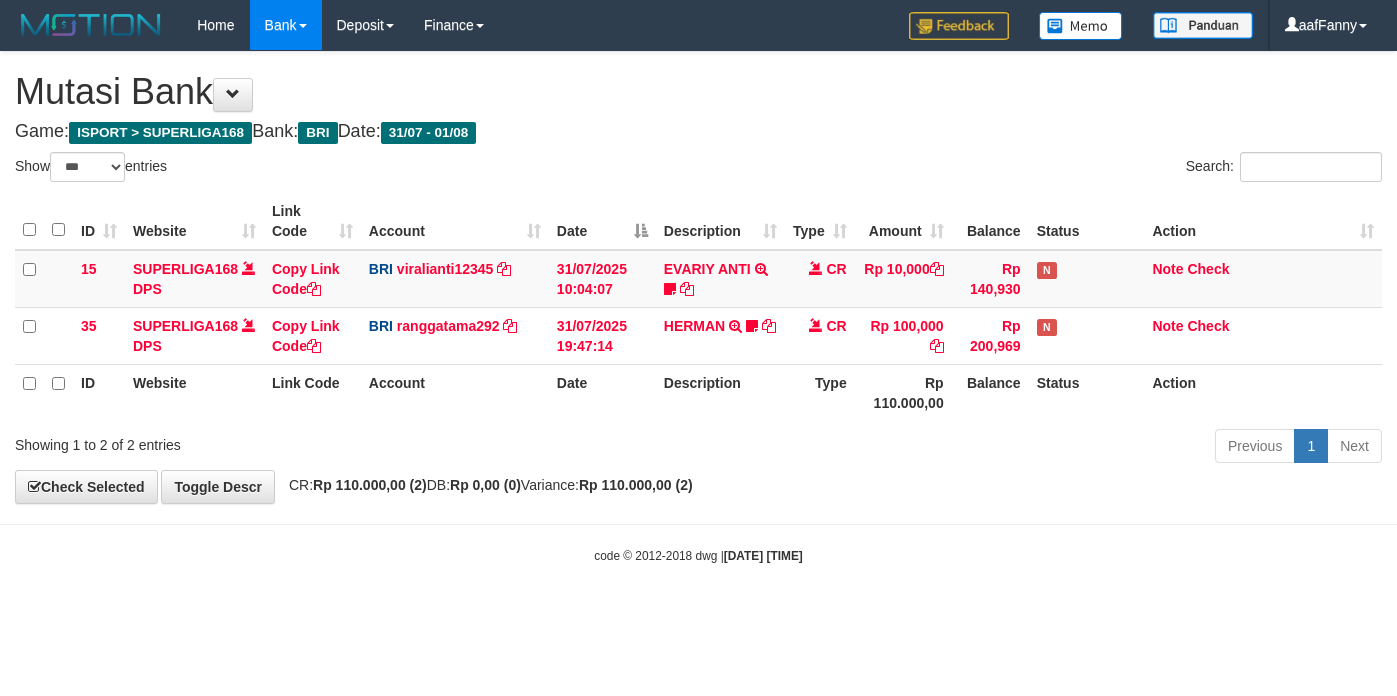 select on "***" 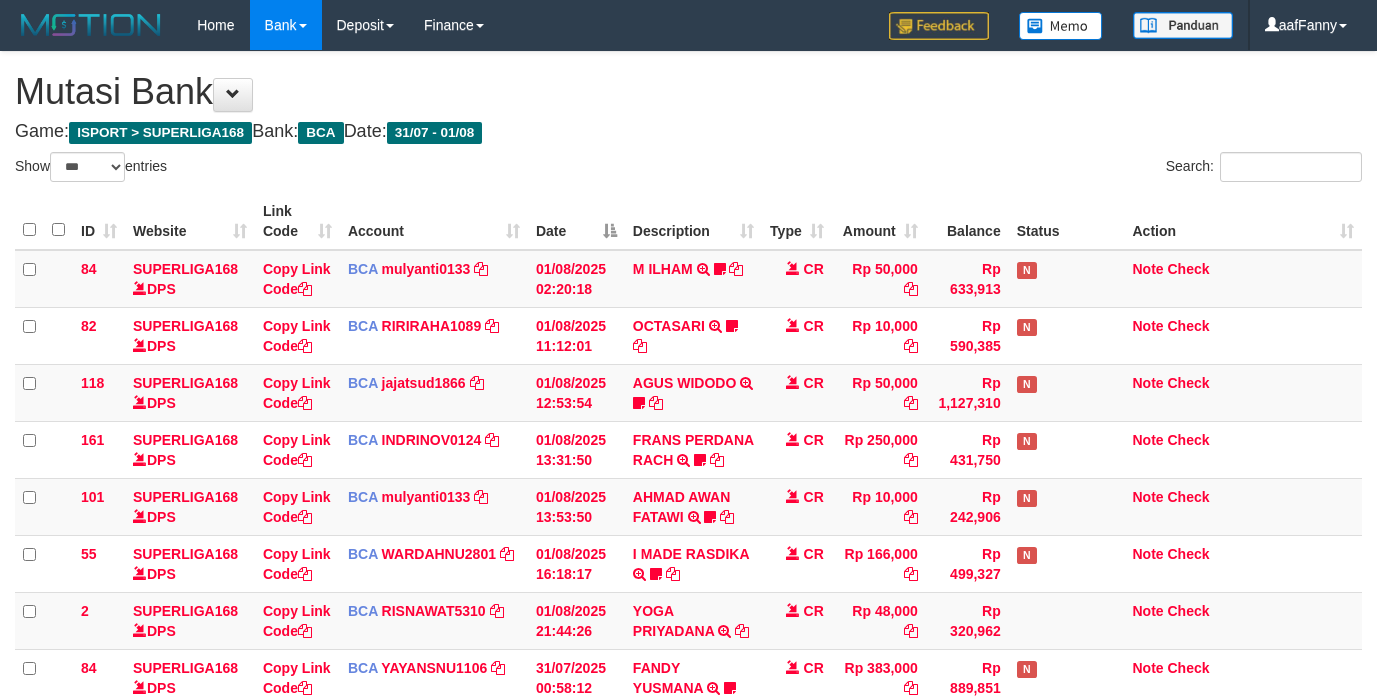 select on "***" 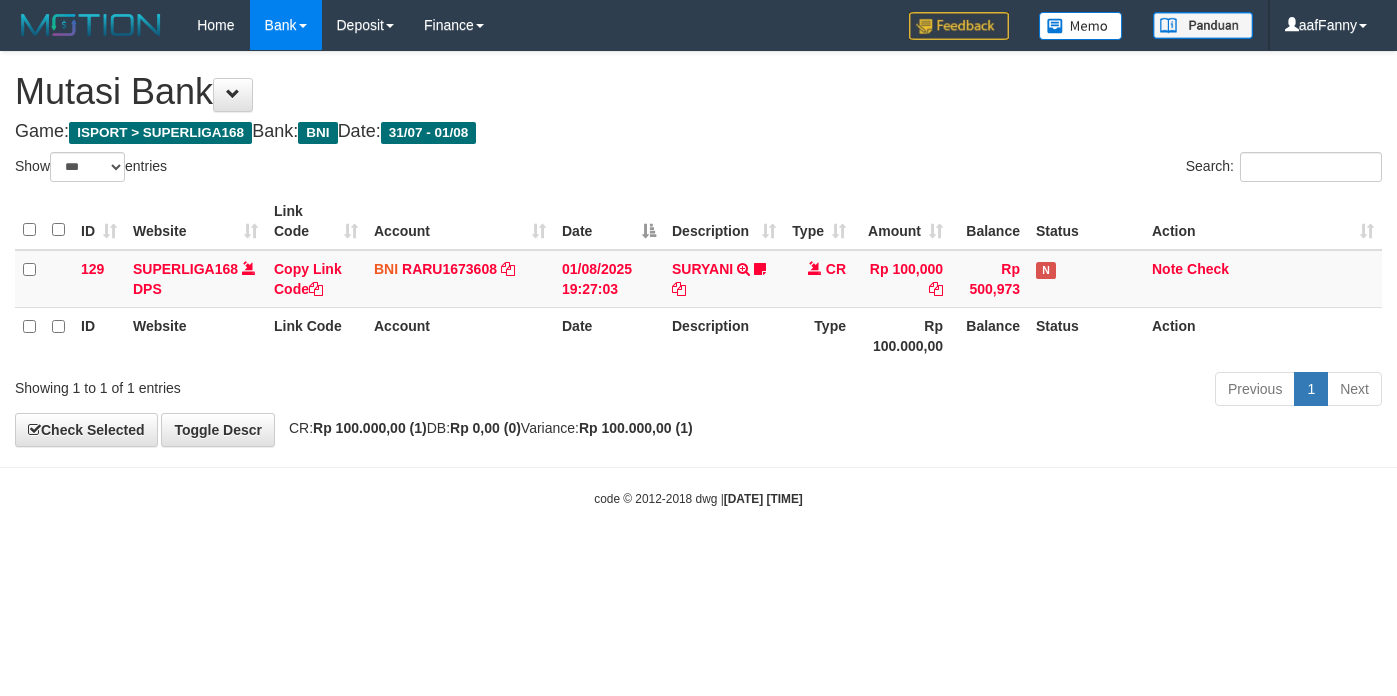select on "***" 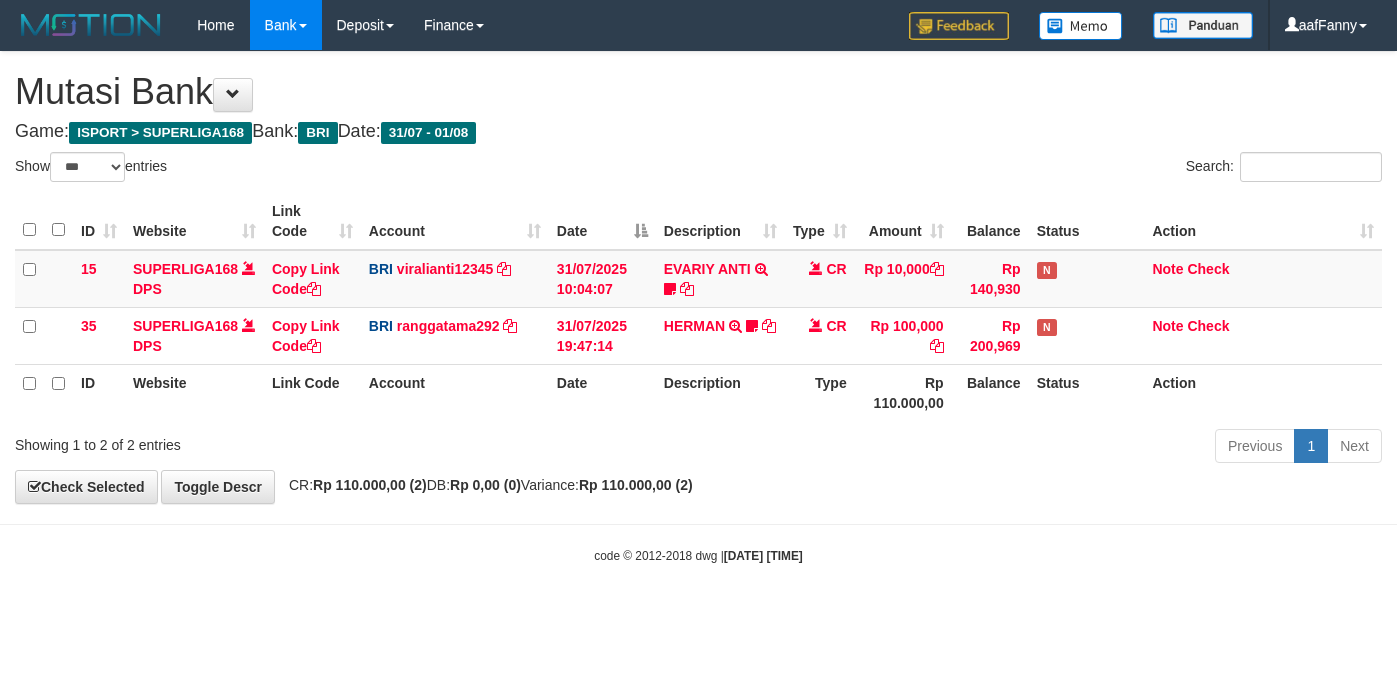 select on "***" 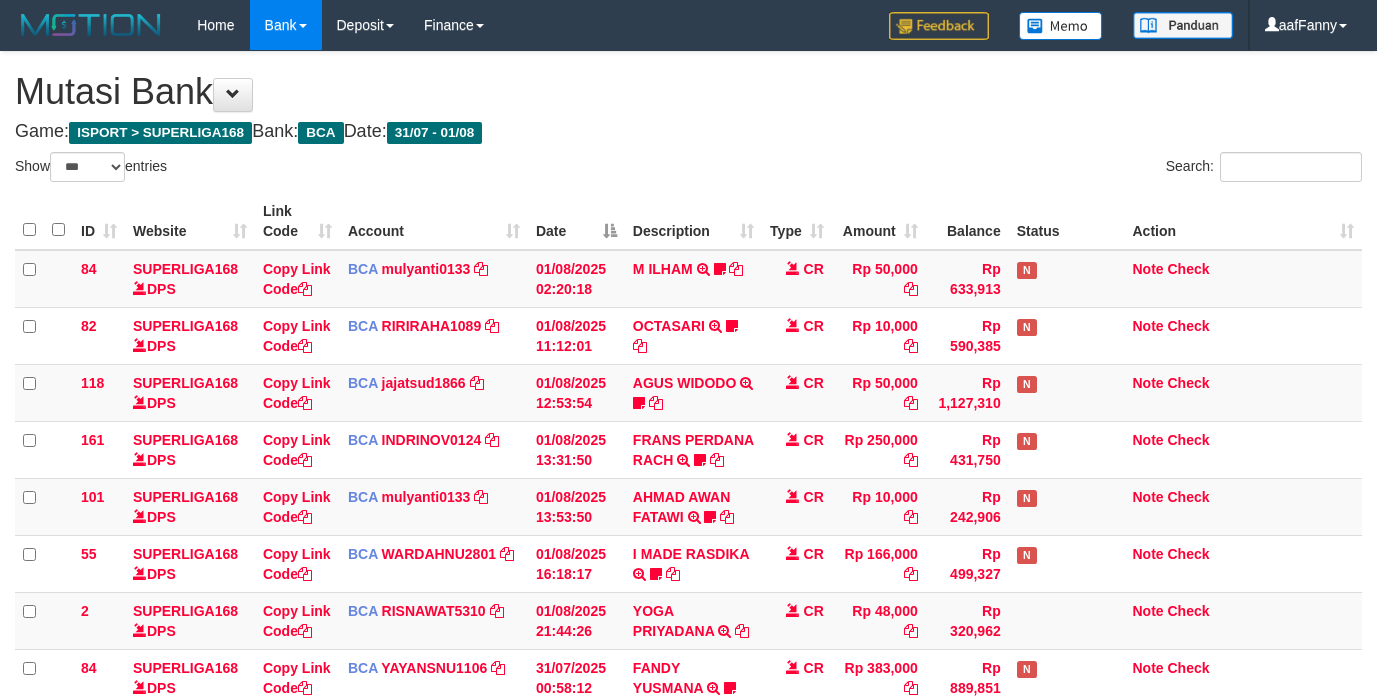 select on "***" 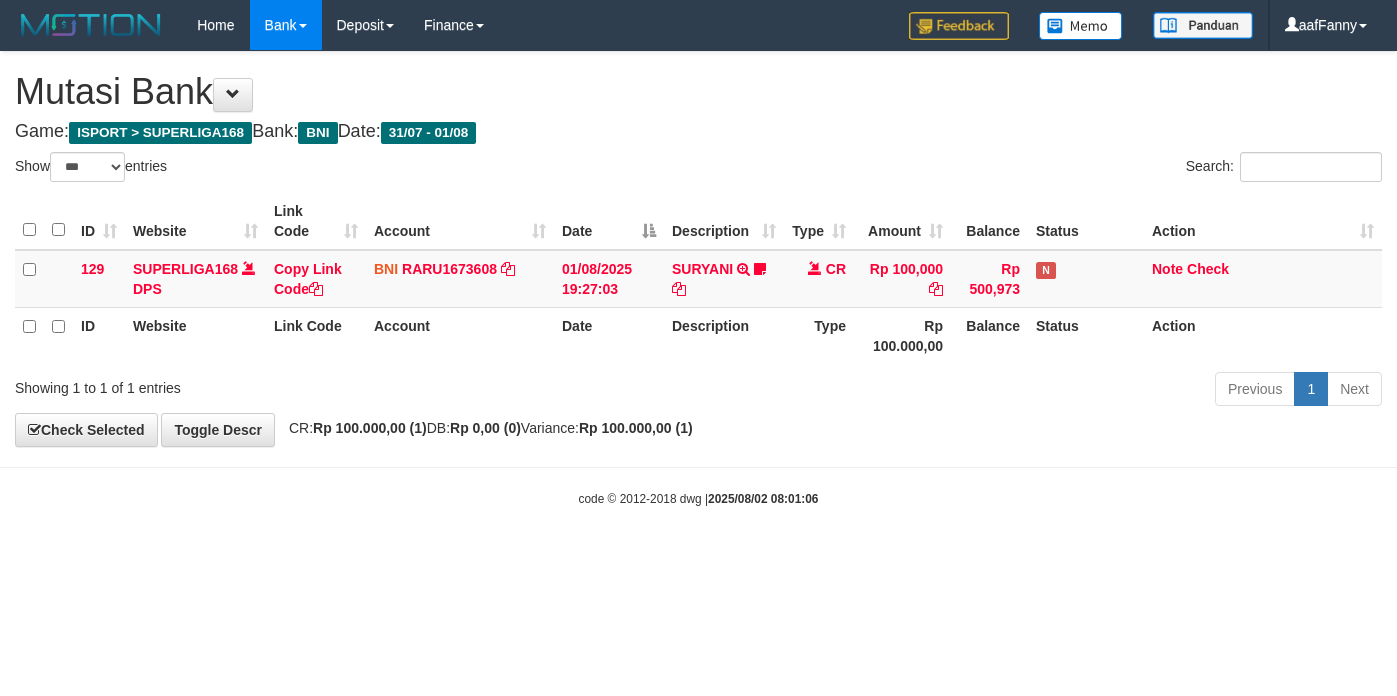 select on "***" 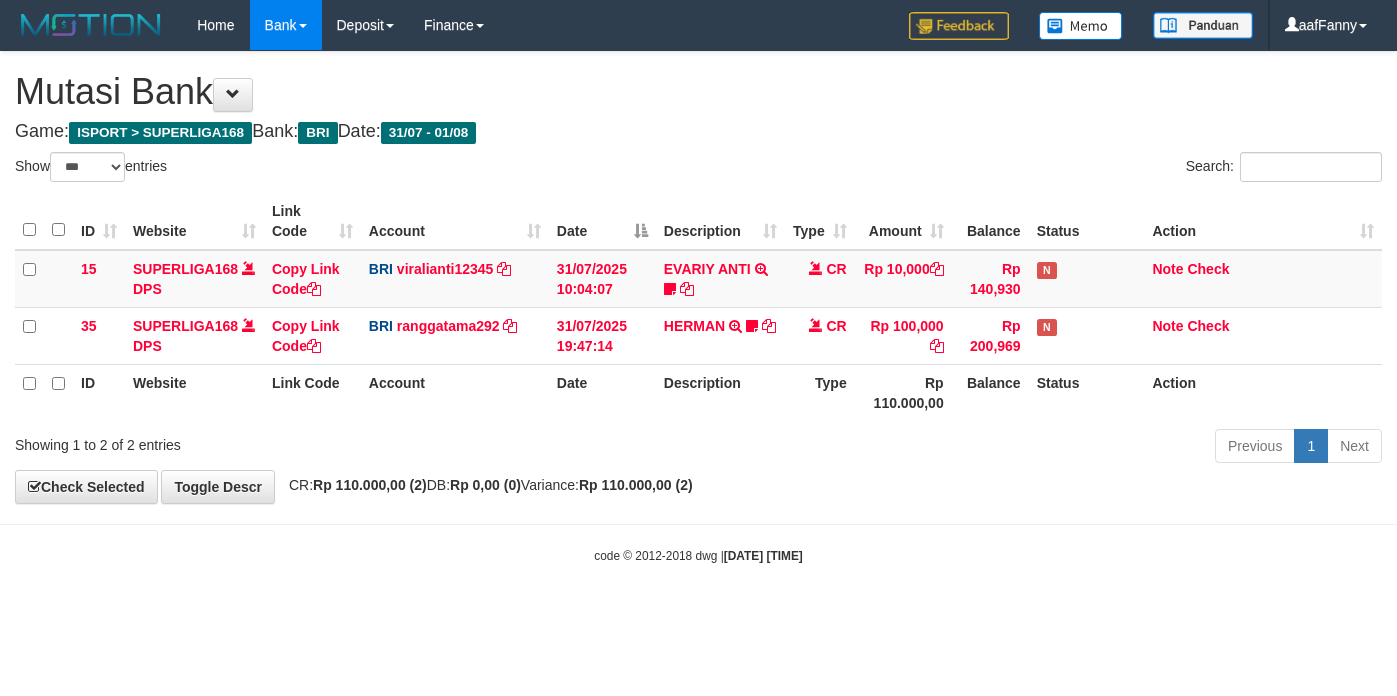 select on "***" 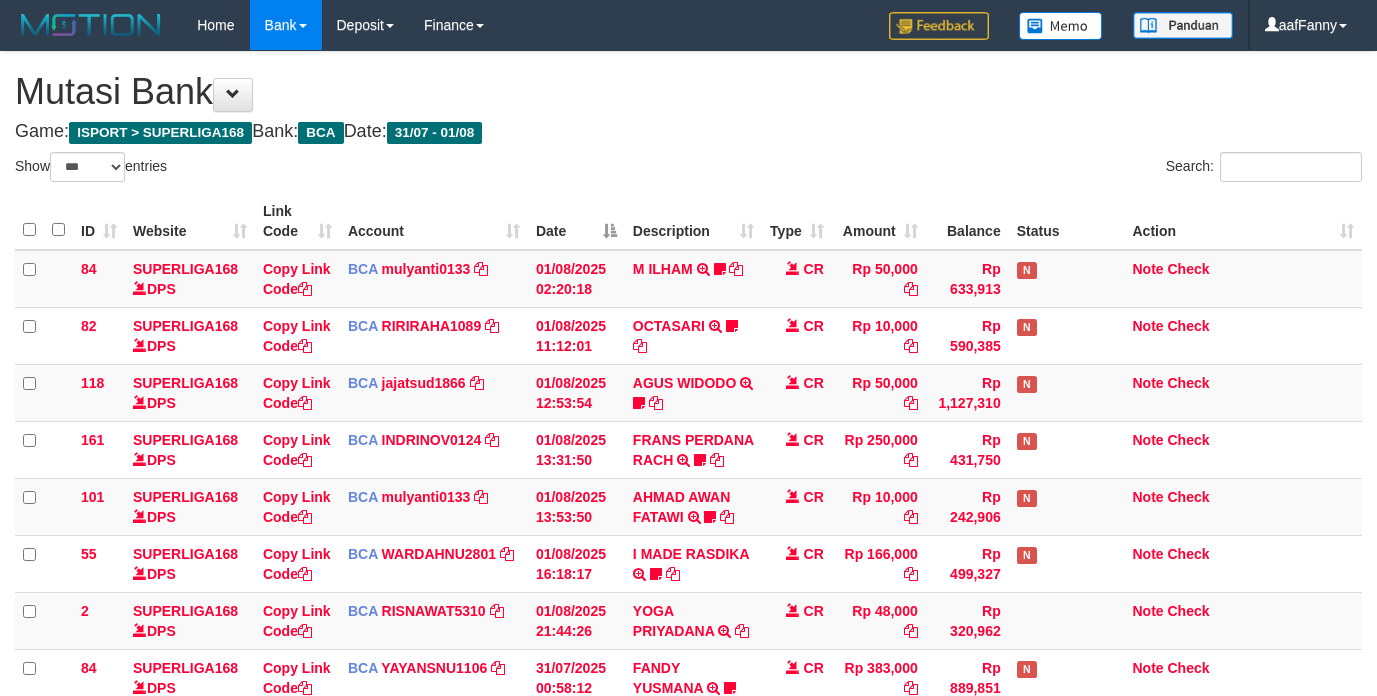 select on "***" 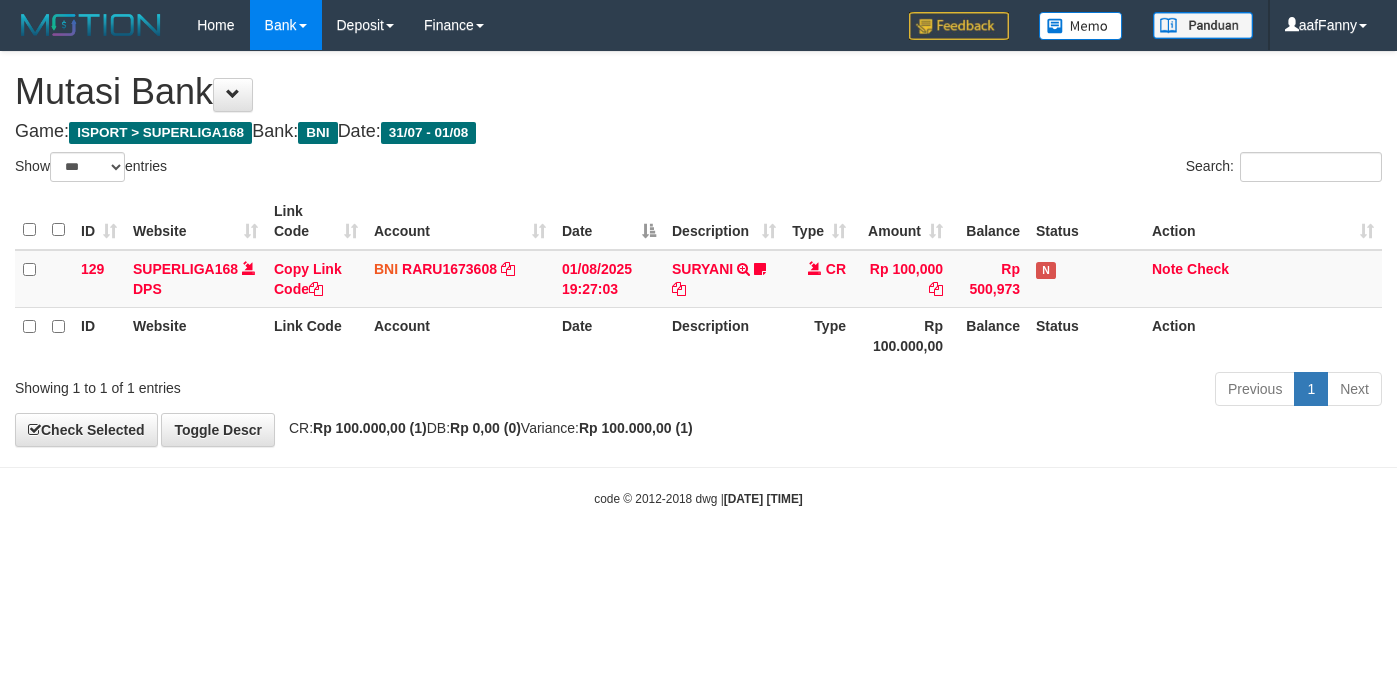 select on "***" 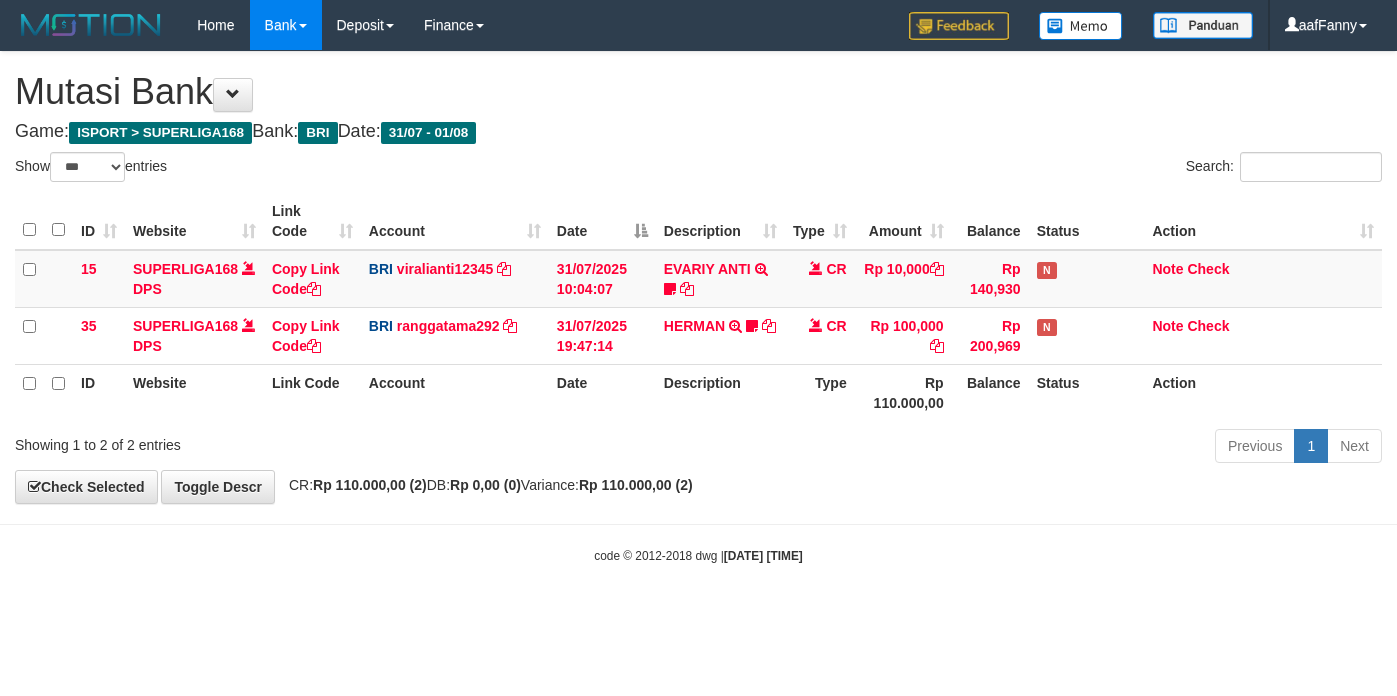 select on "***" 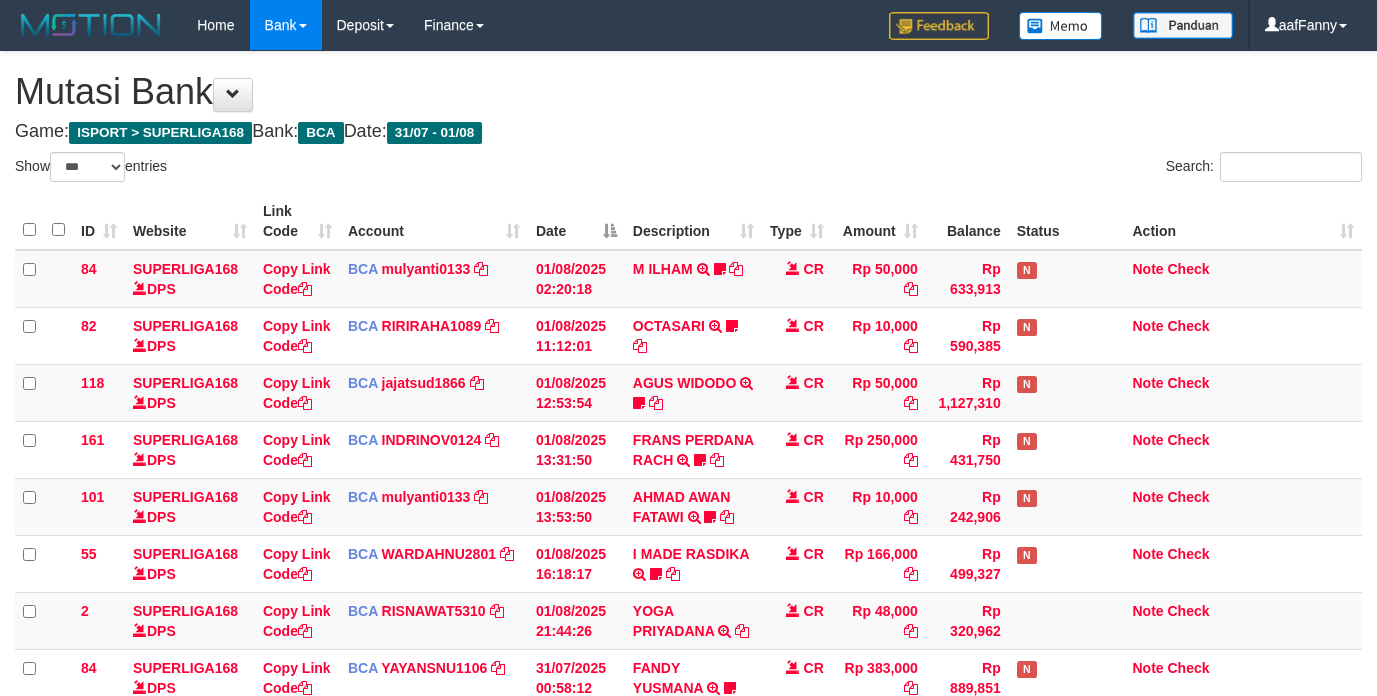 select on "***" 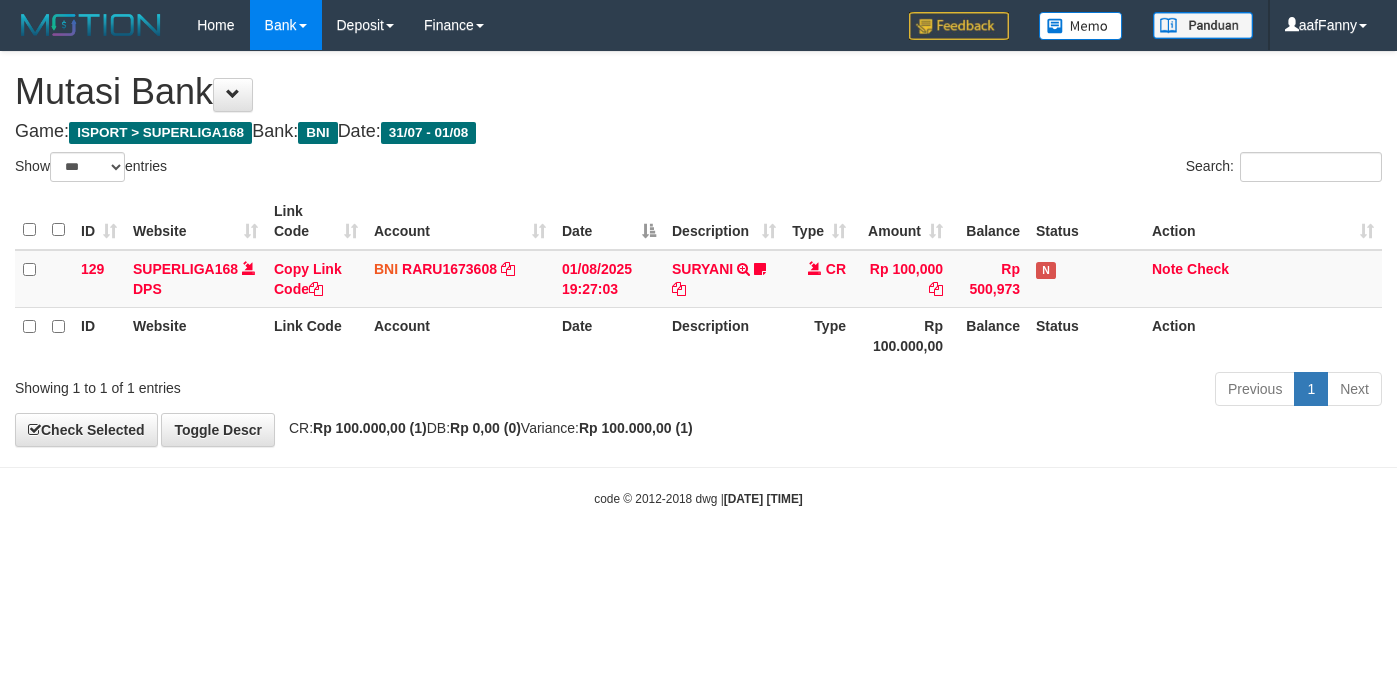 select on "***" 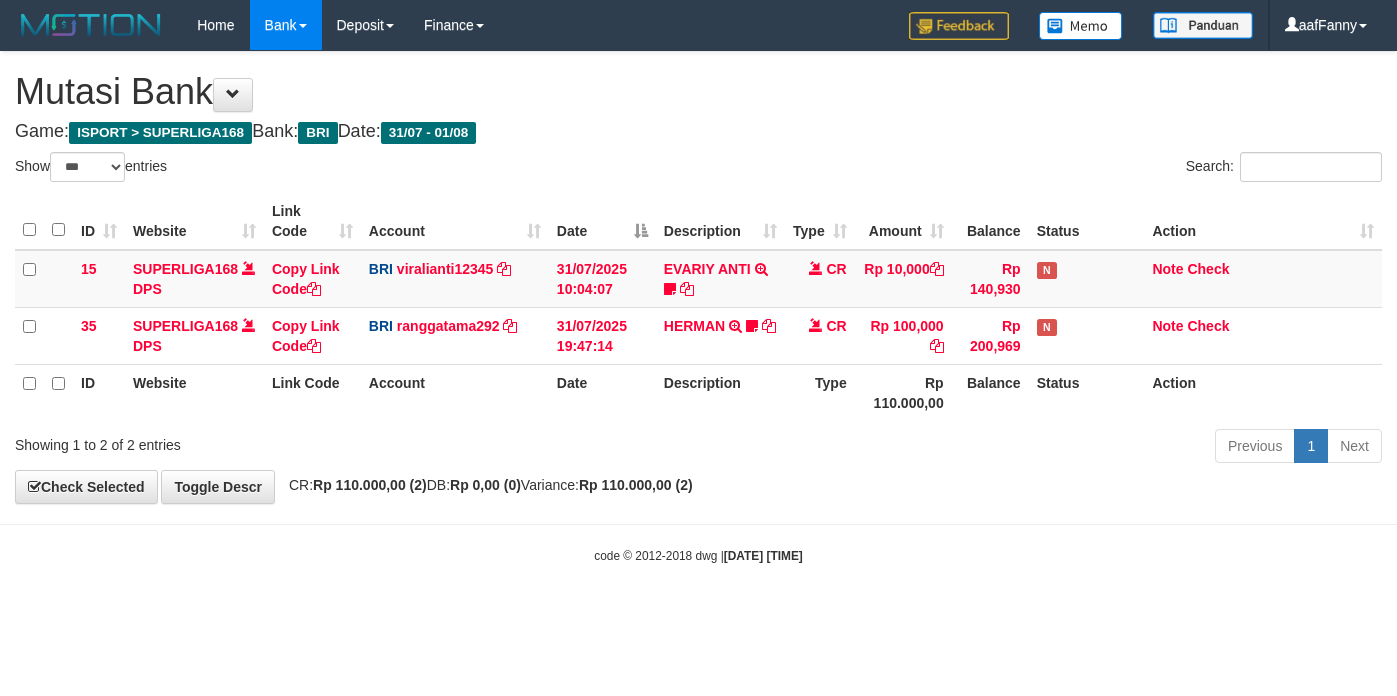 select on "***" 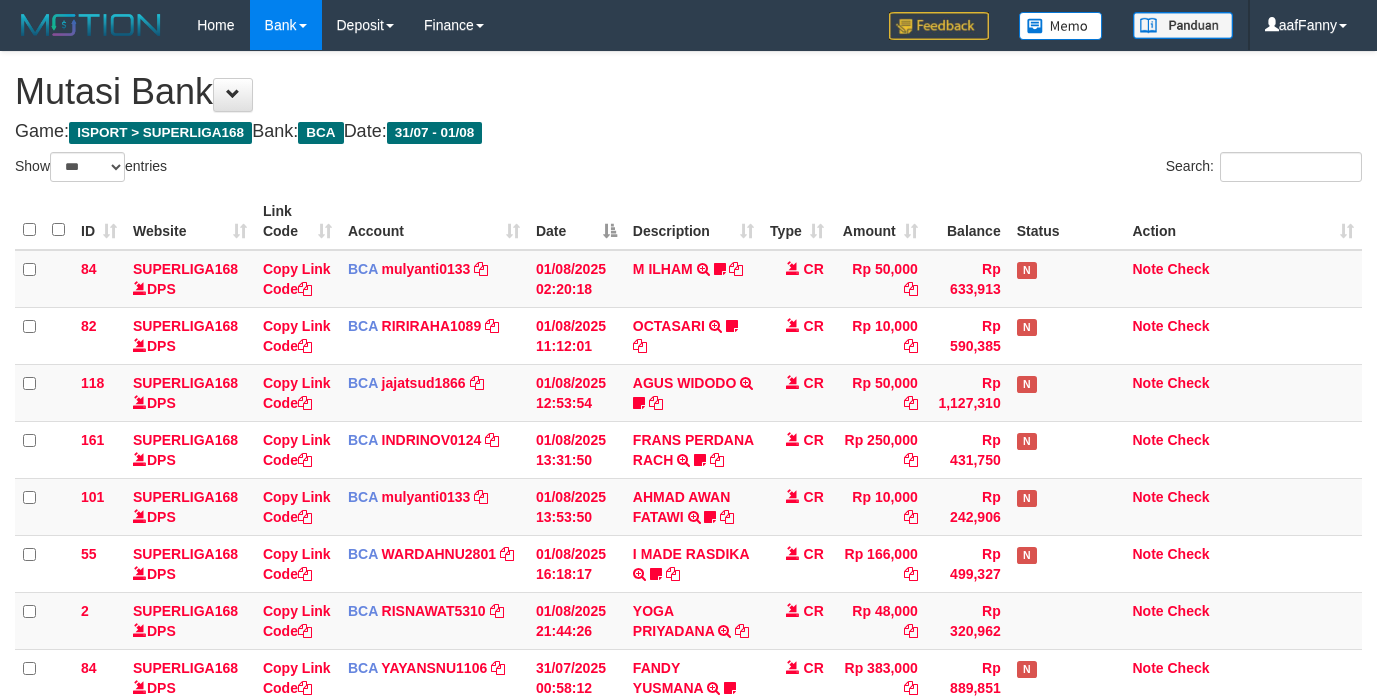 select on "***" 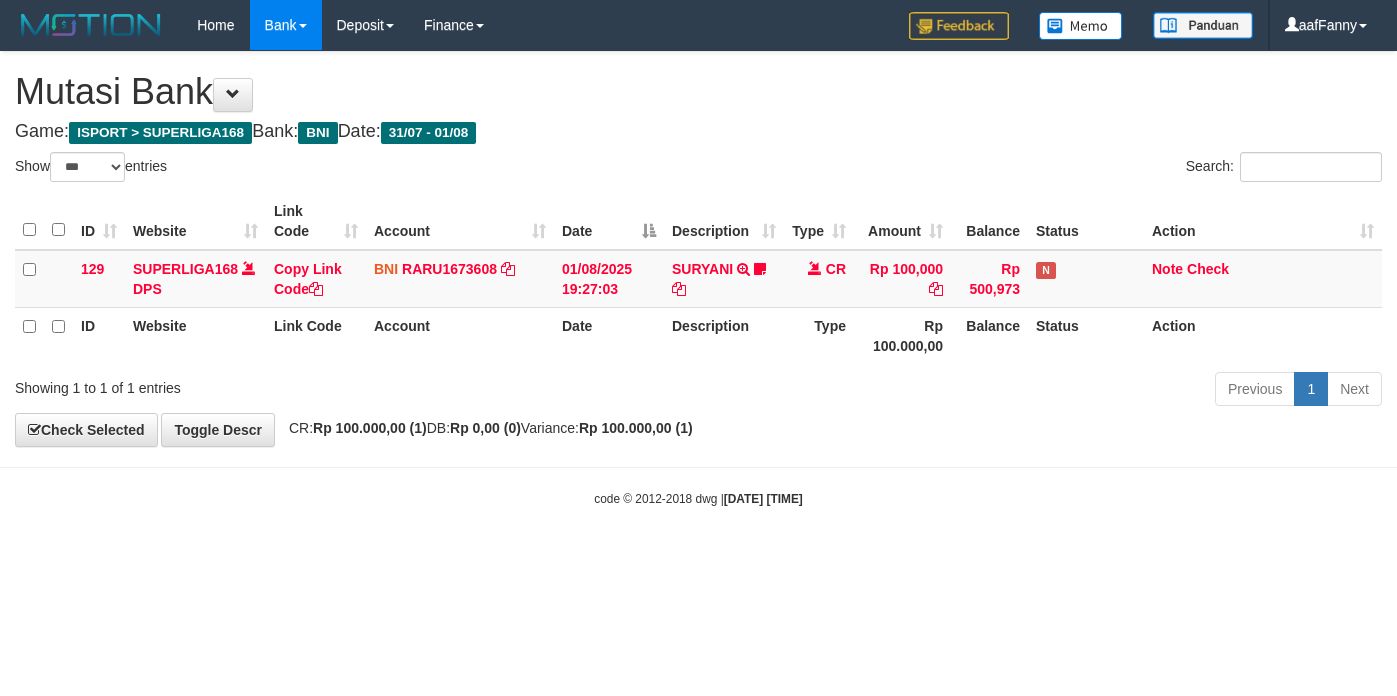 select on "***" 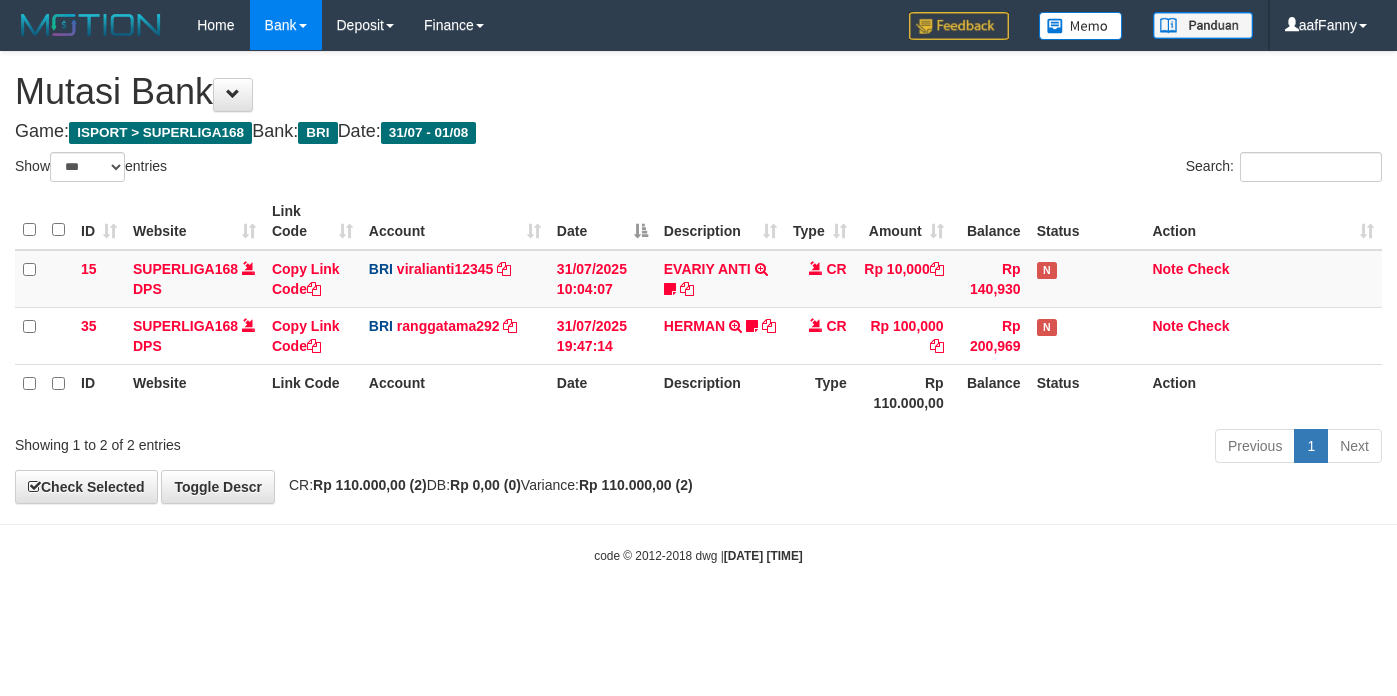 select on "***" 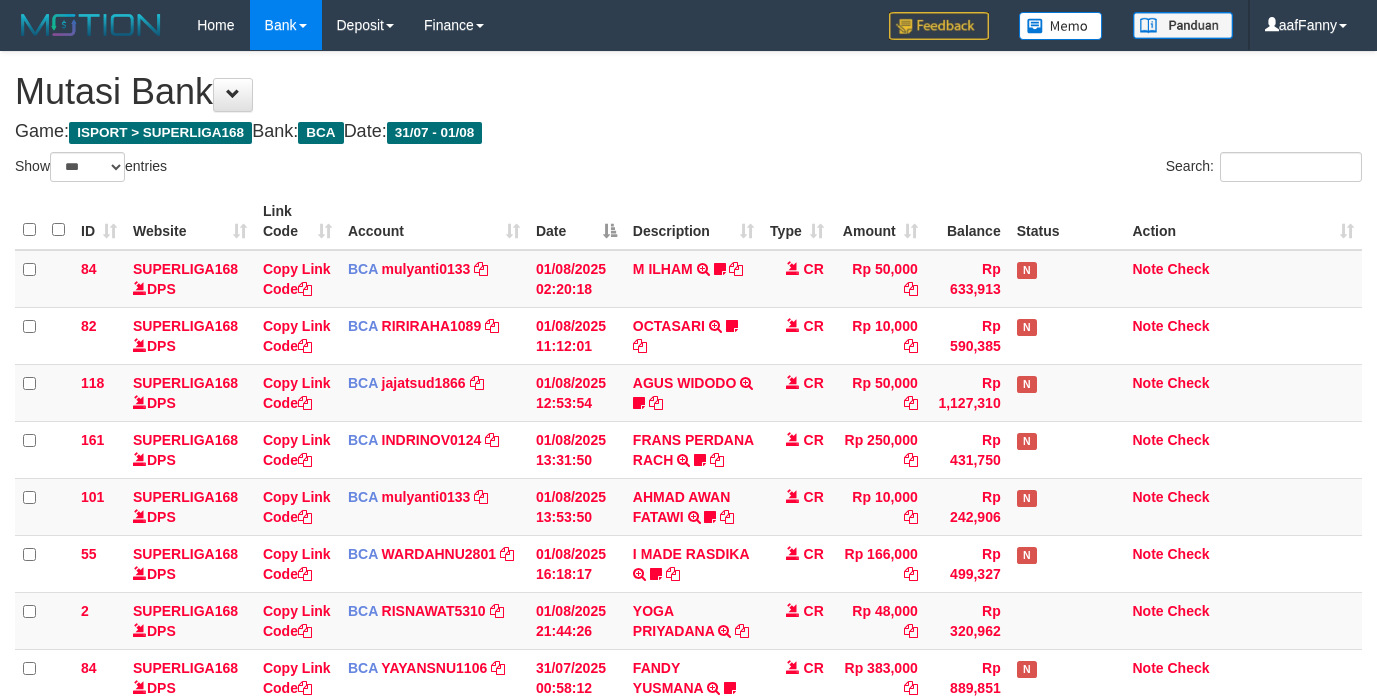 select on "***" 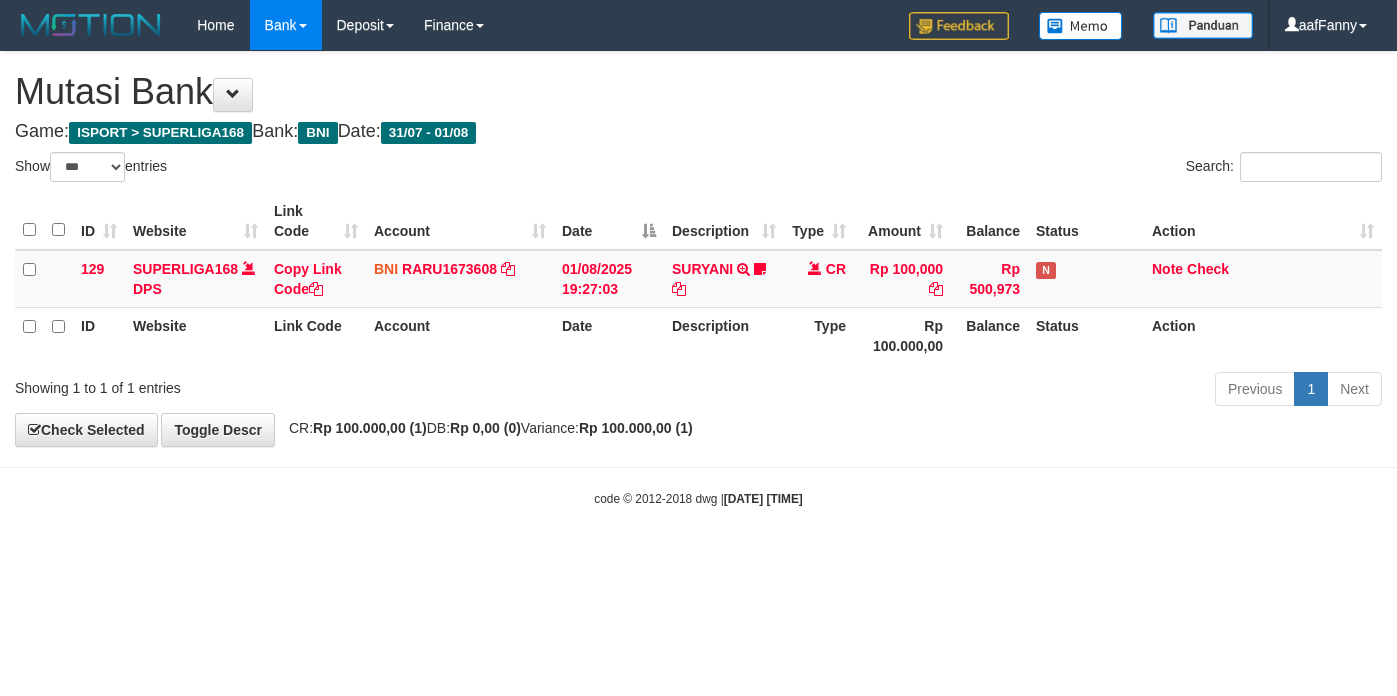 select on "***" 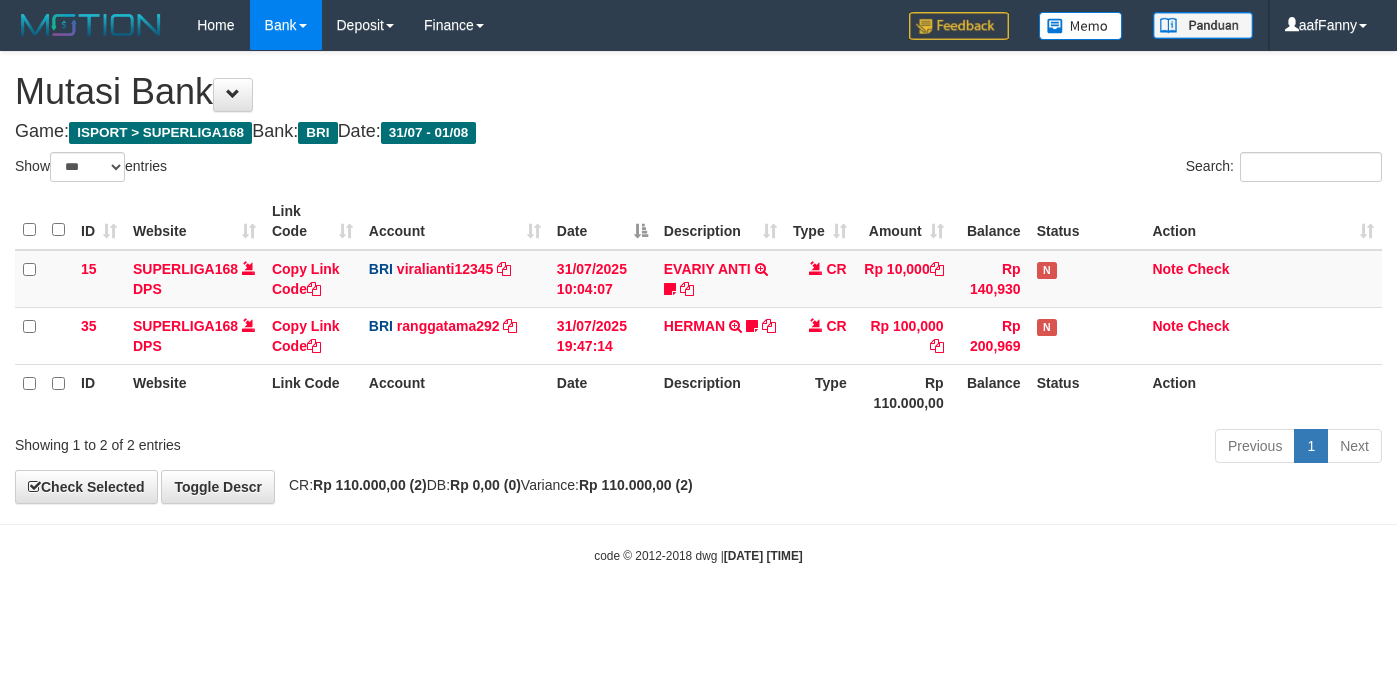 select on "***" 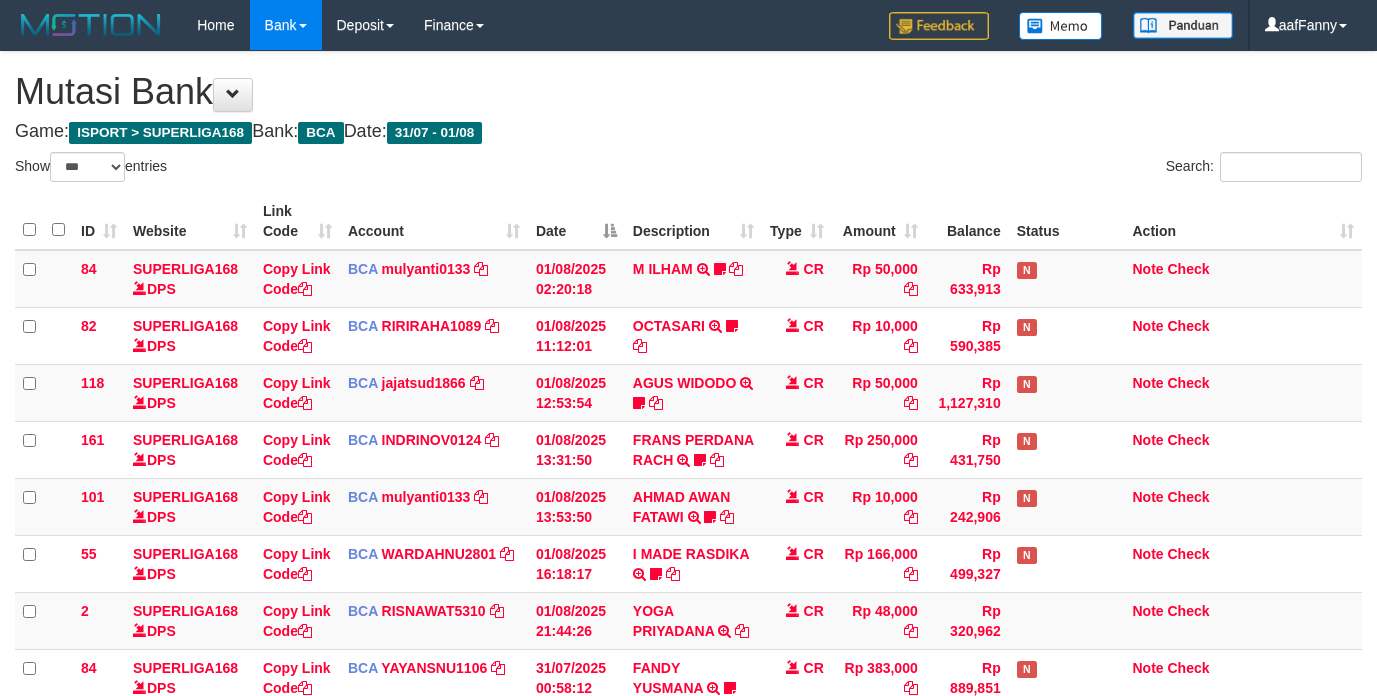 select on "***" 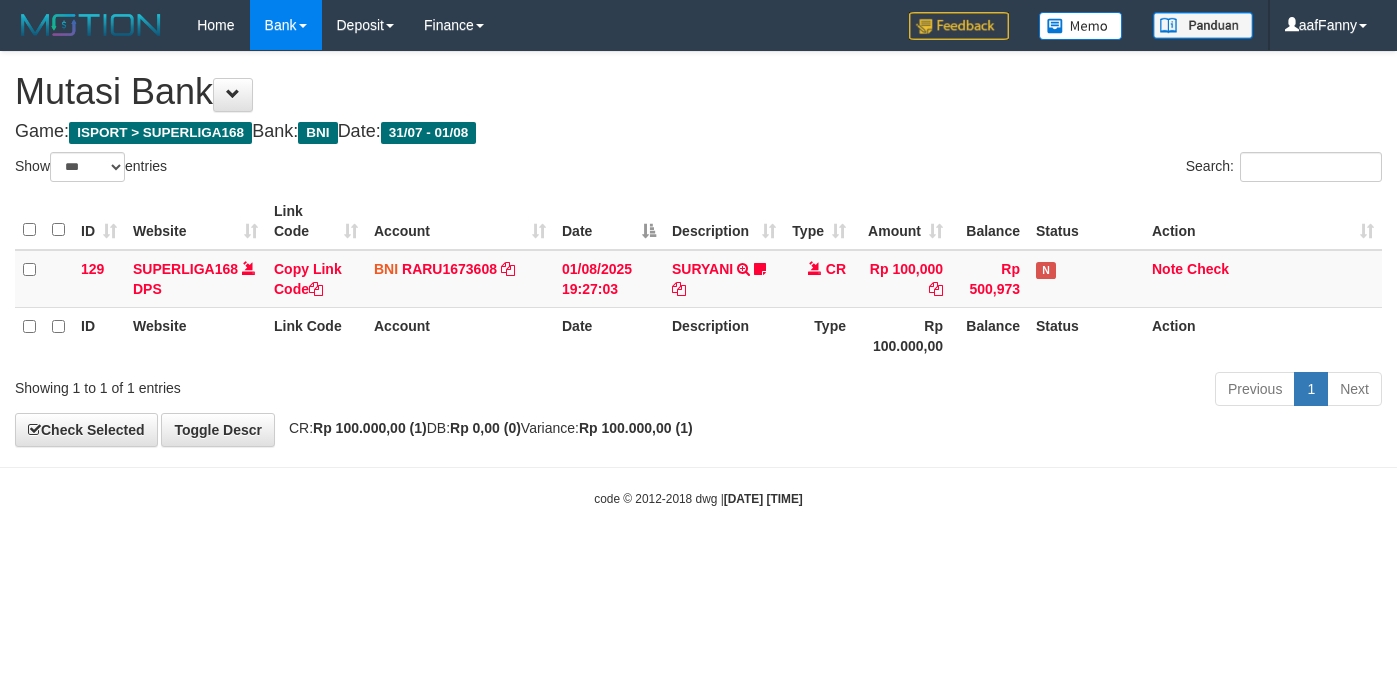 select on "***" 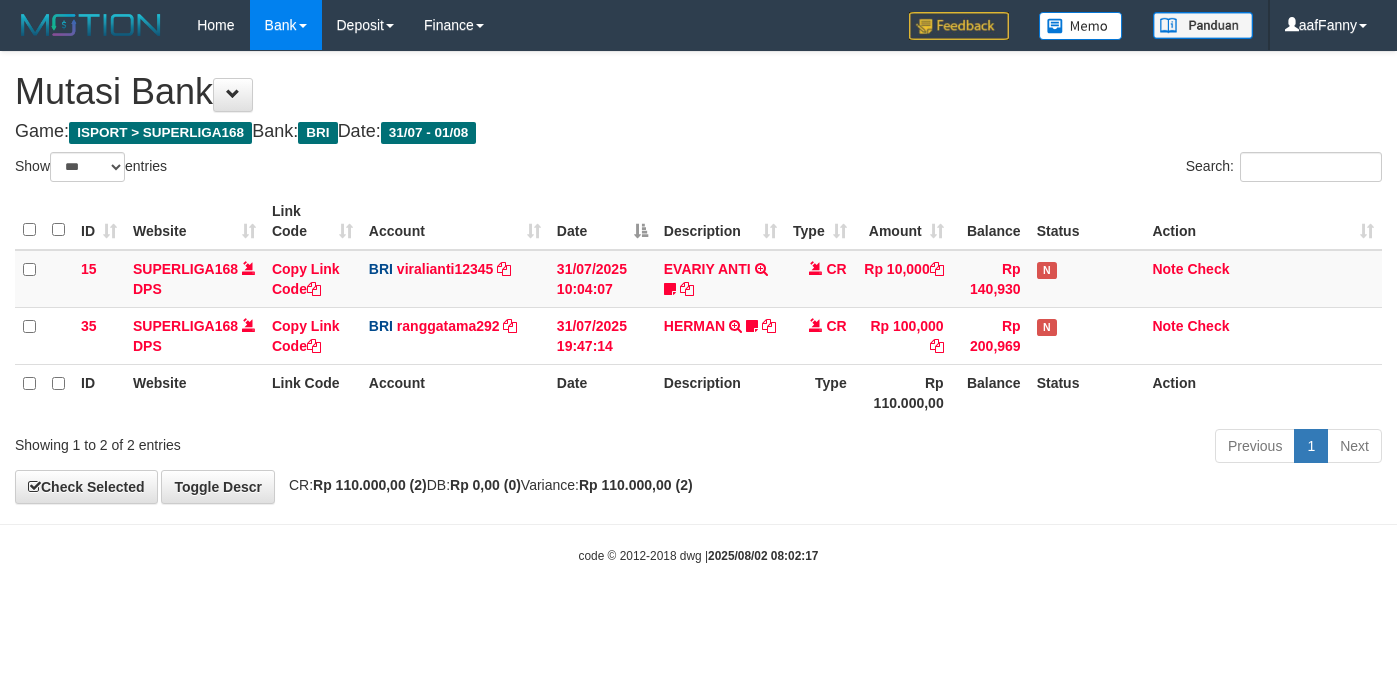 select on "***" 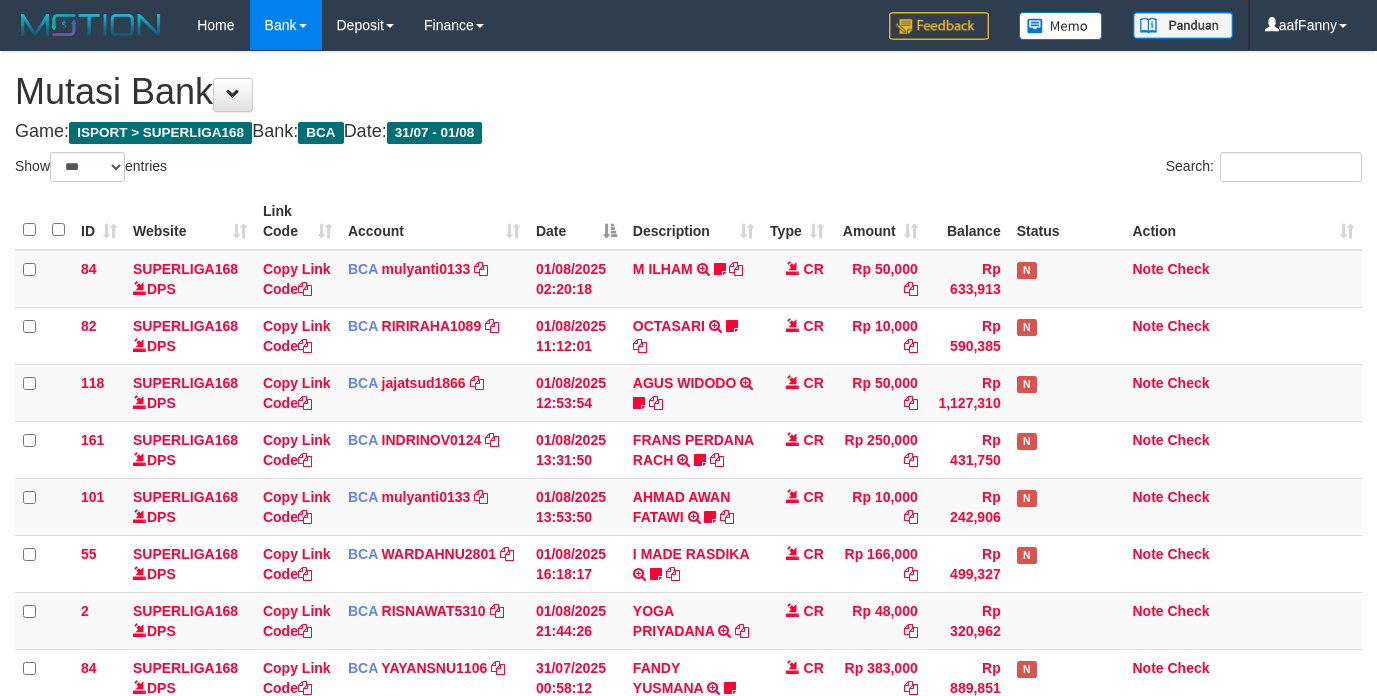 select on "***" 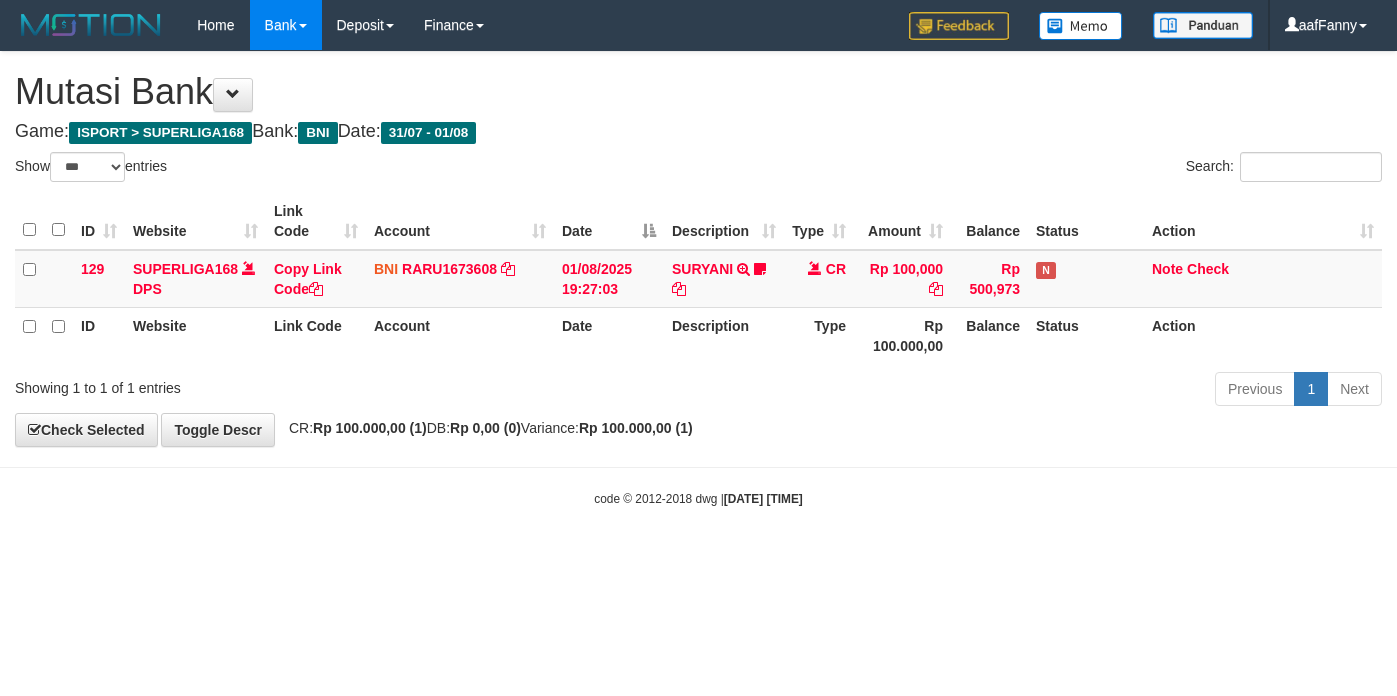 select on "***" 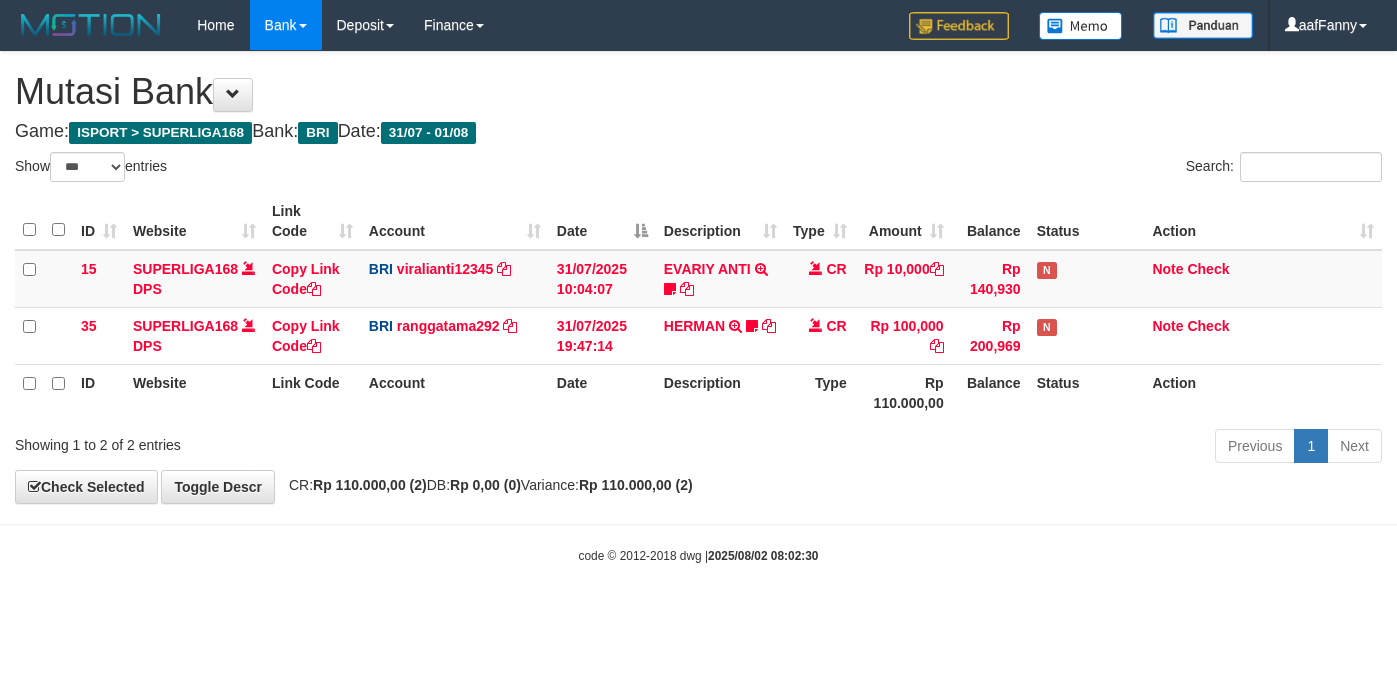 select on "***" 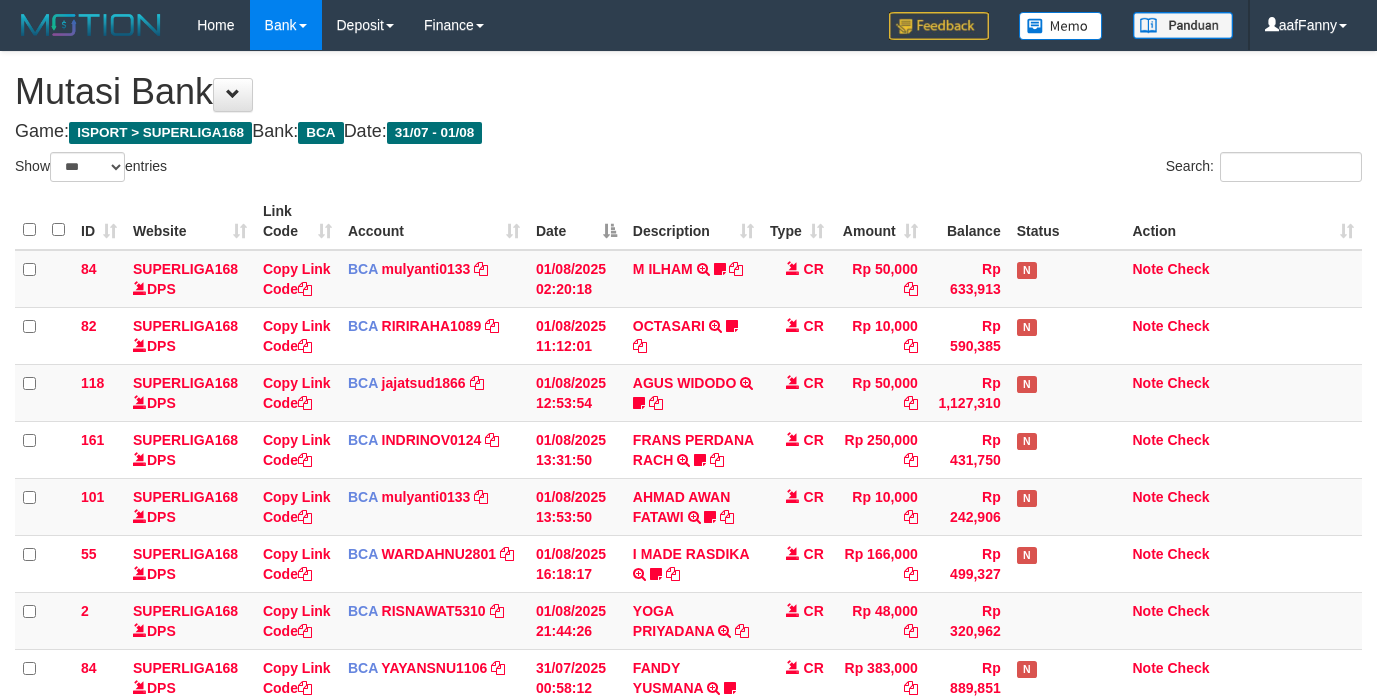 select on "***" 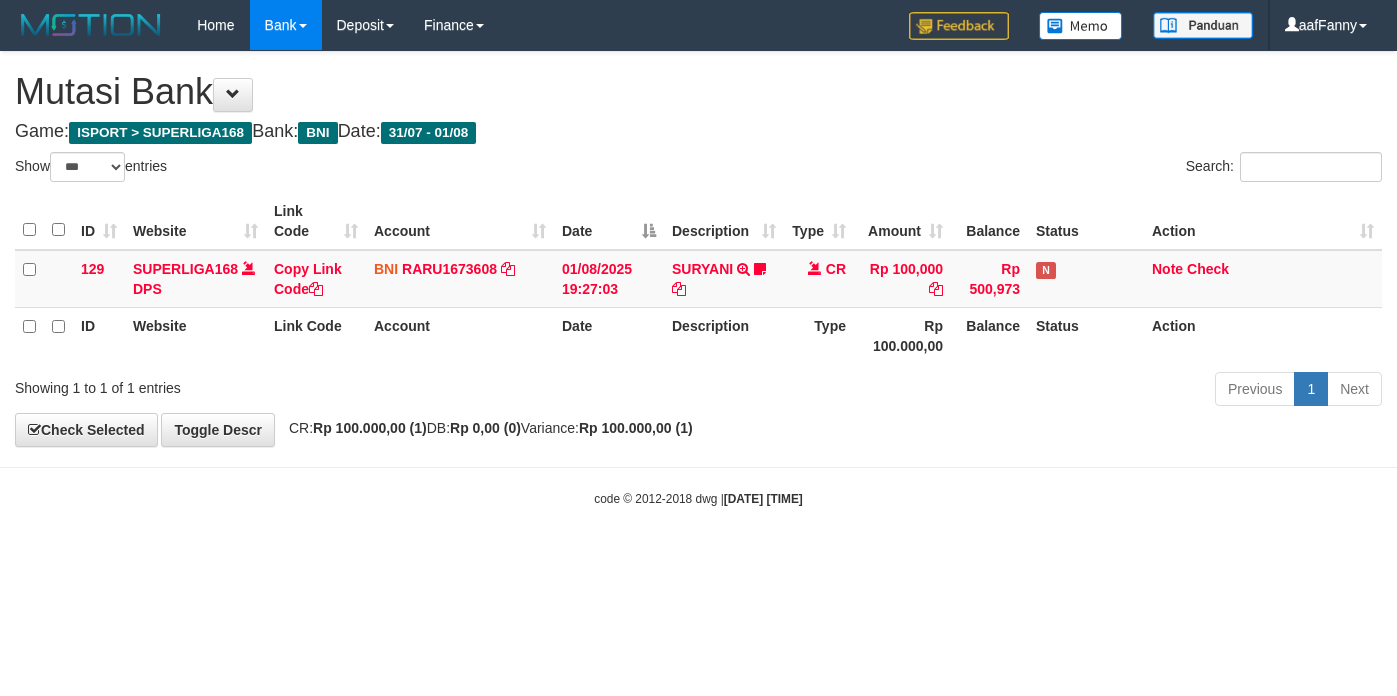 select on "***" 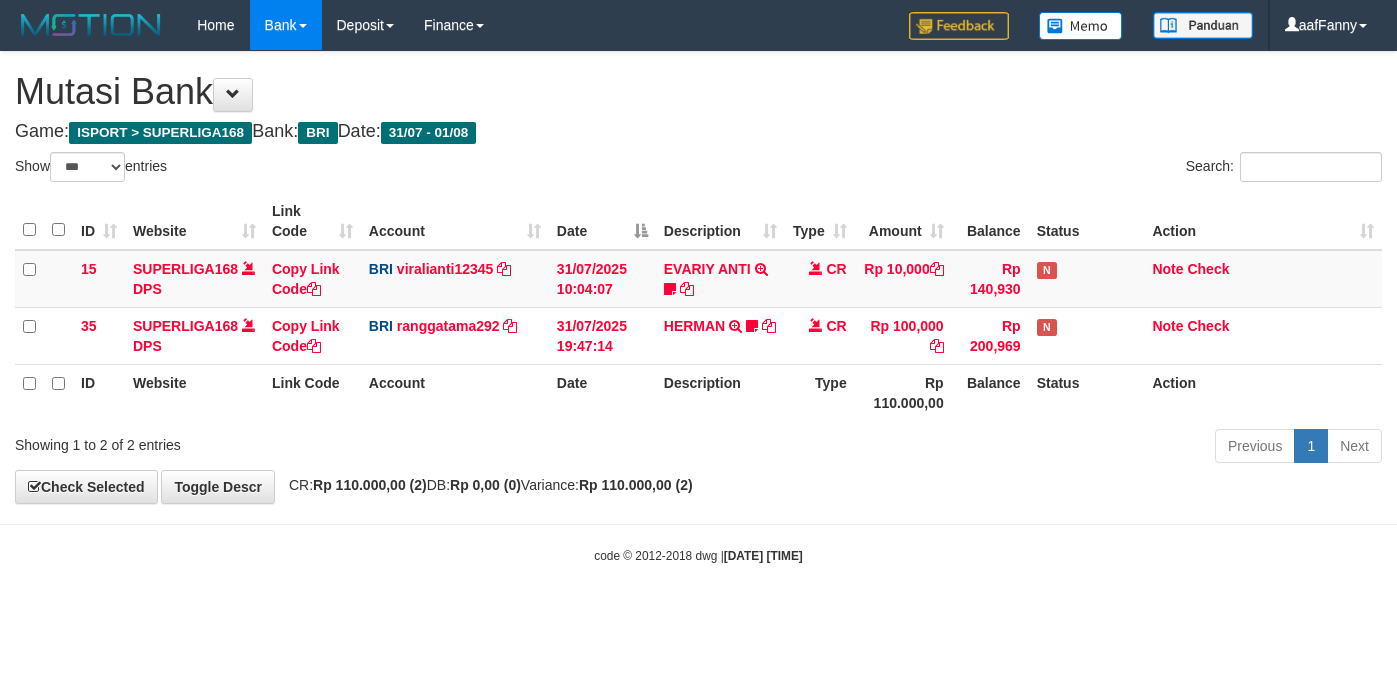 select on "***" 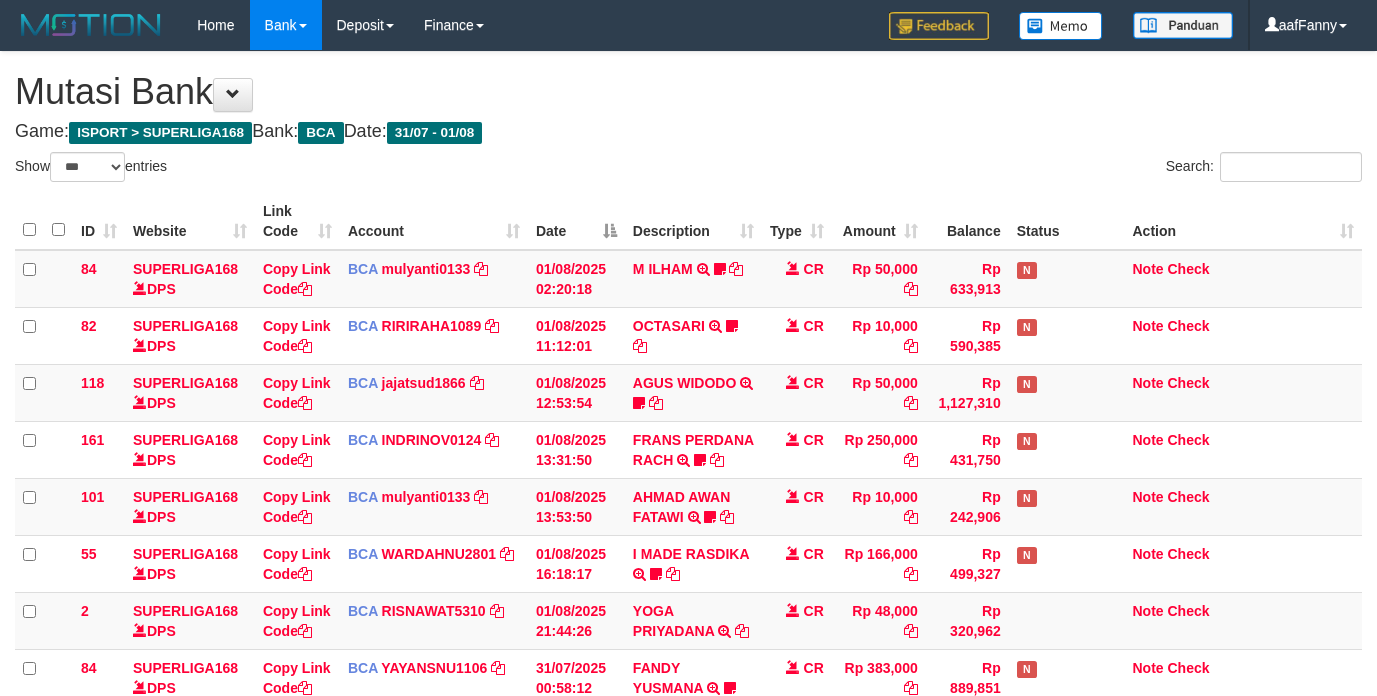 select on "***" 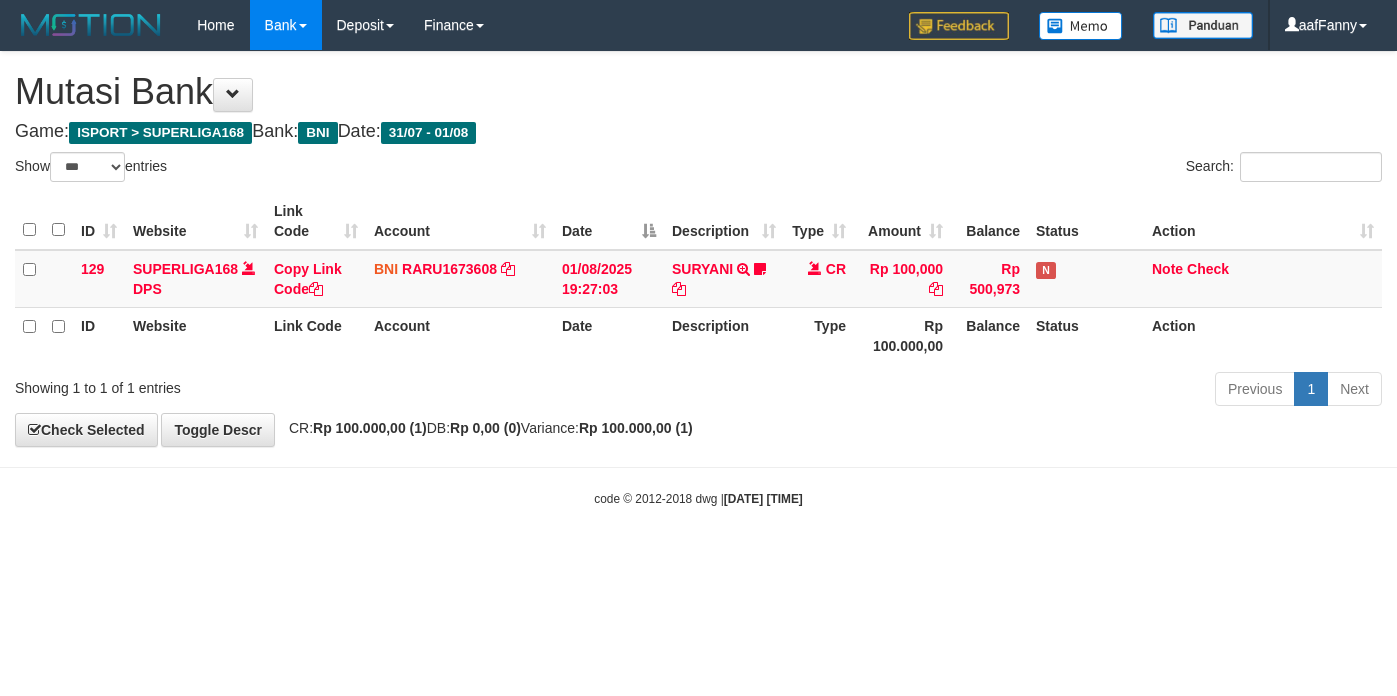 select on "***" 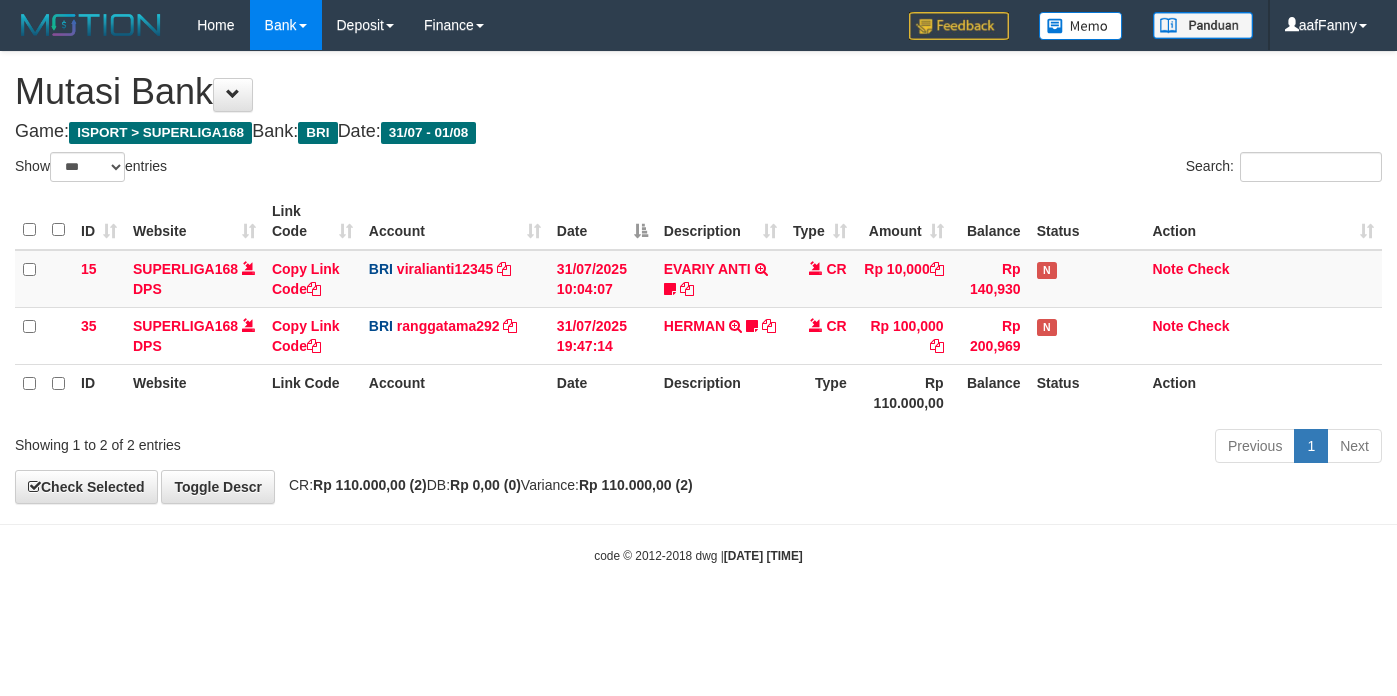 select on "***" 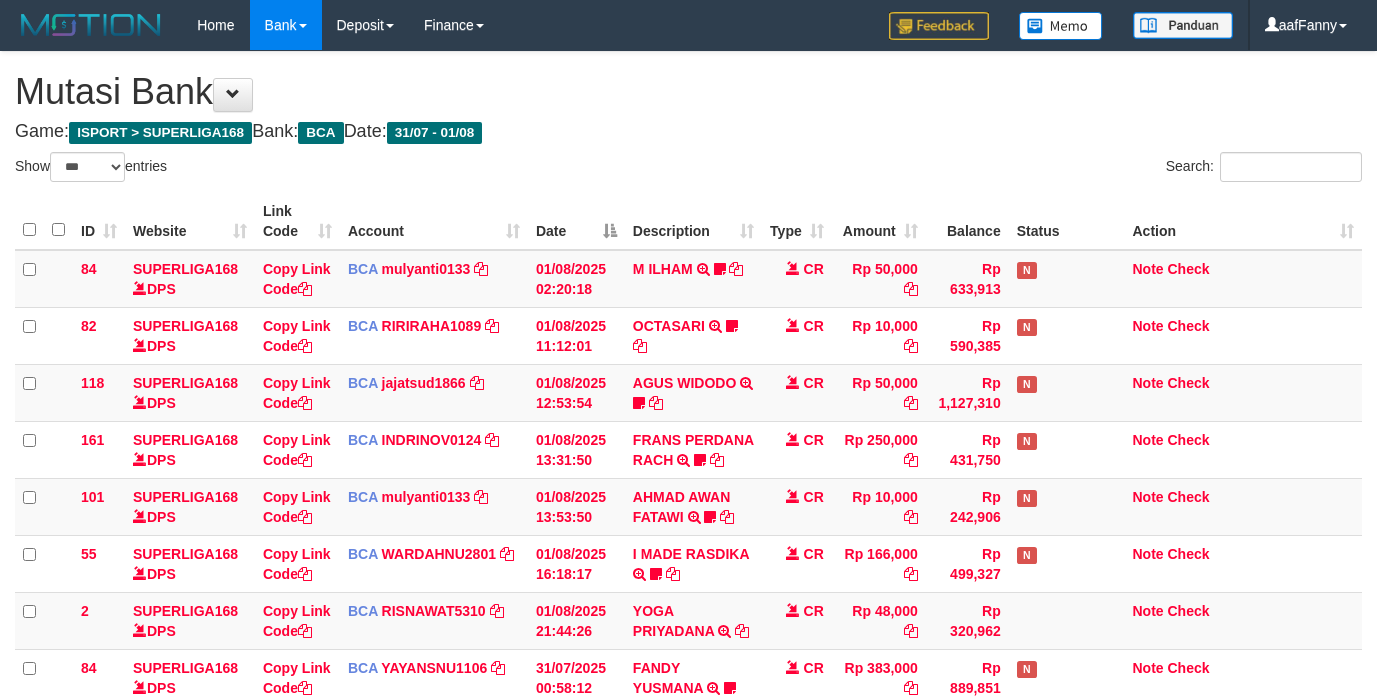 select on "***" 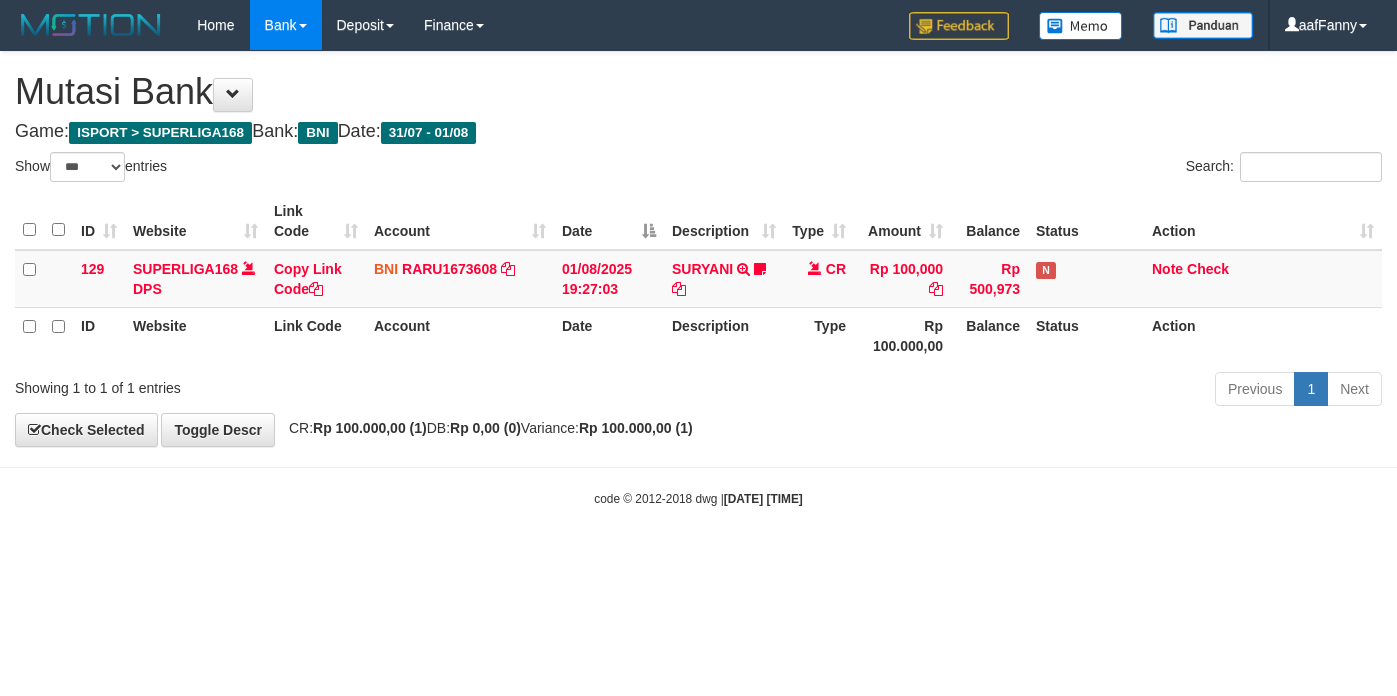 select on "***" 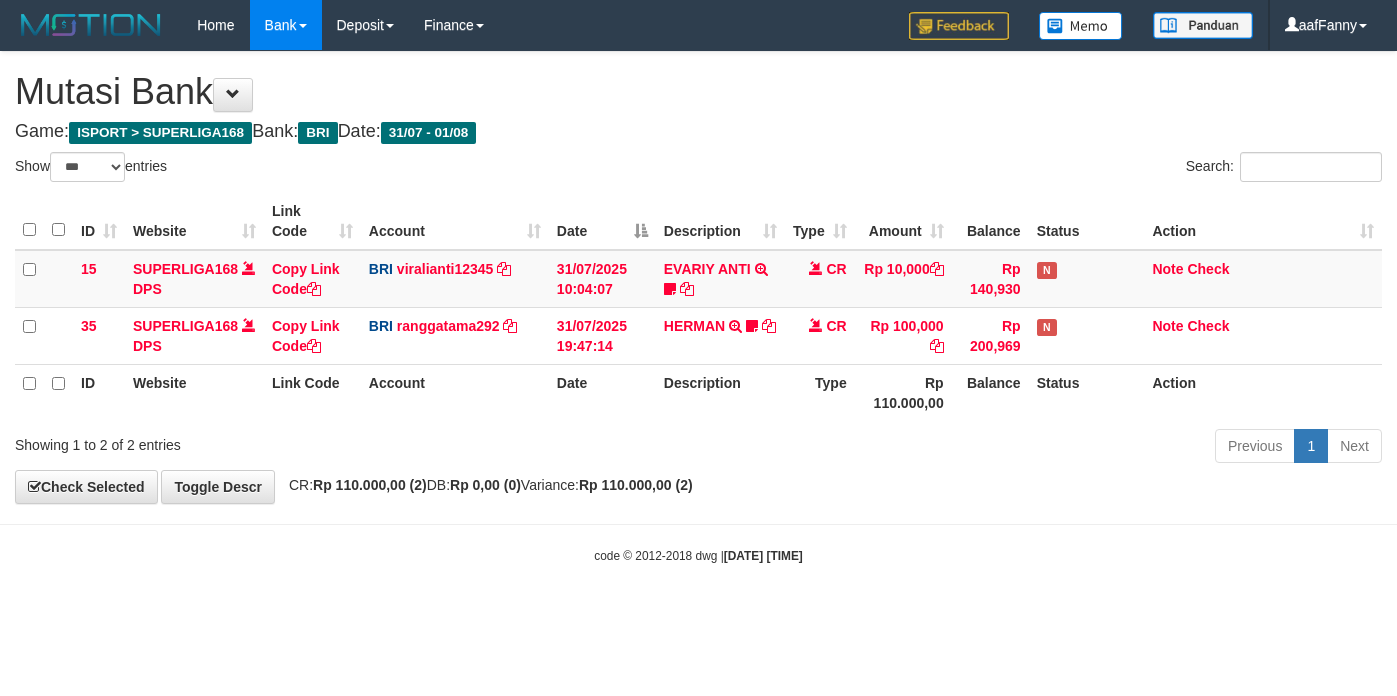 select on "***" 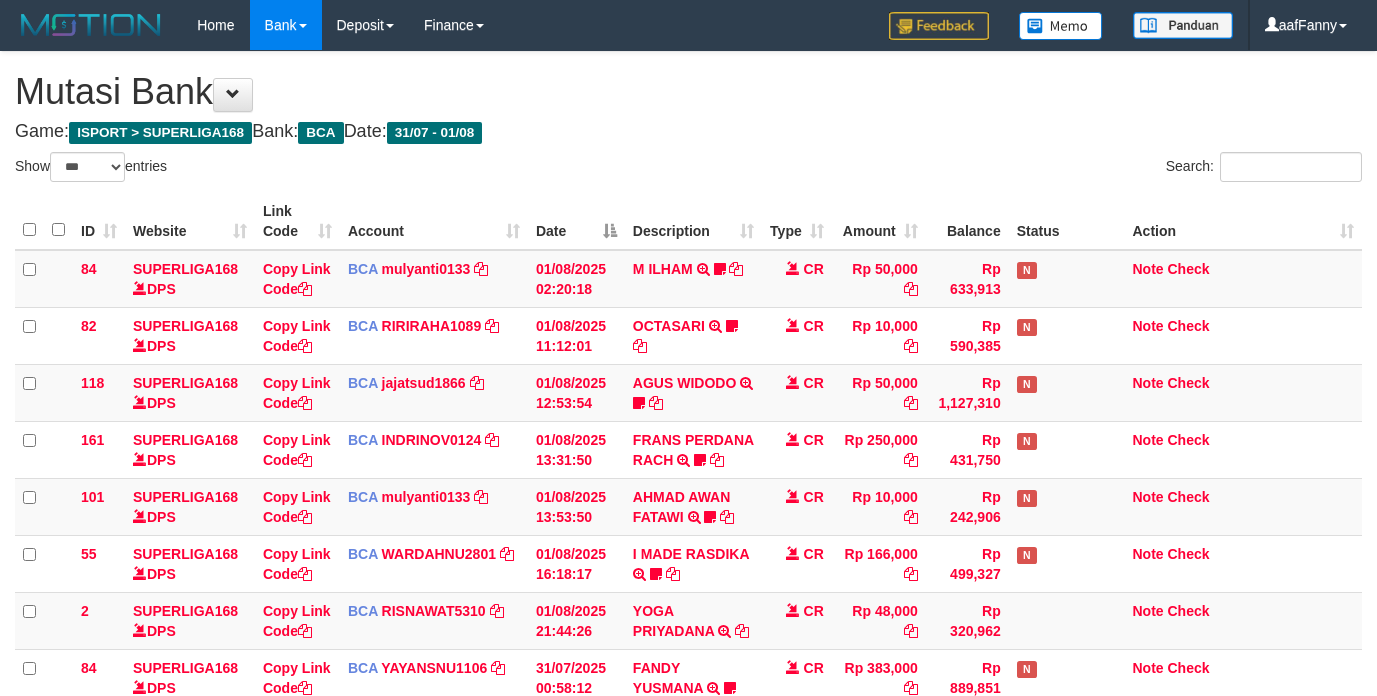 select on "***" 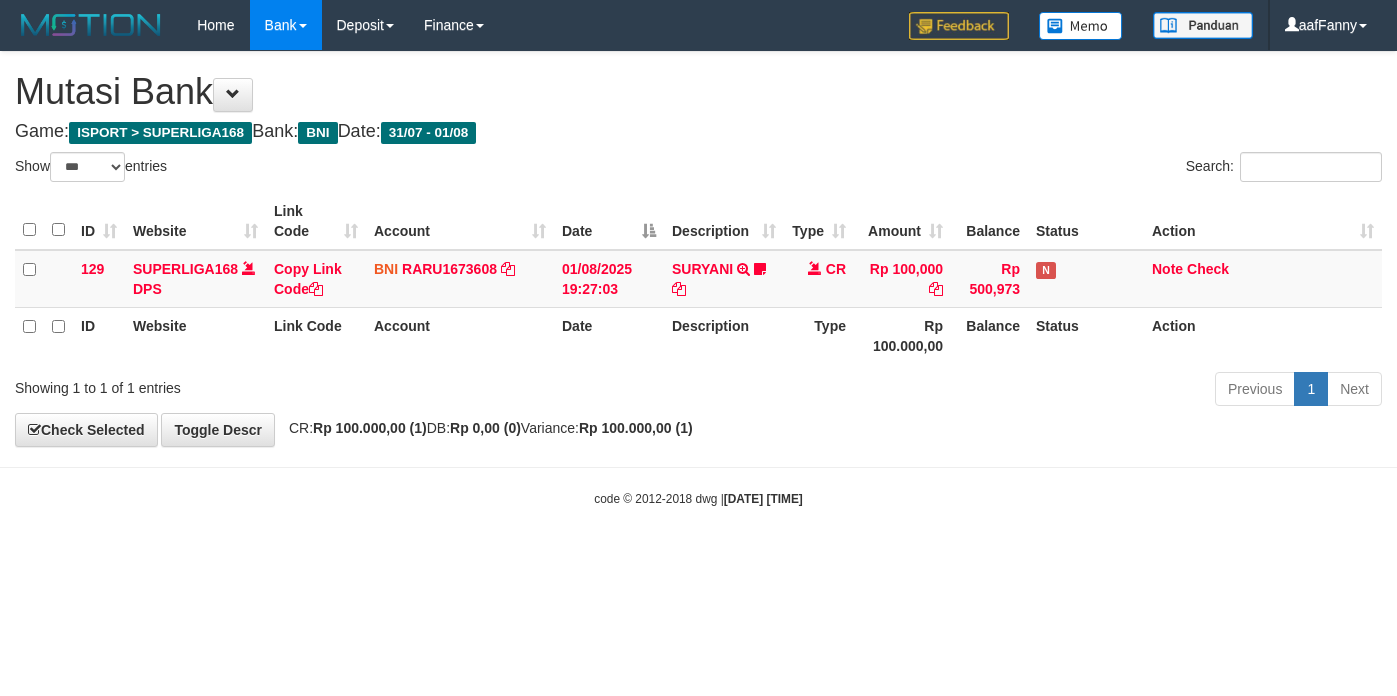 select on "***" 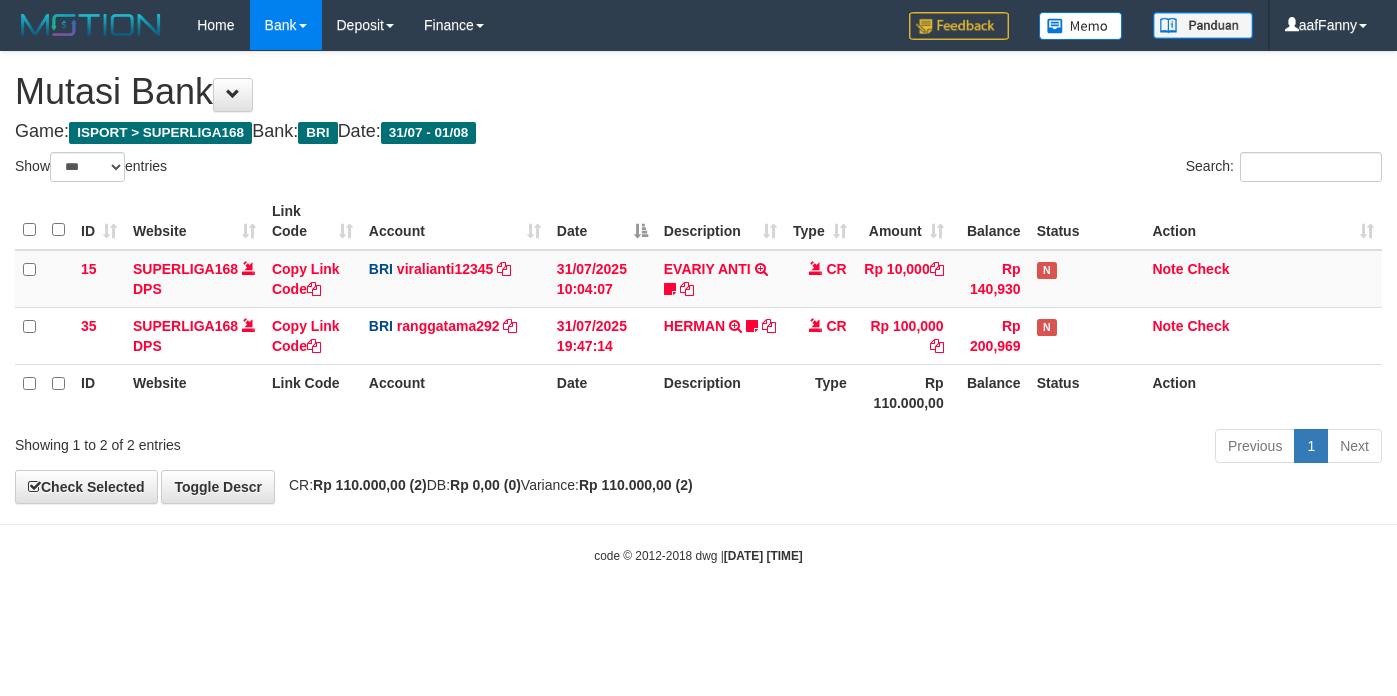 select on "***" 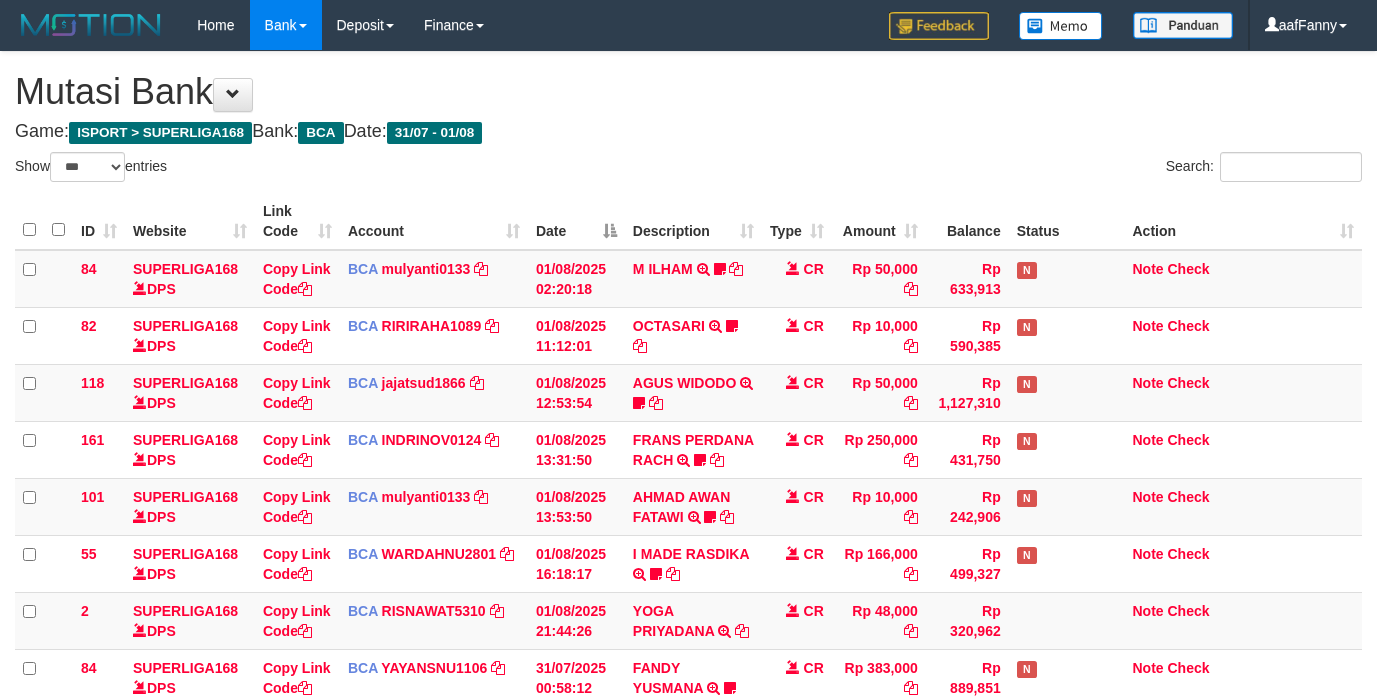select on "***" 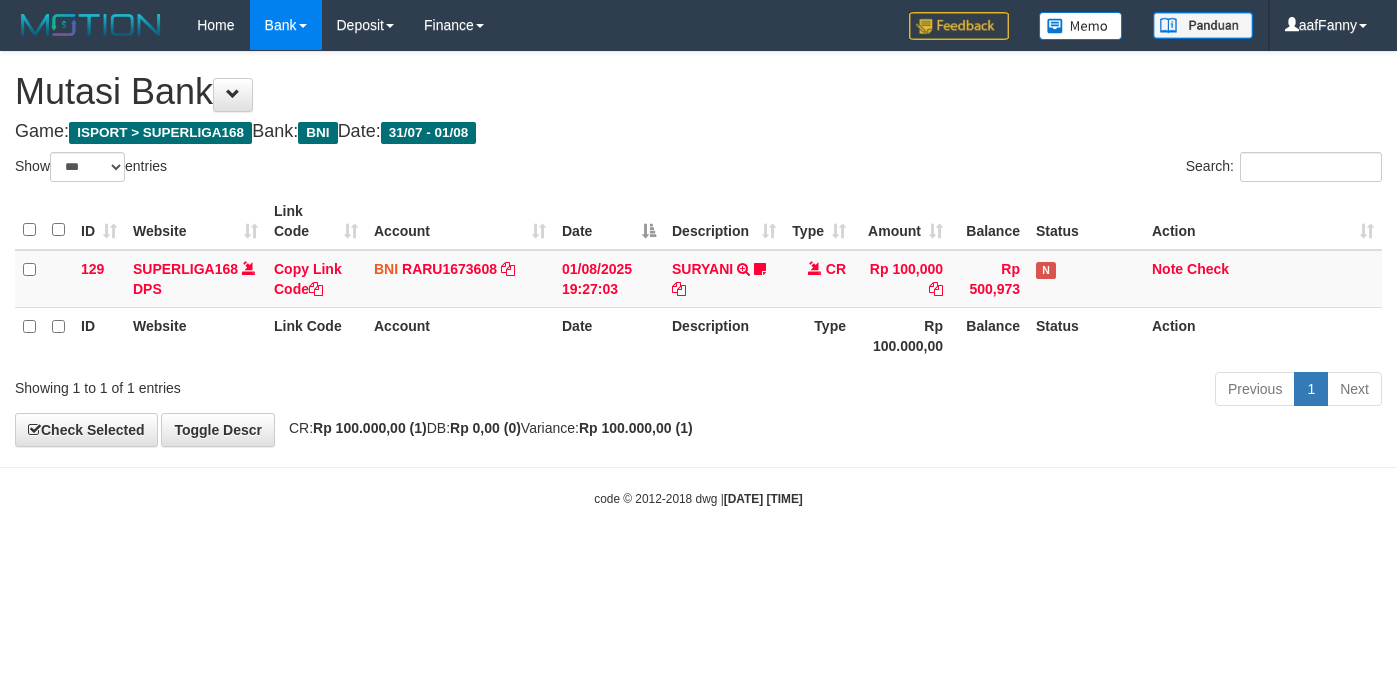 select on "***" 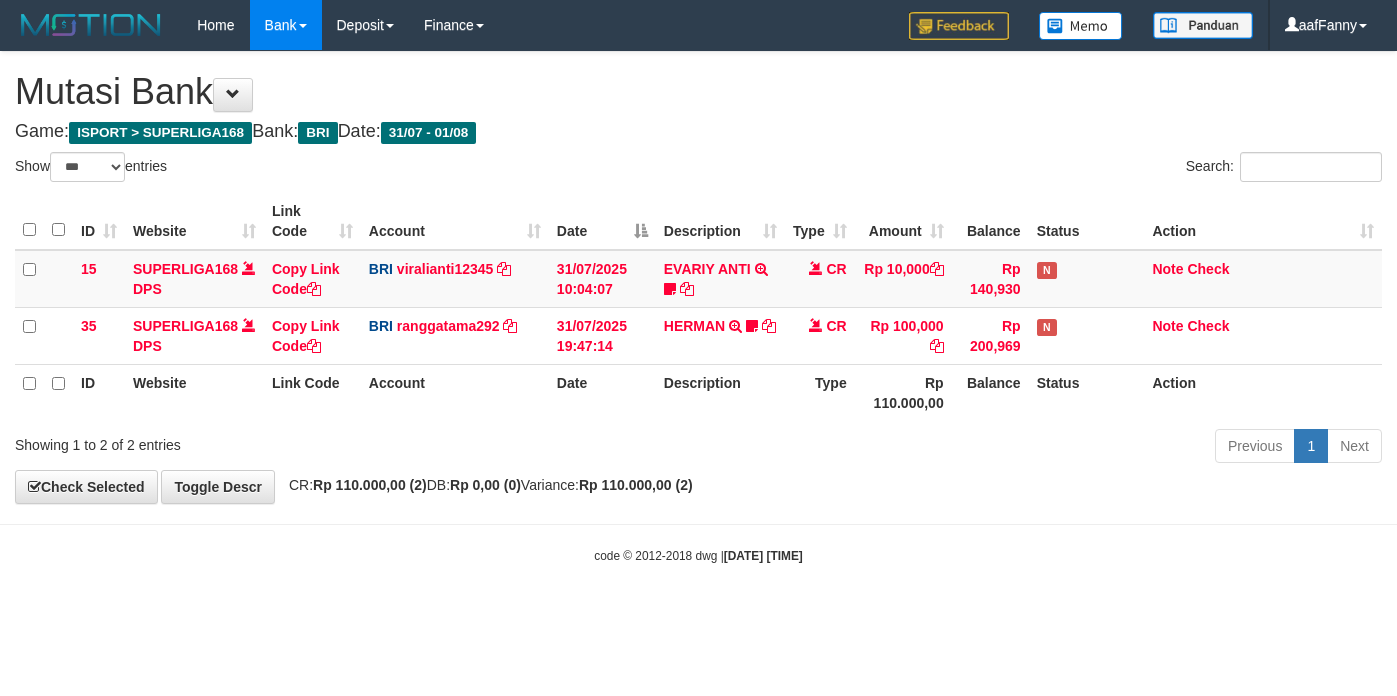 select on "***" 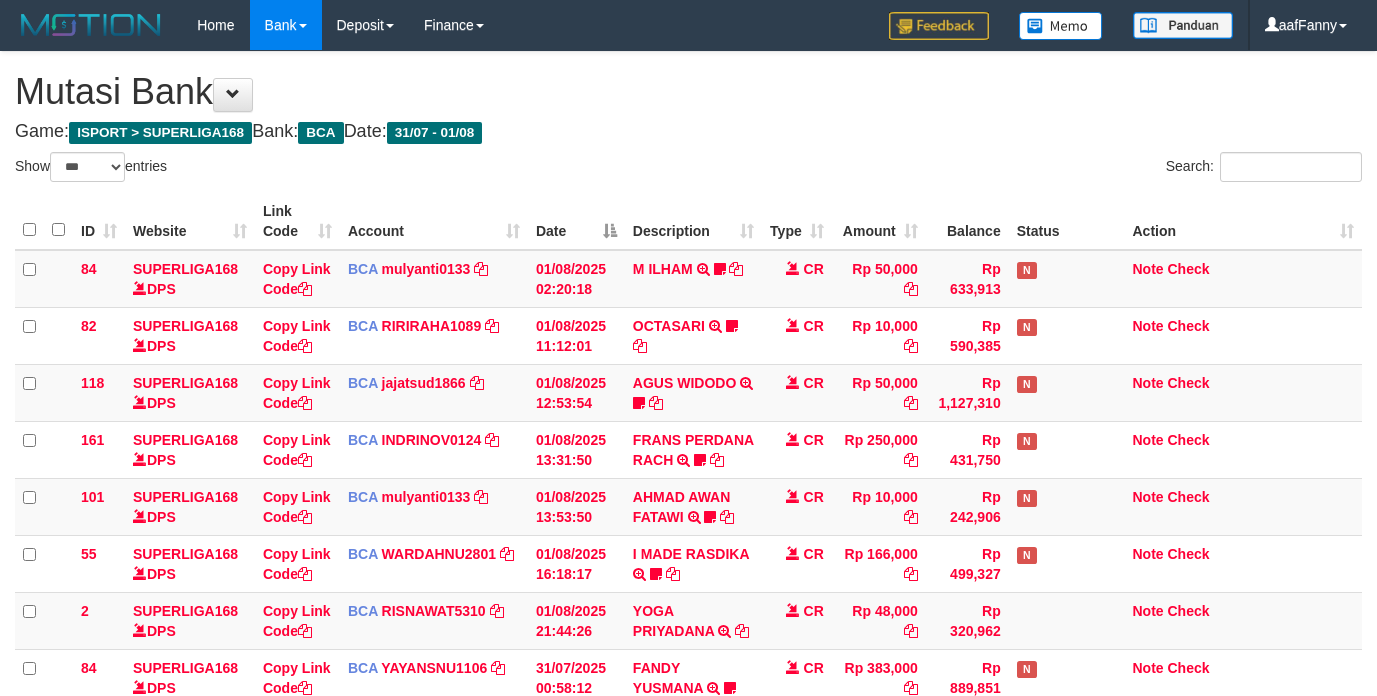 select on "***" 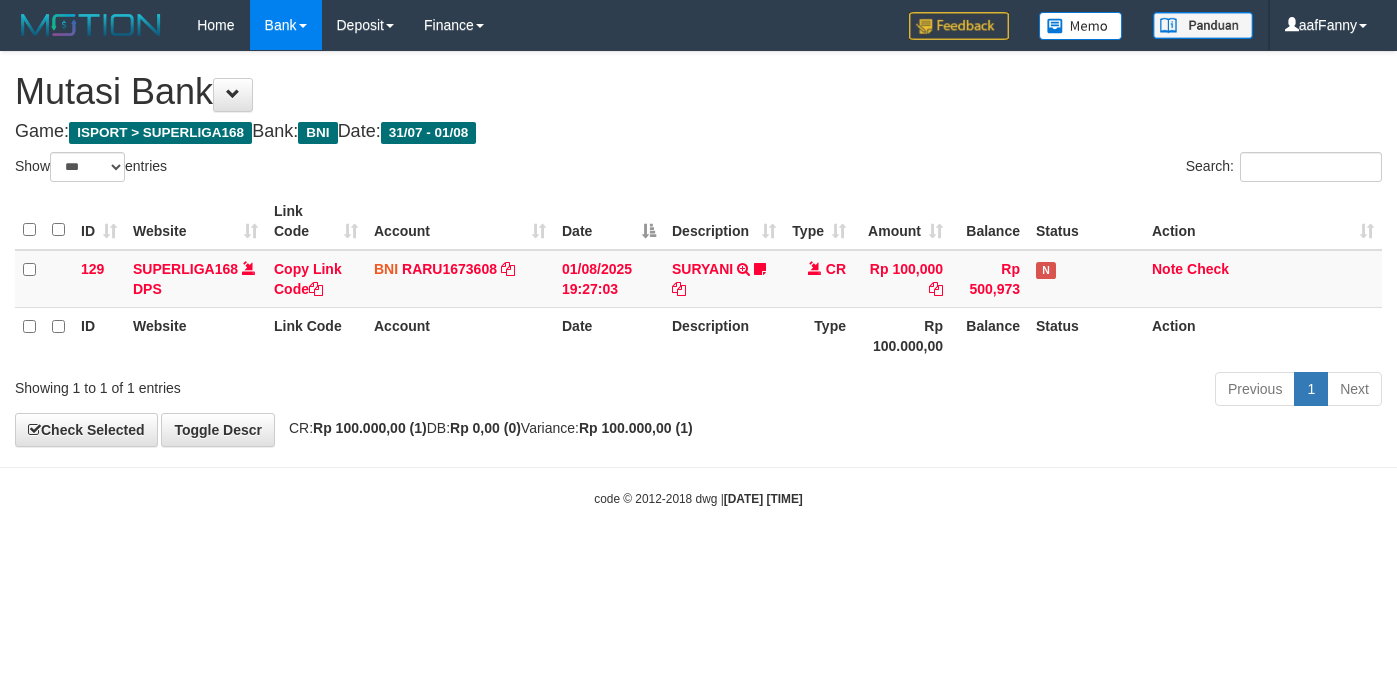 select on "***" 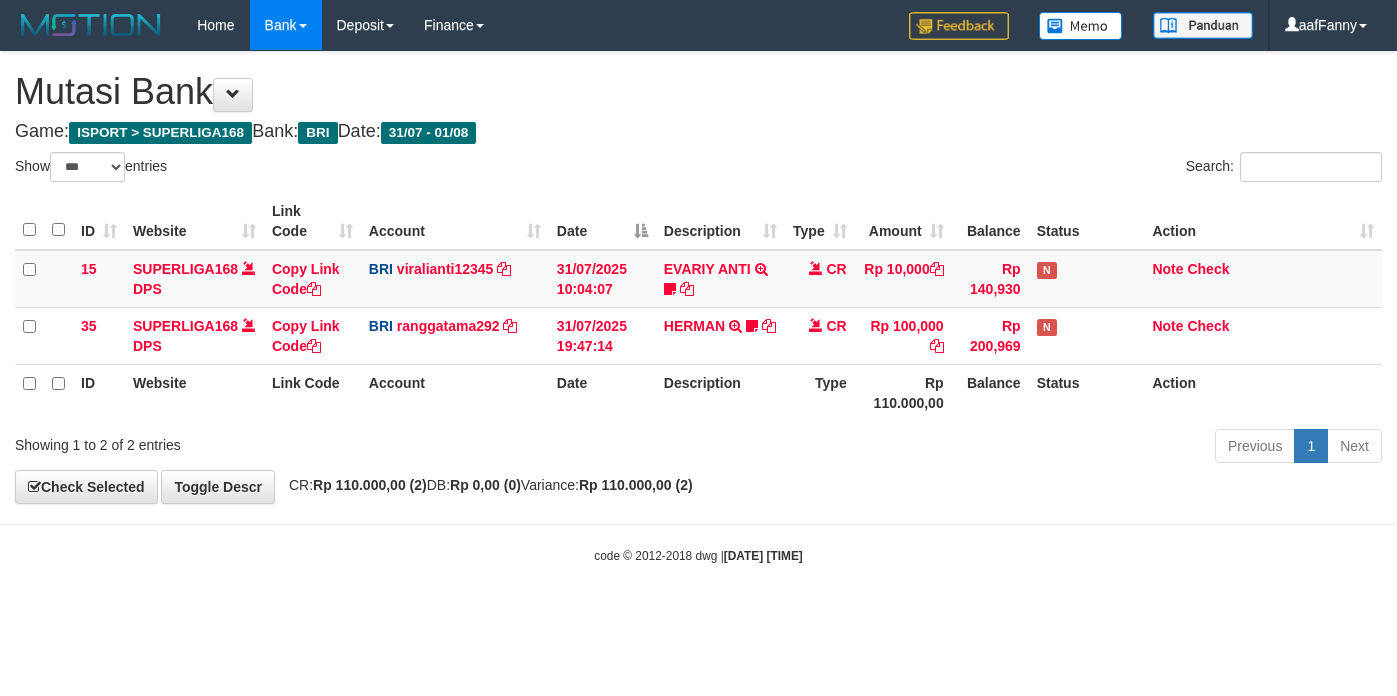 select on "***" 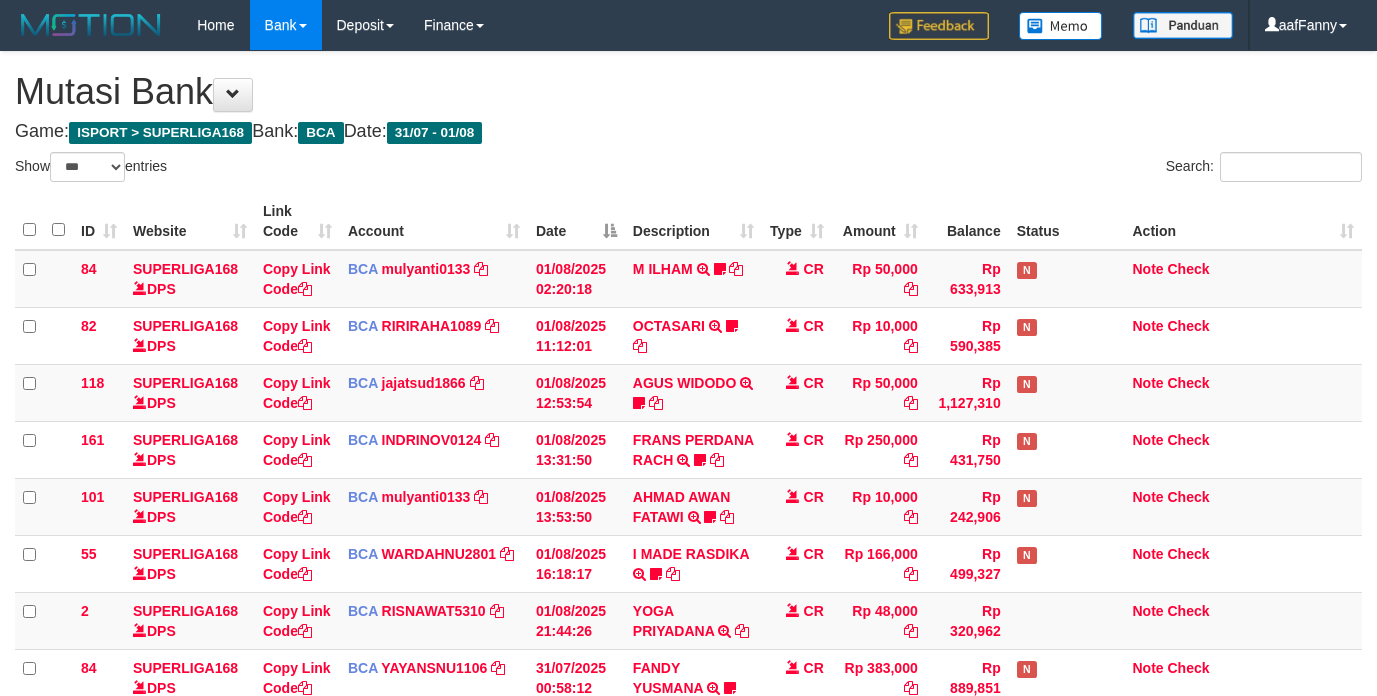 select on "***" 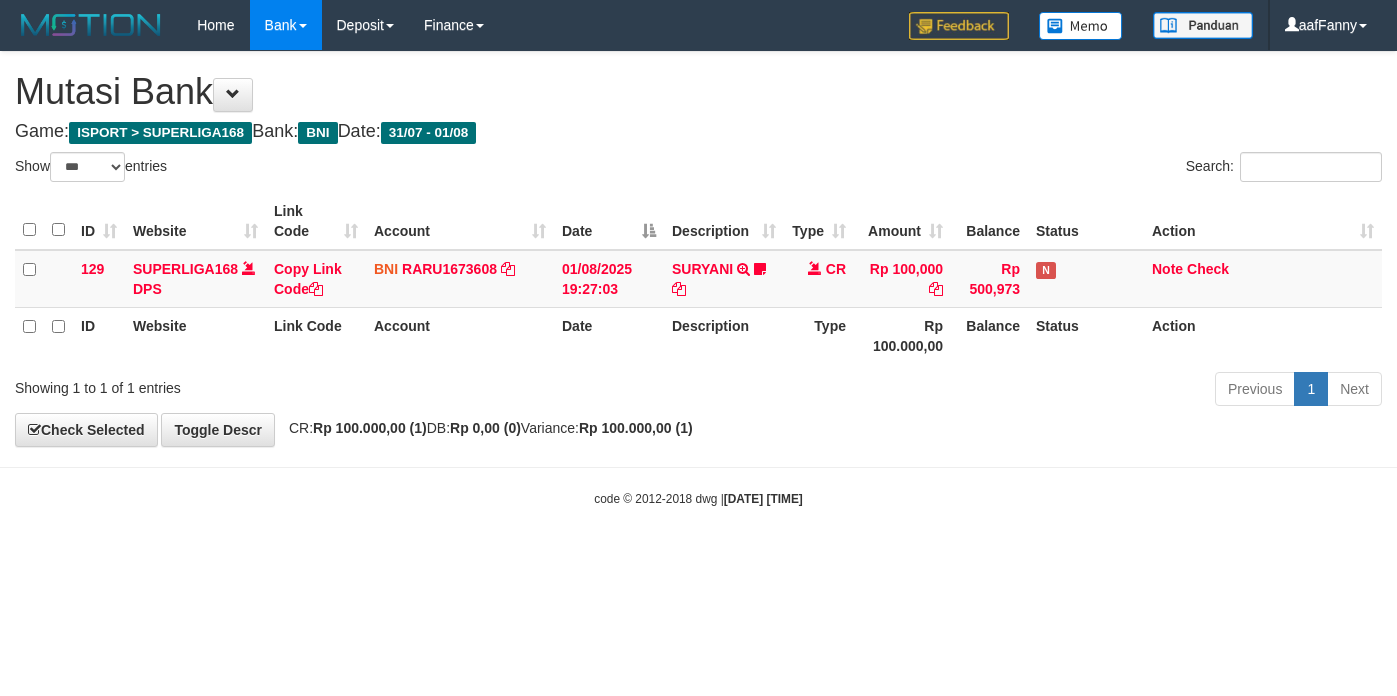 select on "***" 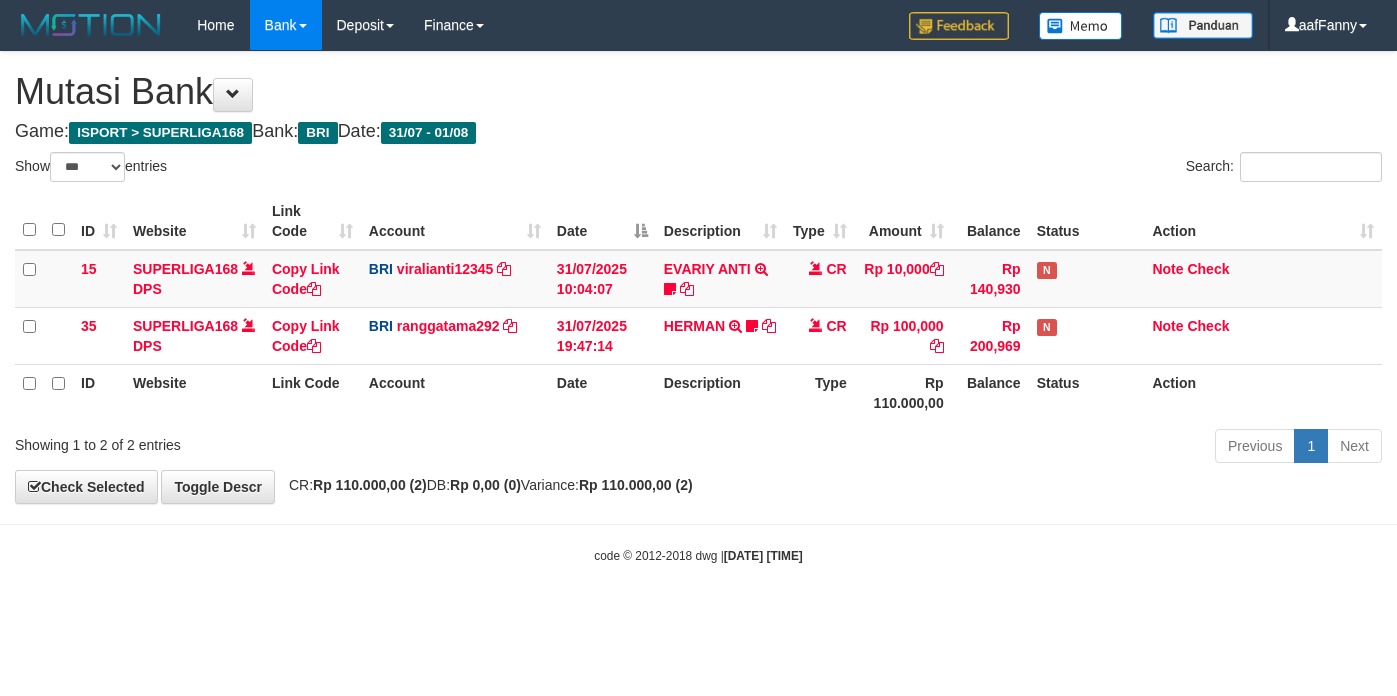 select on "***" 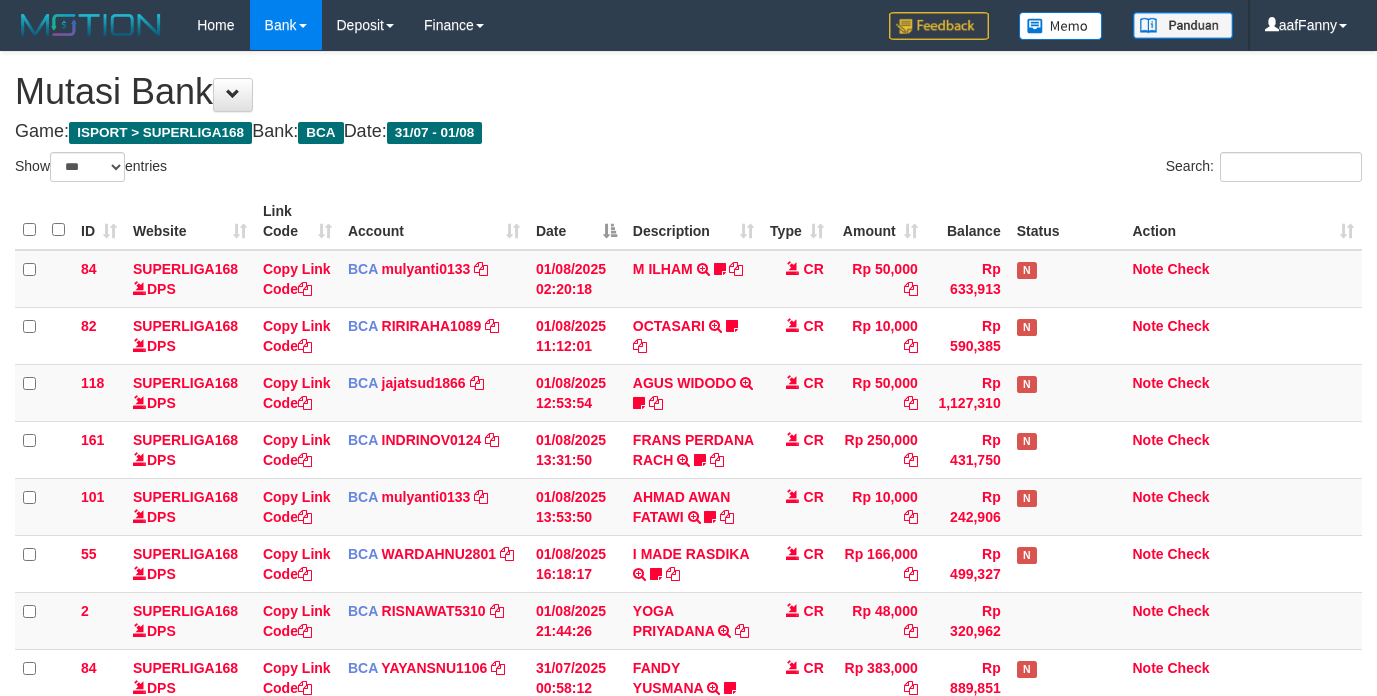 select on "***" 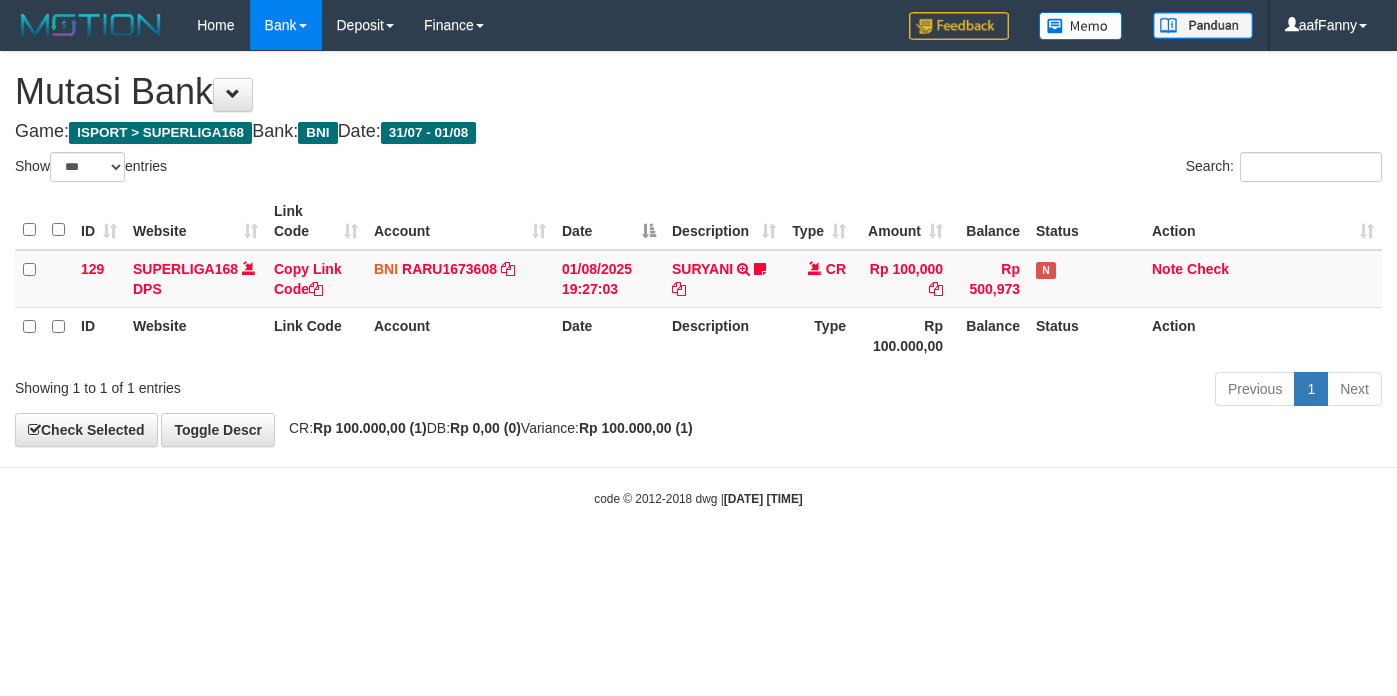 select on "***" 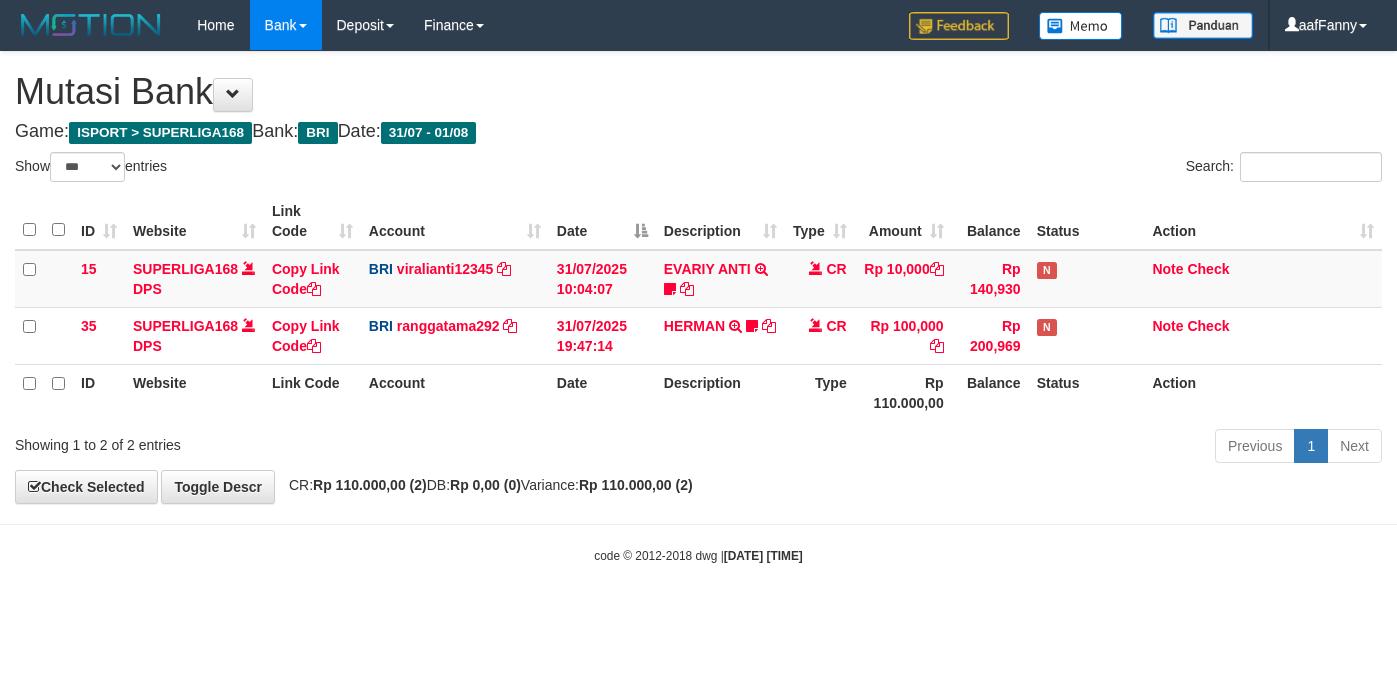 select on "***" 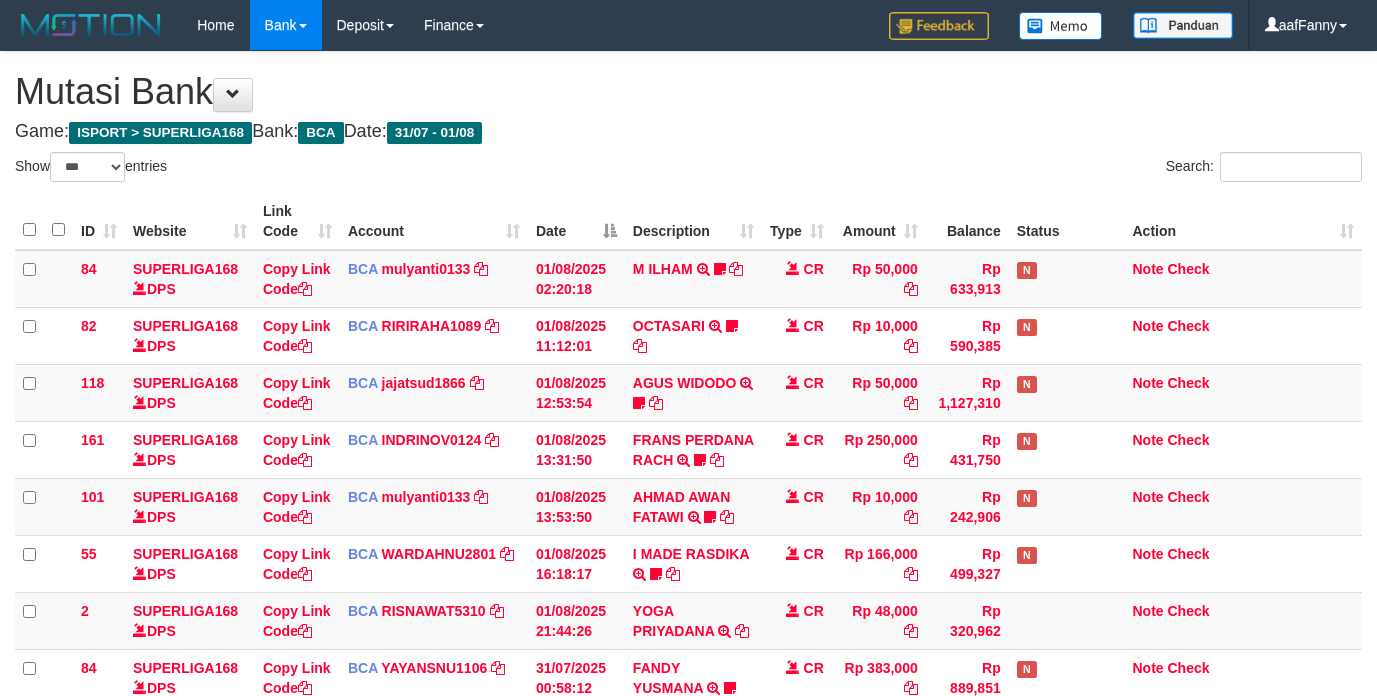 select on "***" 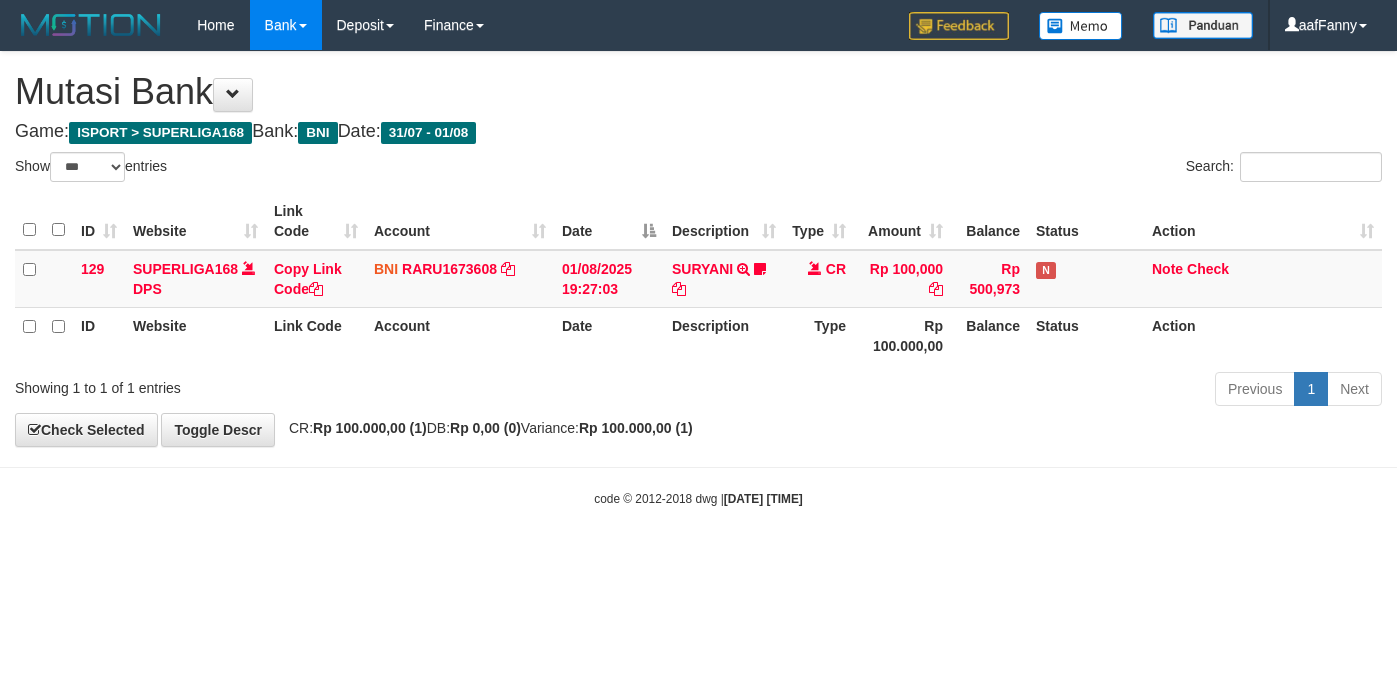 select on "***" 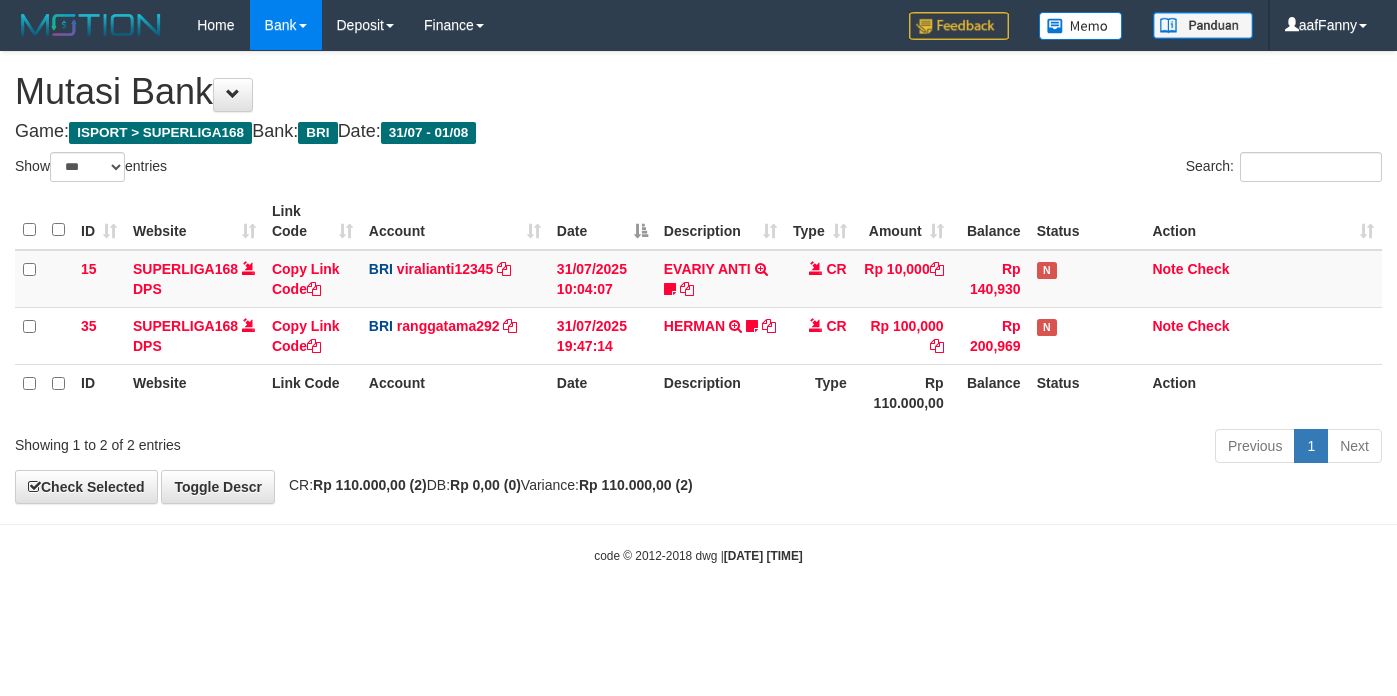 select on "***" 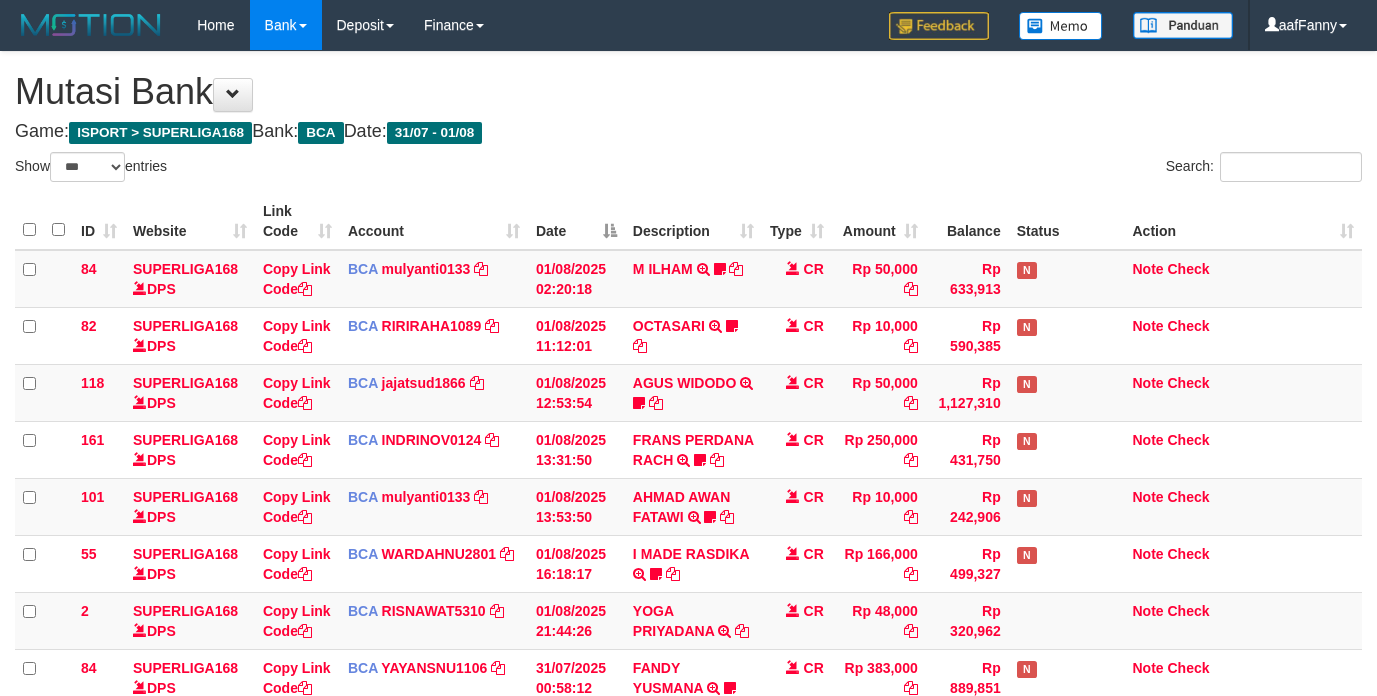select on "***" 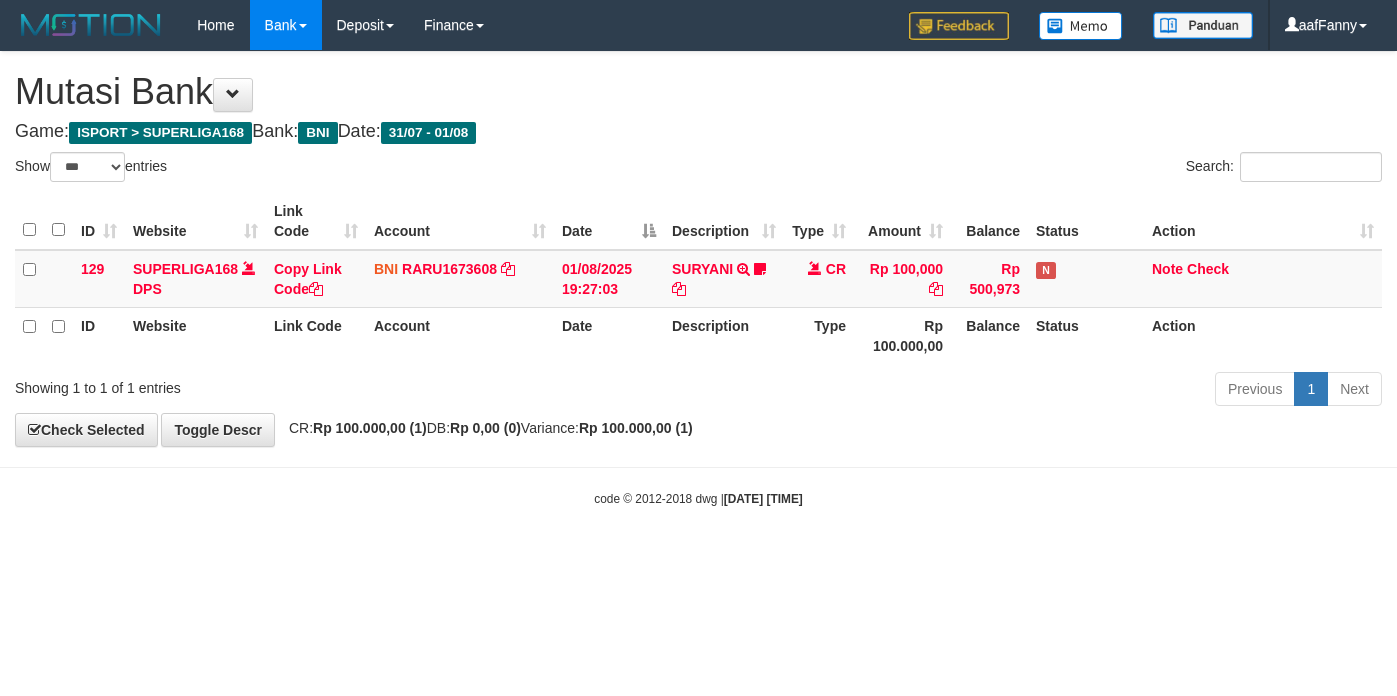 select on "***" 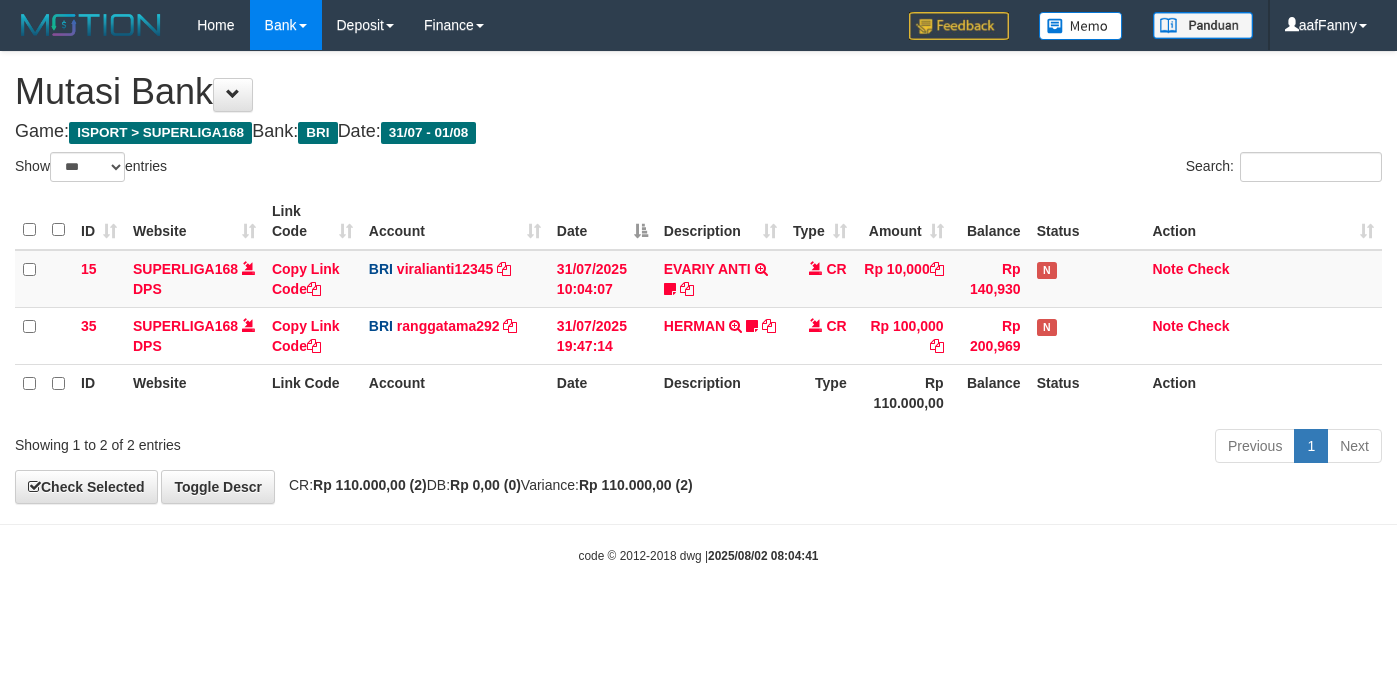 select on "***" 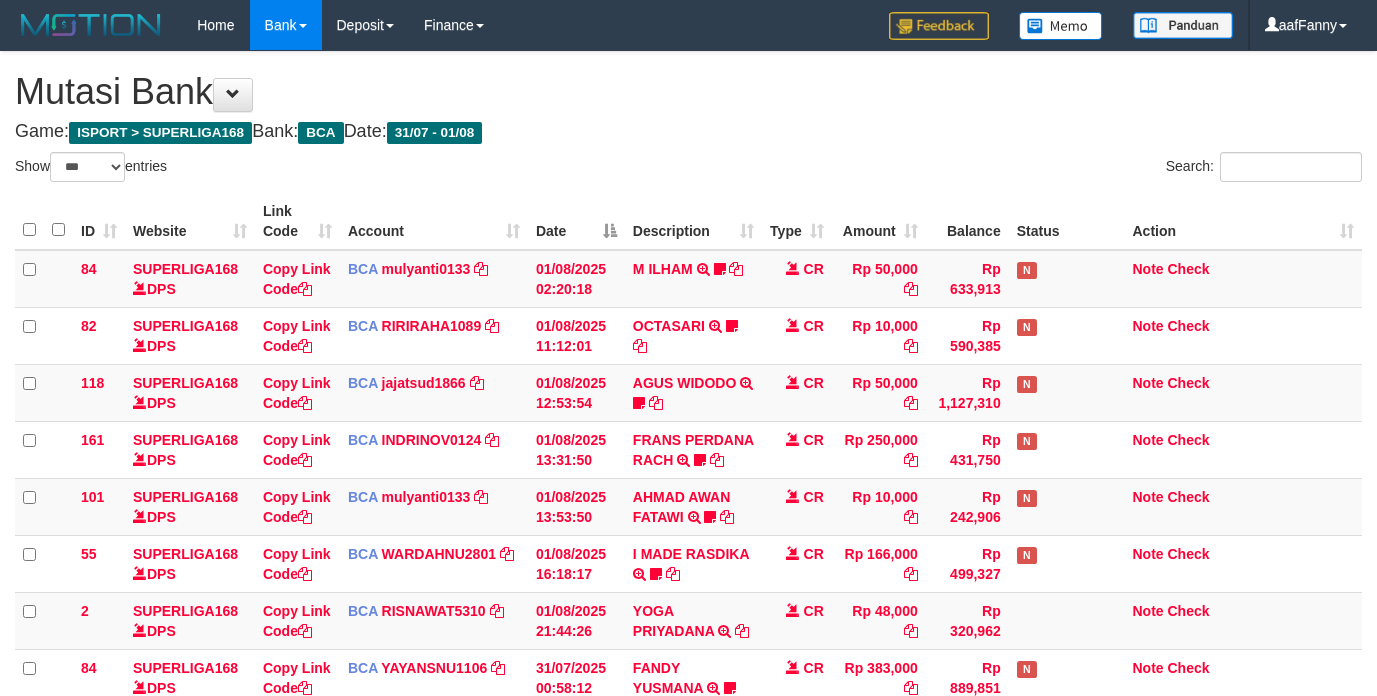 select on "***" 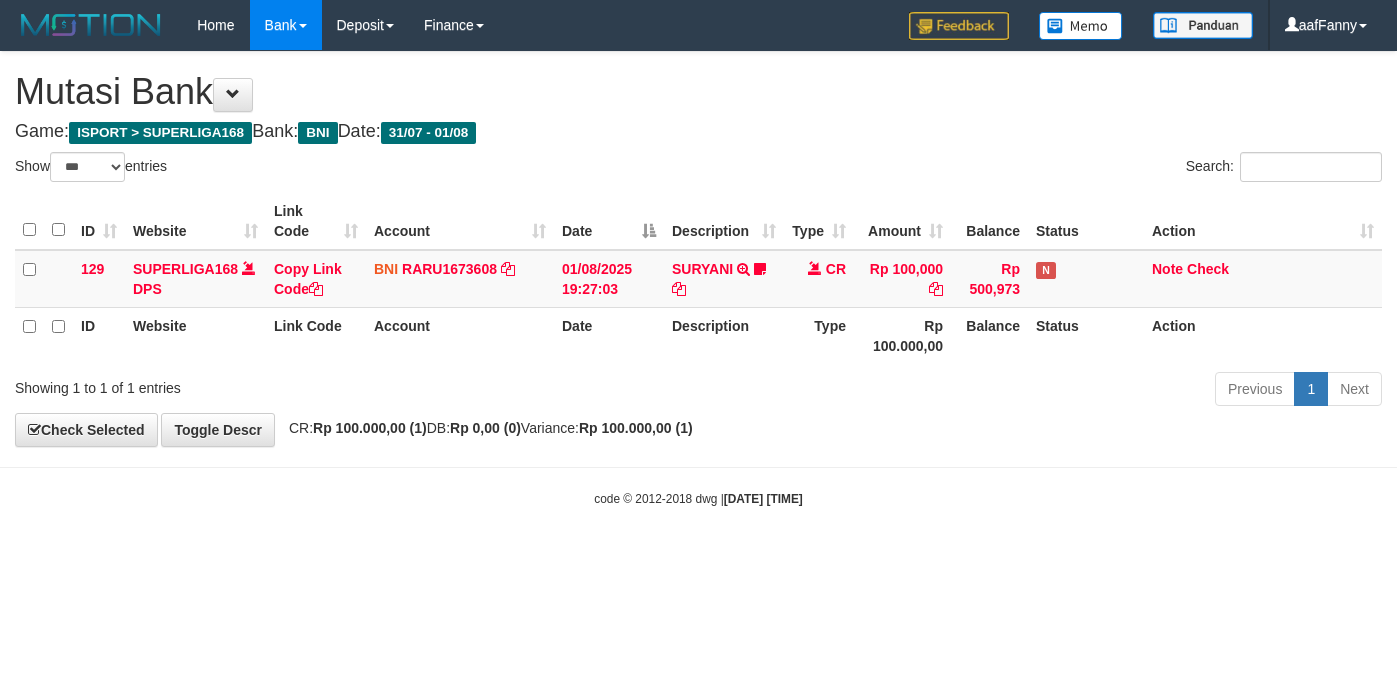 select on "***" 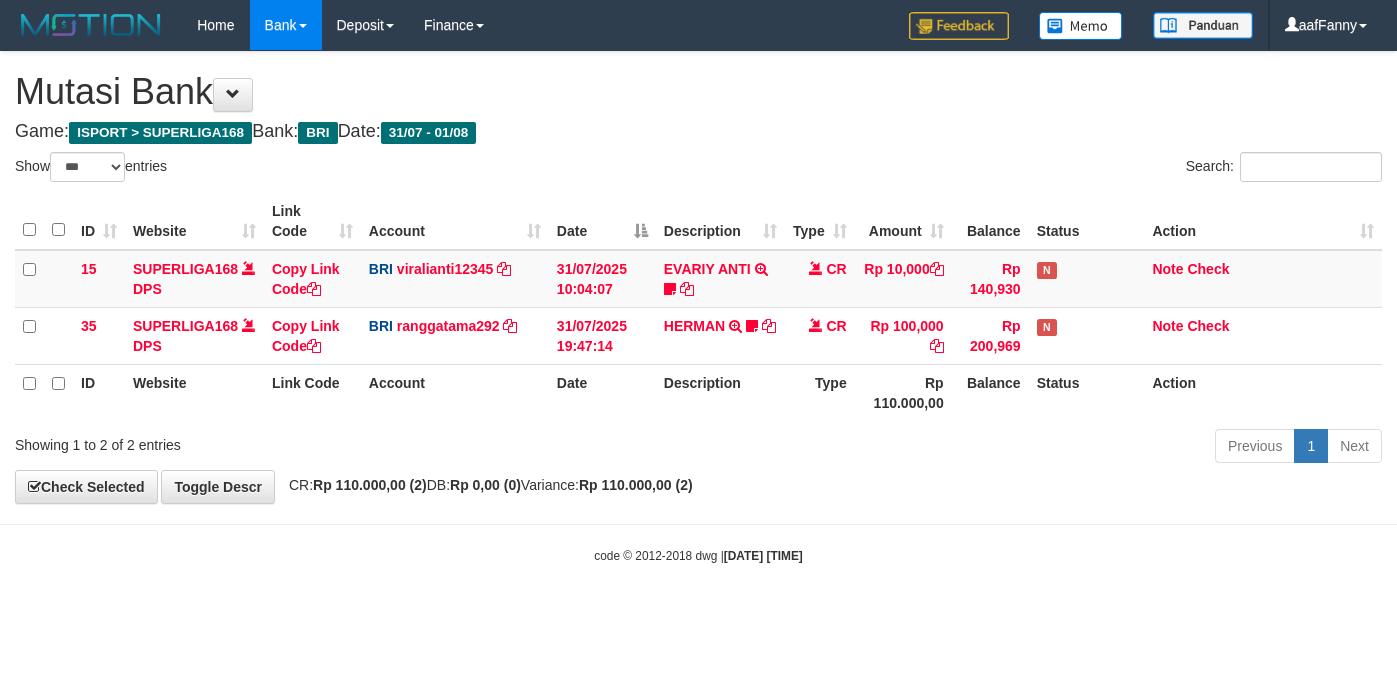 select on "***" 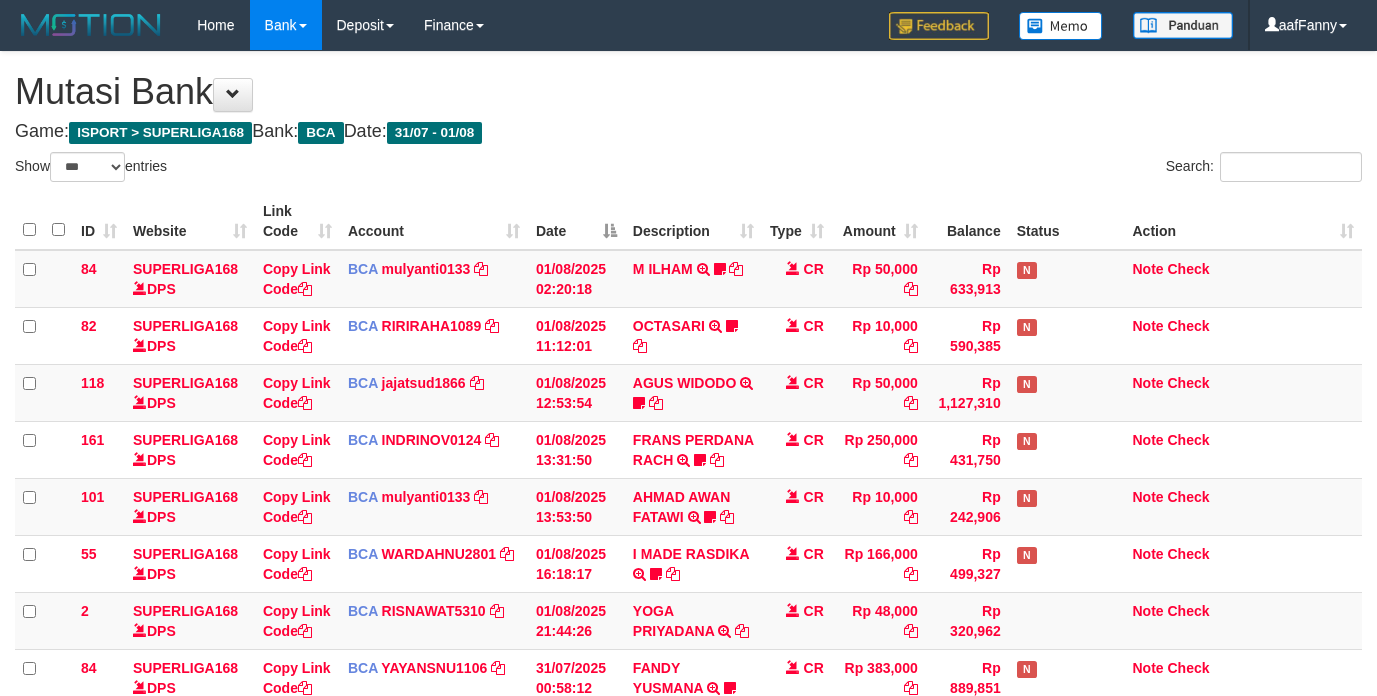 select on "***" 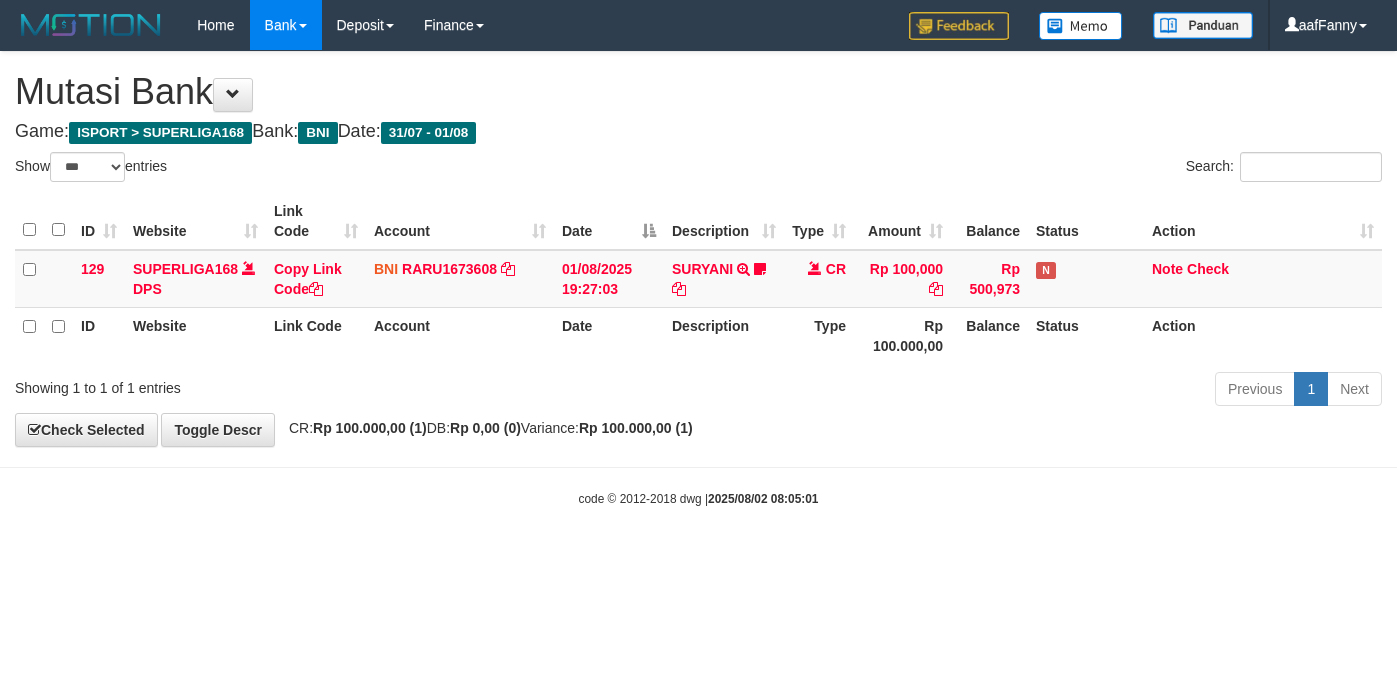select on "***" 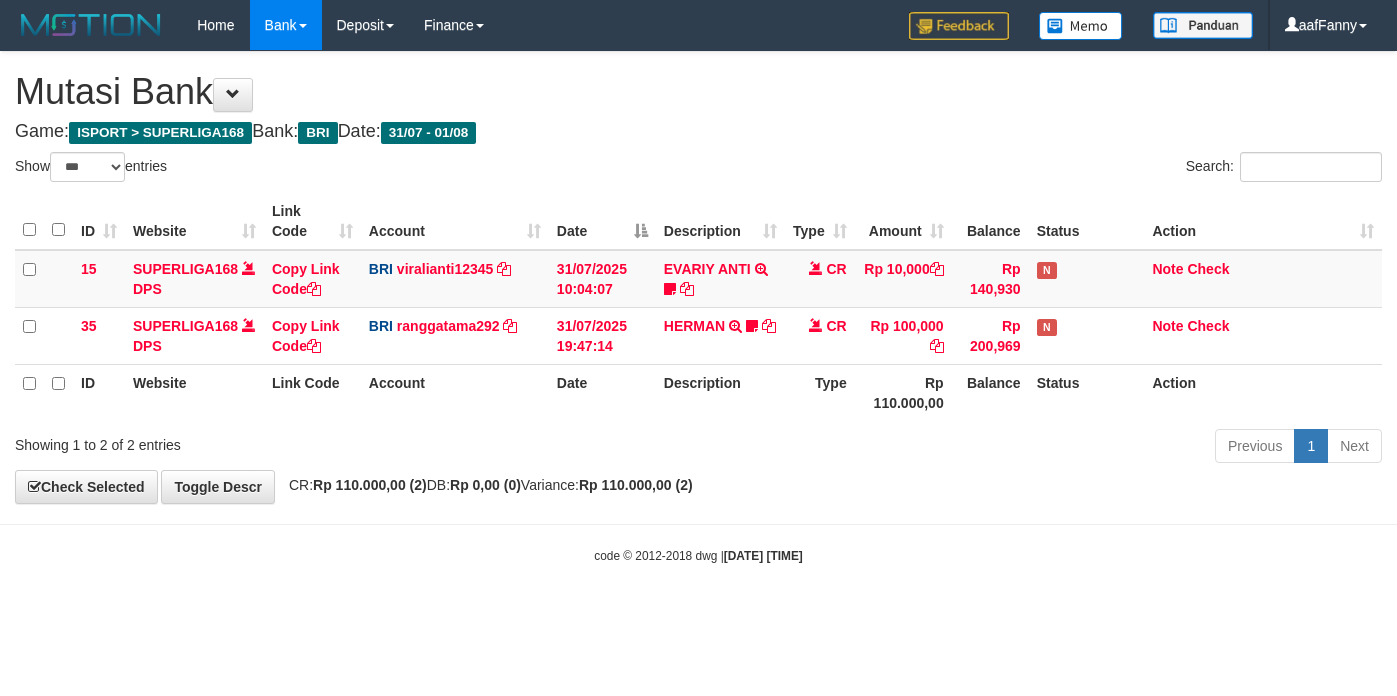select on "***" 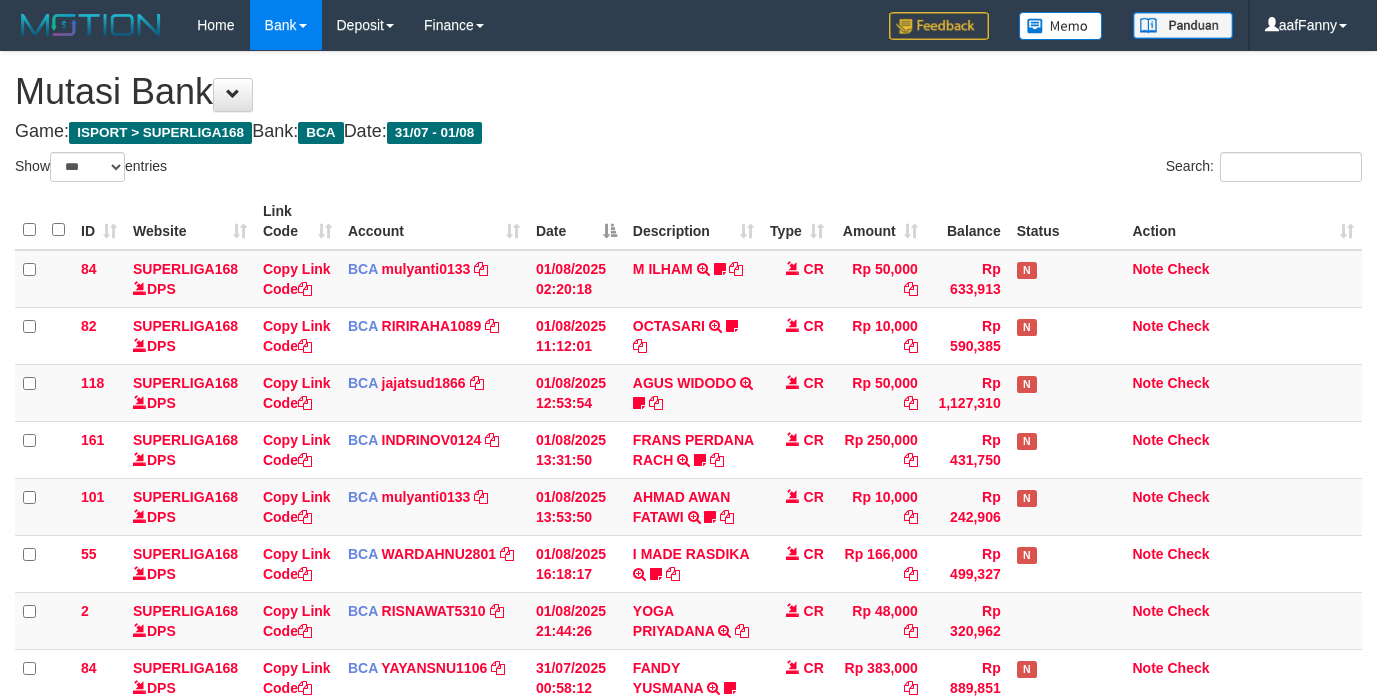 select on "***" 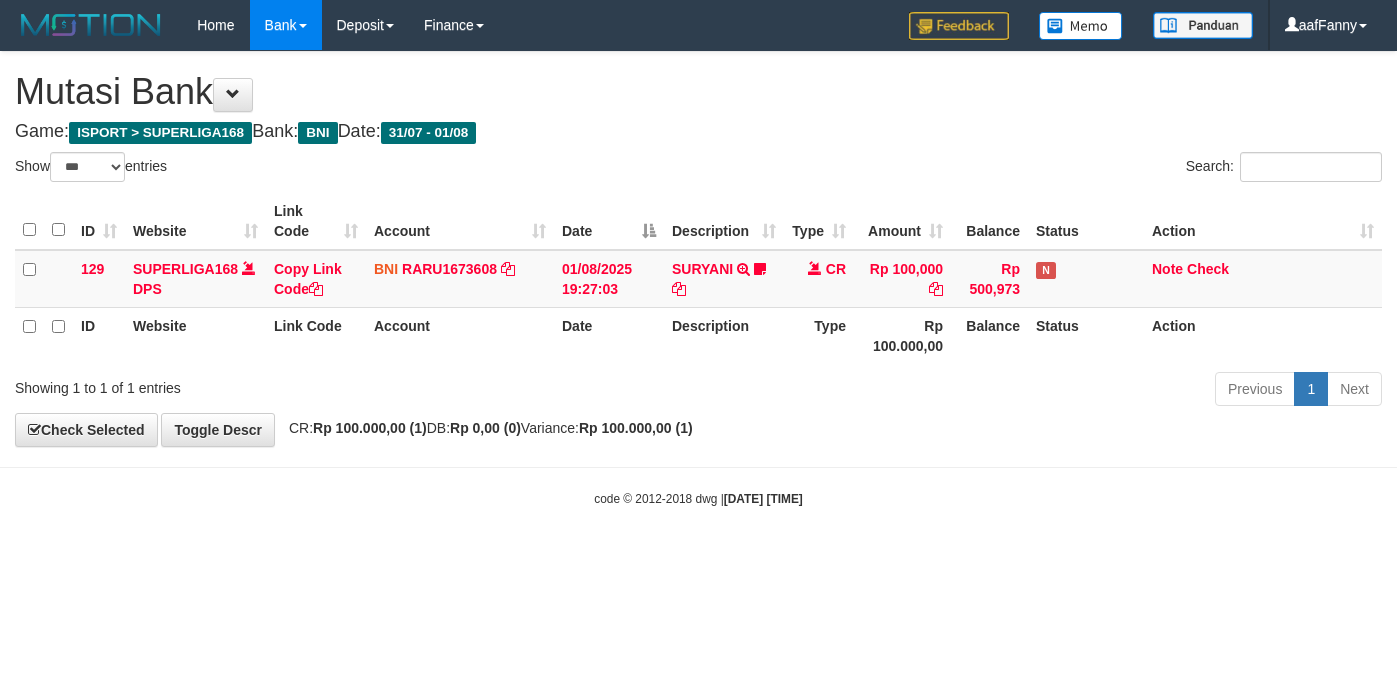 select on "***" 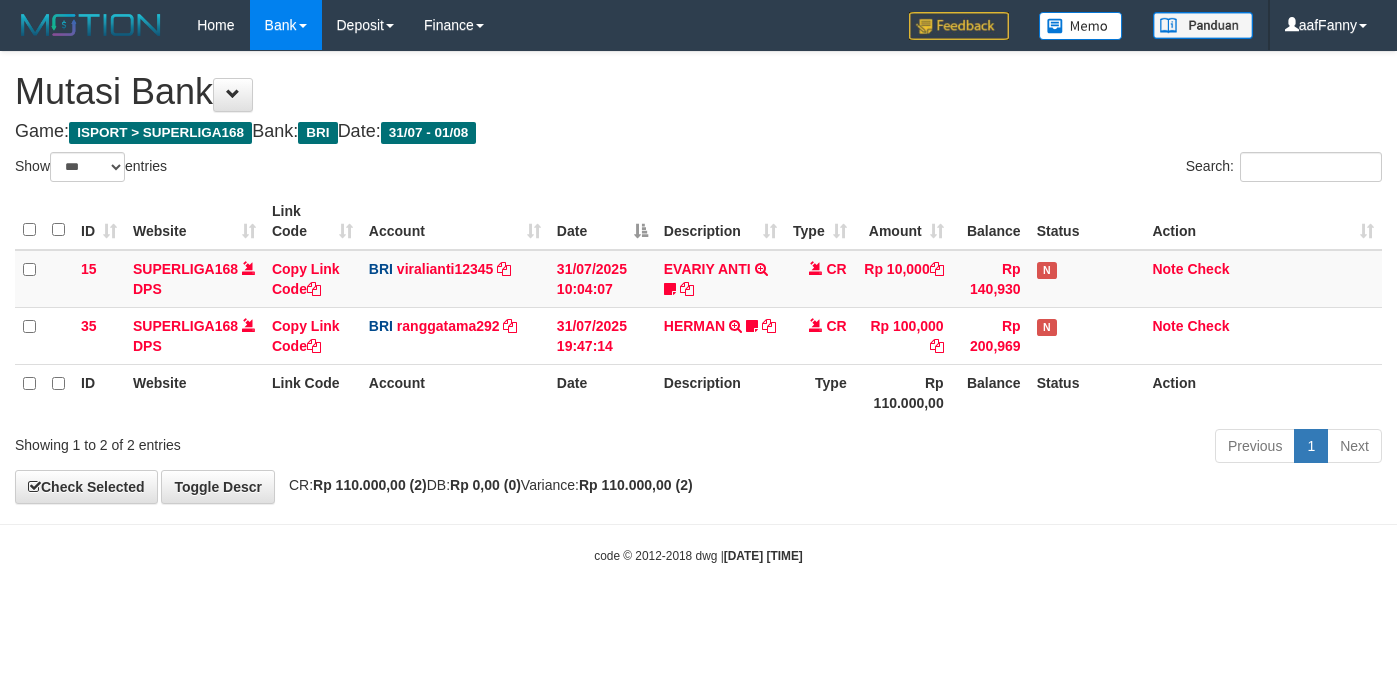 select on "***" 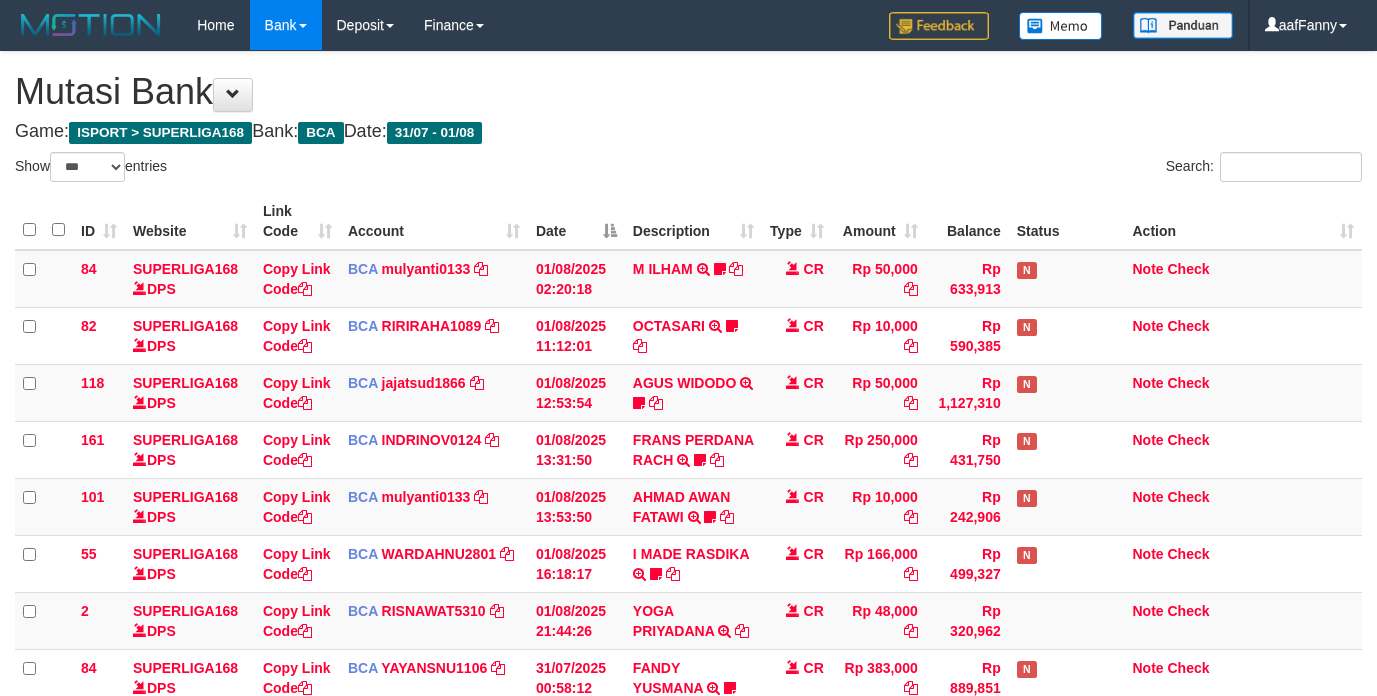 select on "***" 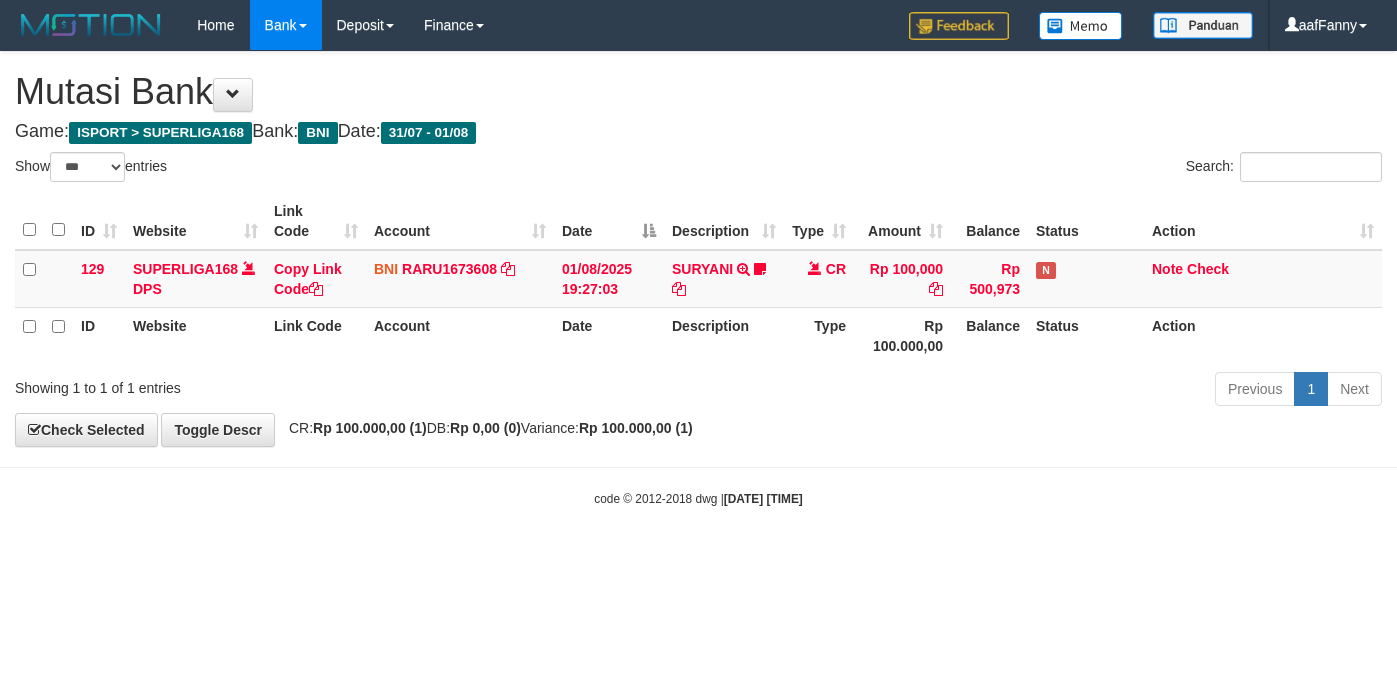 select on "***" 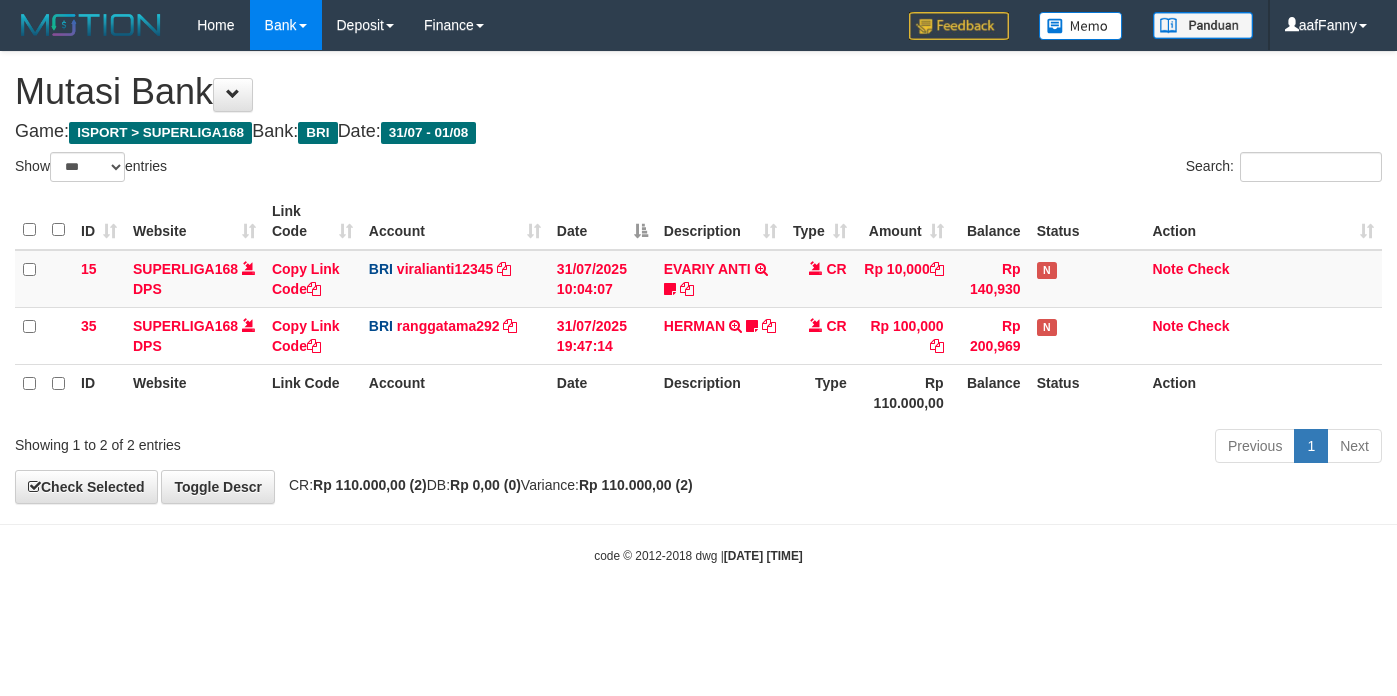 select on "***" 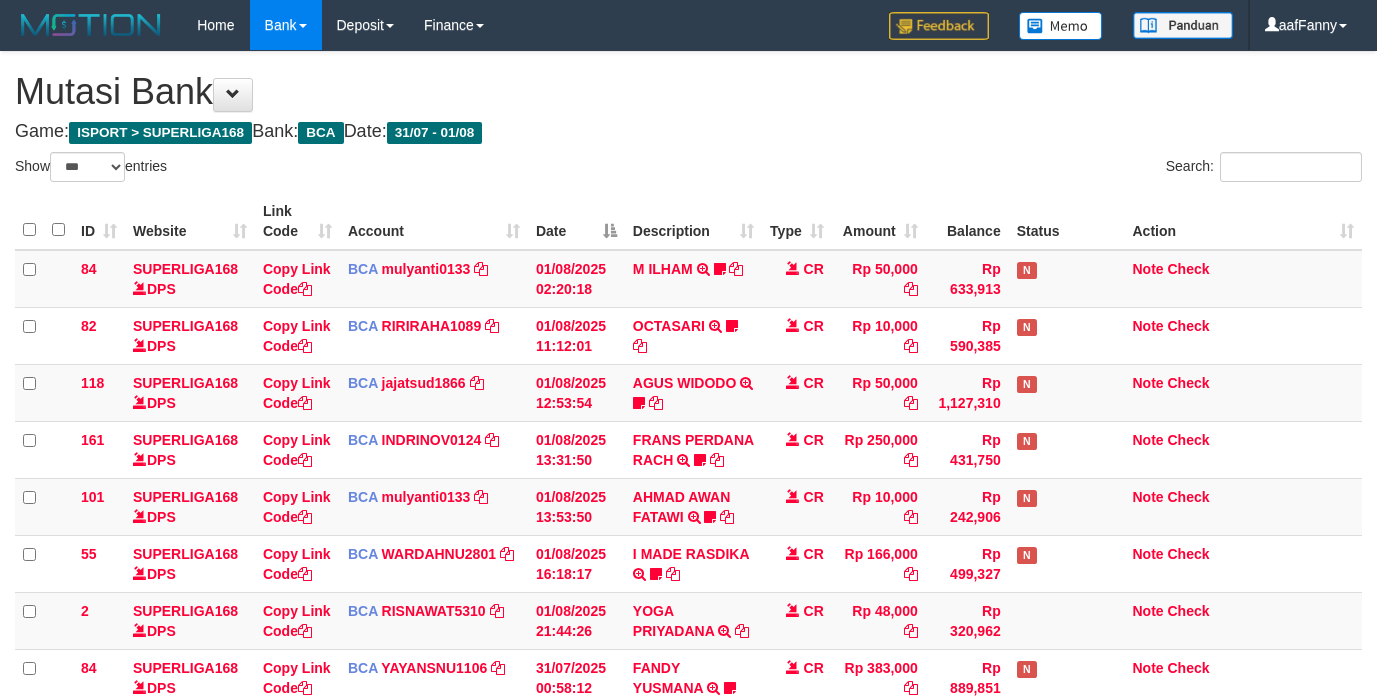 select on "***" 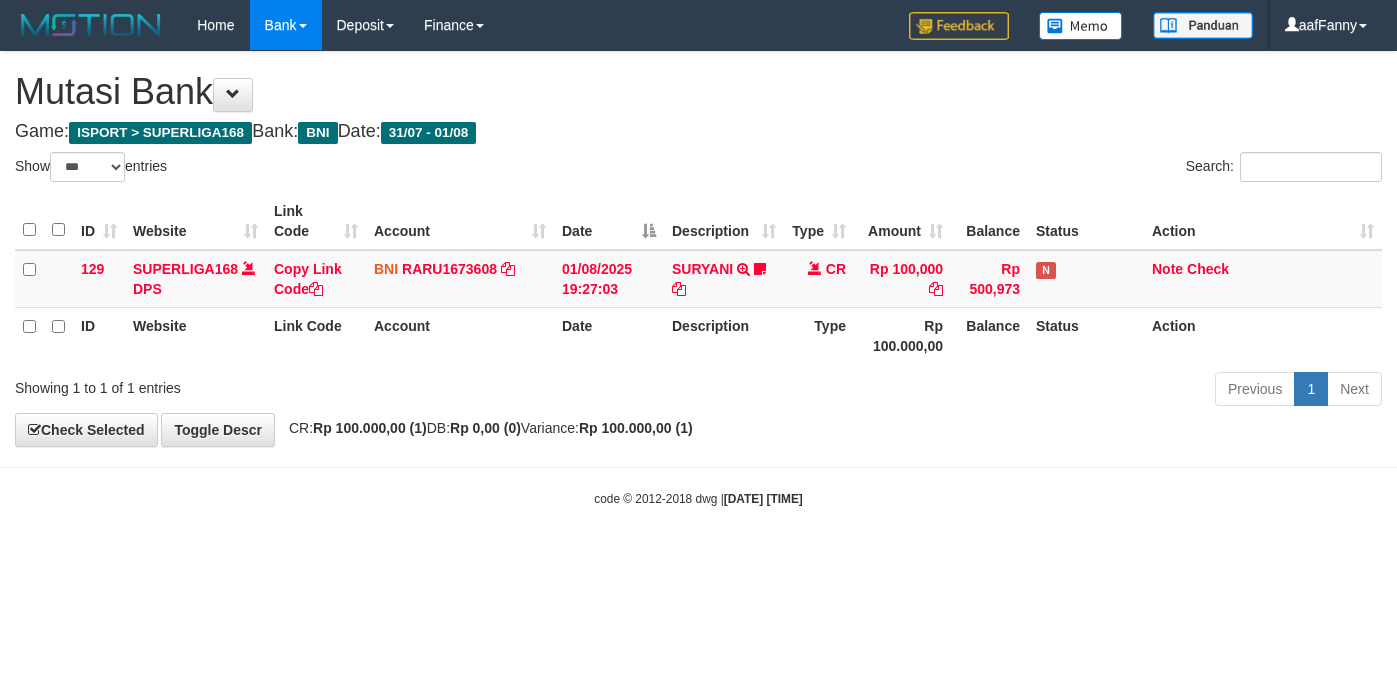 select on "***" 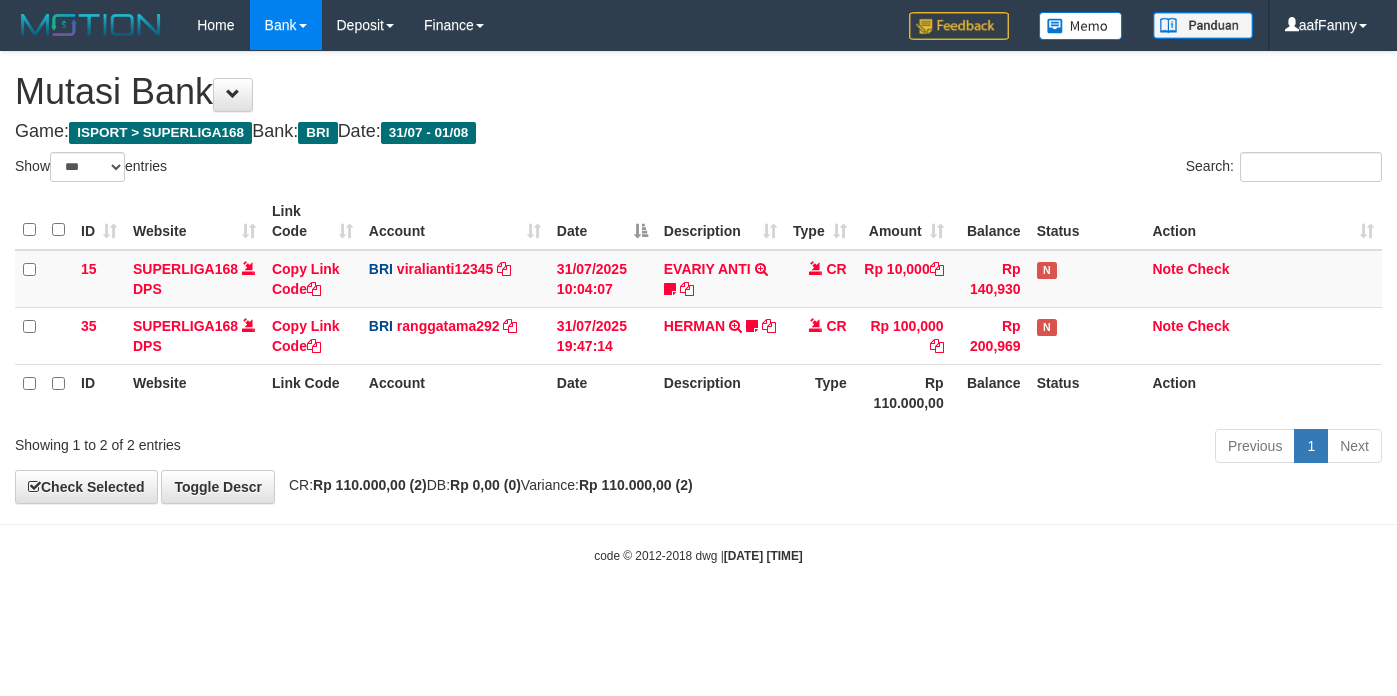 select on "***" 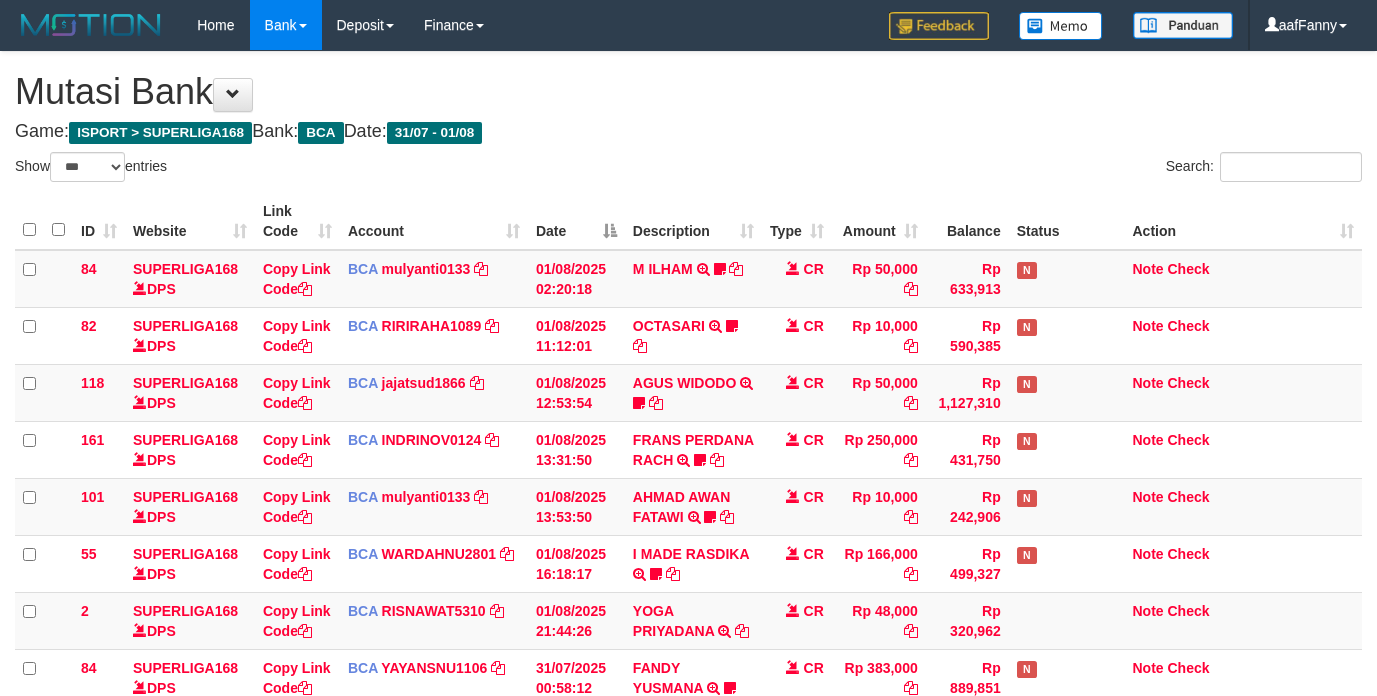 select on "***" 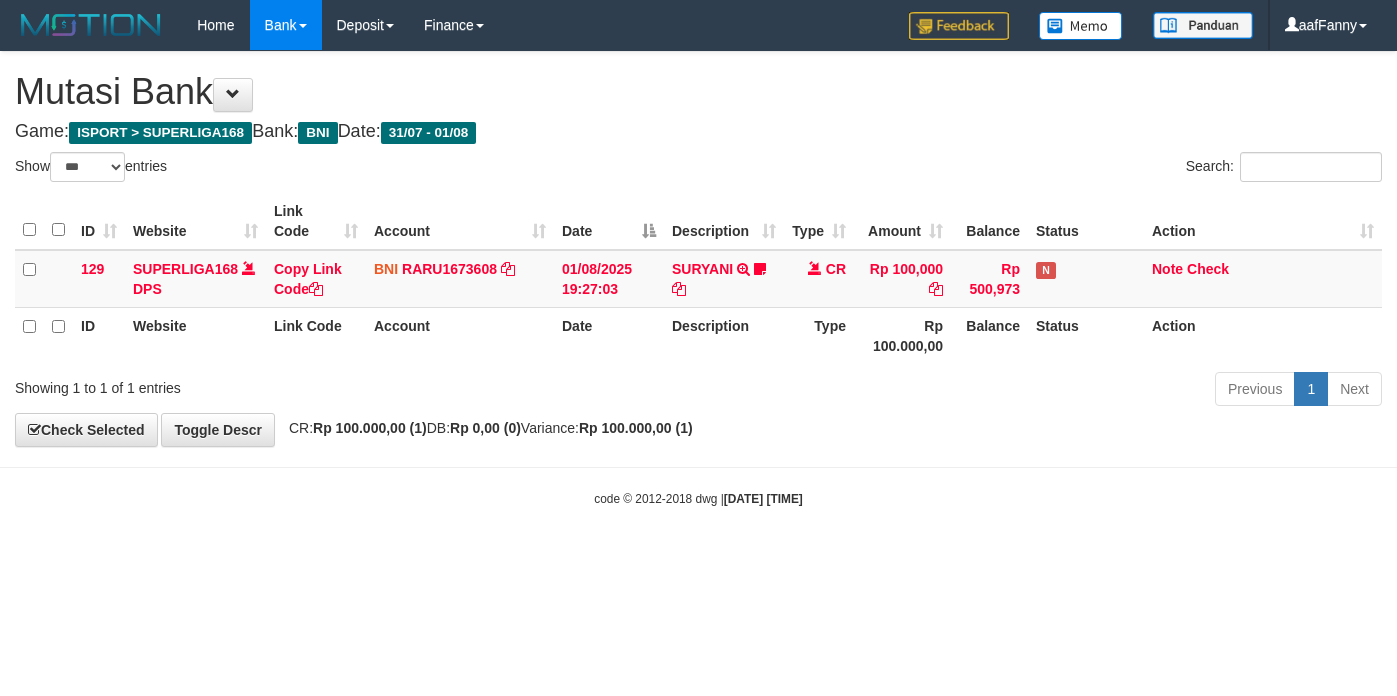 select on "***" 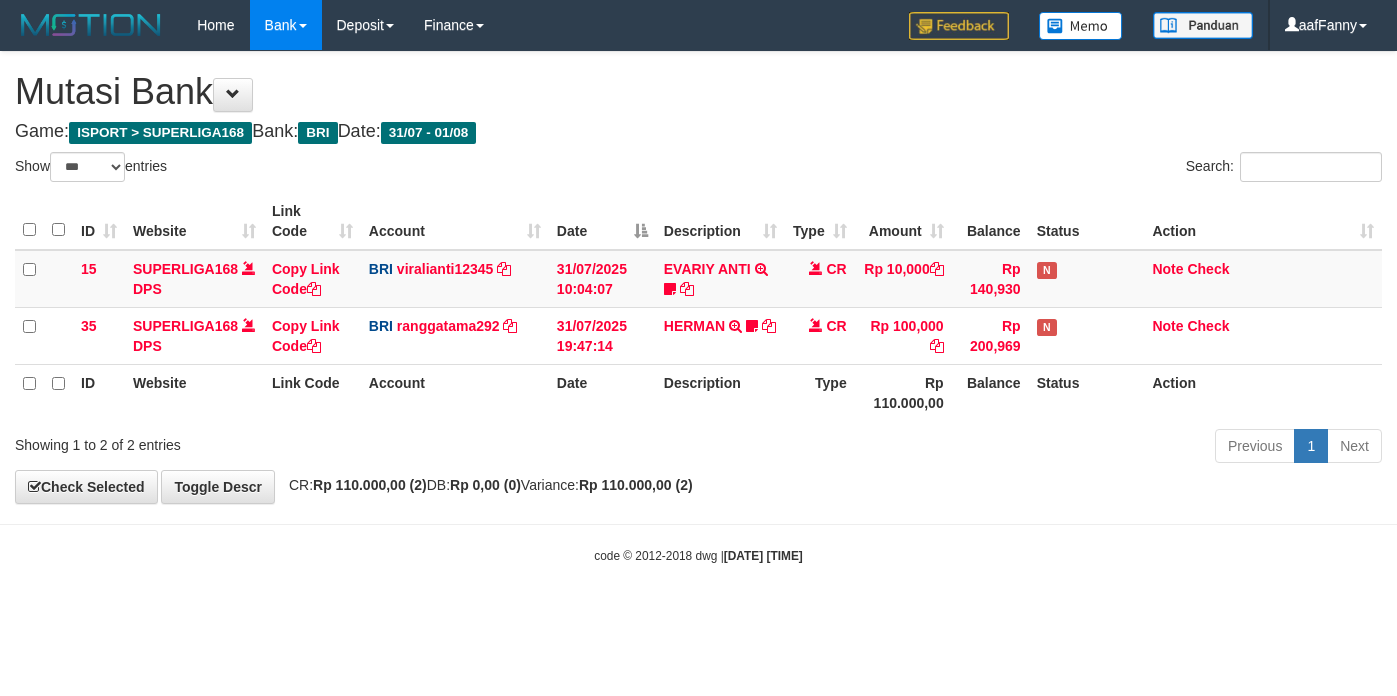 select on "***" 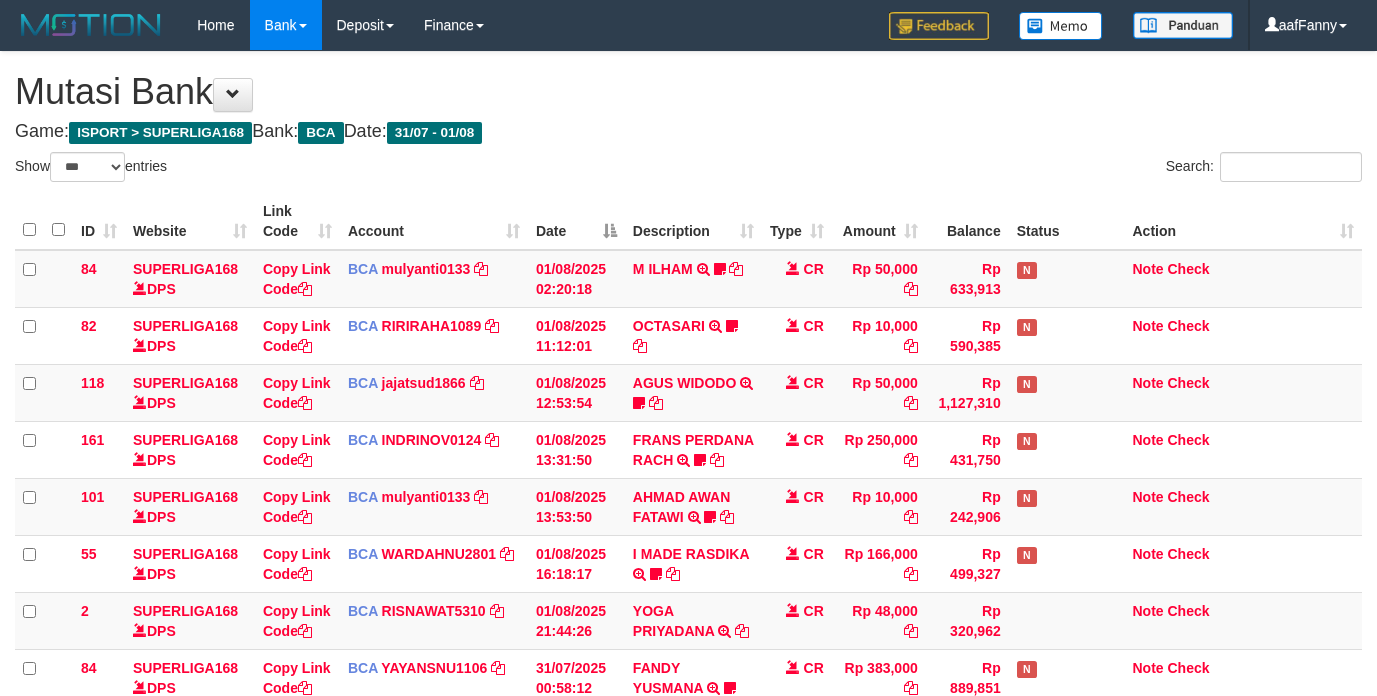 select on "***" 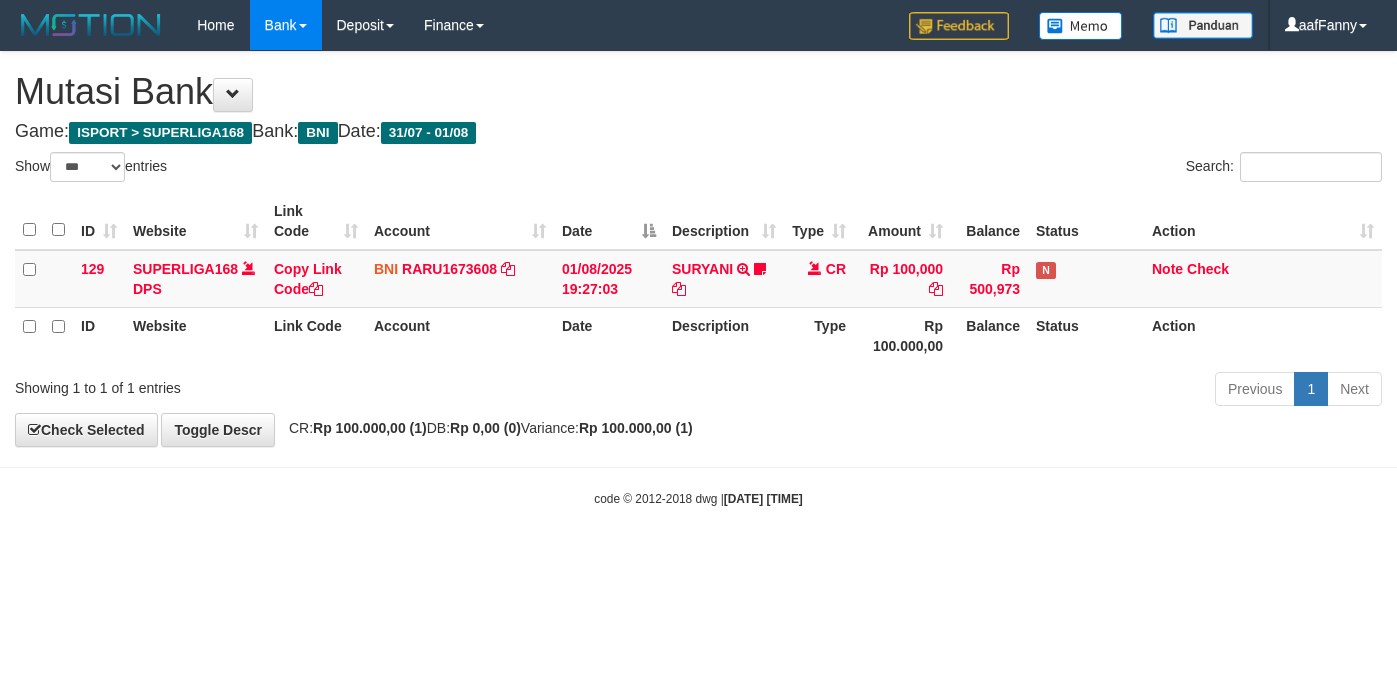 select on "***" 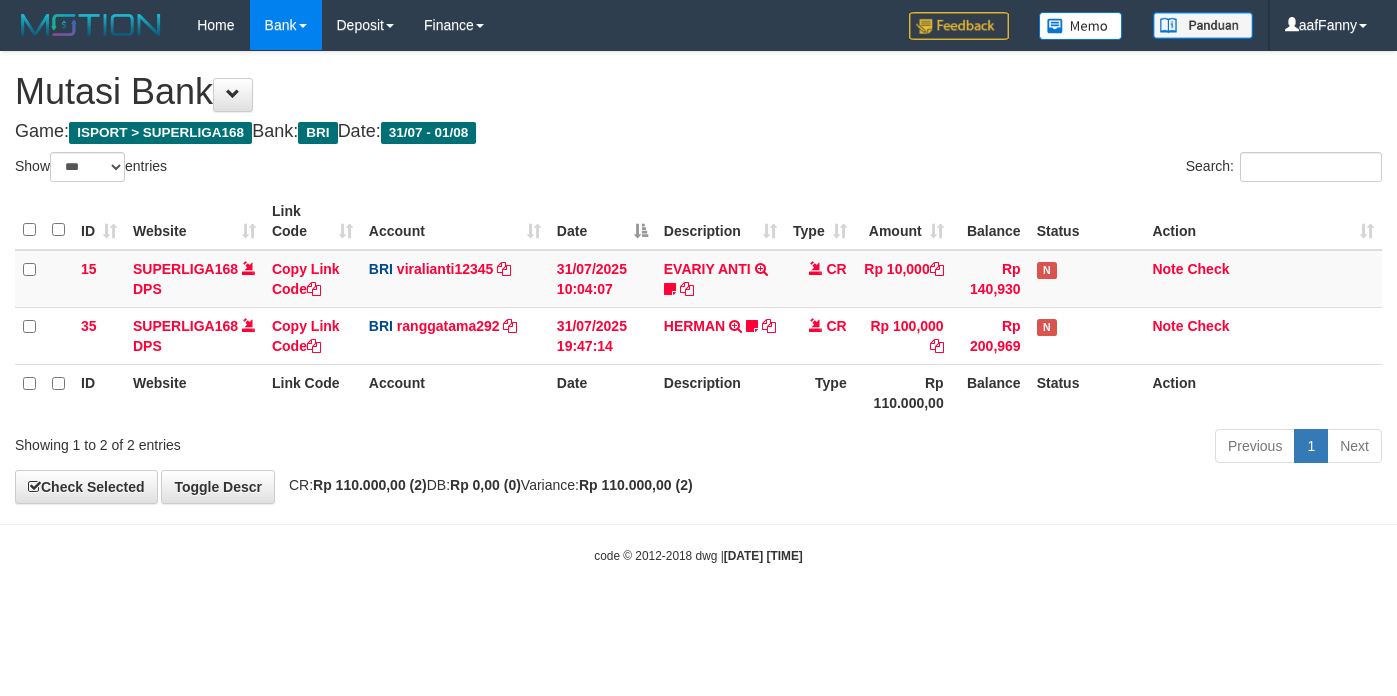 select on "***" 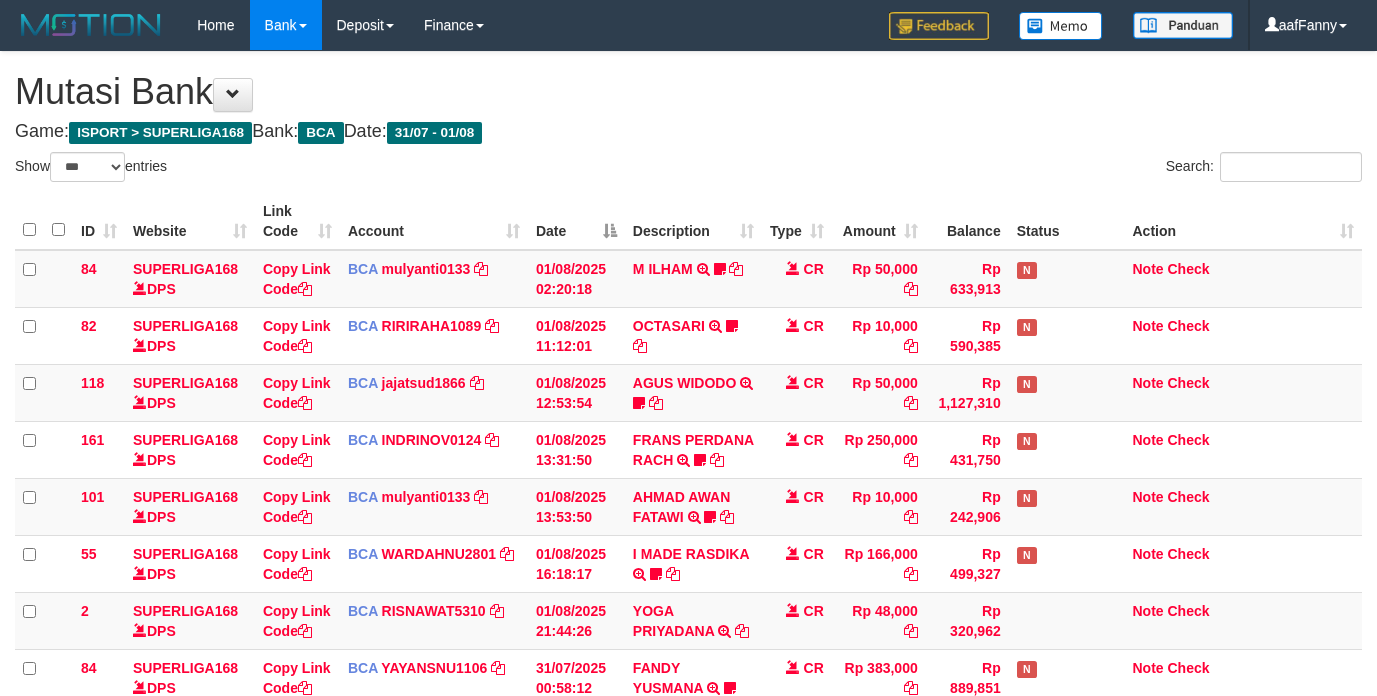 select on "***" 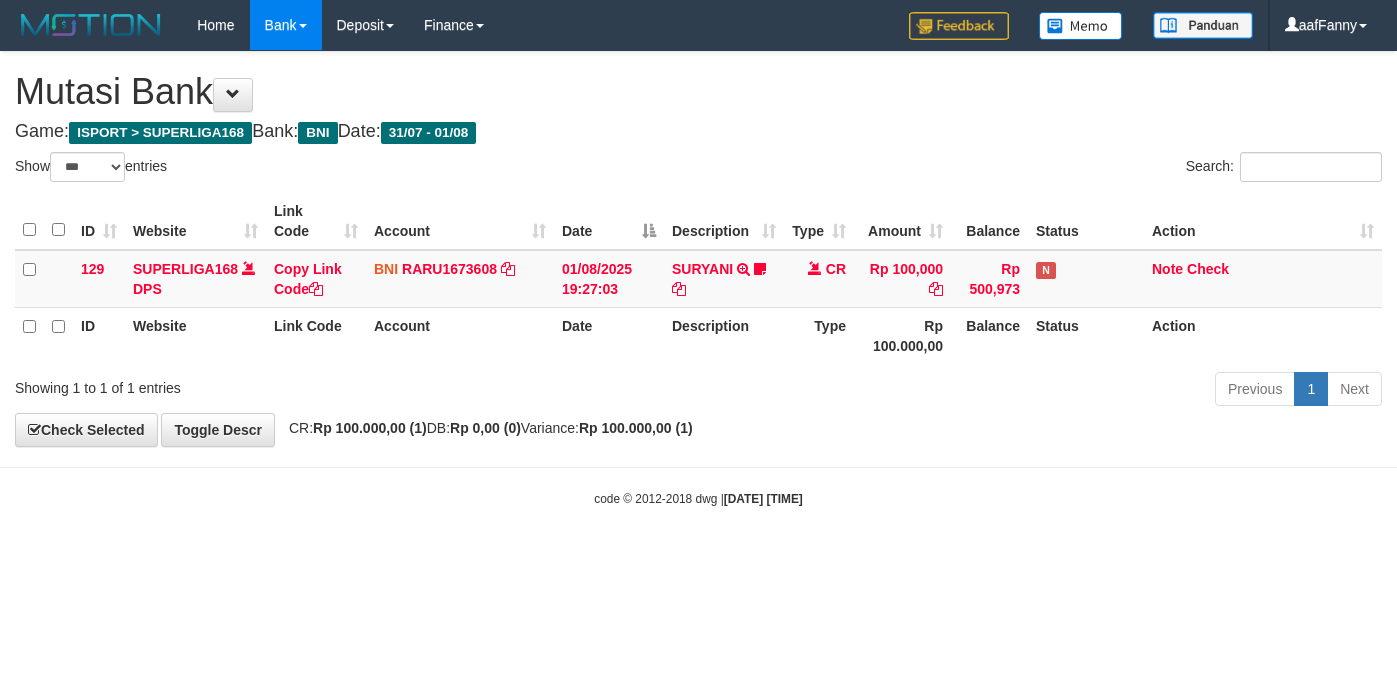 select on "***" 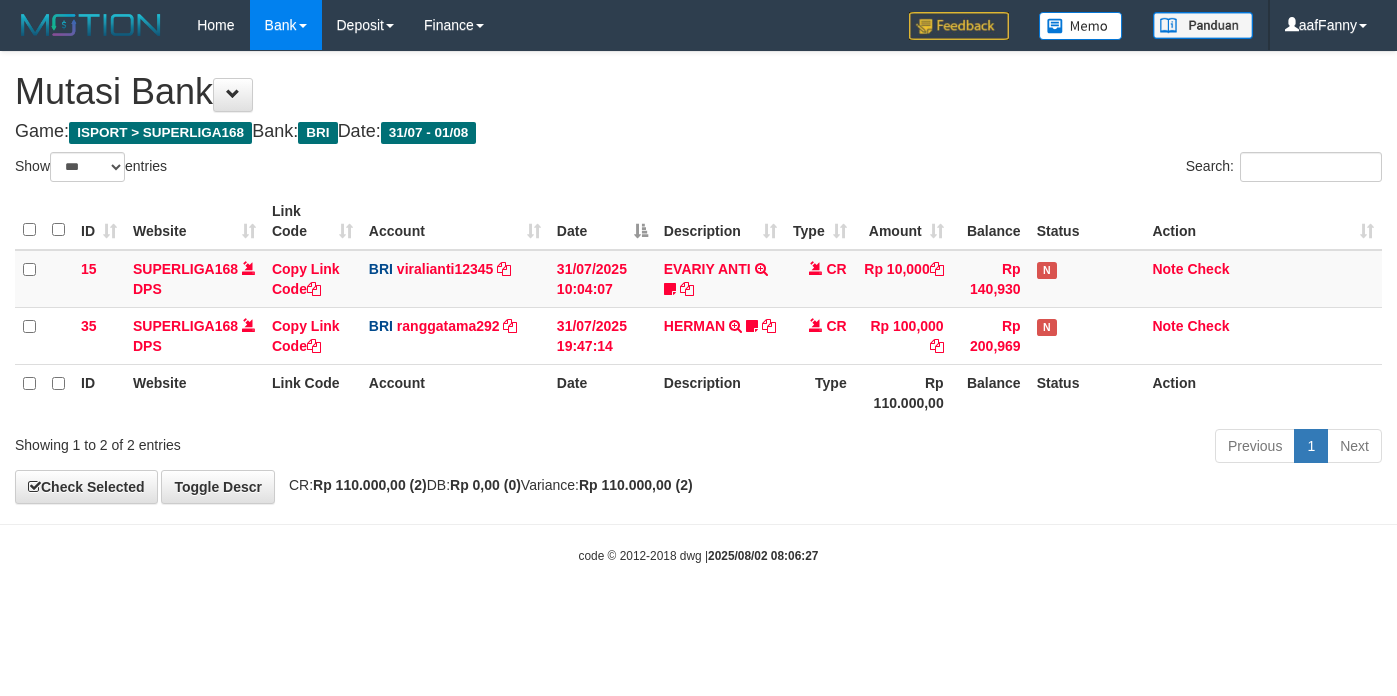 select on "***" 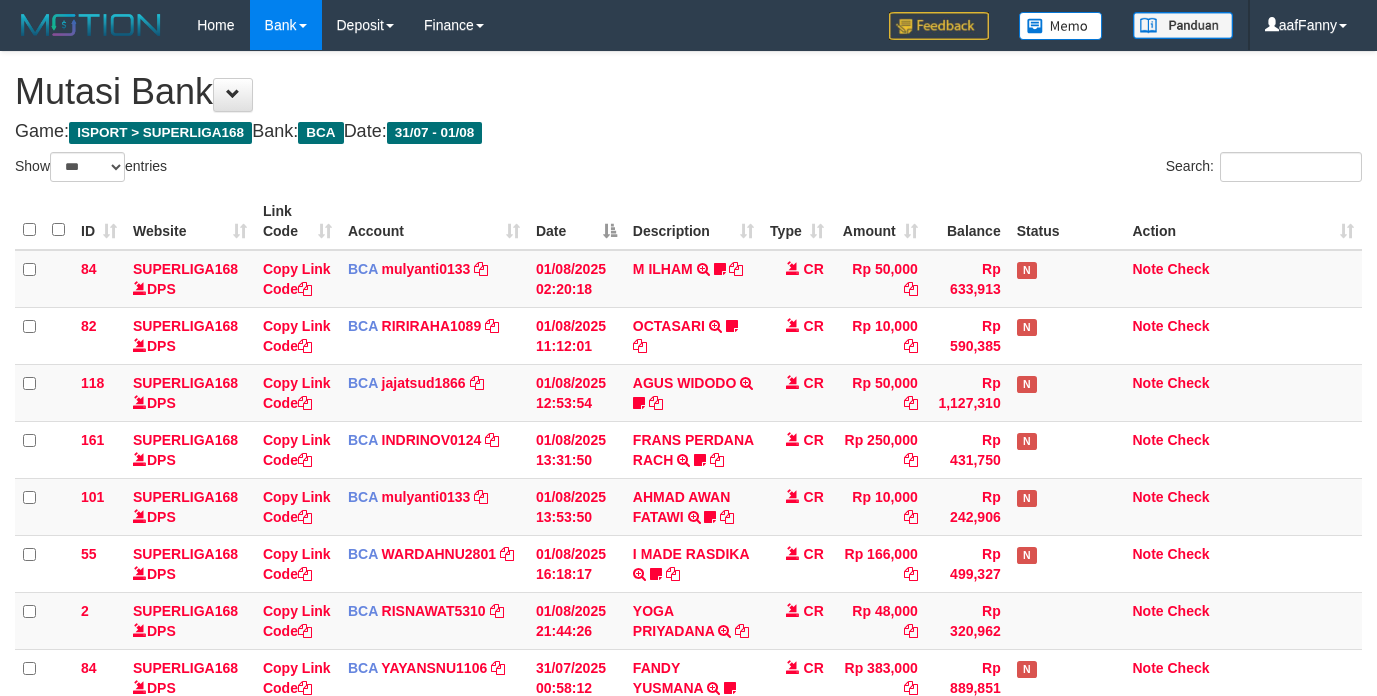 select on "***" 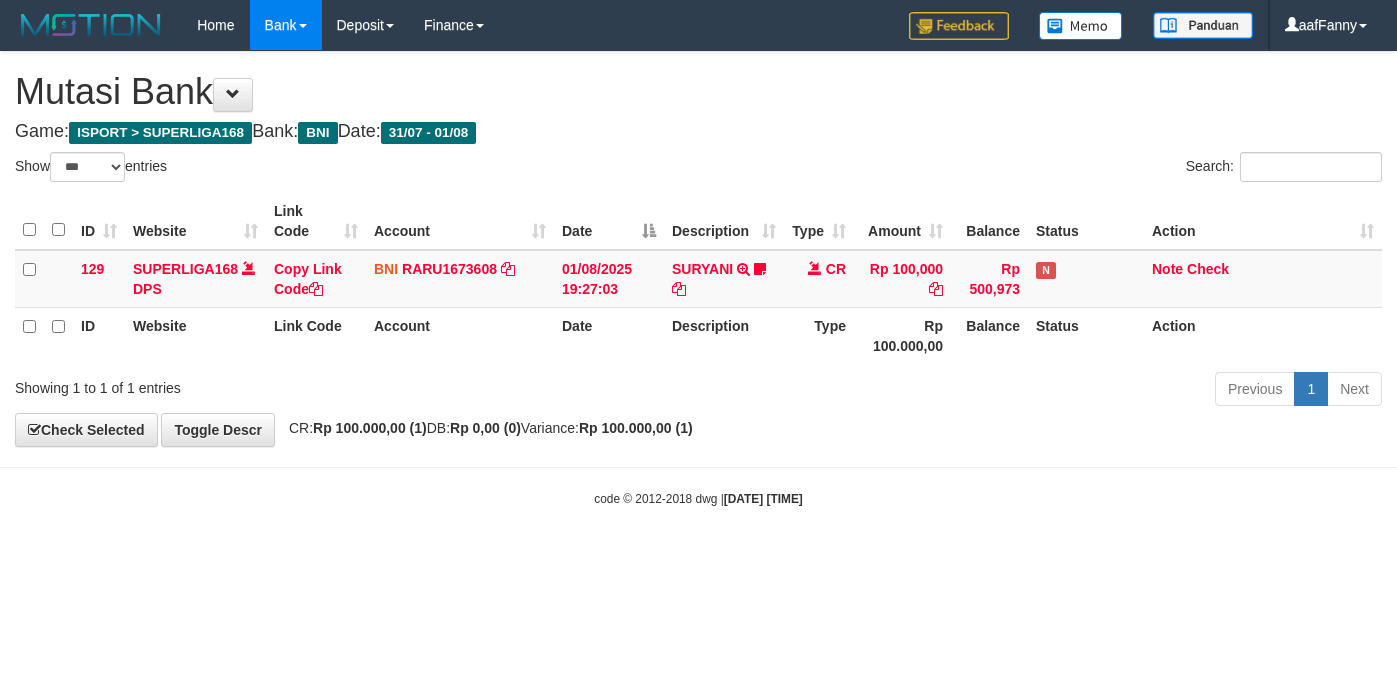 select on "***" 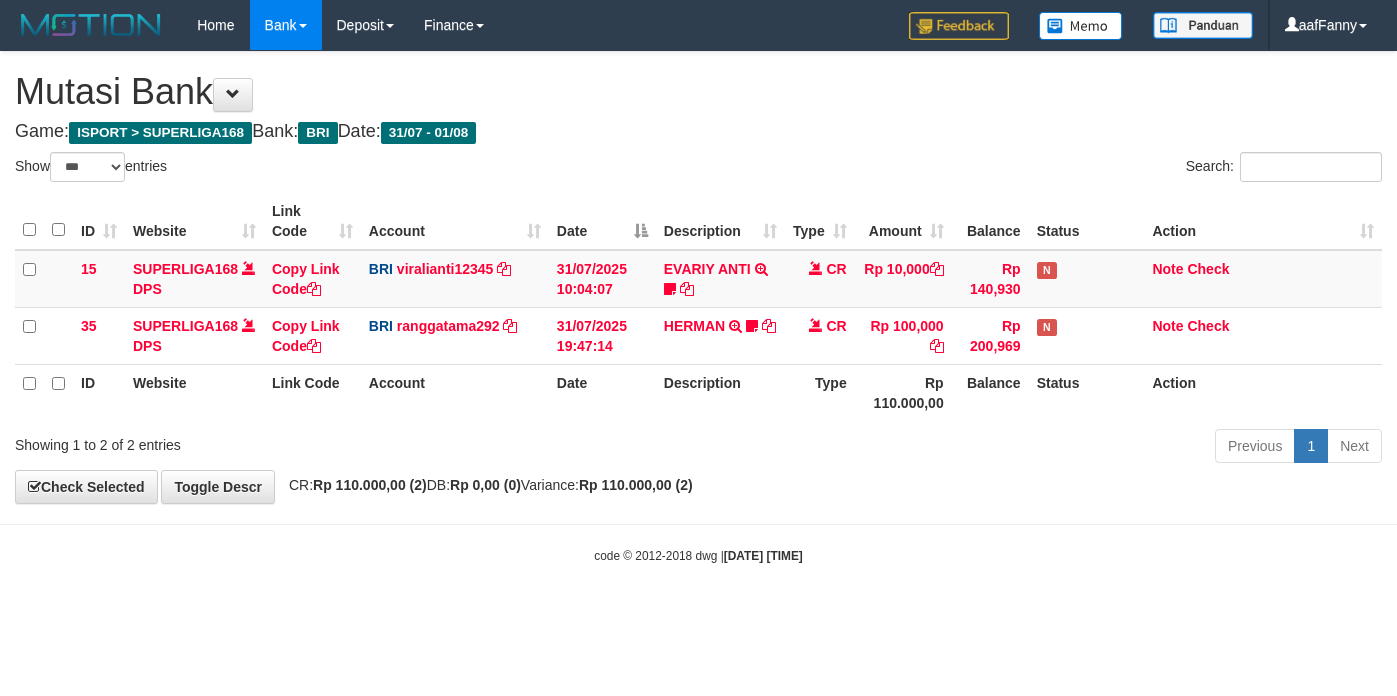 select on "***" 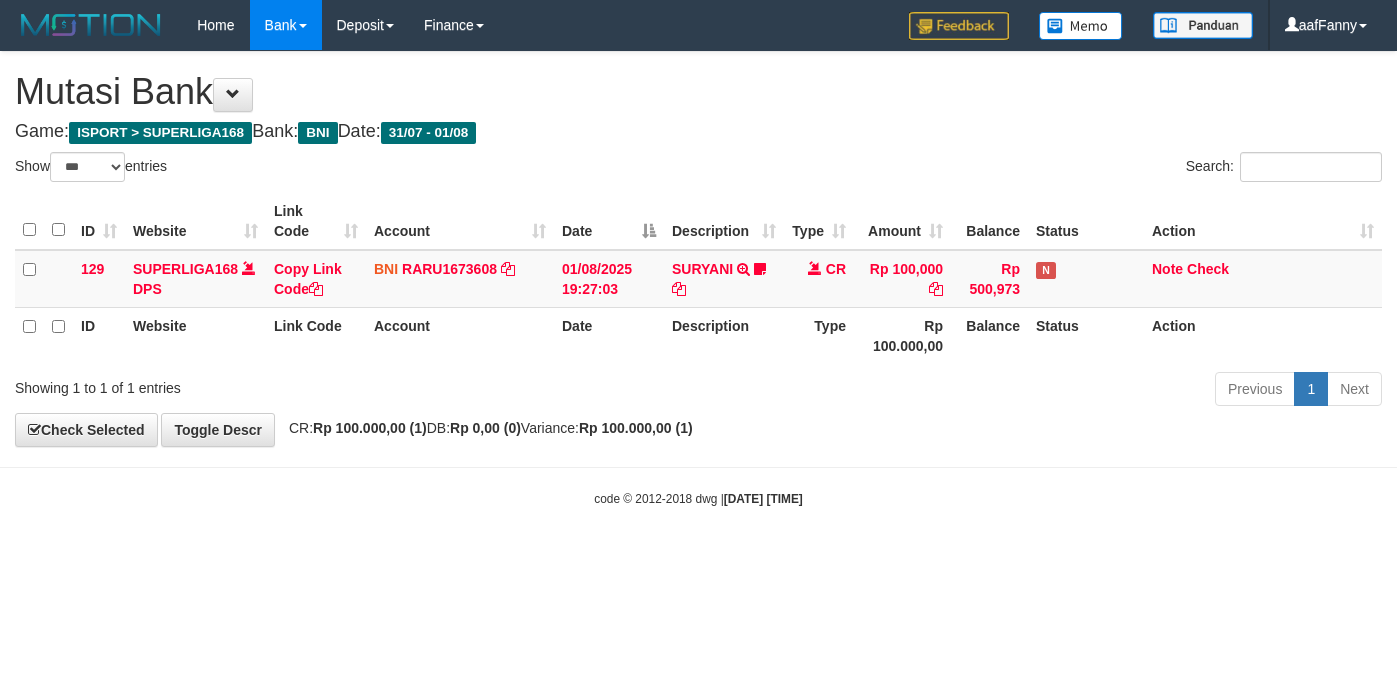 select on "***" 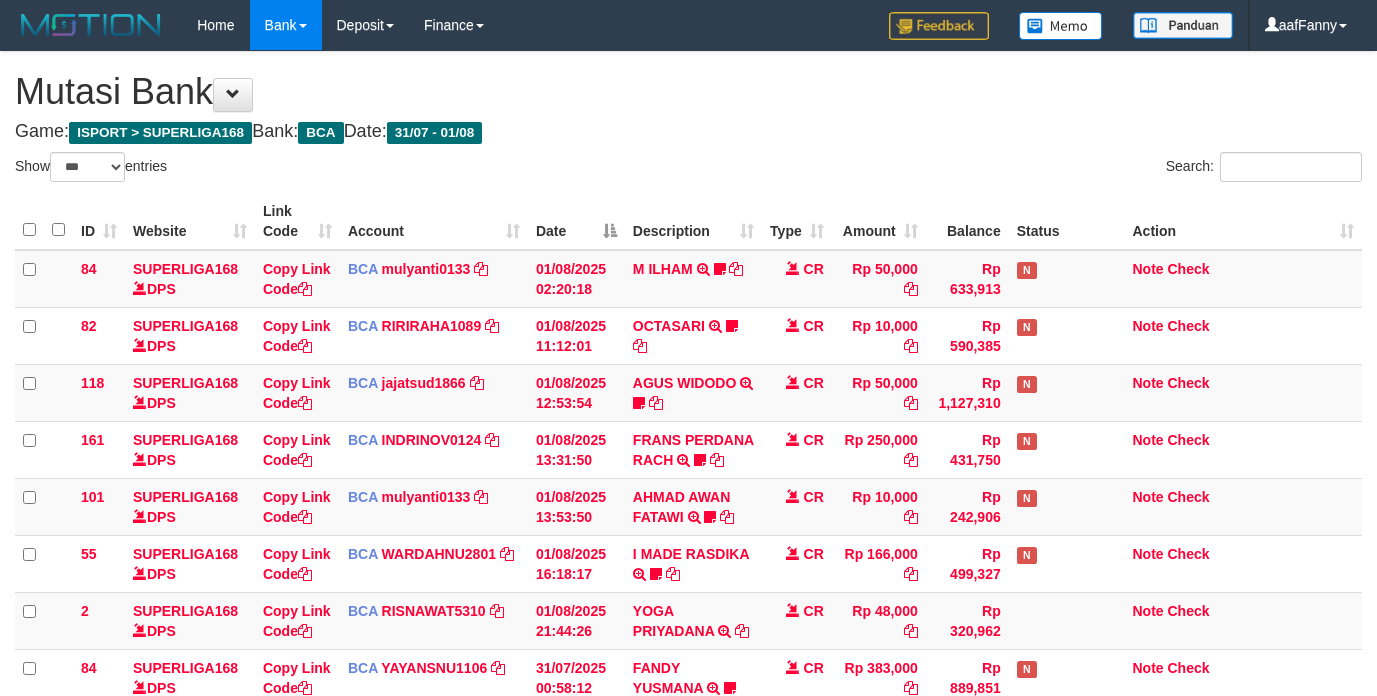 select on "***" 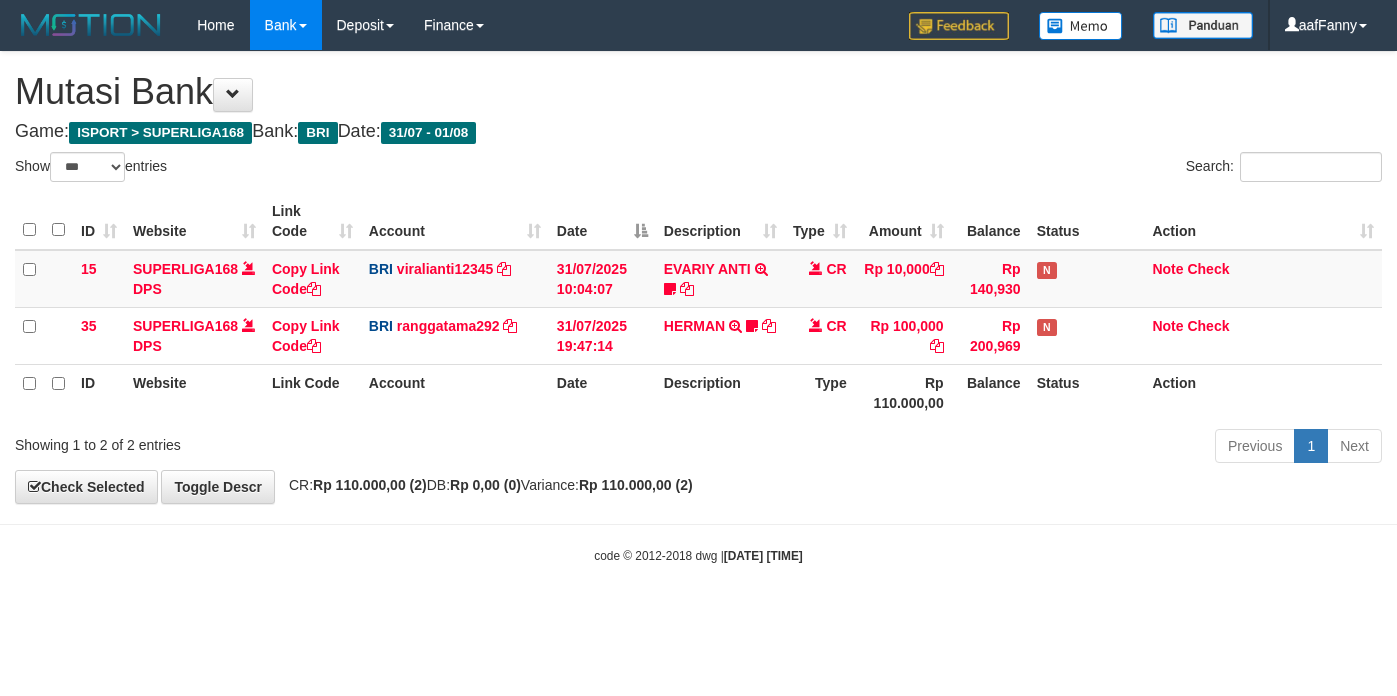 select on "***" 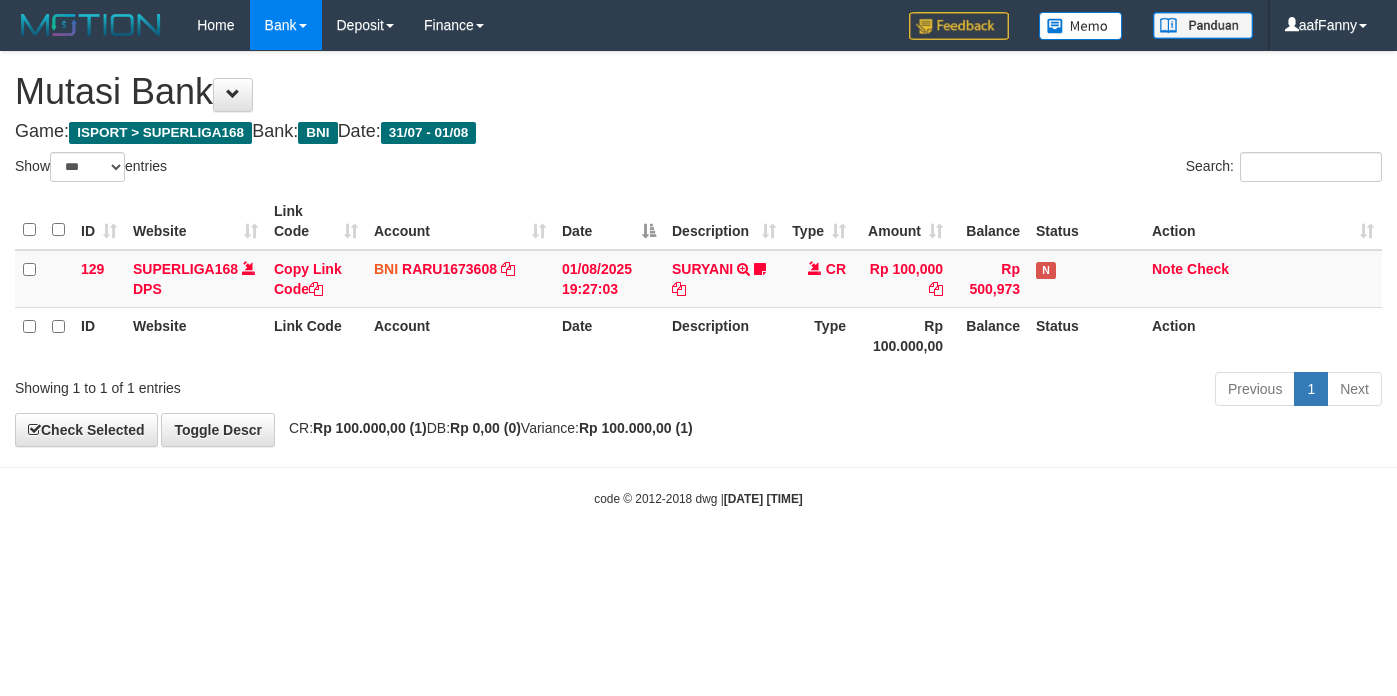 select on "***" 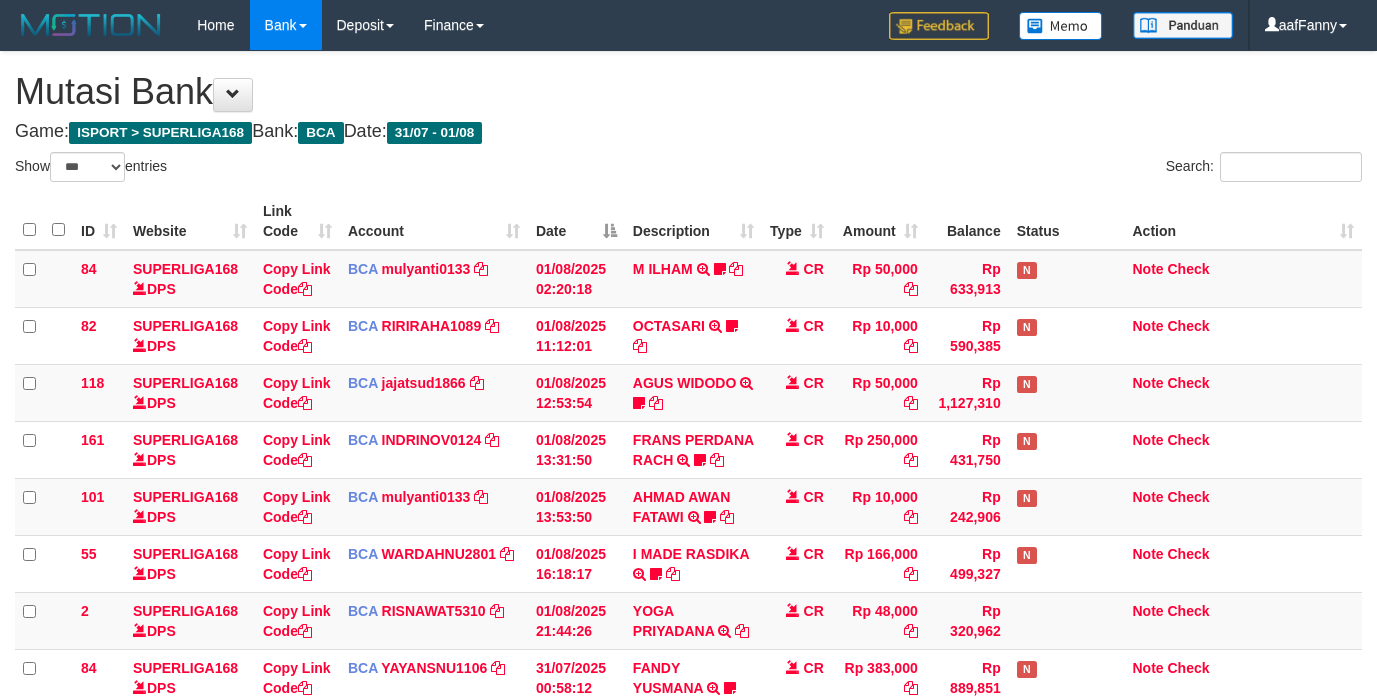 select on "***" 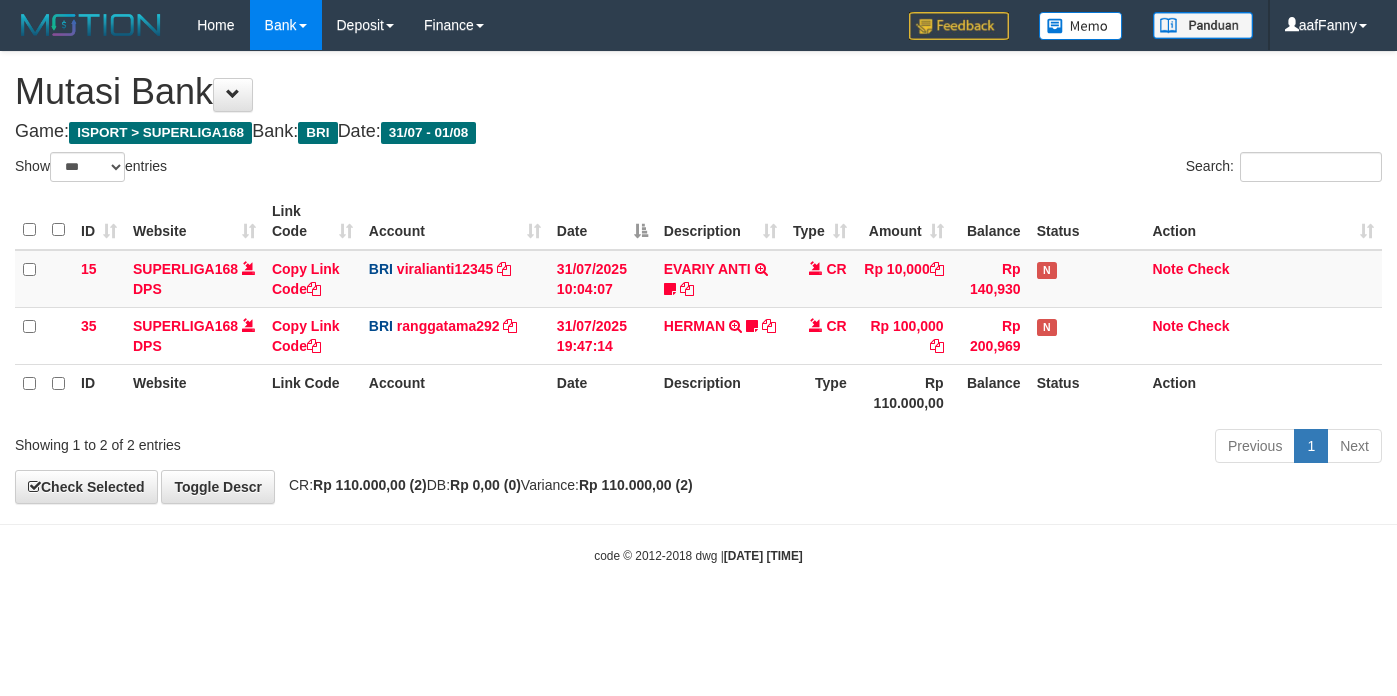 select on "***" 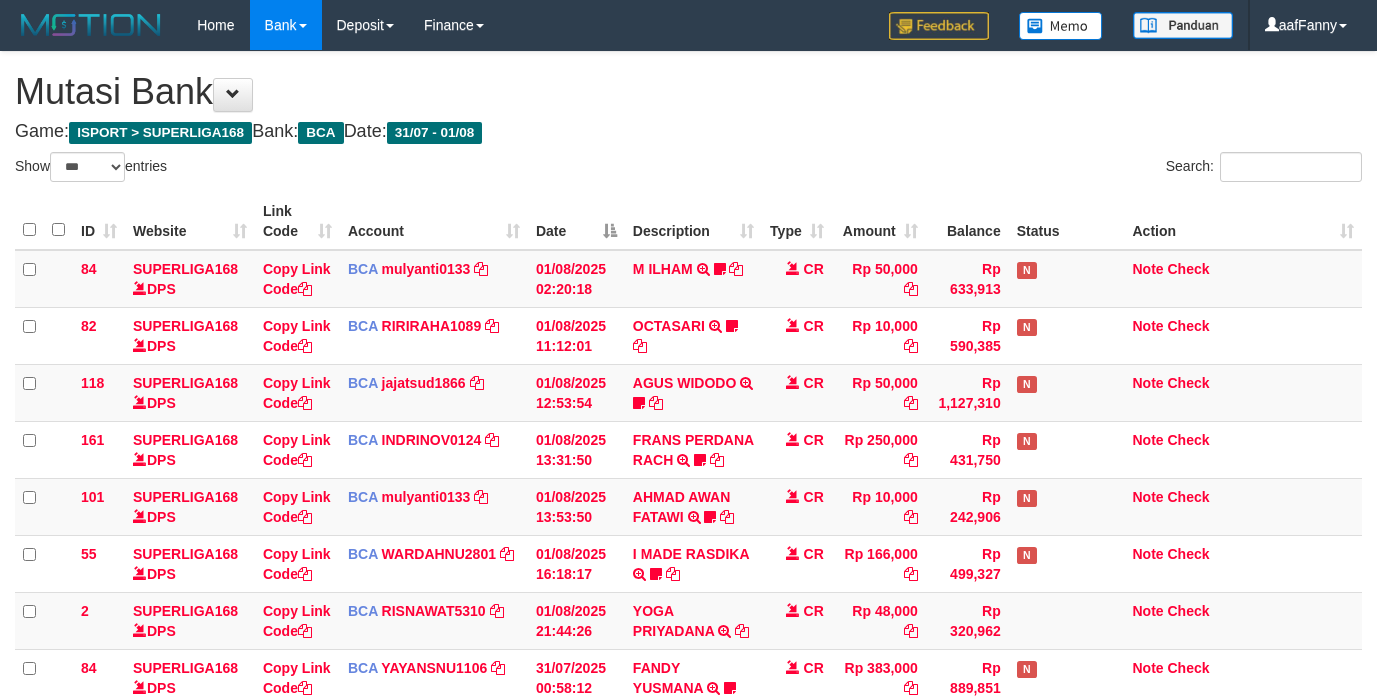select on "***" 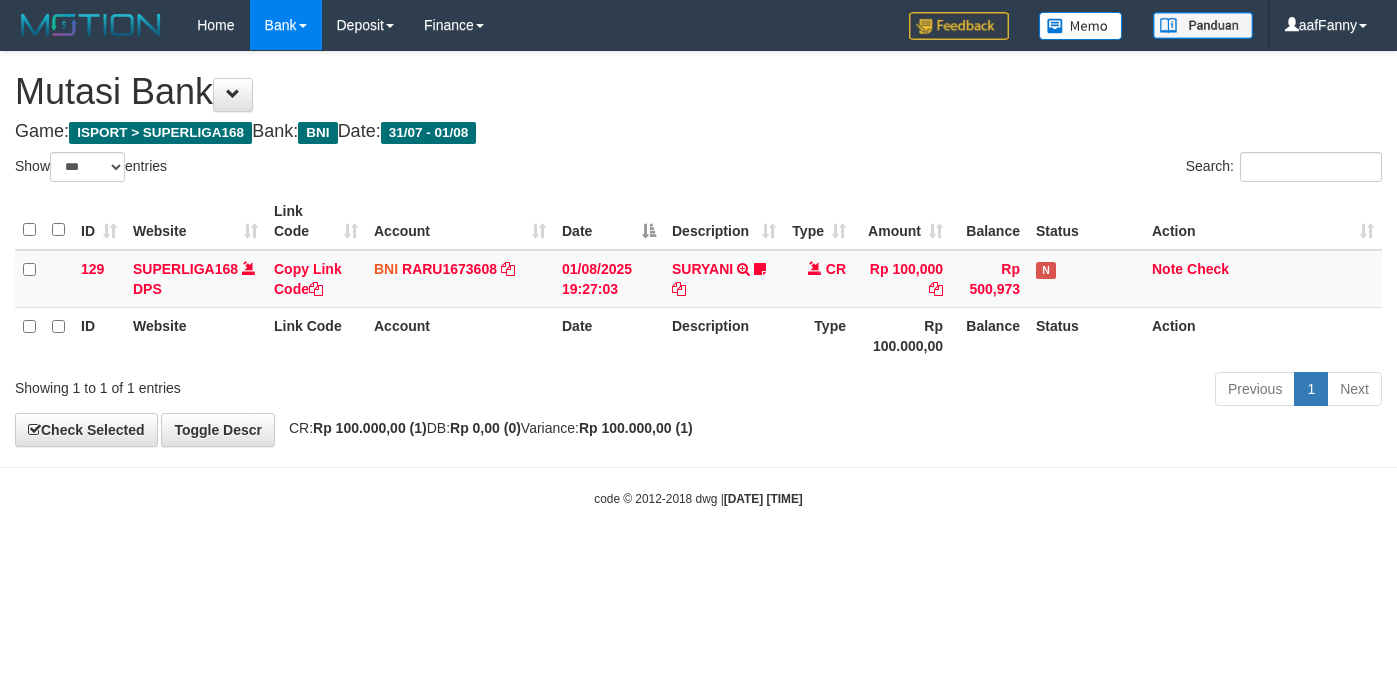 select on "***" 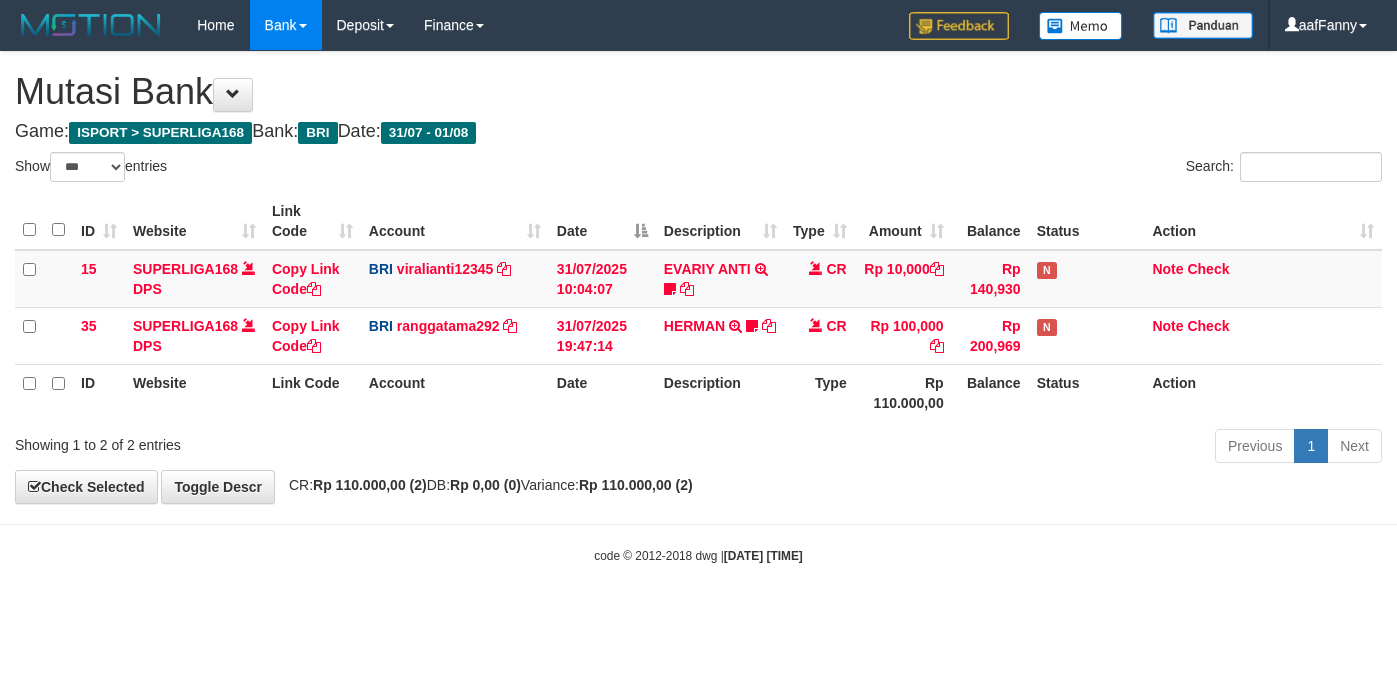 select on "***" 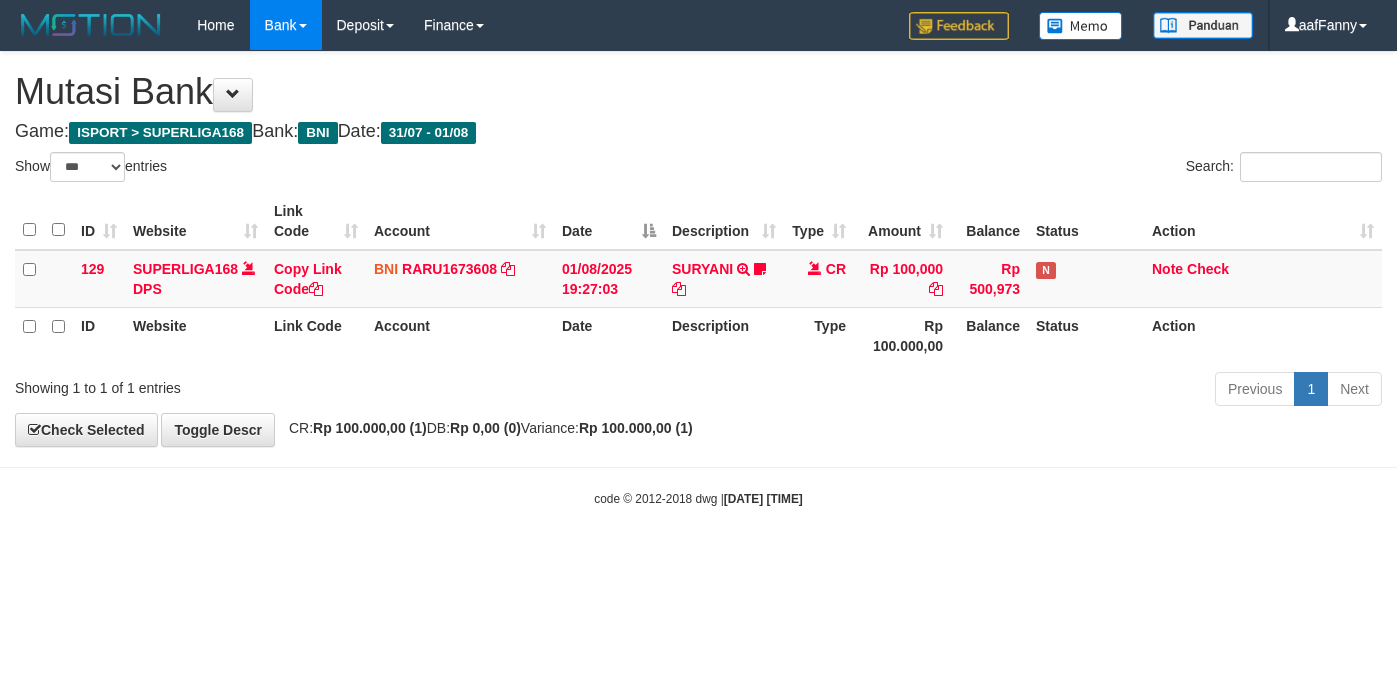 select on "***" 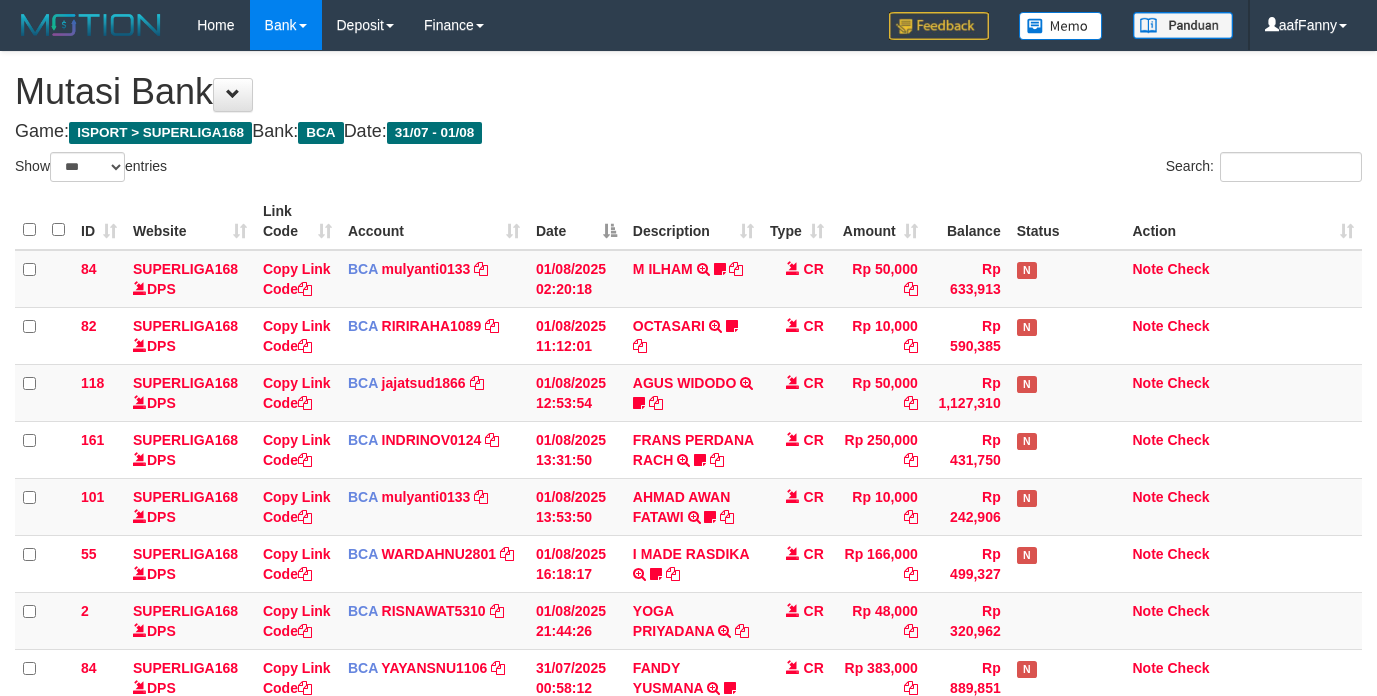select on "***" 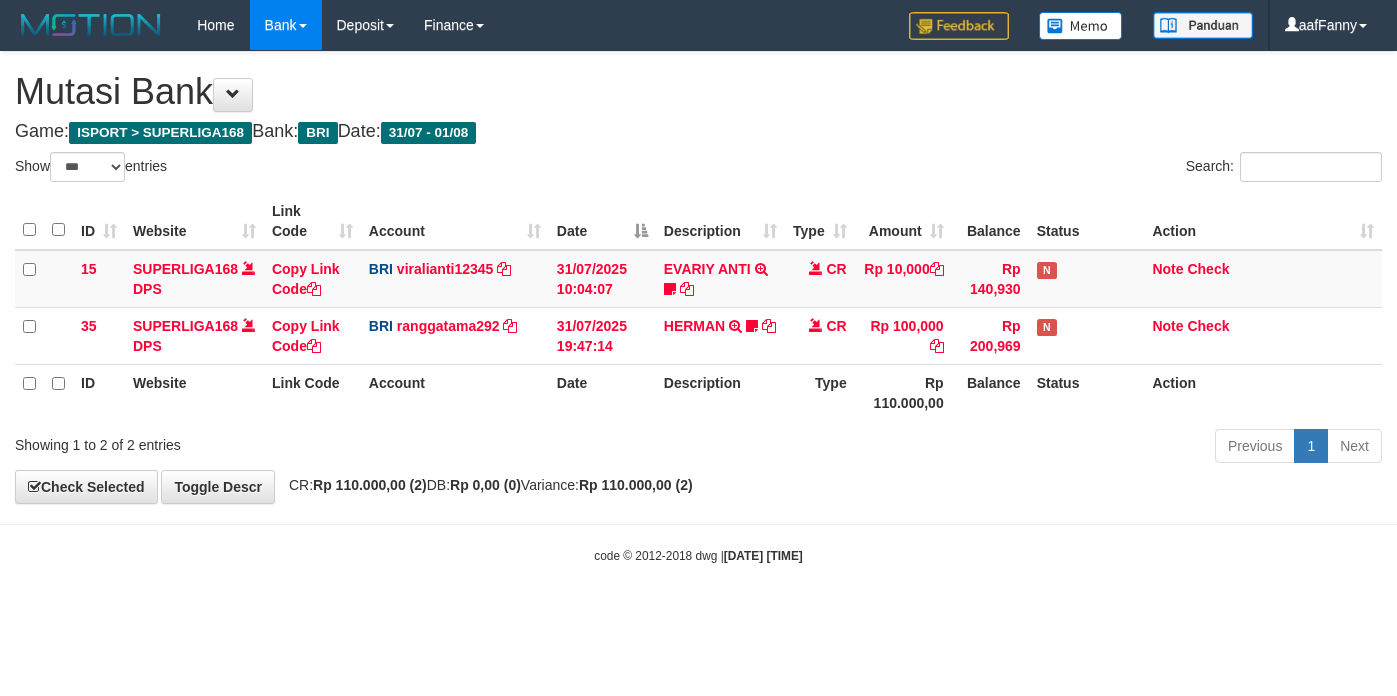 select on "***" 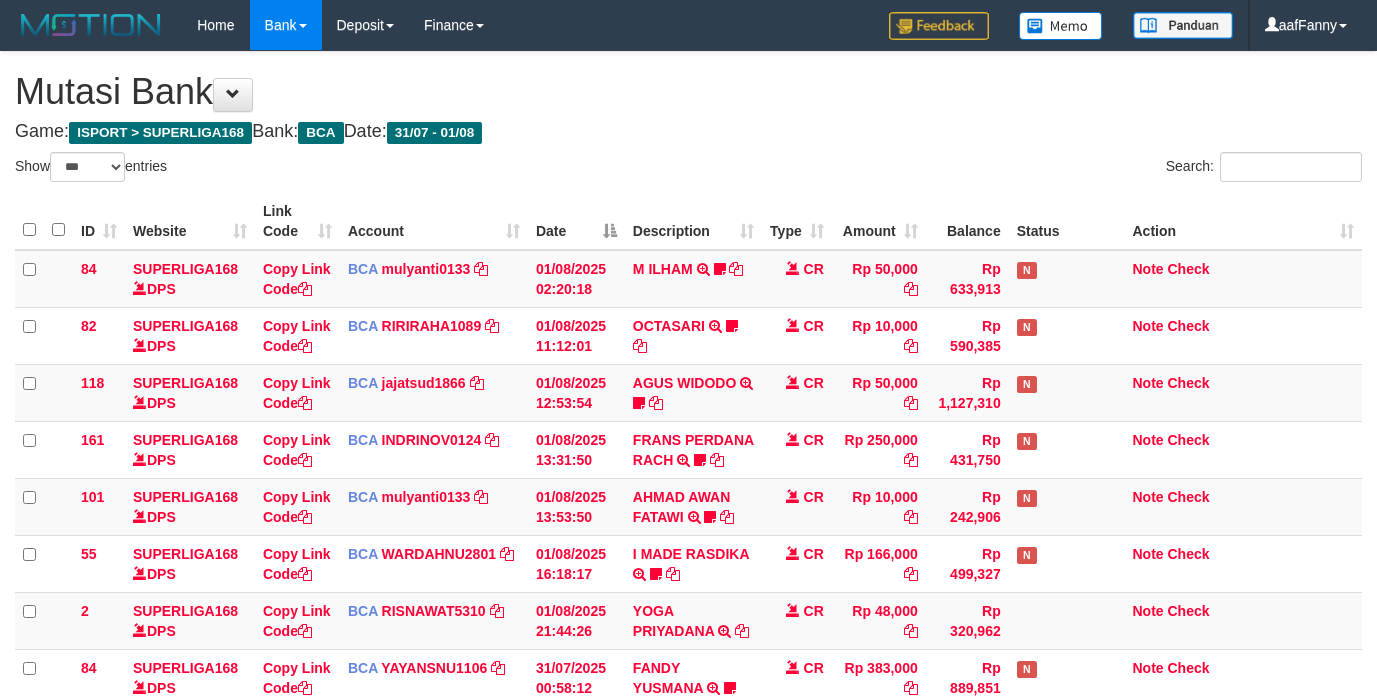select on "***" 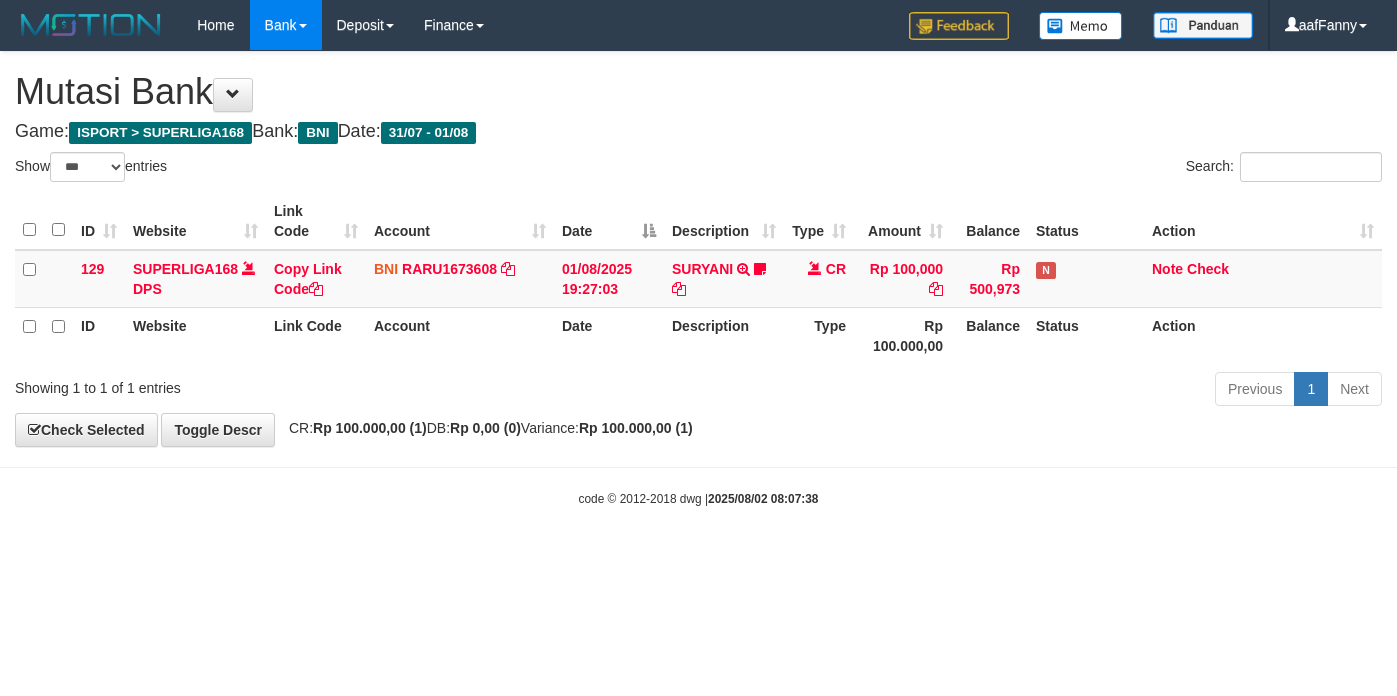 select on "***" 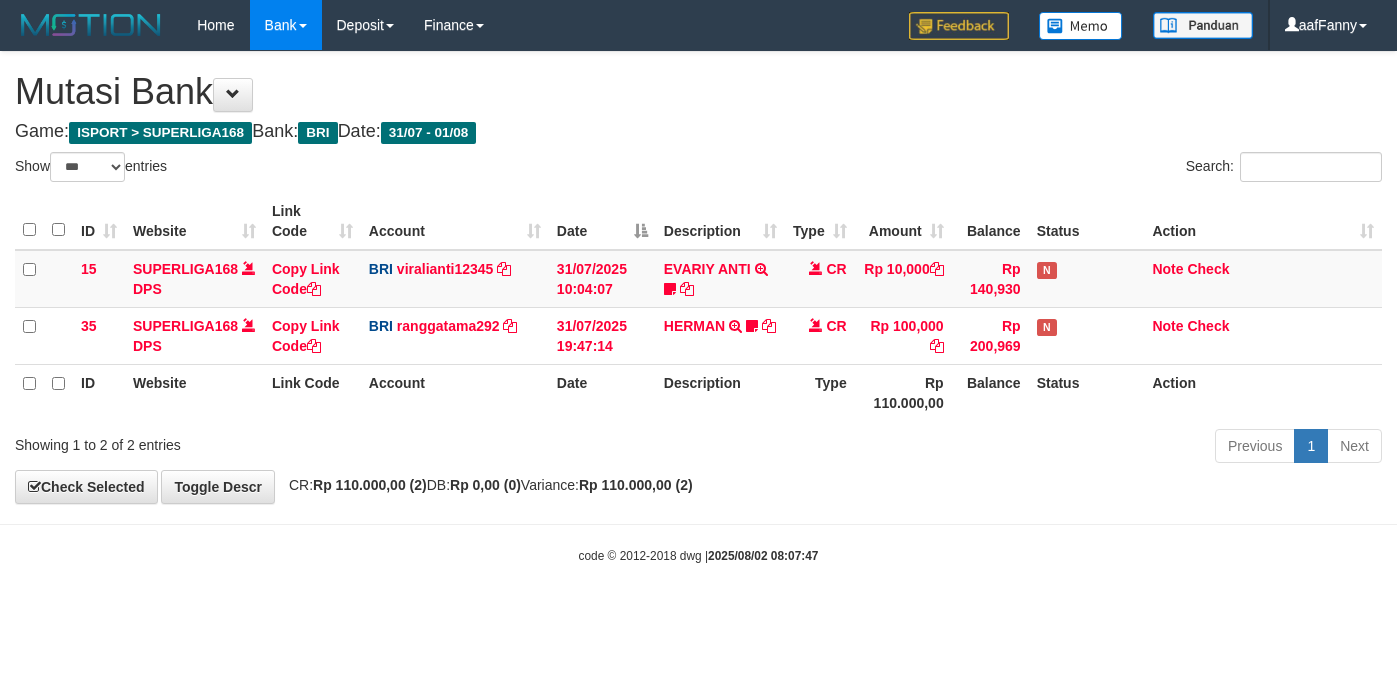 select on "***" 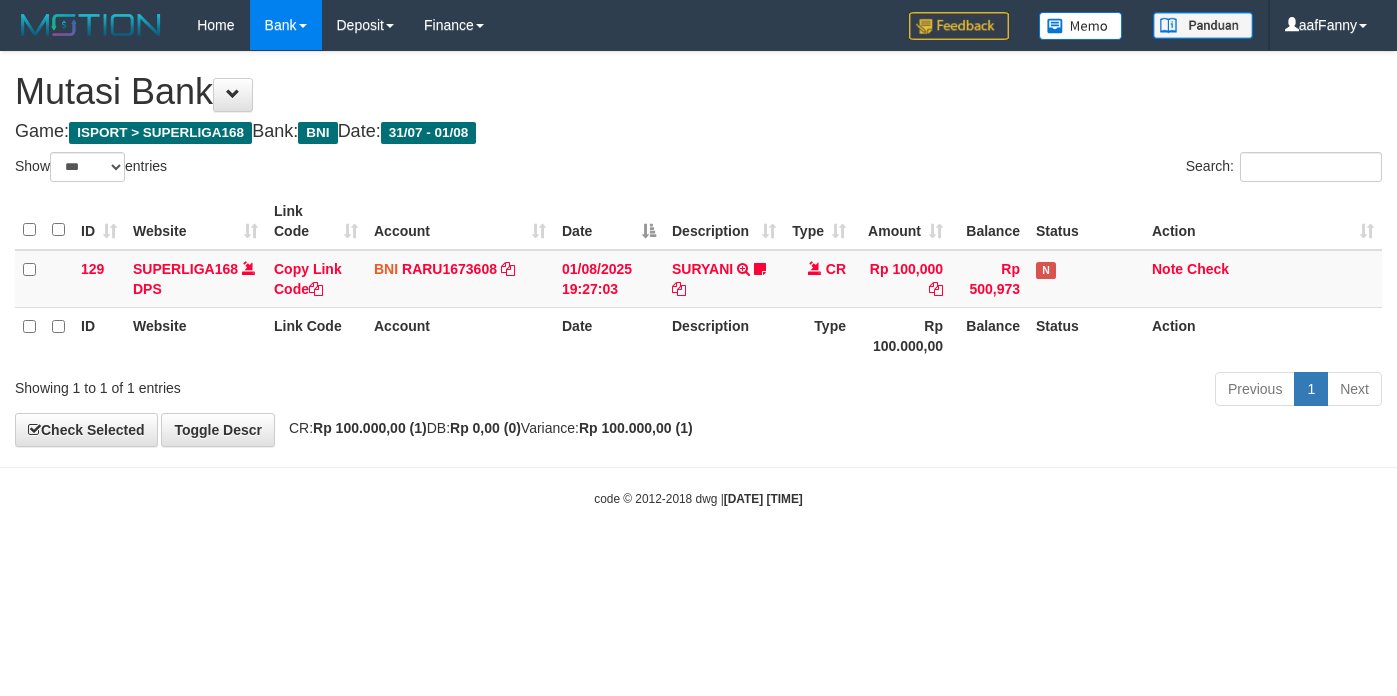select on "***" 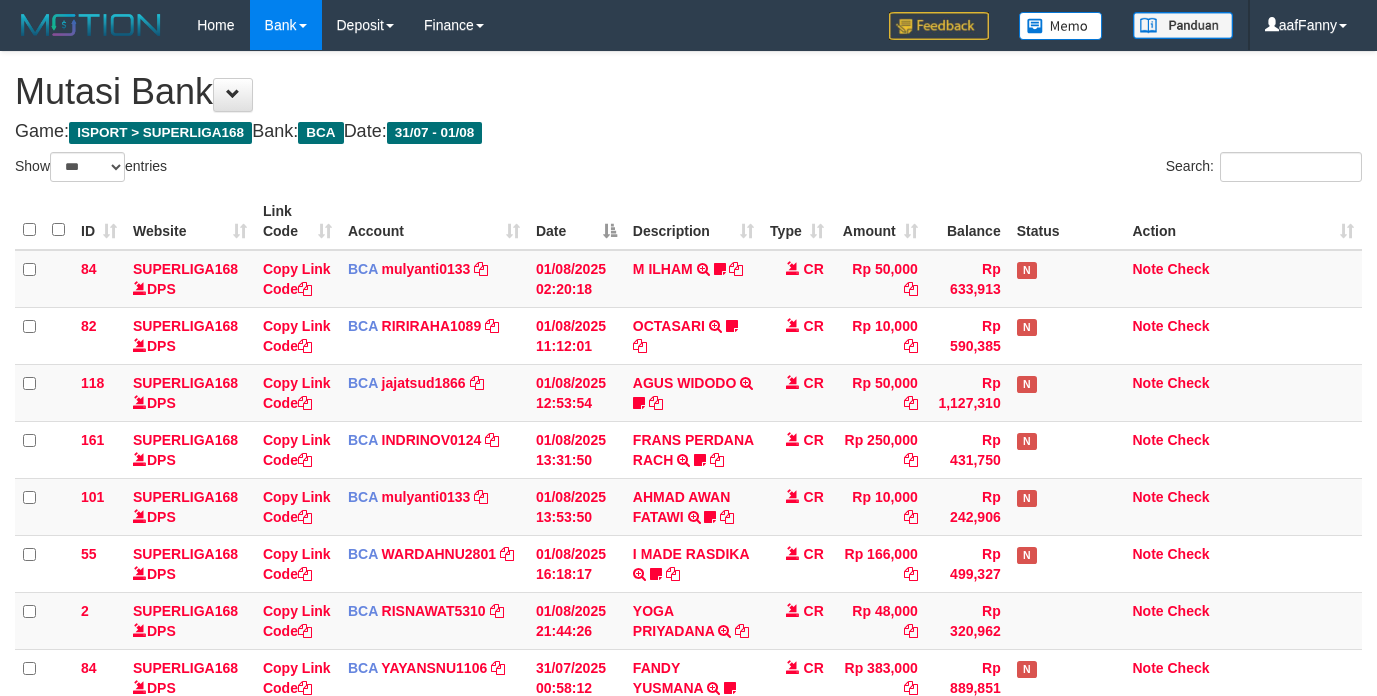 select on "***" 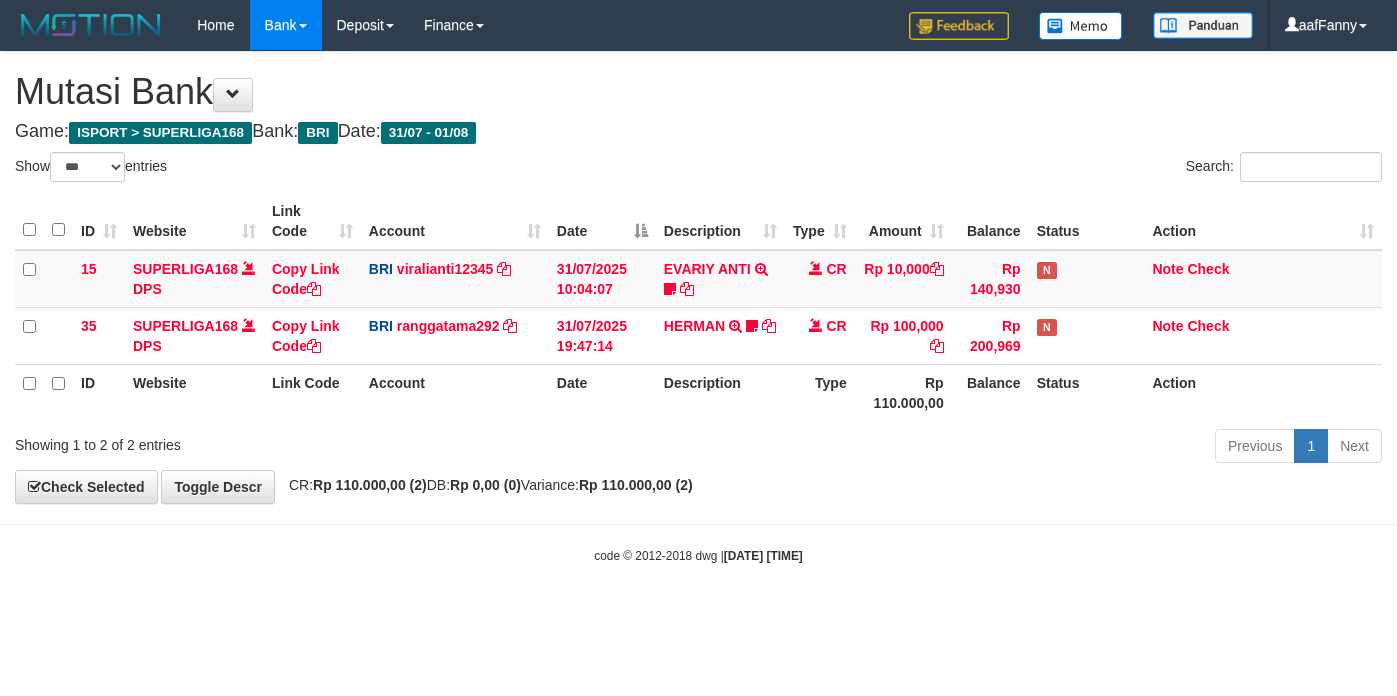 select on "***" 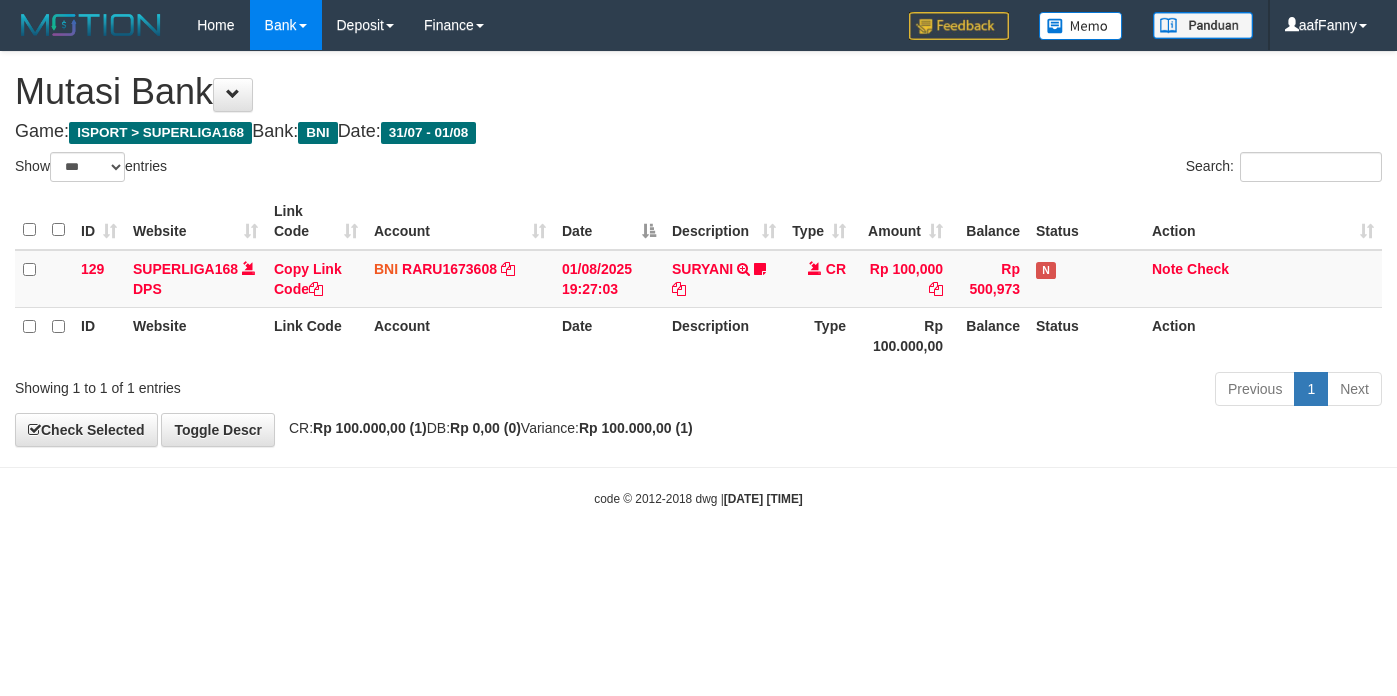 select on "***" 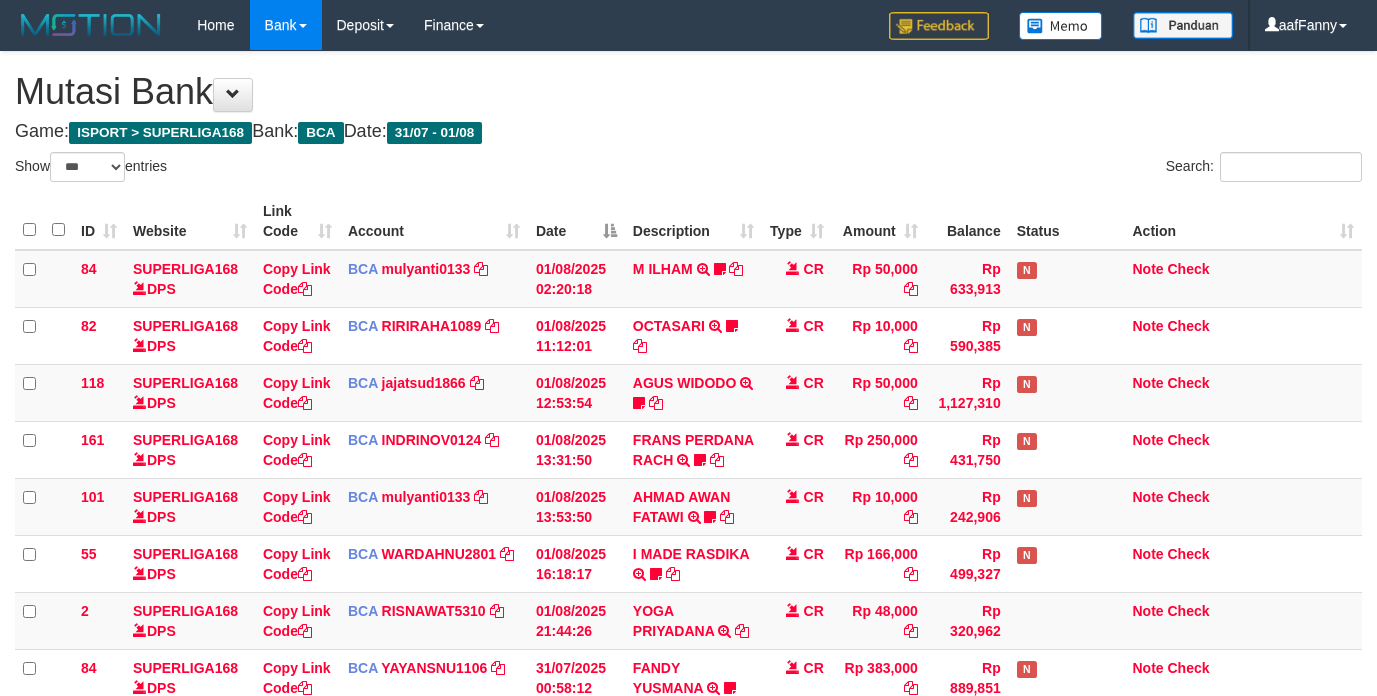 select on "***" 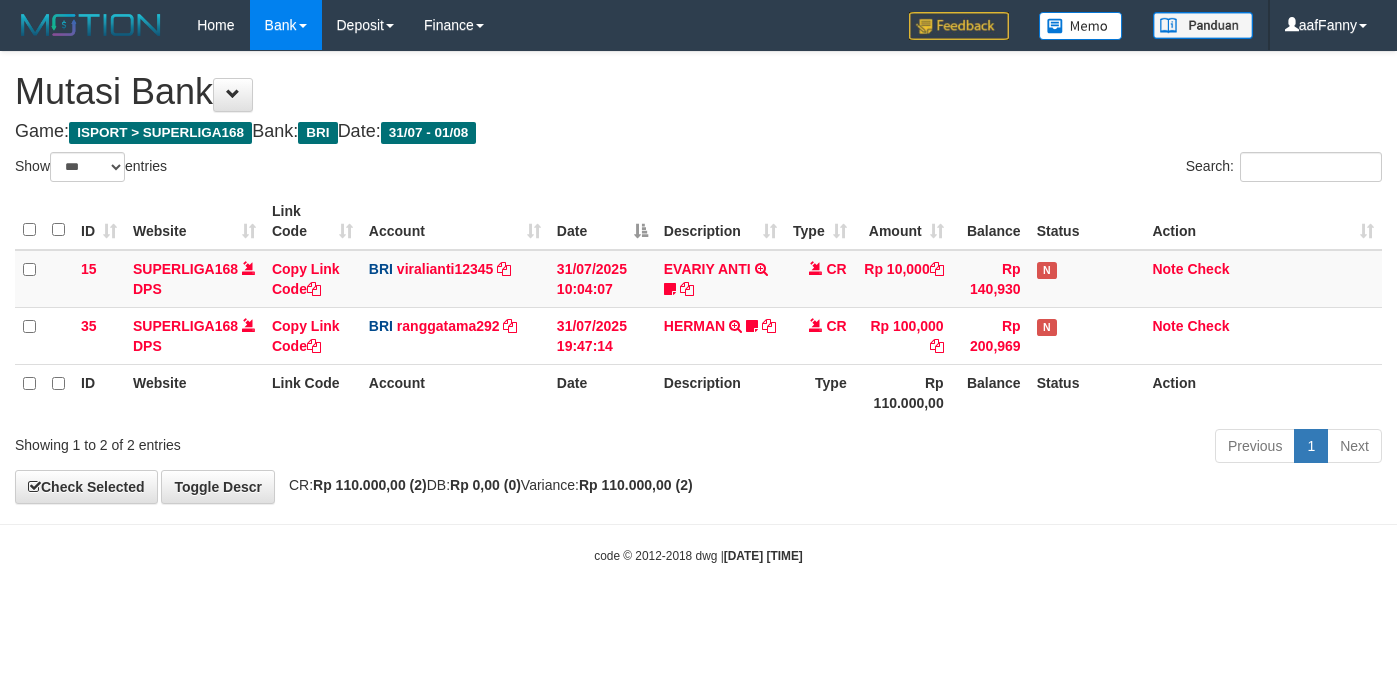 select on "***" 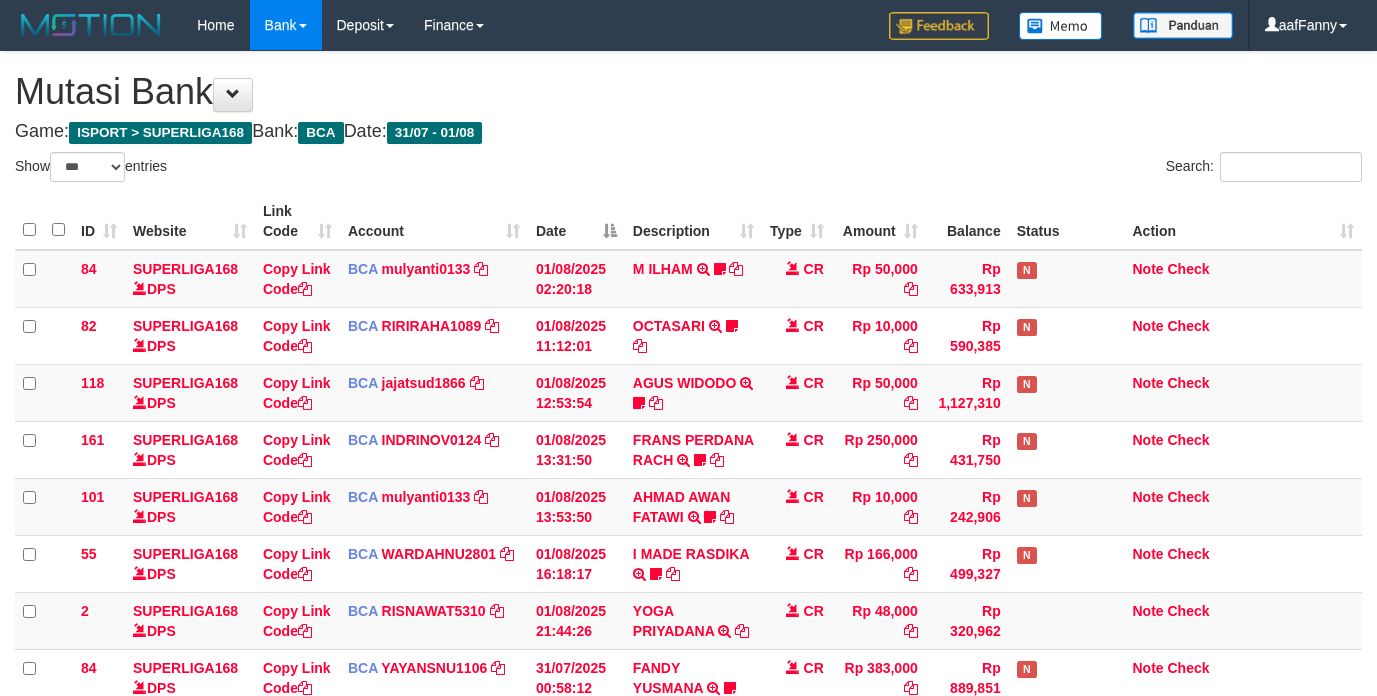select on "***" 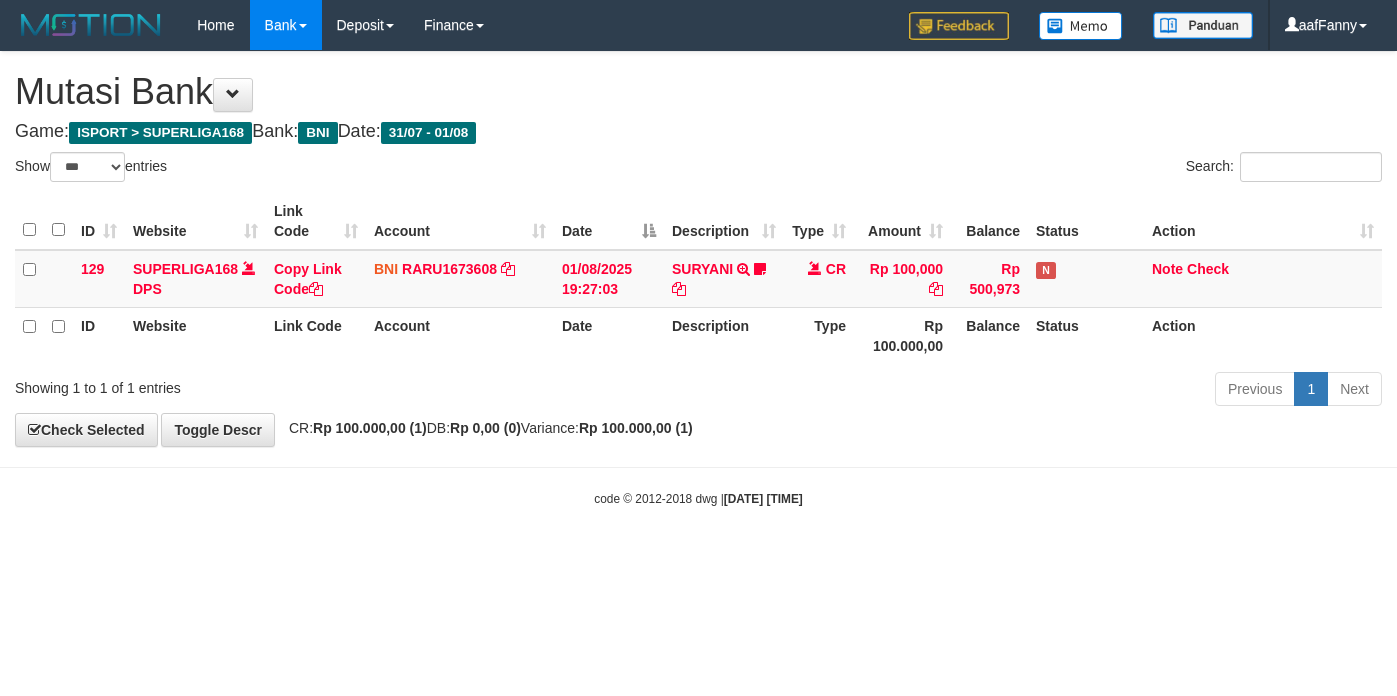 select on "***" 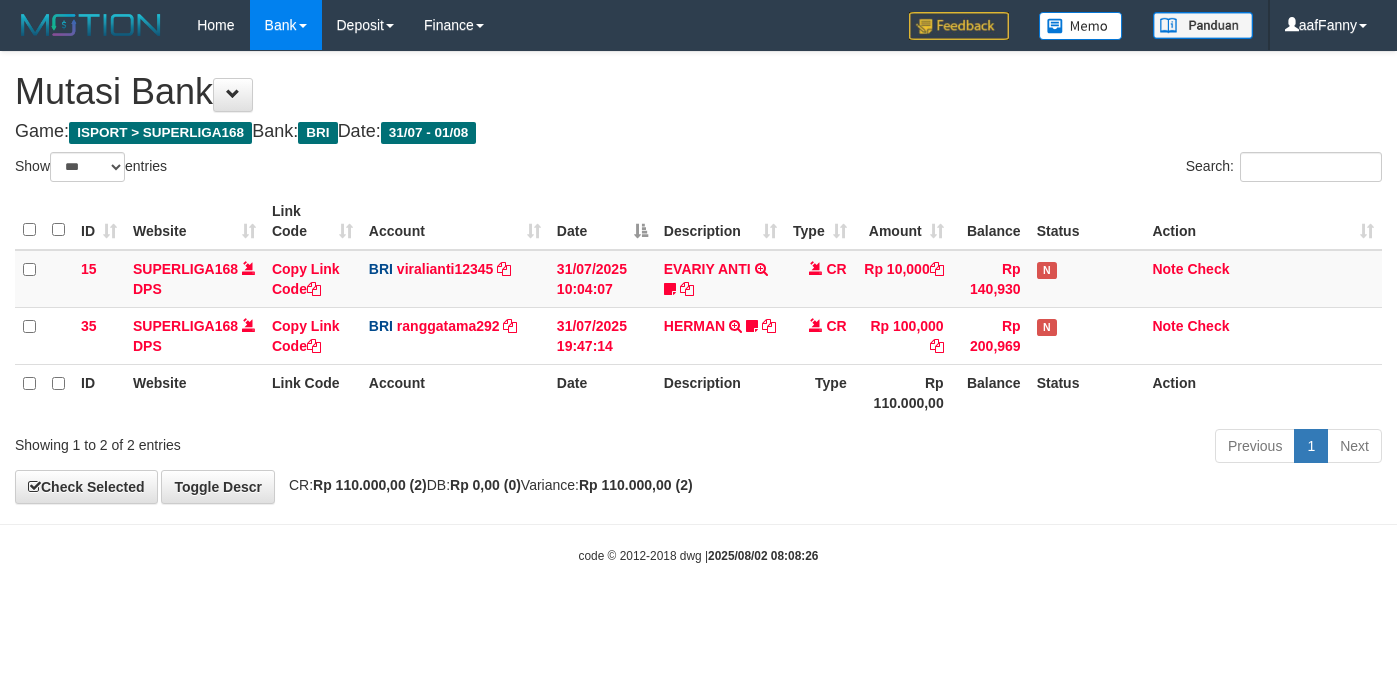 select on "***" 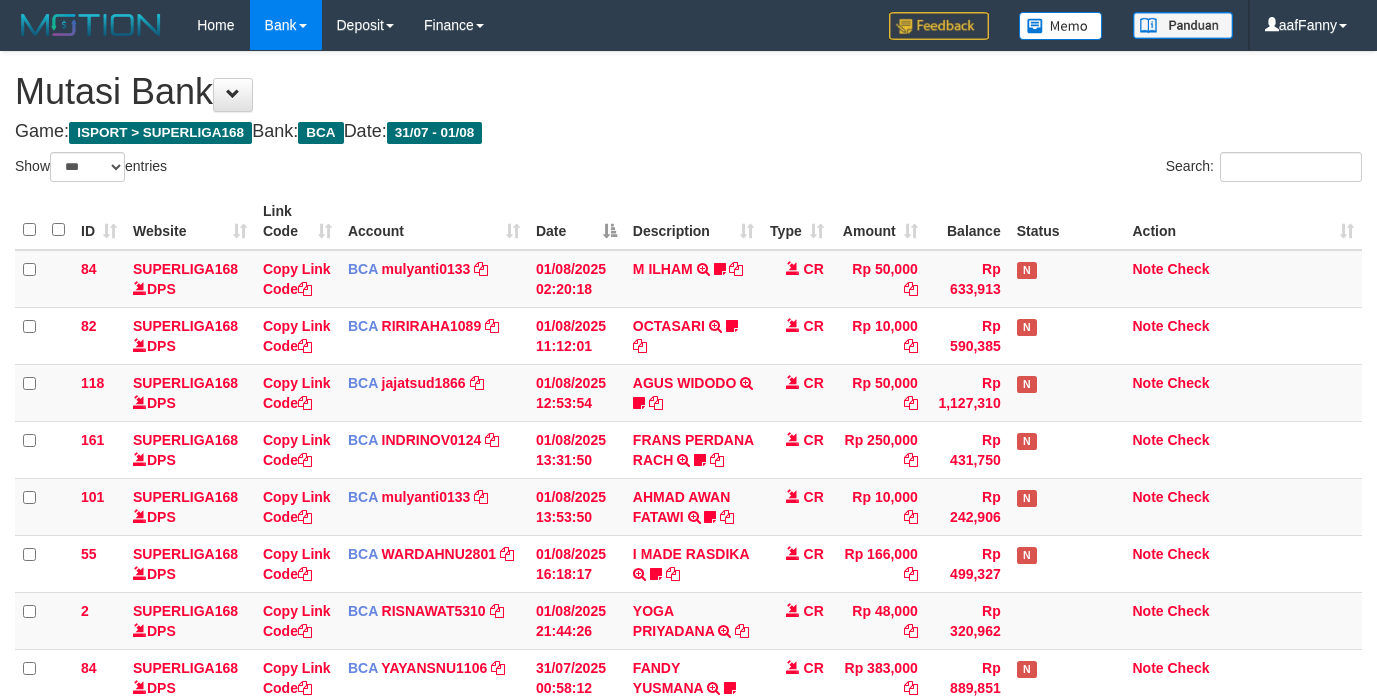 select on "***" 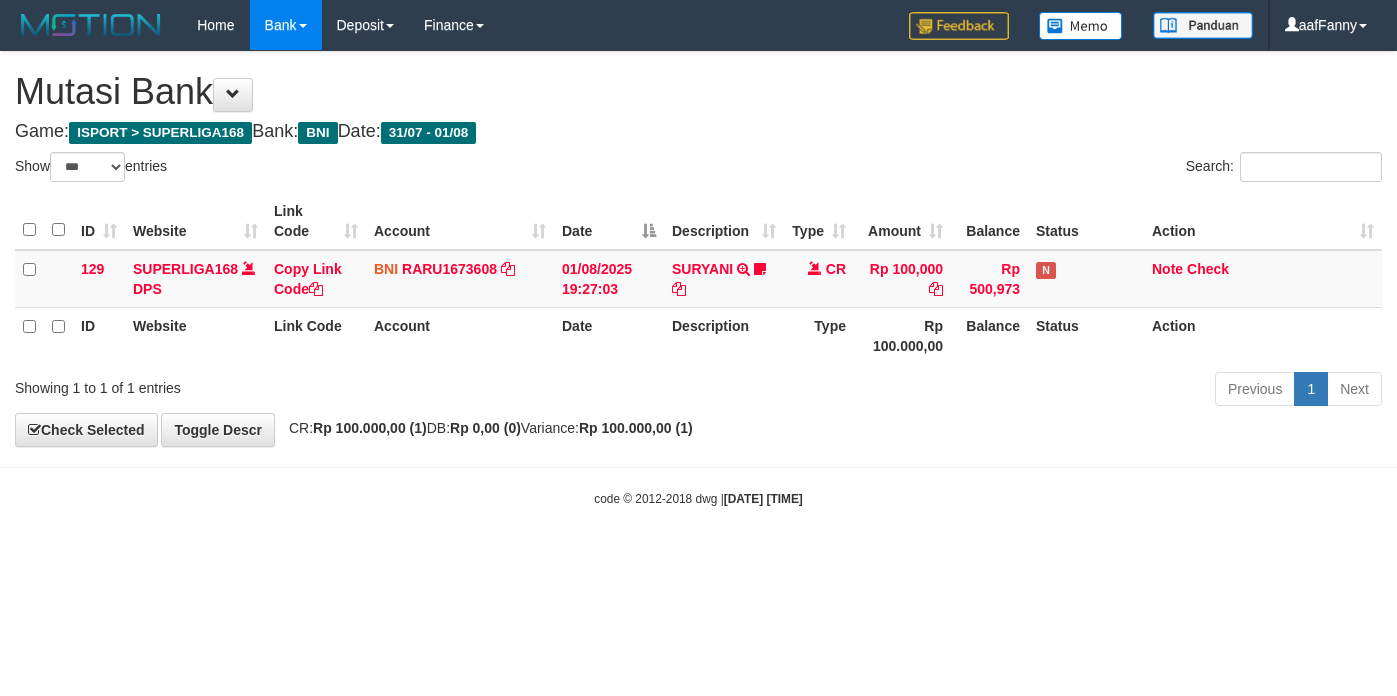 select on "***" 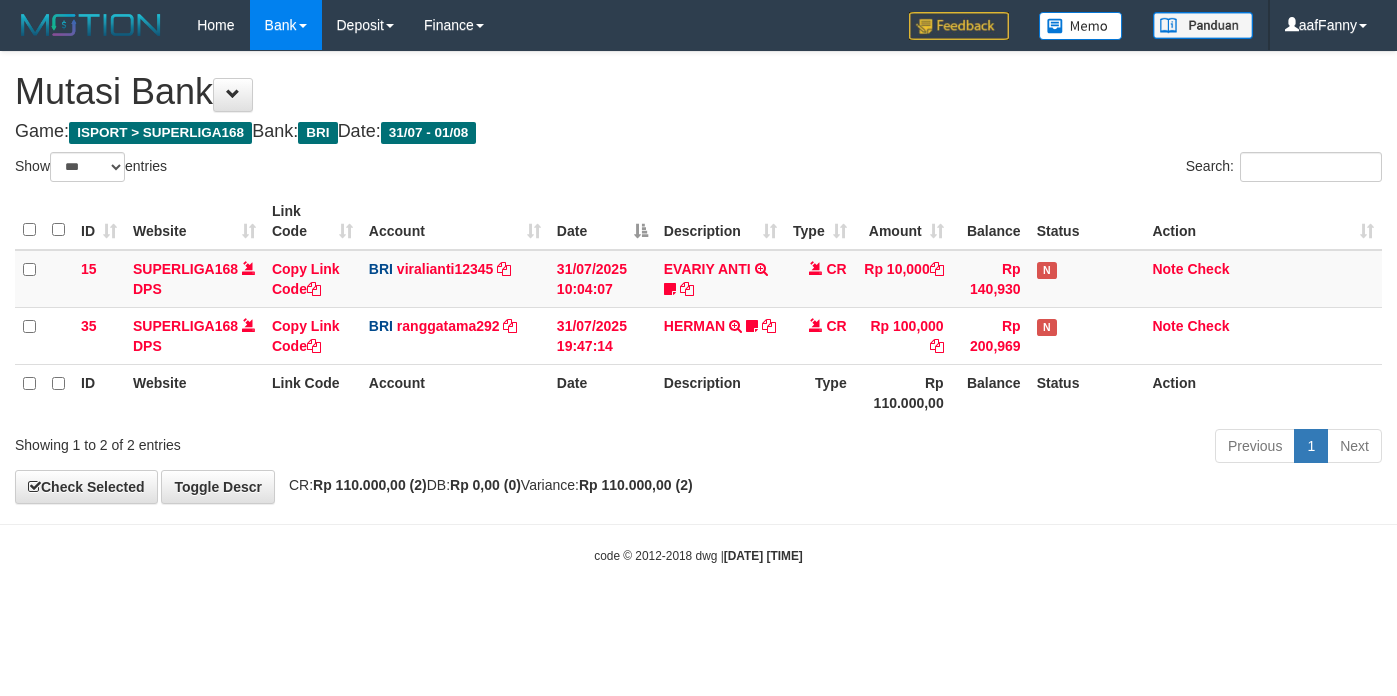 select on "***" 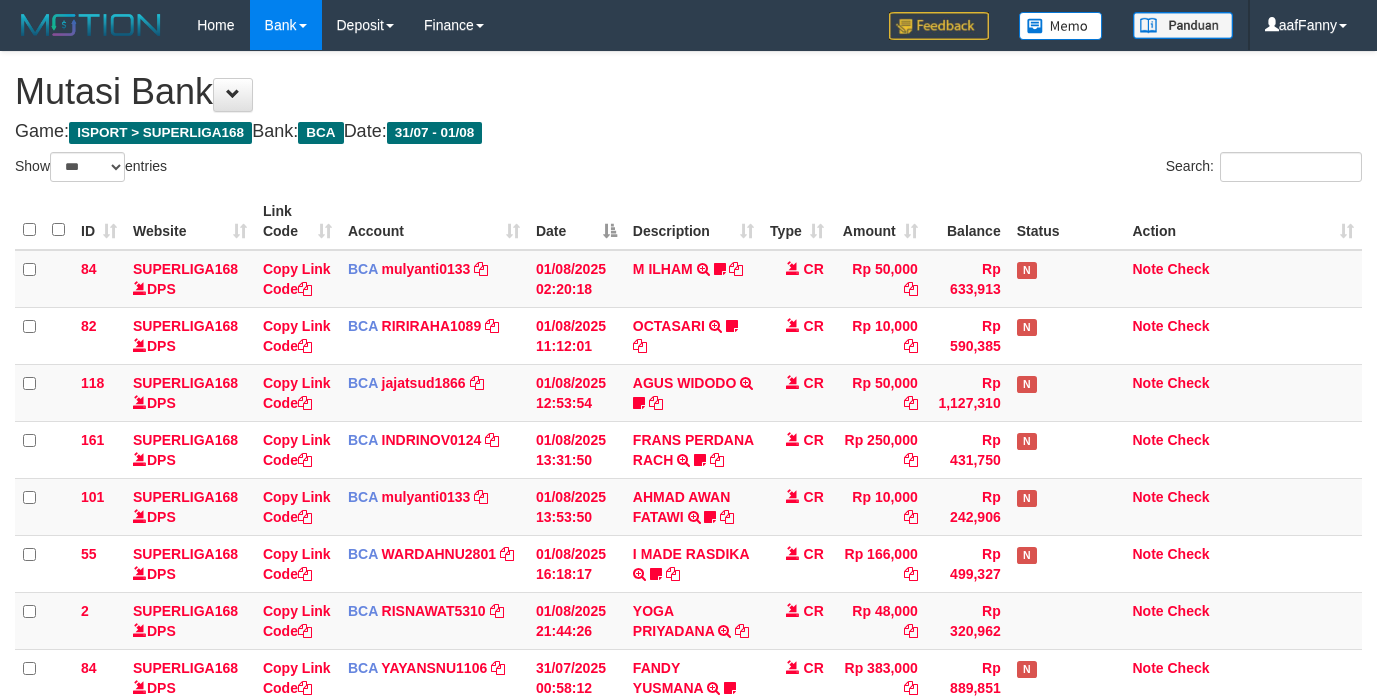 select on "***" 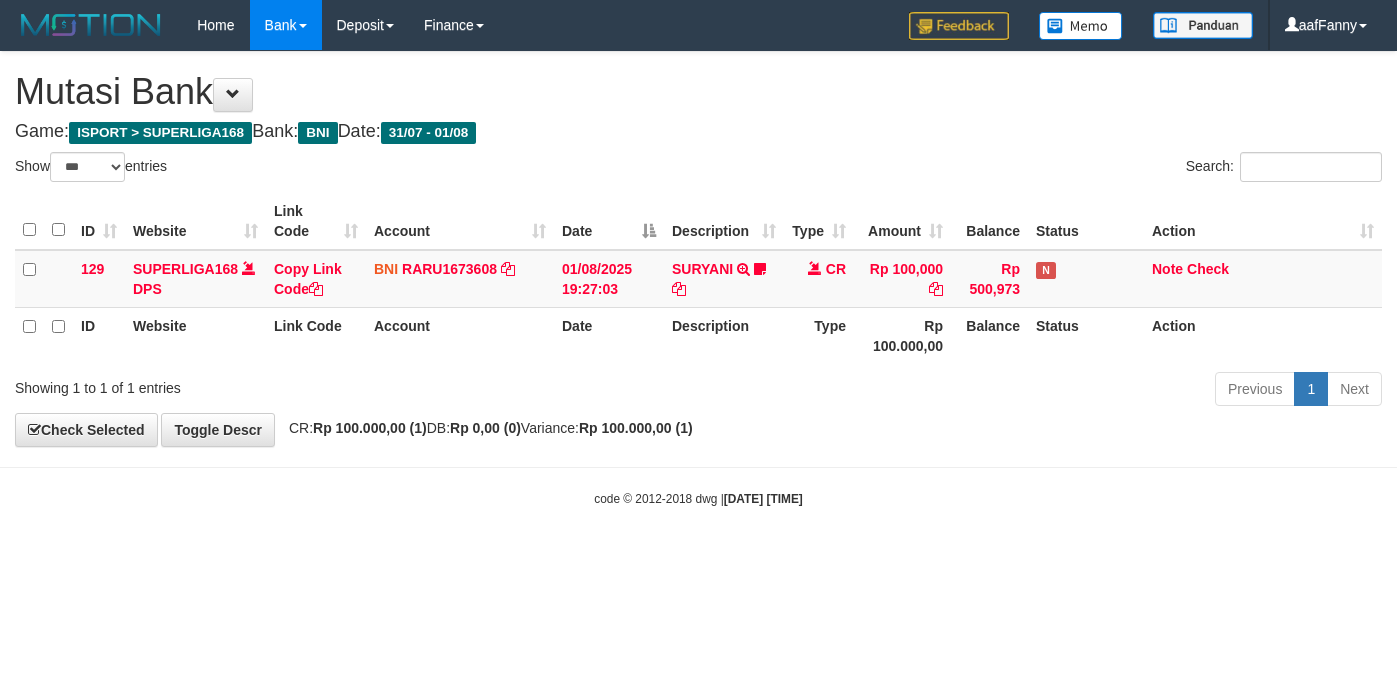 select on "***" 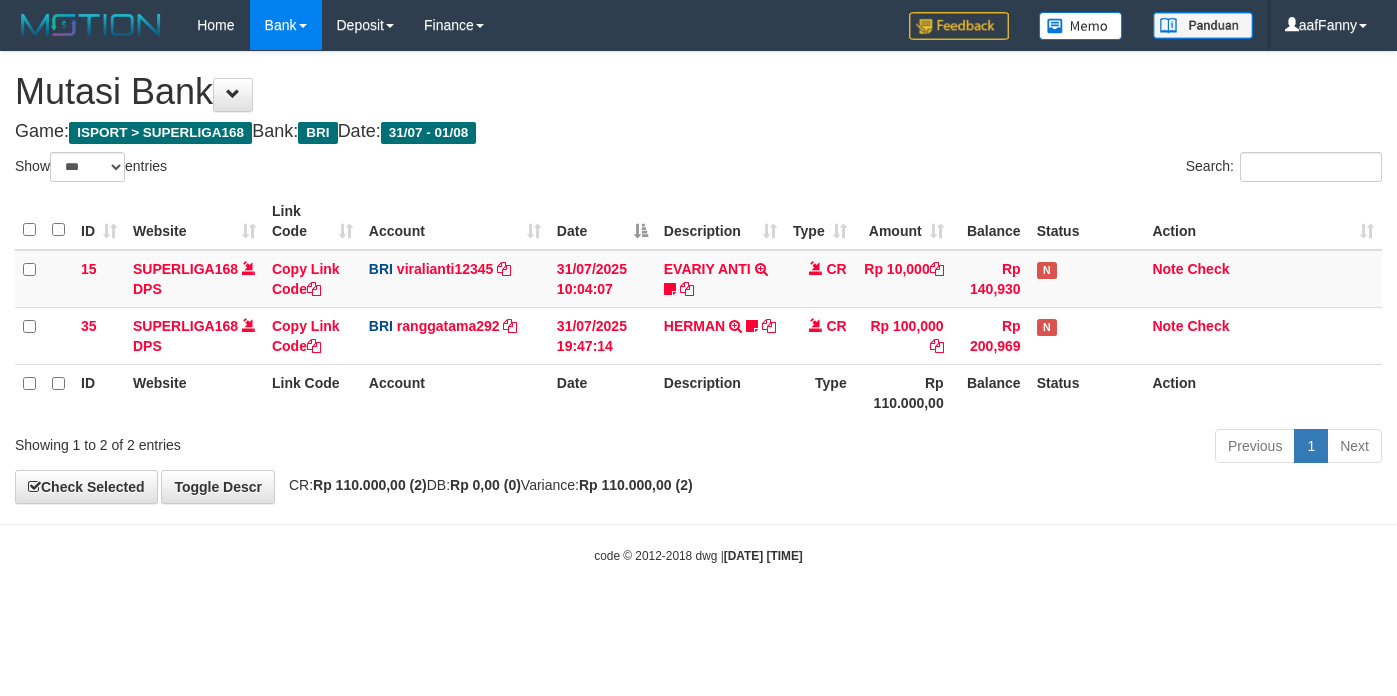 select on "***" 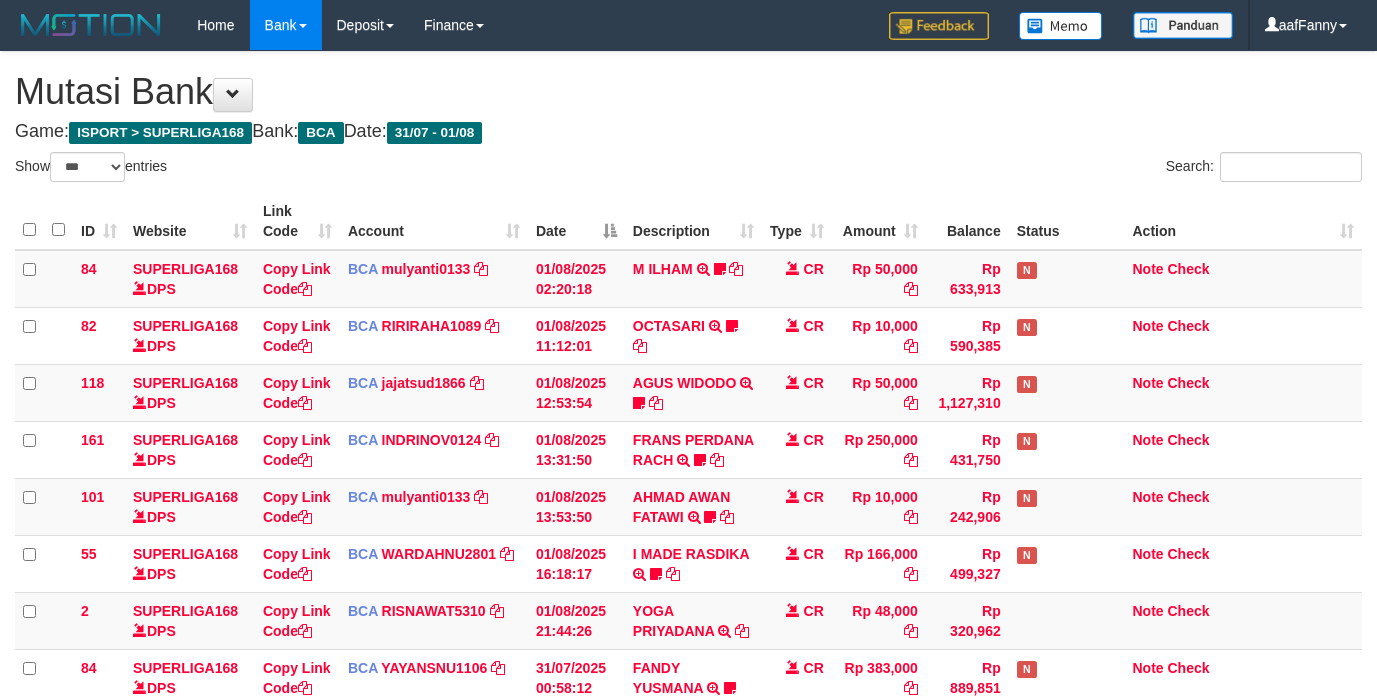 select on "***" 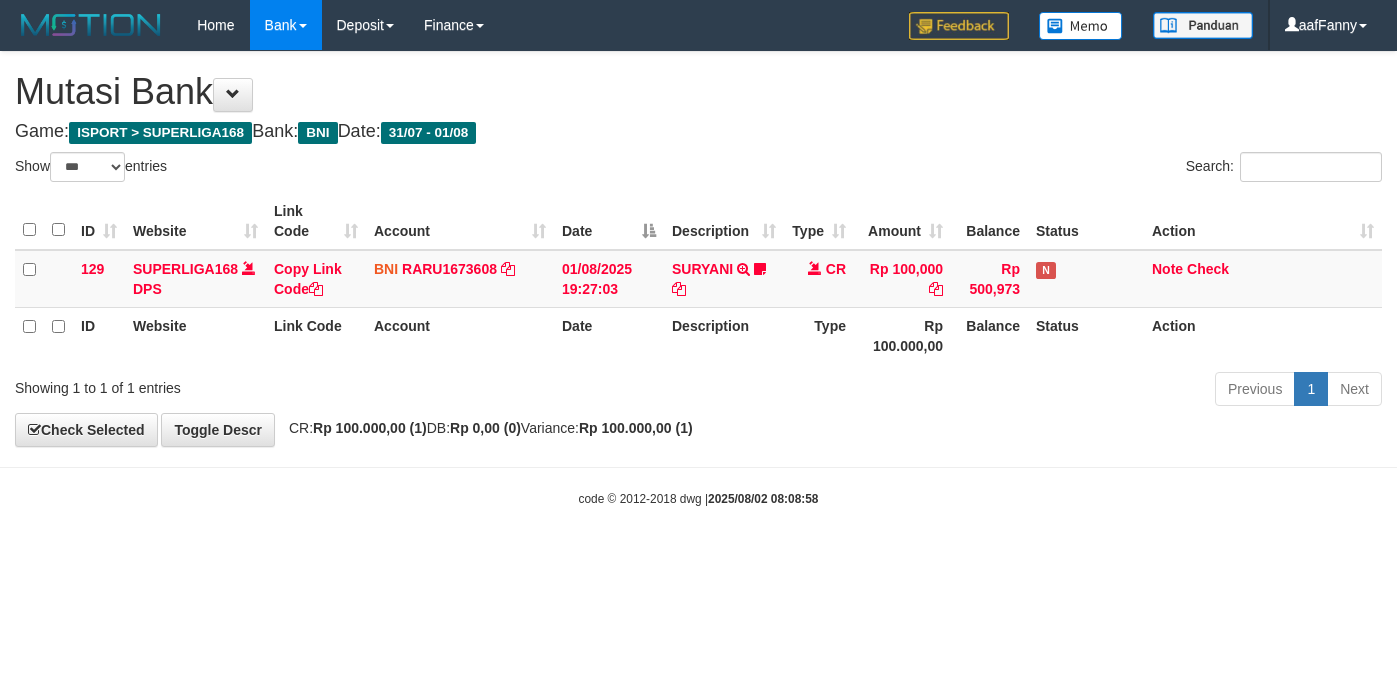 select on "***" 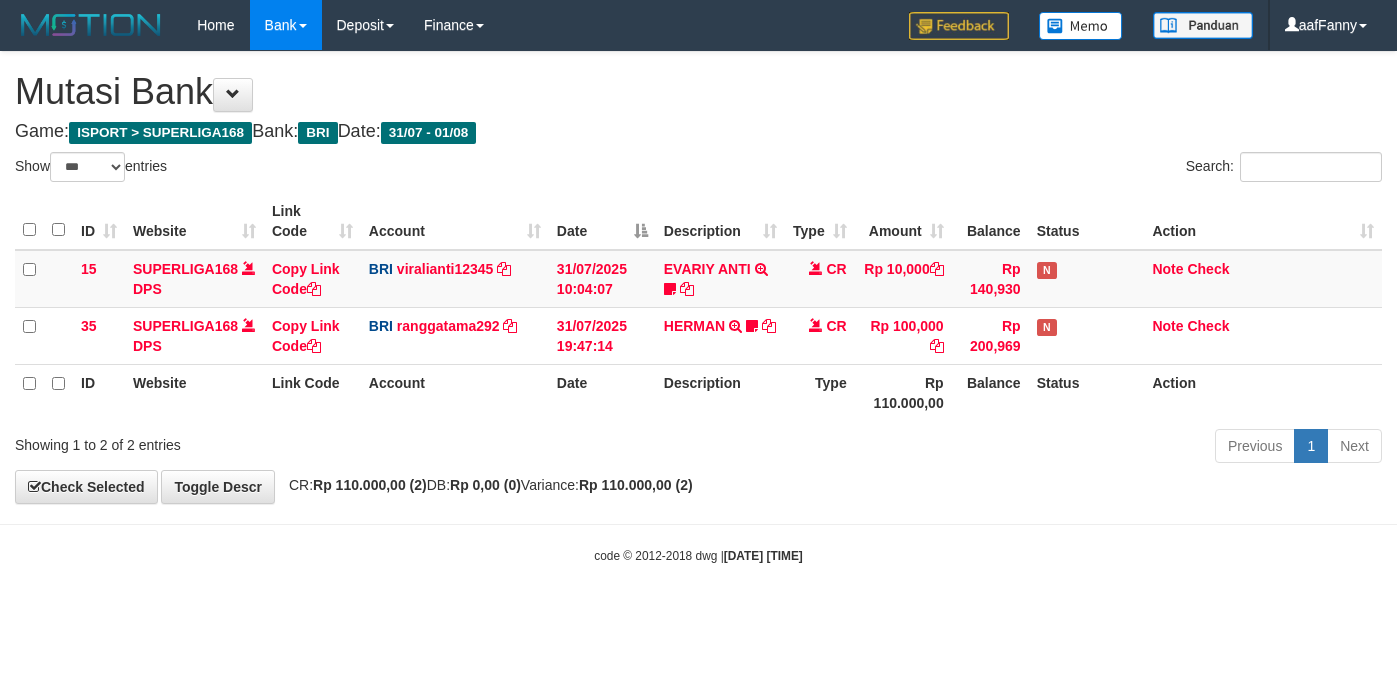 select on "***" 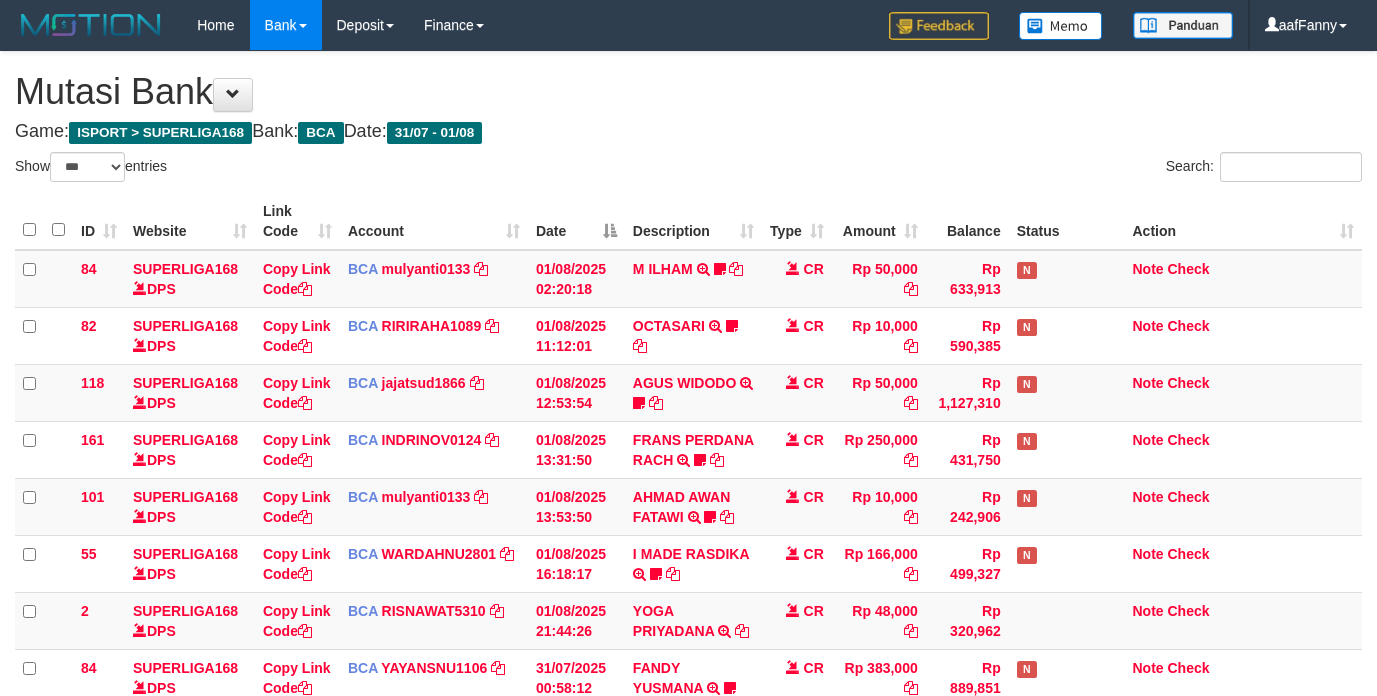 select on "***" 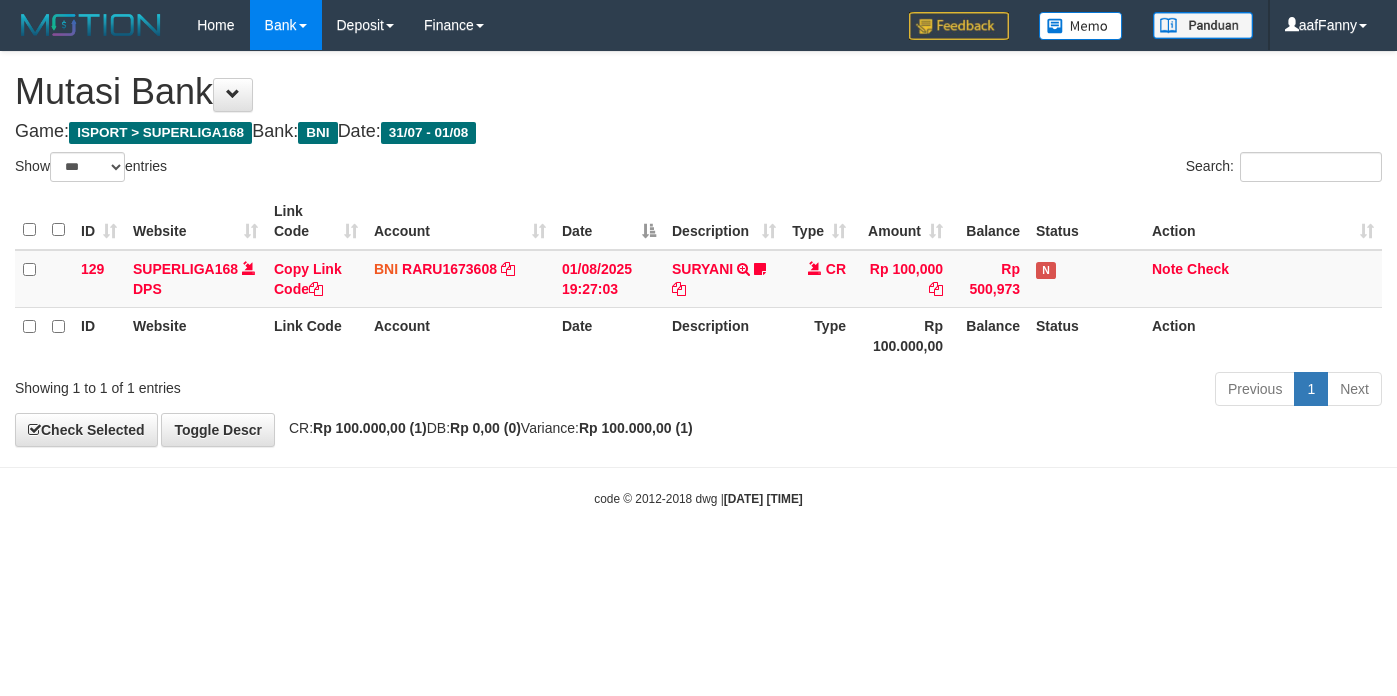 select on "***" 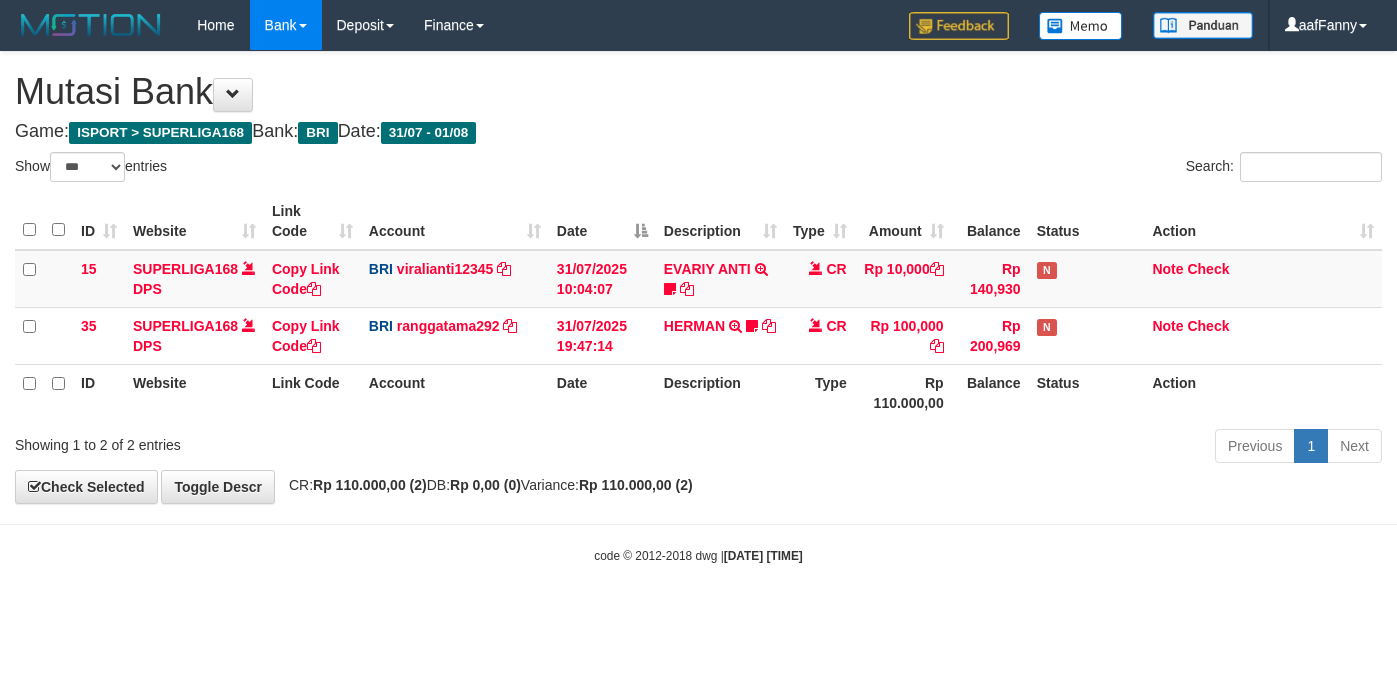 select on "***" 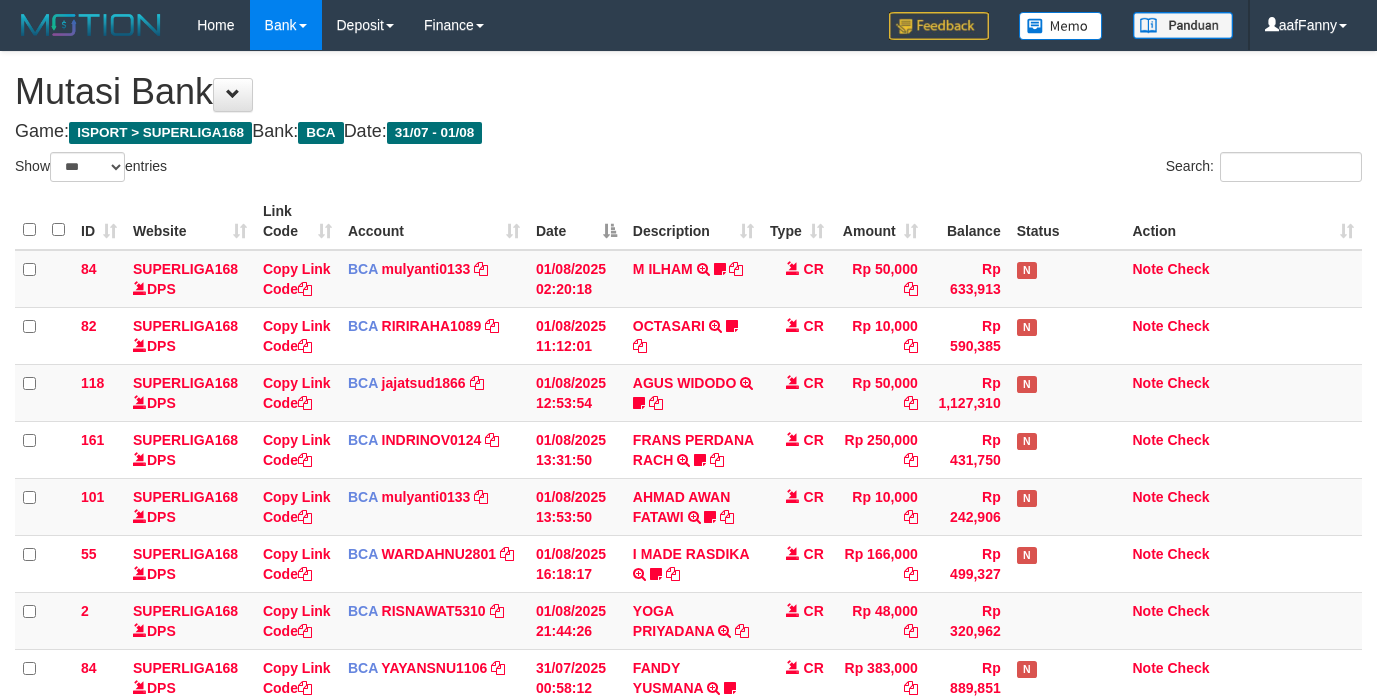 select on "***" 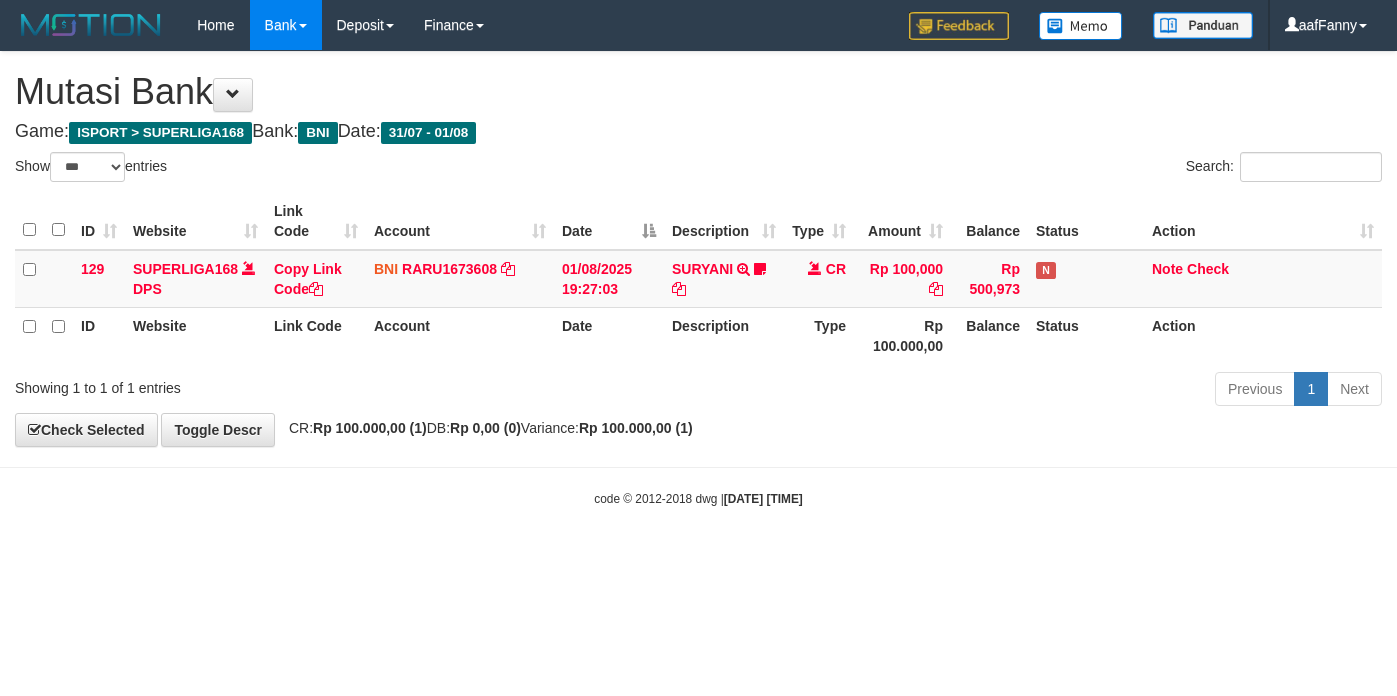 select on "***" 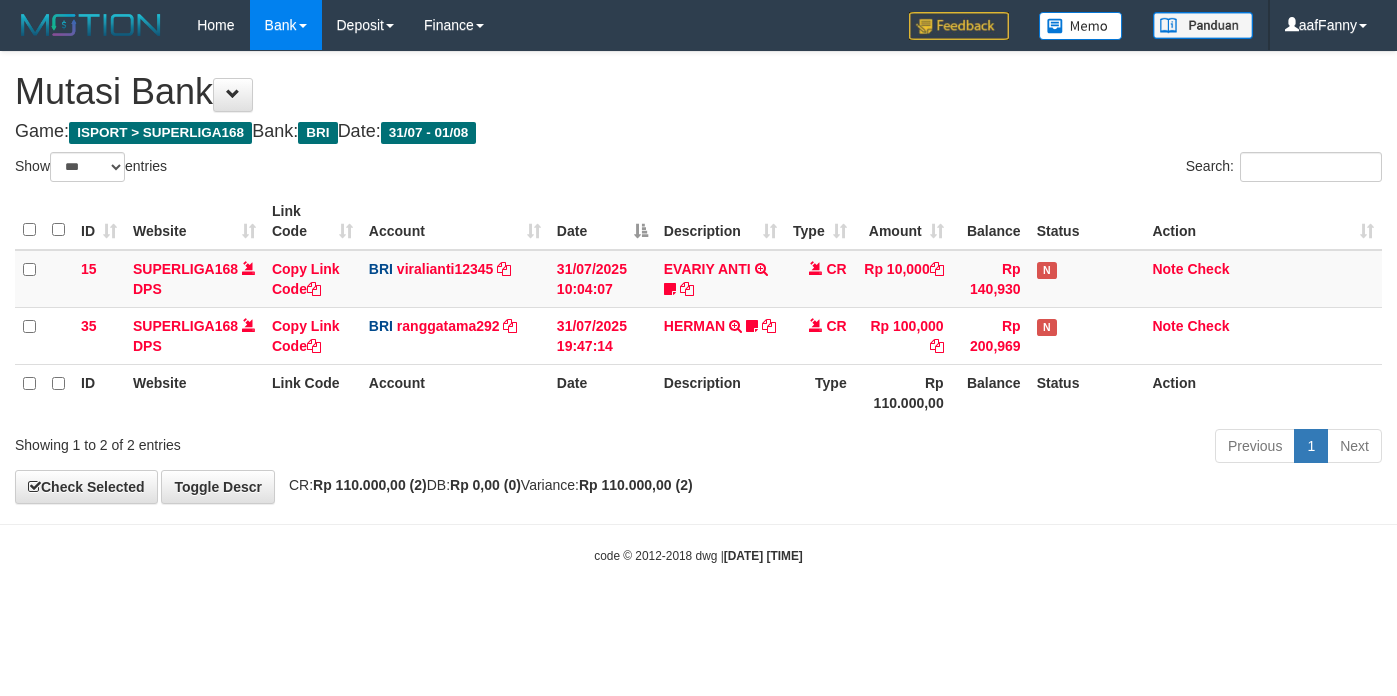 select on "***" 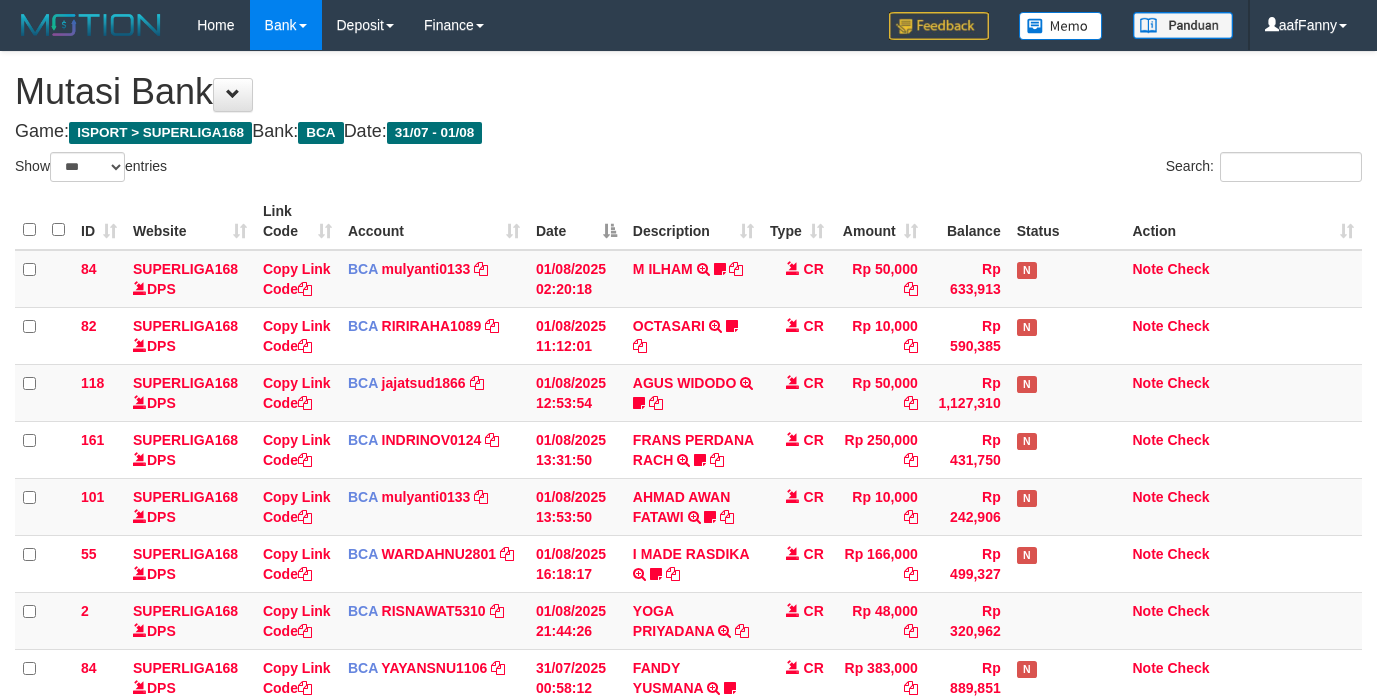 select on "***" 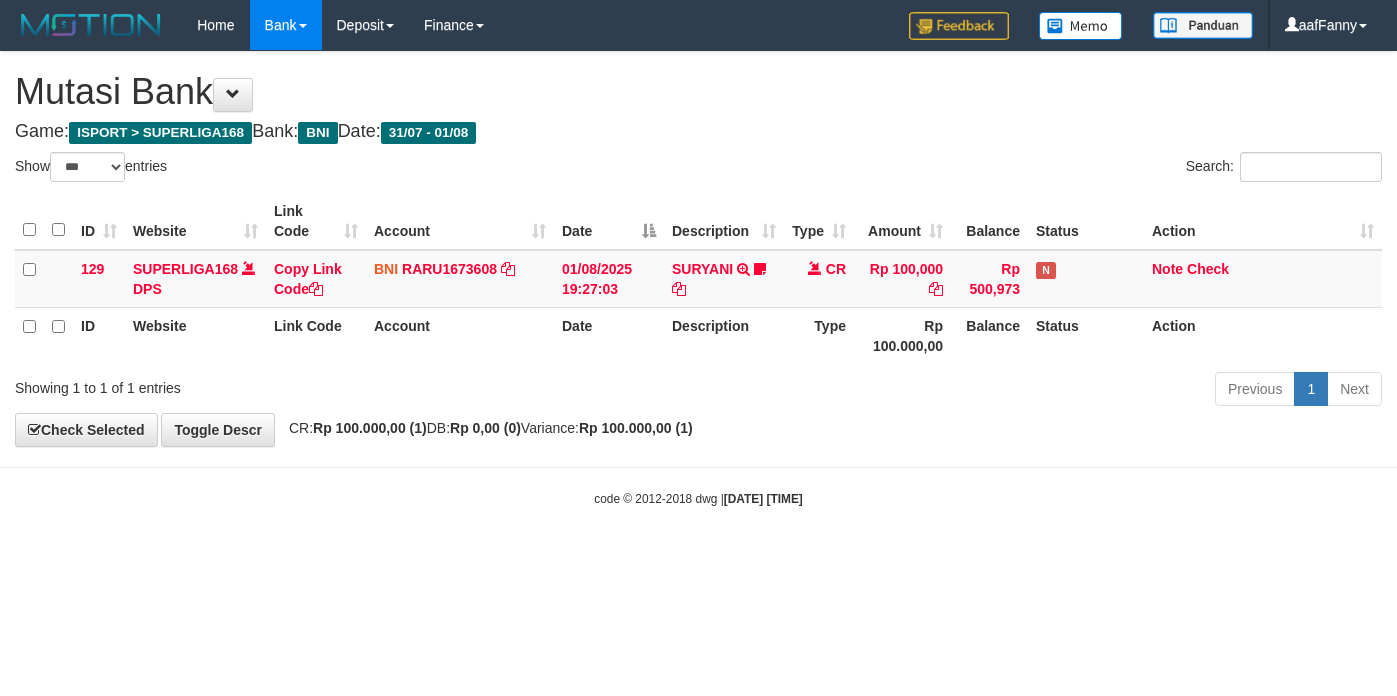 select on "***" 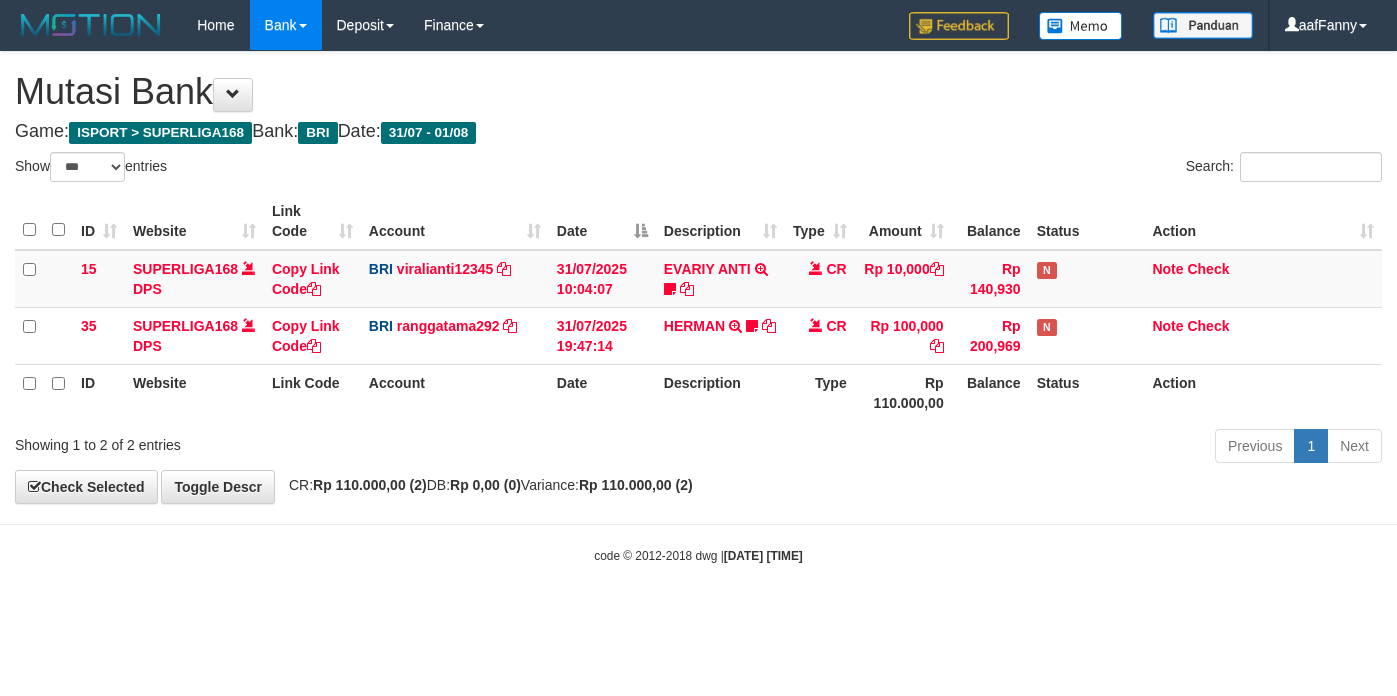 select on "***" 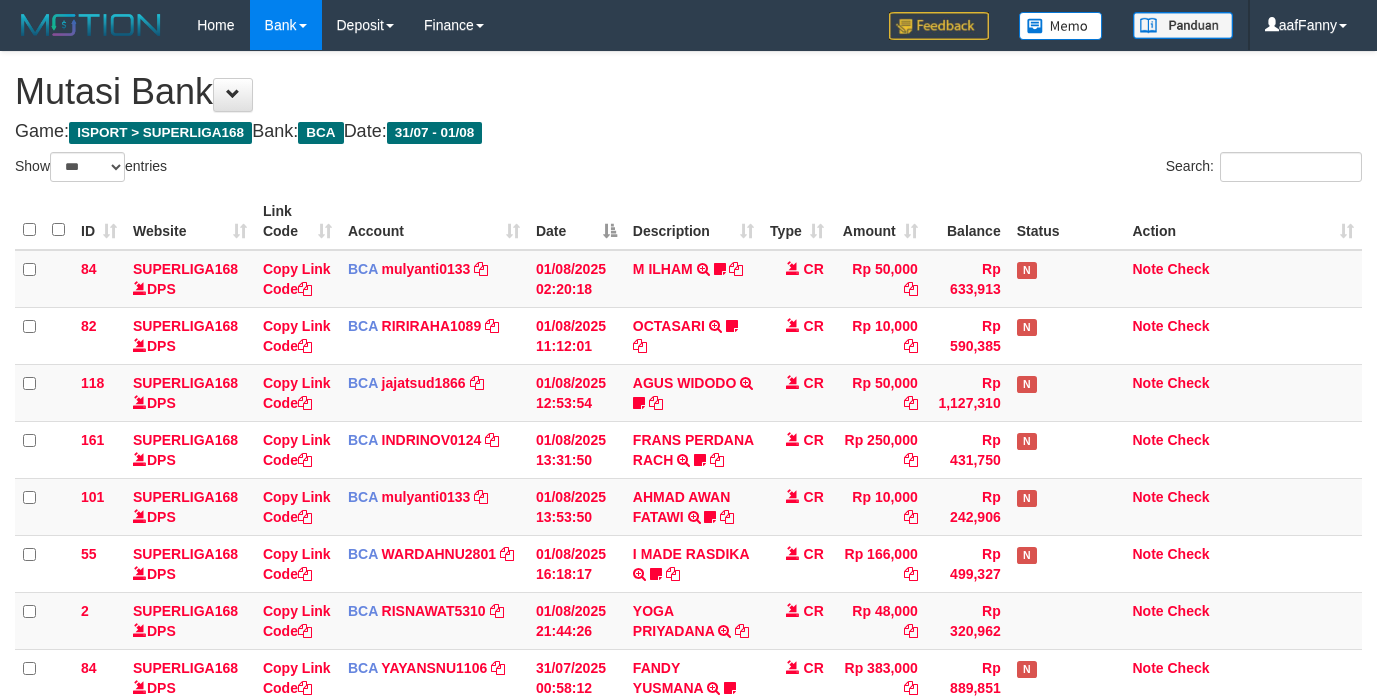 select on "***" 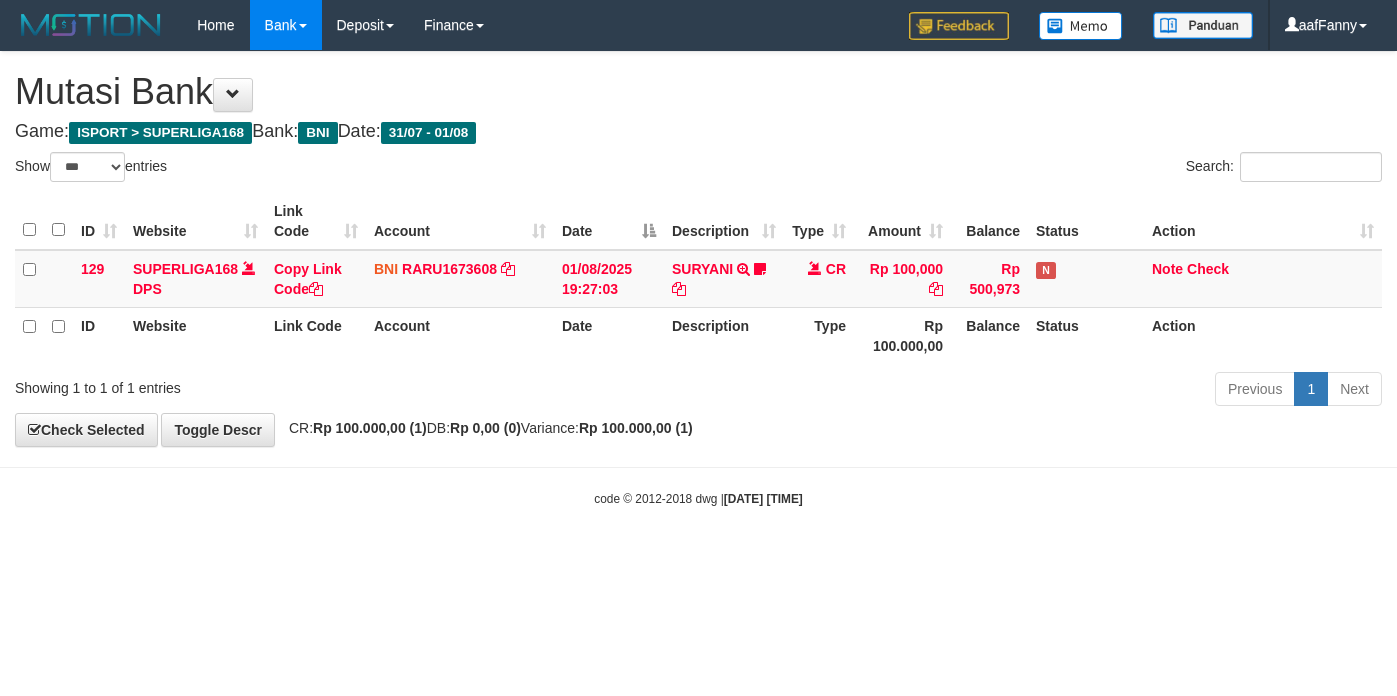 select on "***" 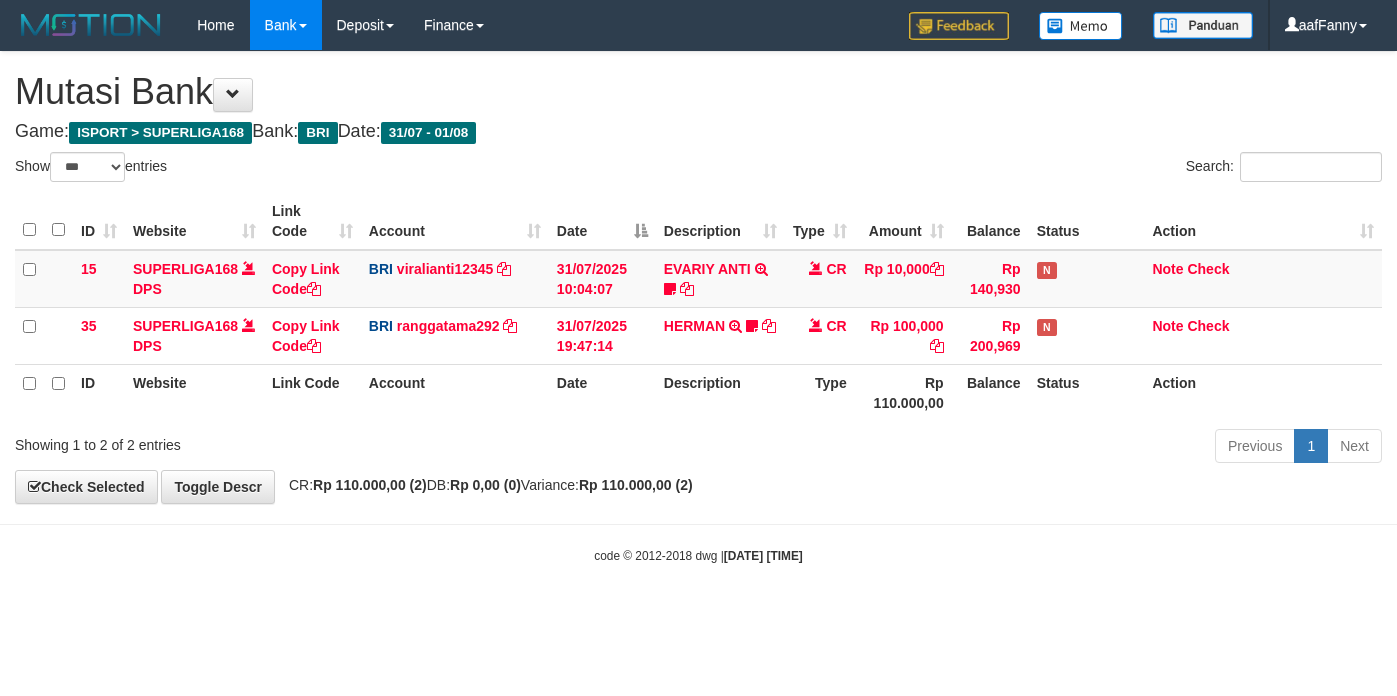 select on "***" 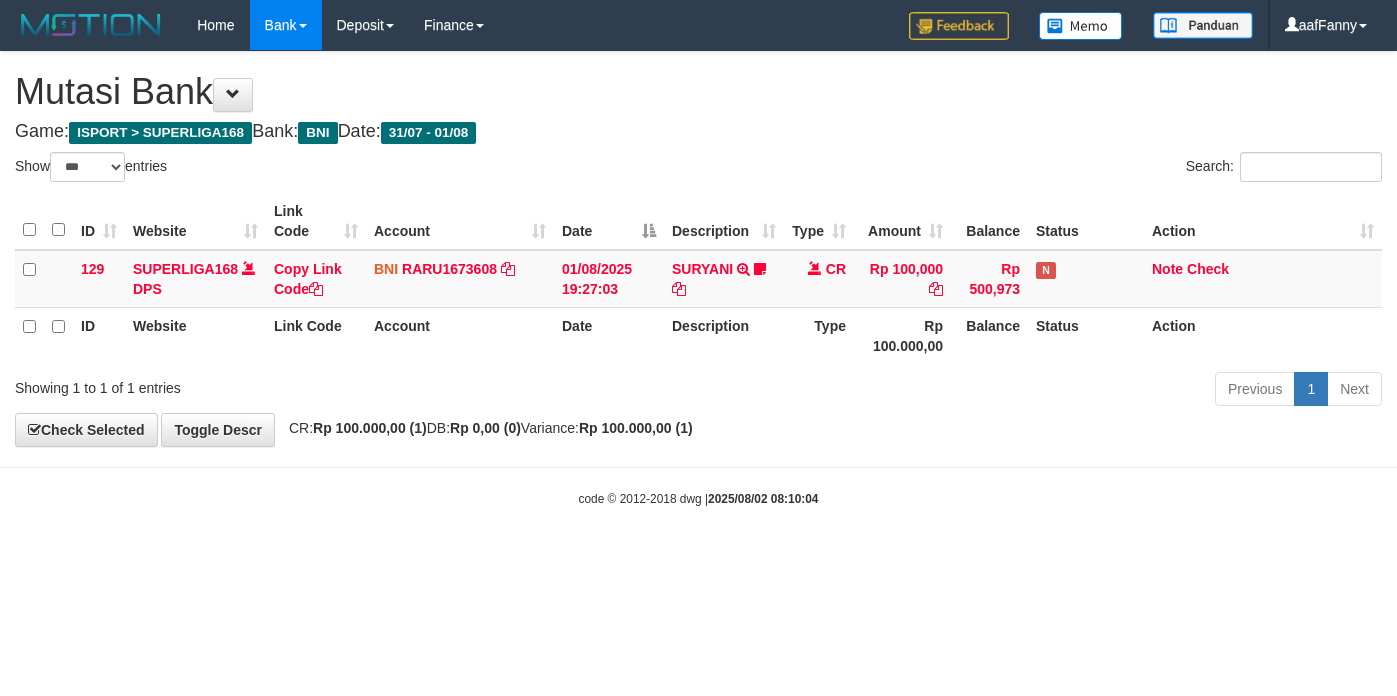 select on "***" 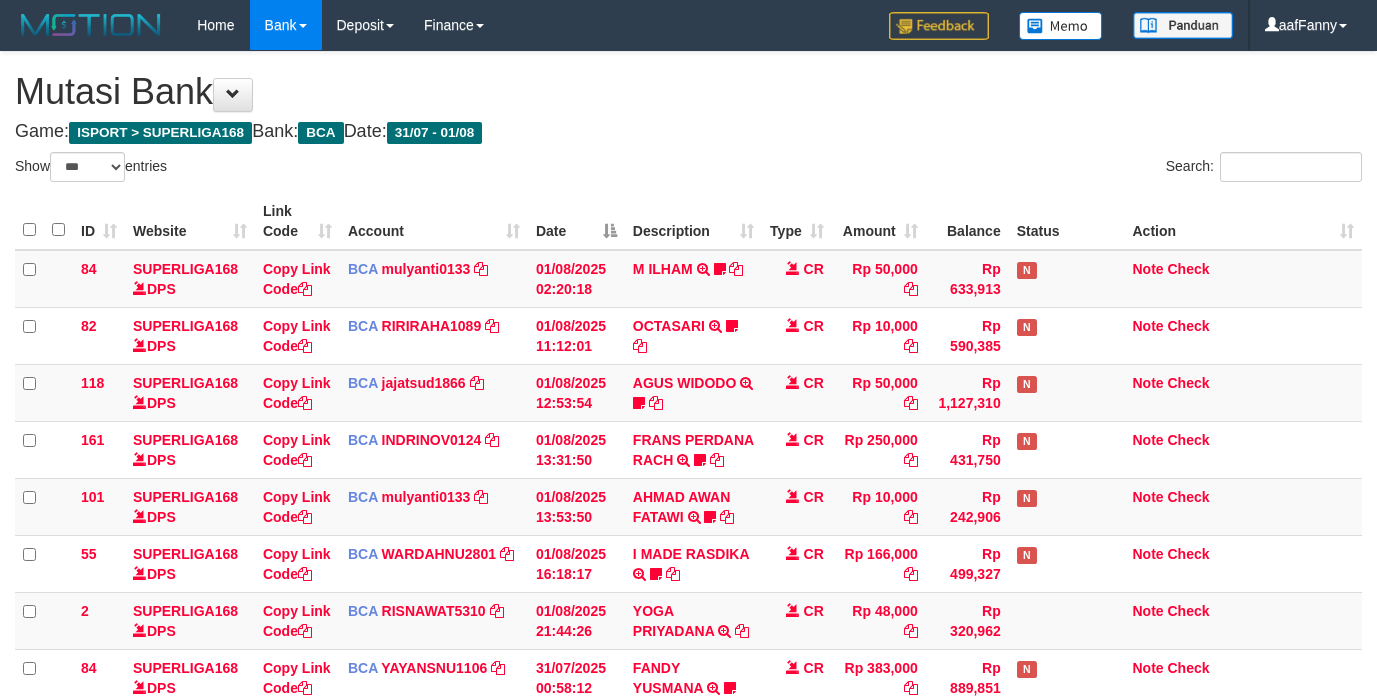 select on "***" 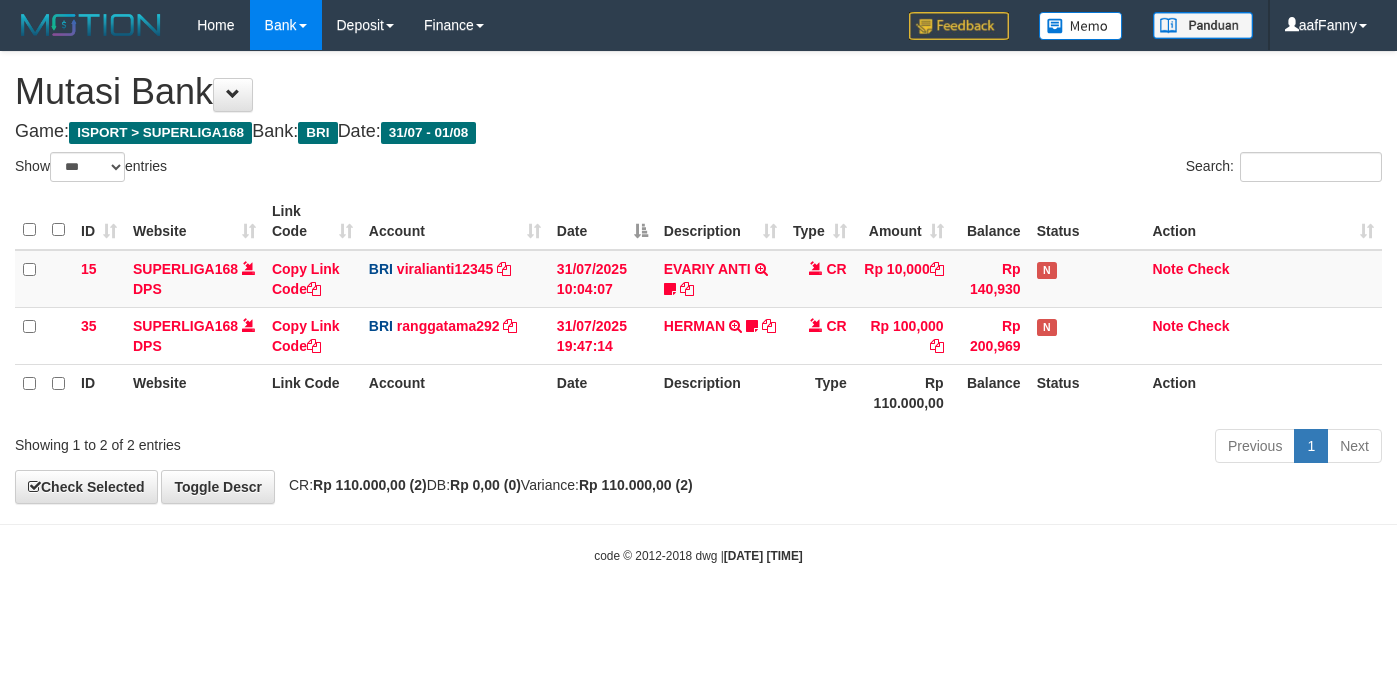 select on "***" 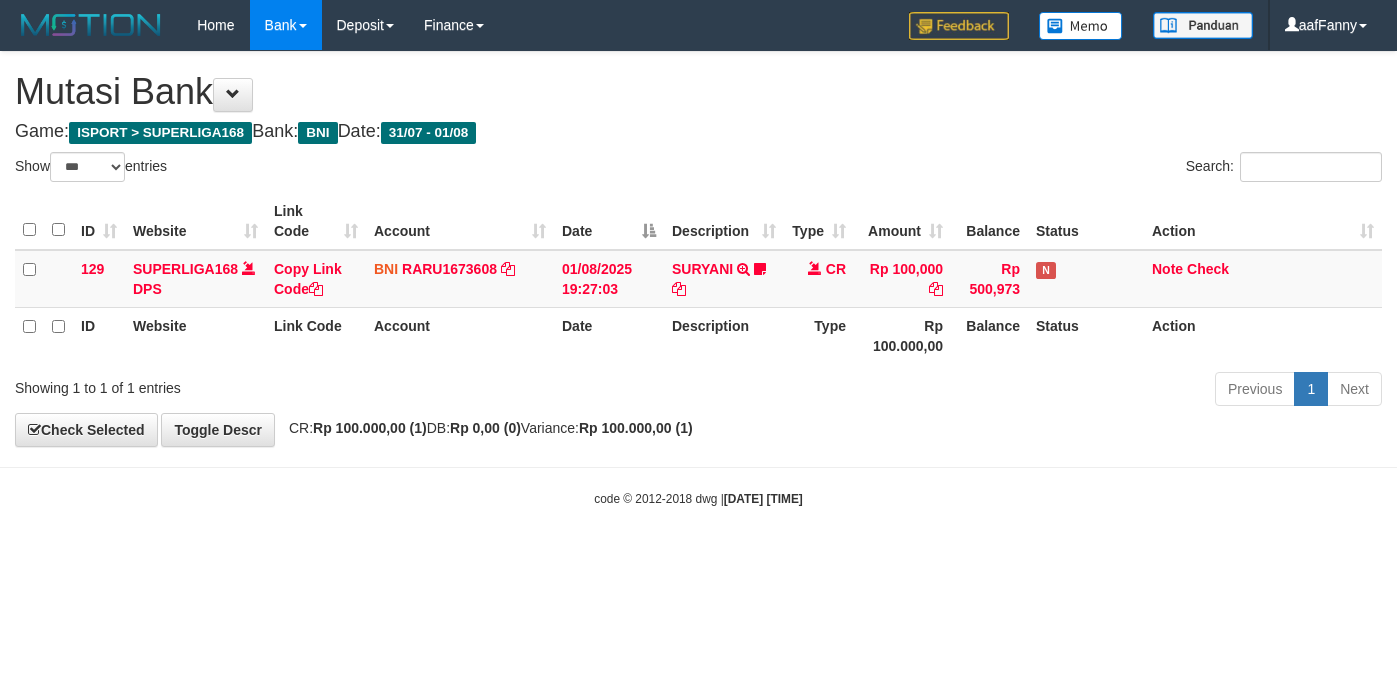 select on "***" 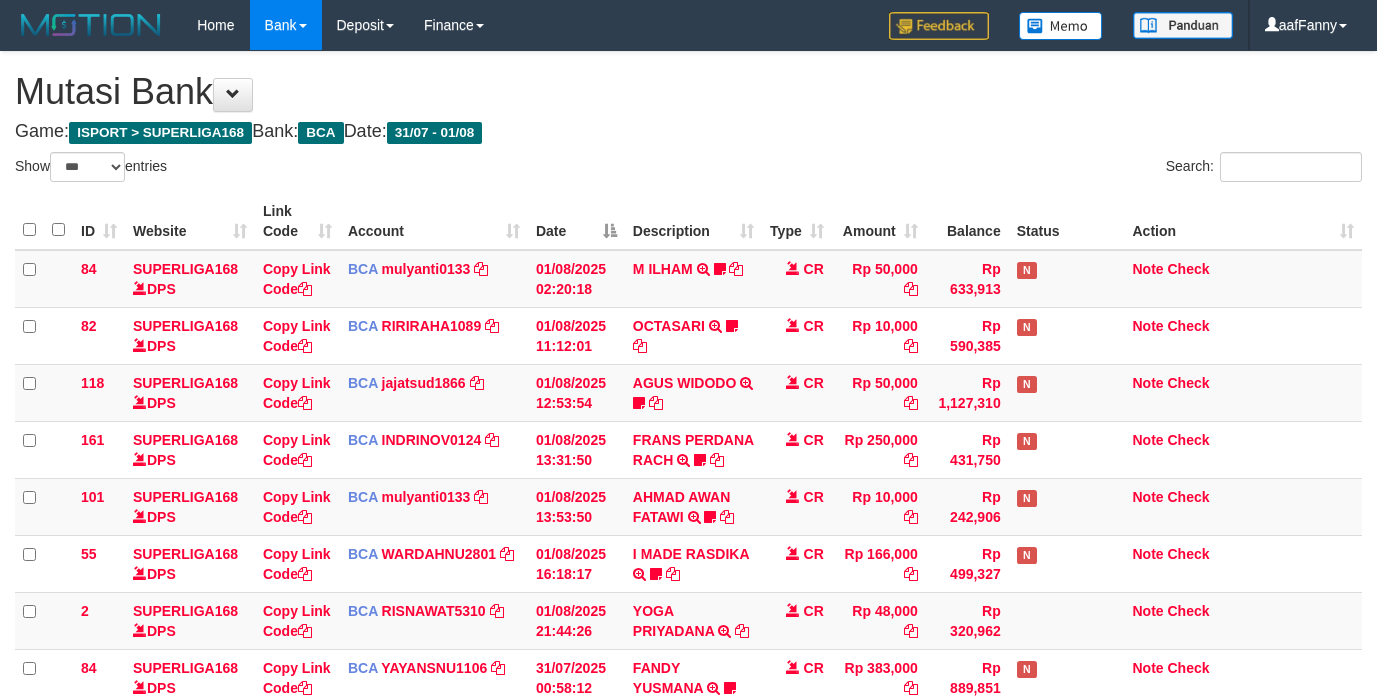 select on "***" 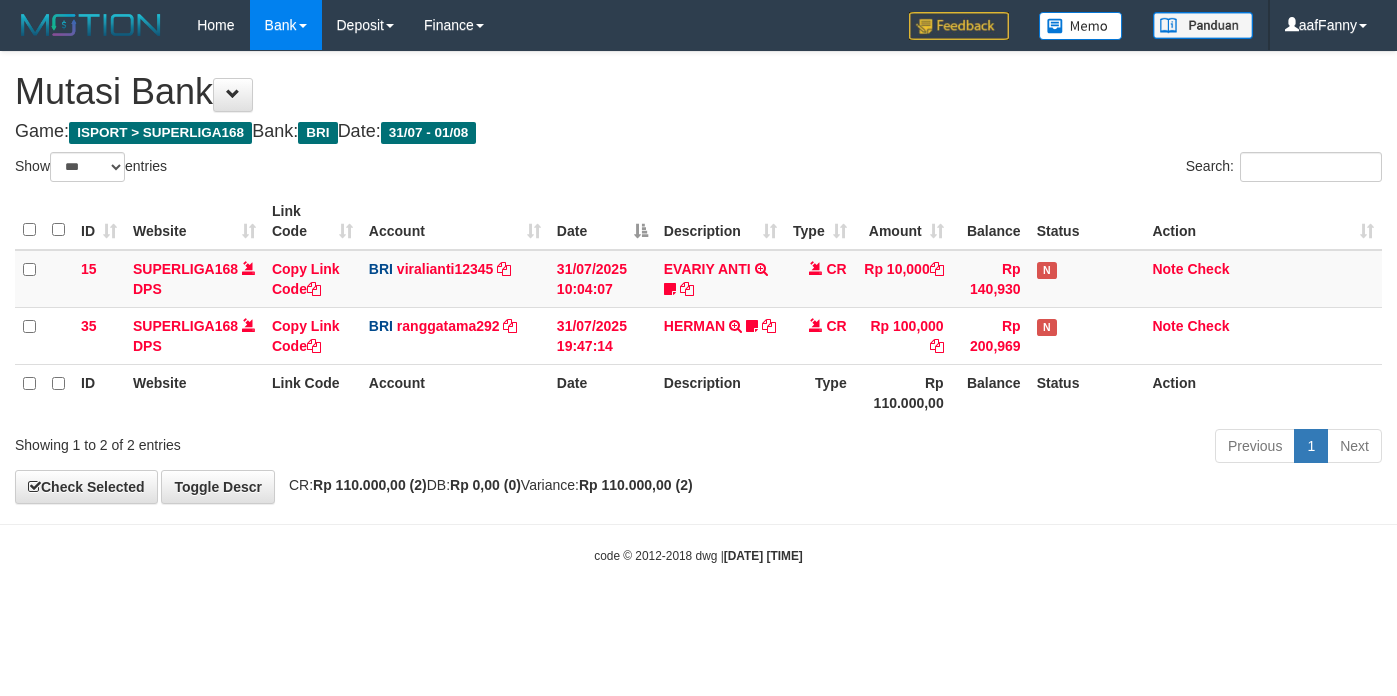 select on "***" 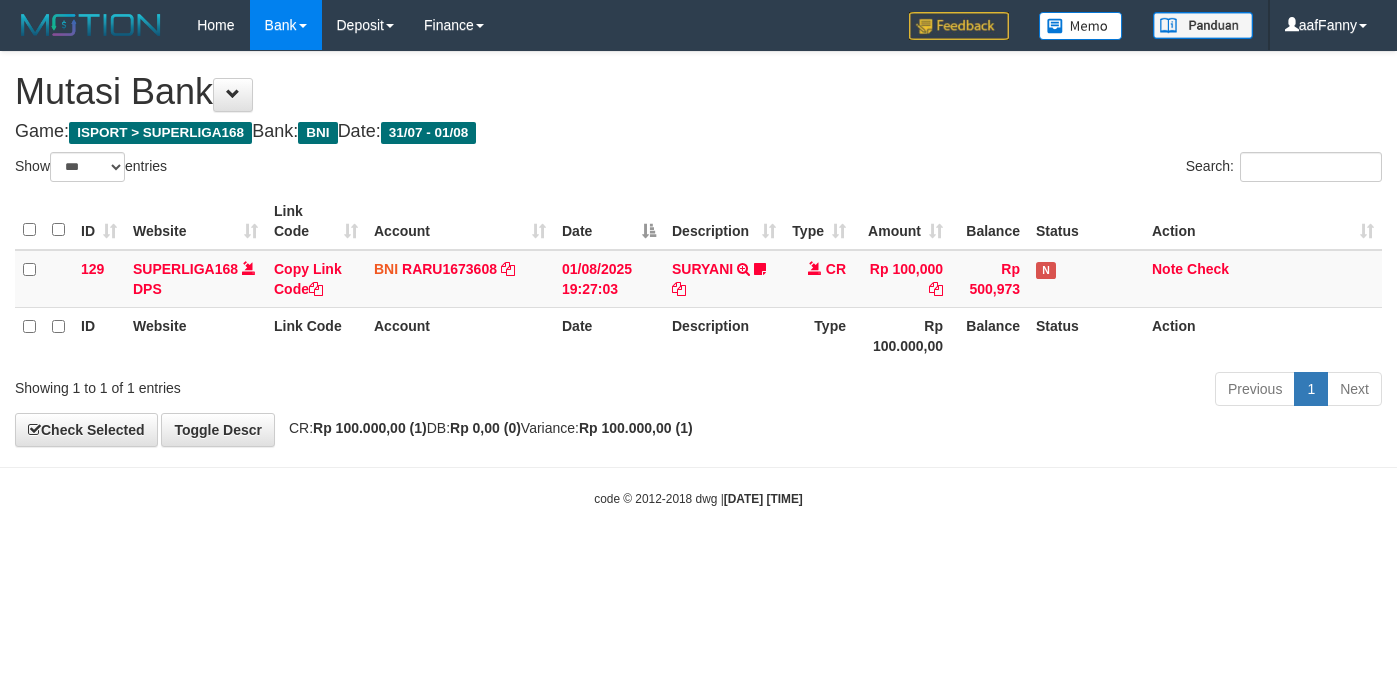 select on "***" 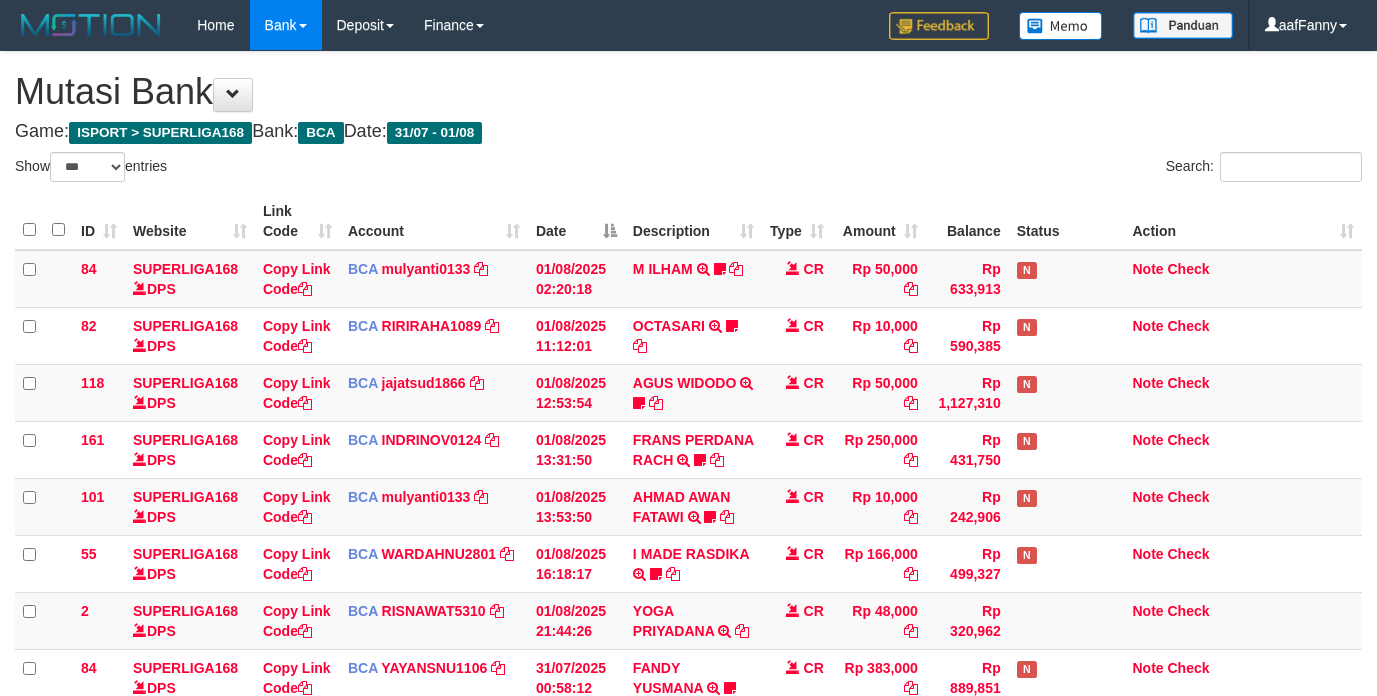 select on "***" 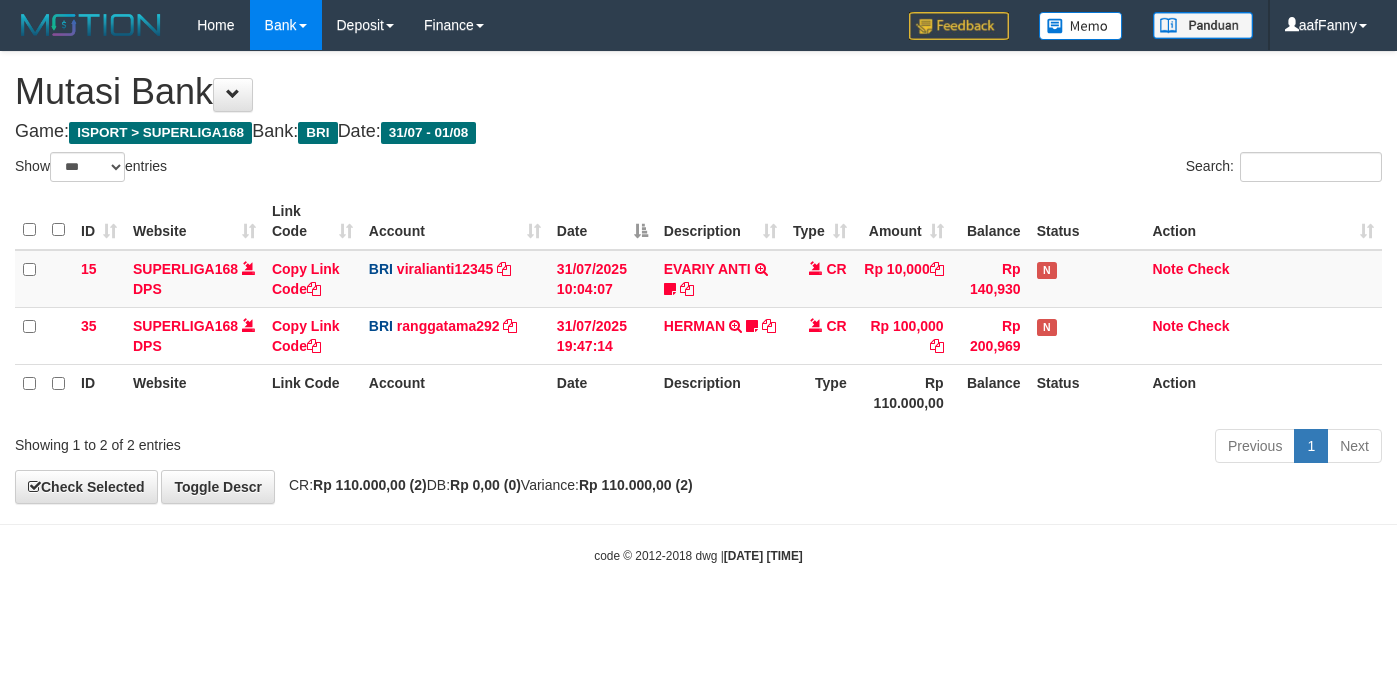 select on "***" 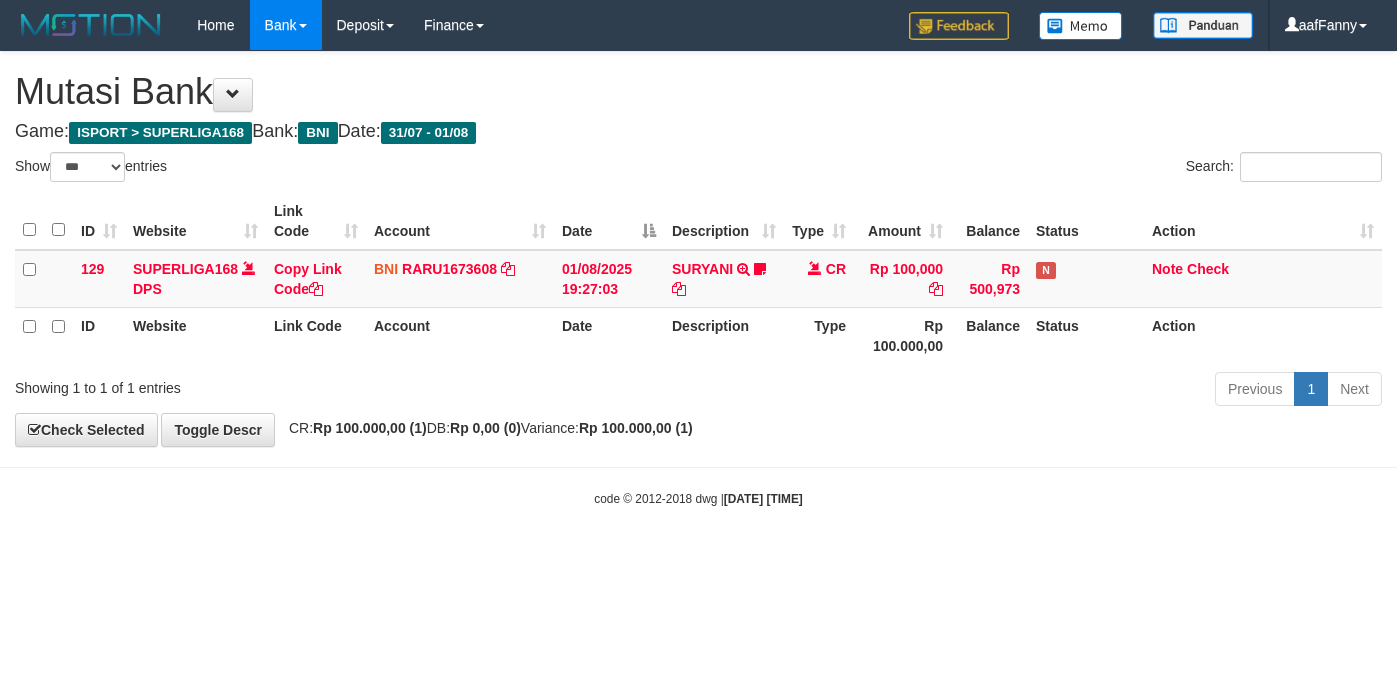 select on "***" 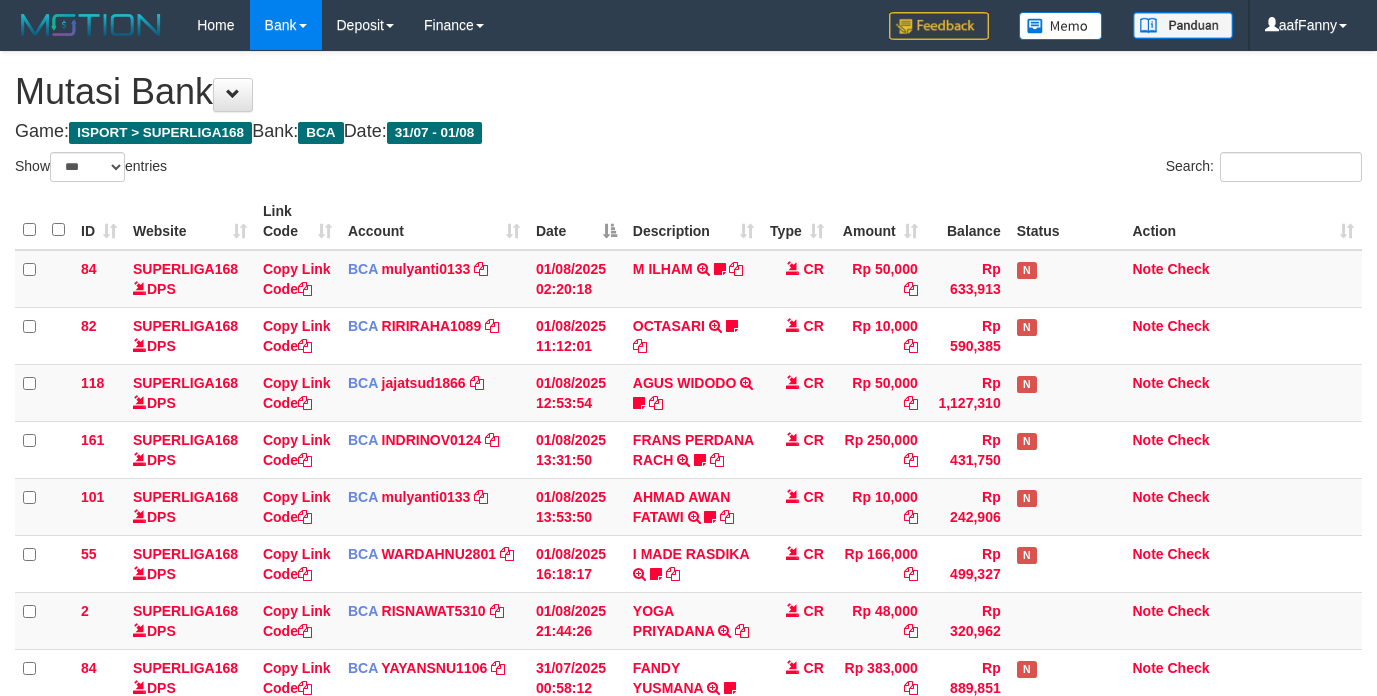 select on "***" 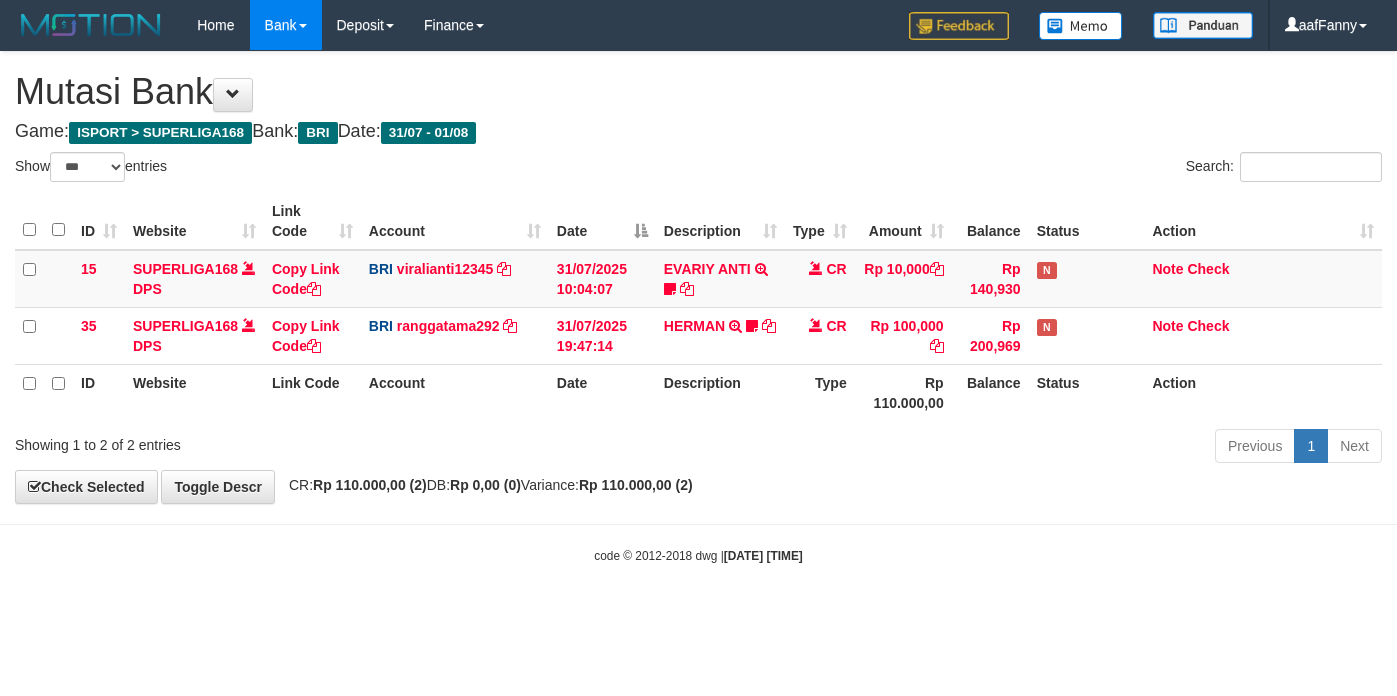 select on "***" 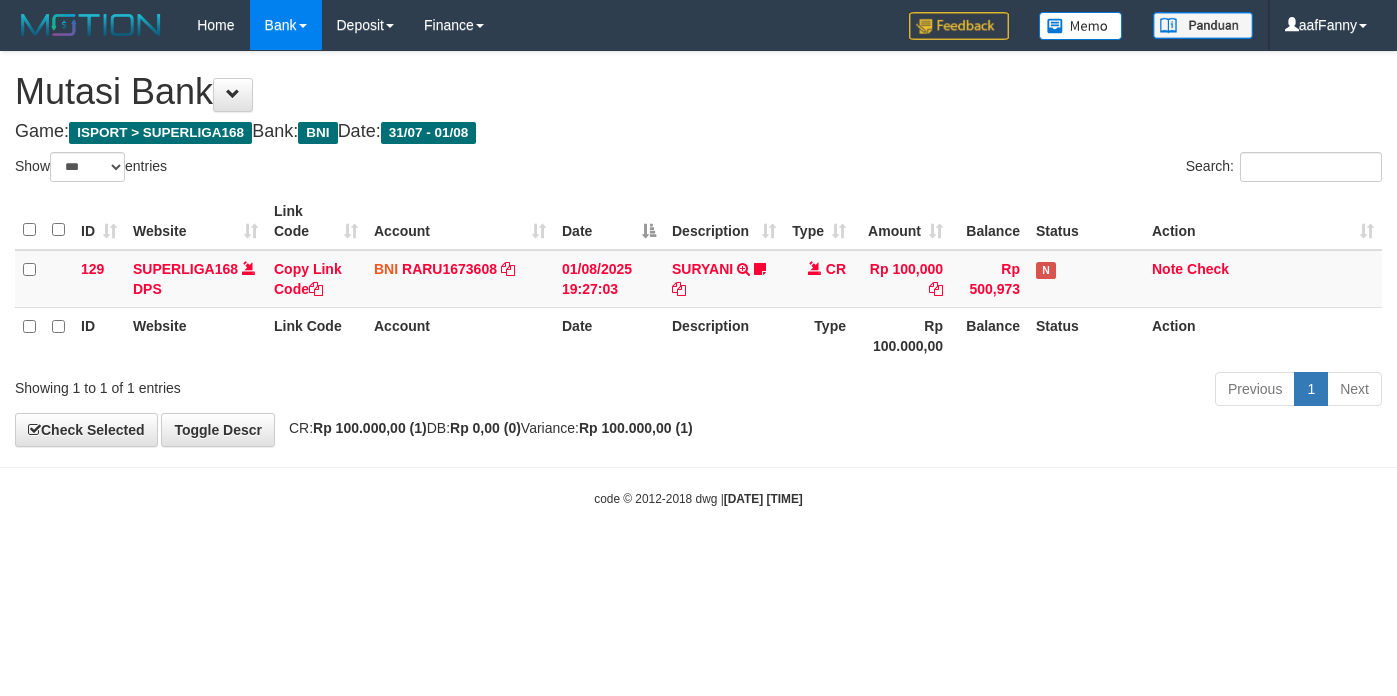 select on "***" 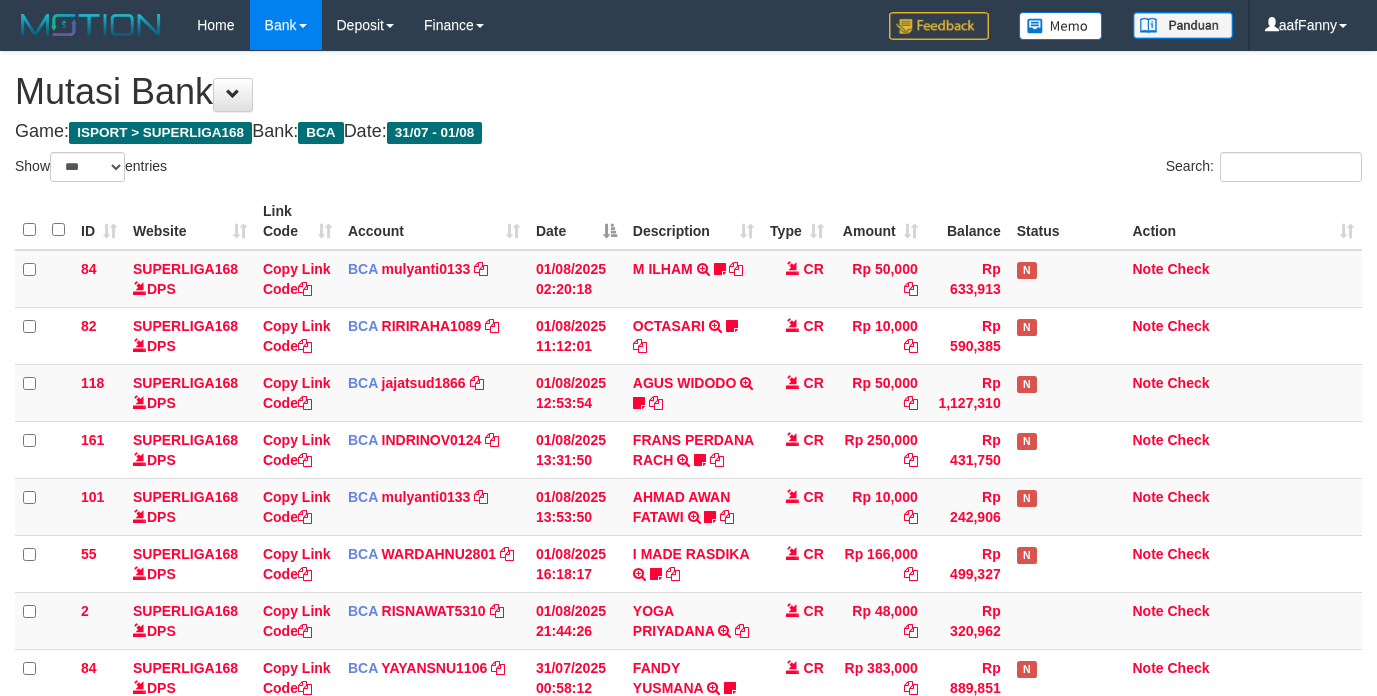 select on "***" 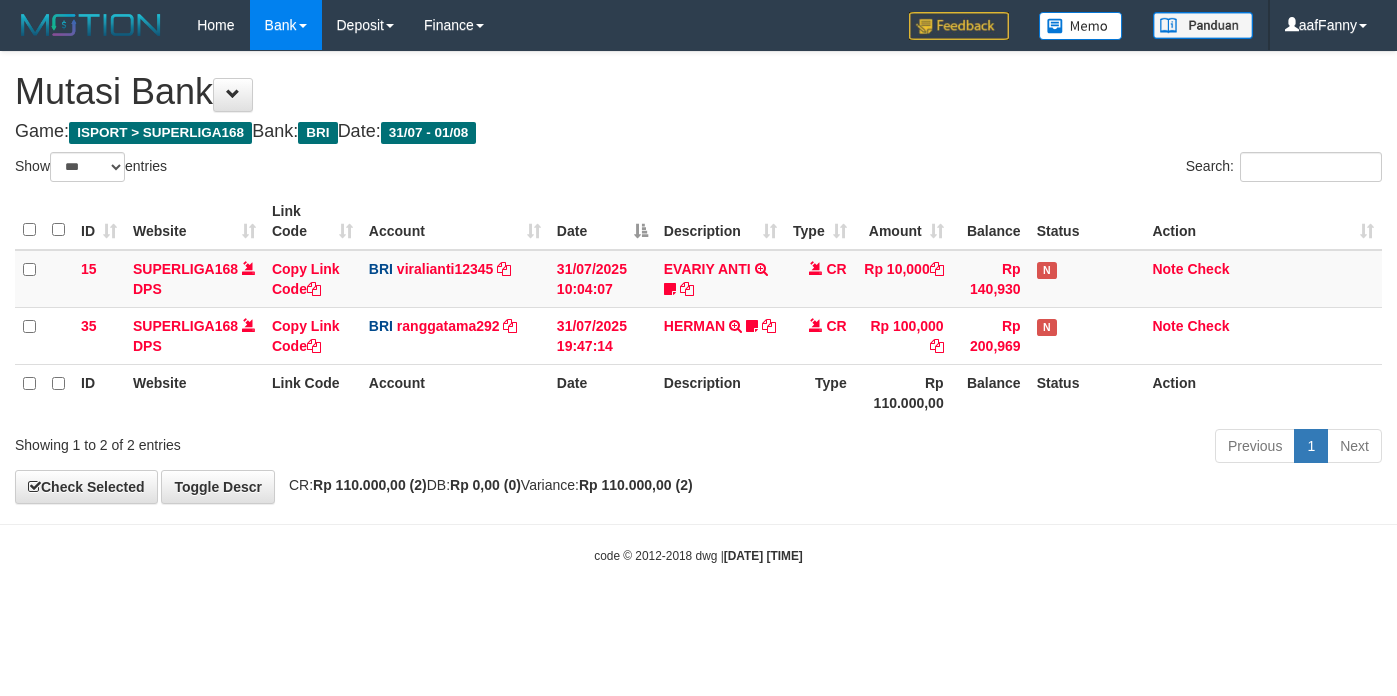 select on "***" 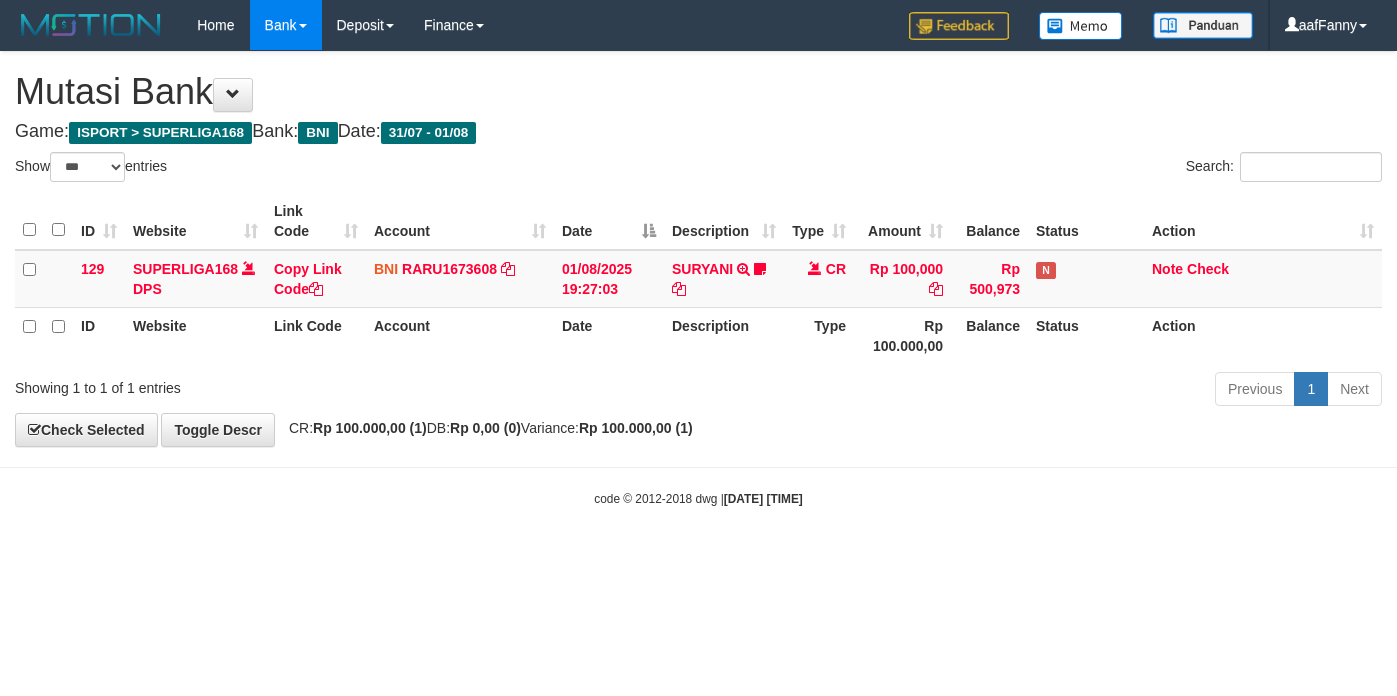 select on "***" 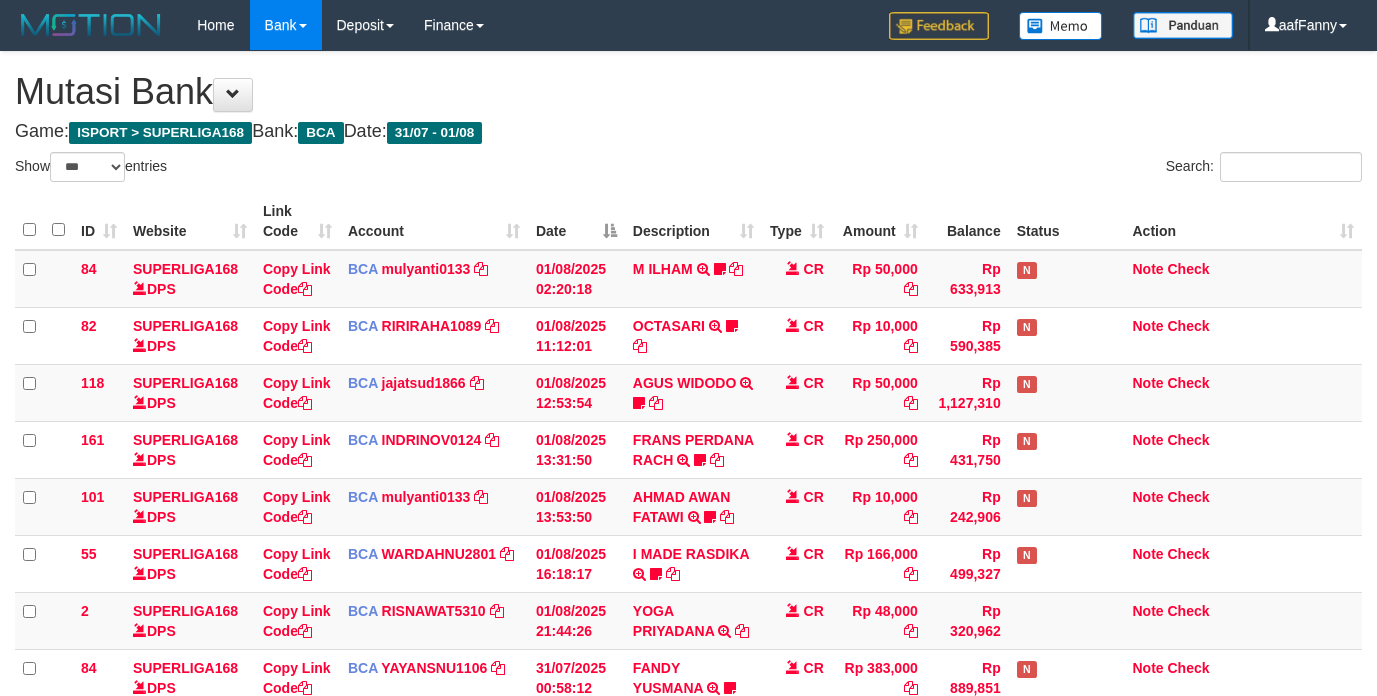 select on "***" 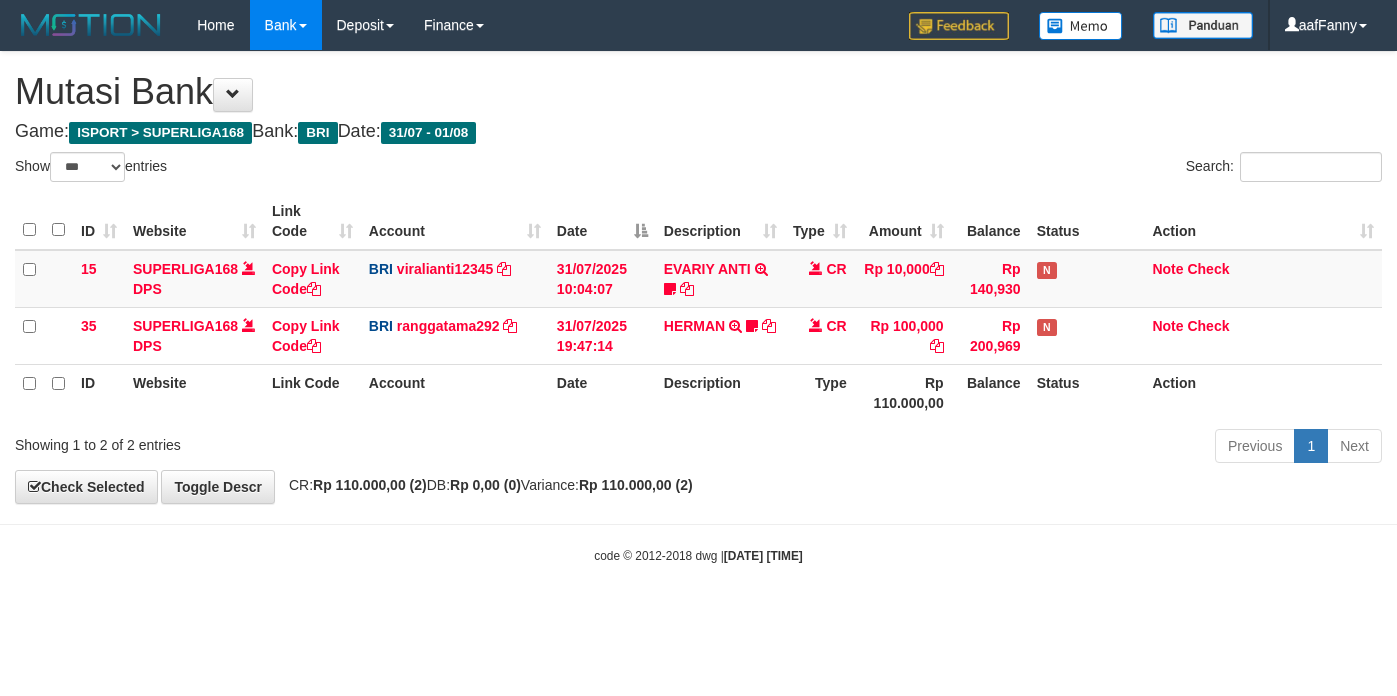 select on "***" 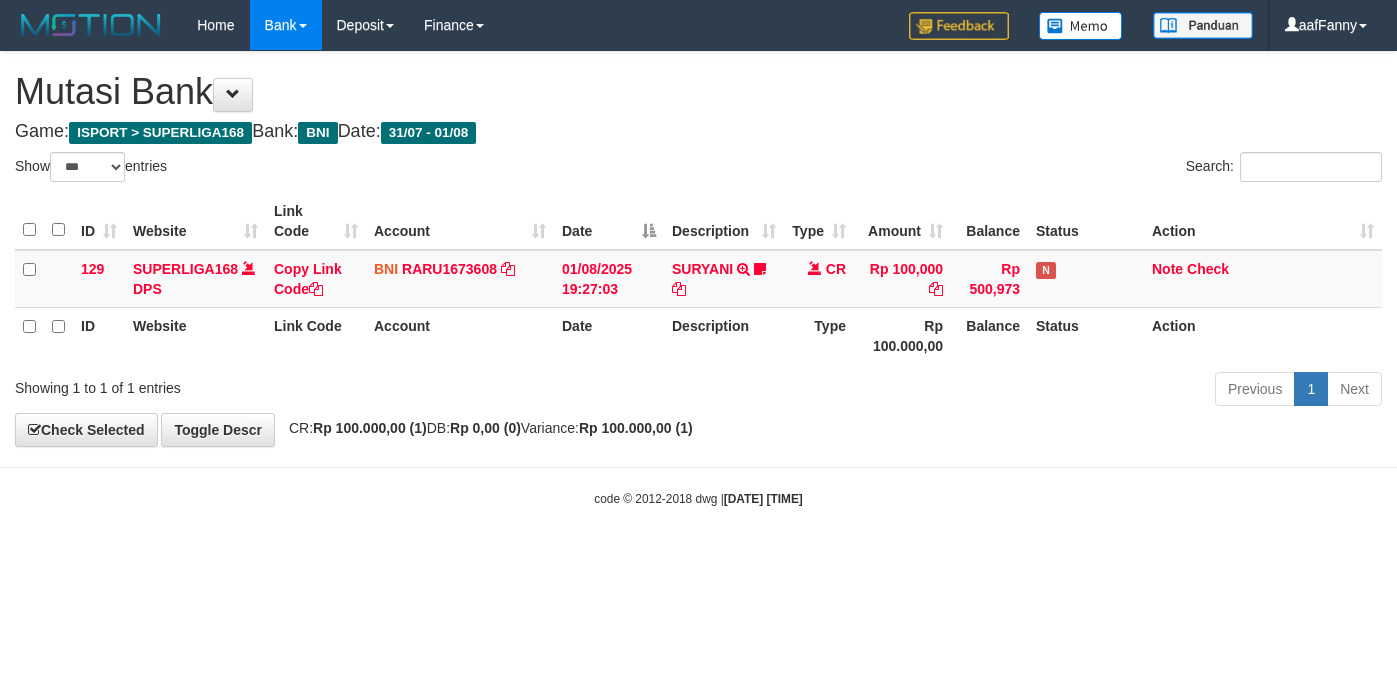 select on "***" 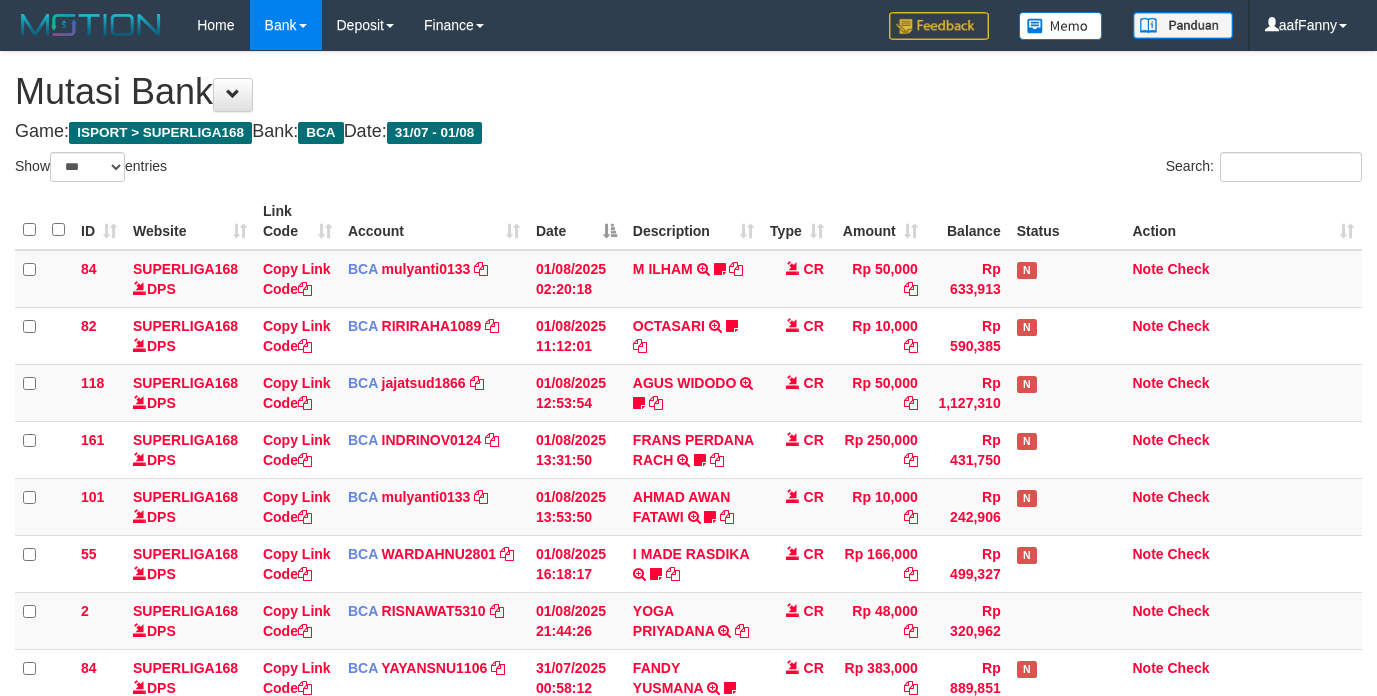 select on "***" 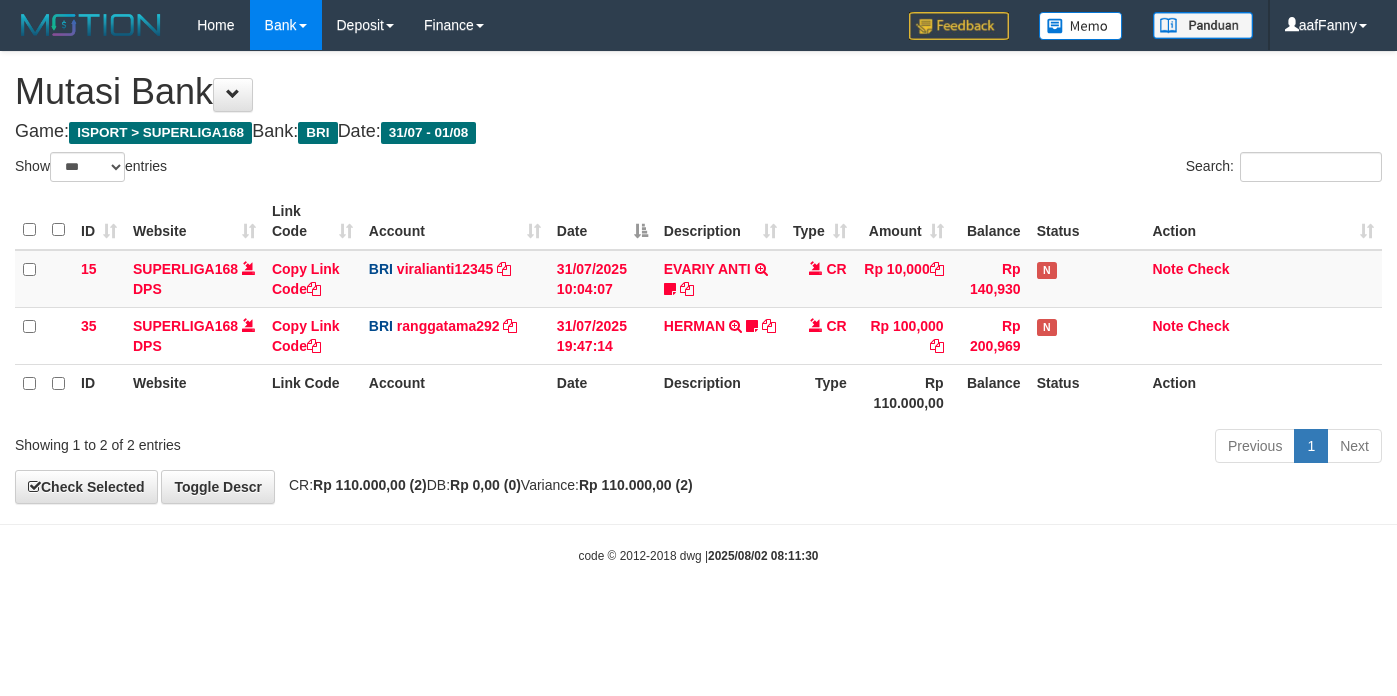 select on "***" 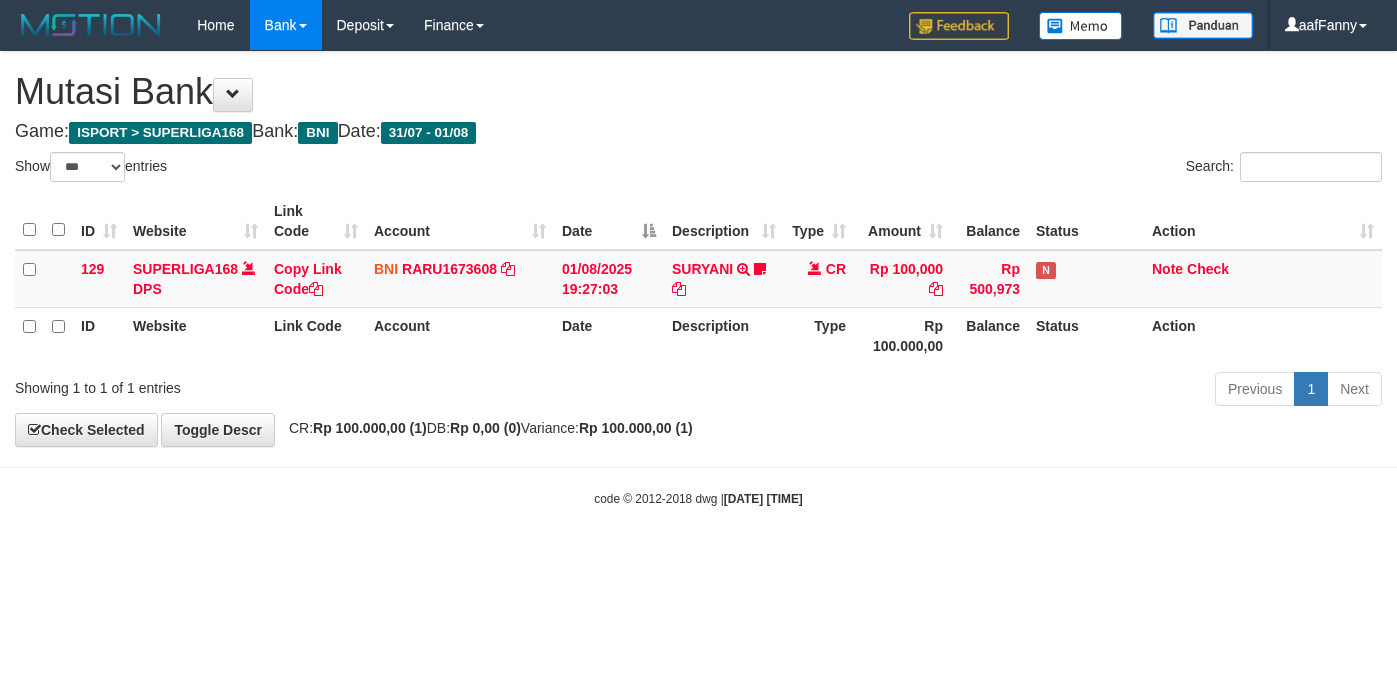 select on "***" 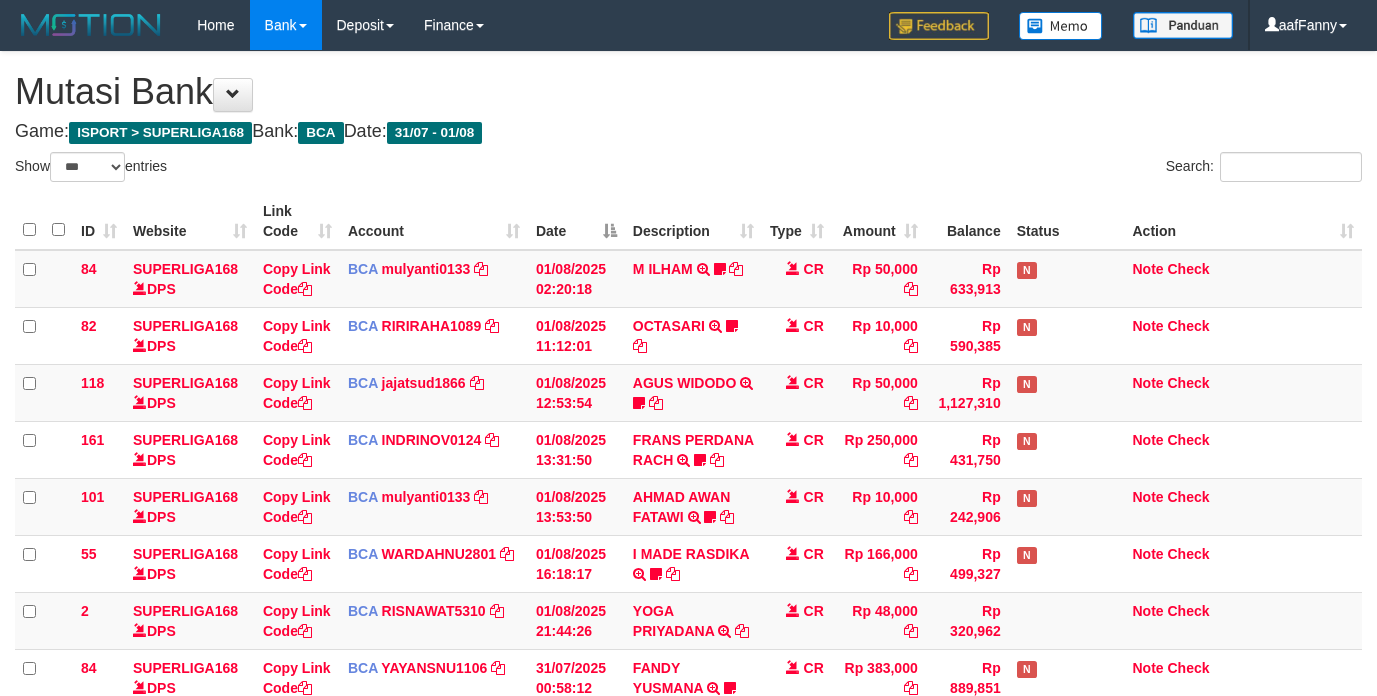 select on "***" 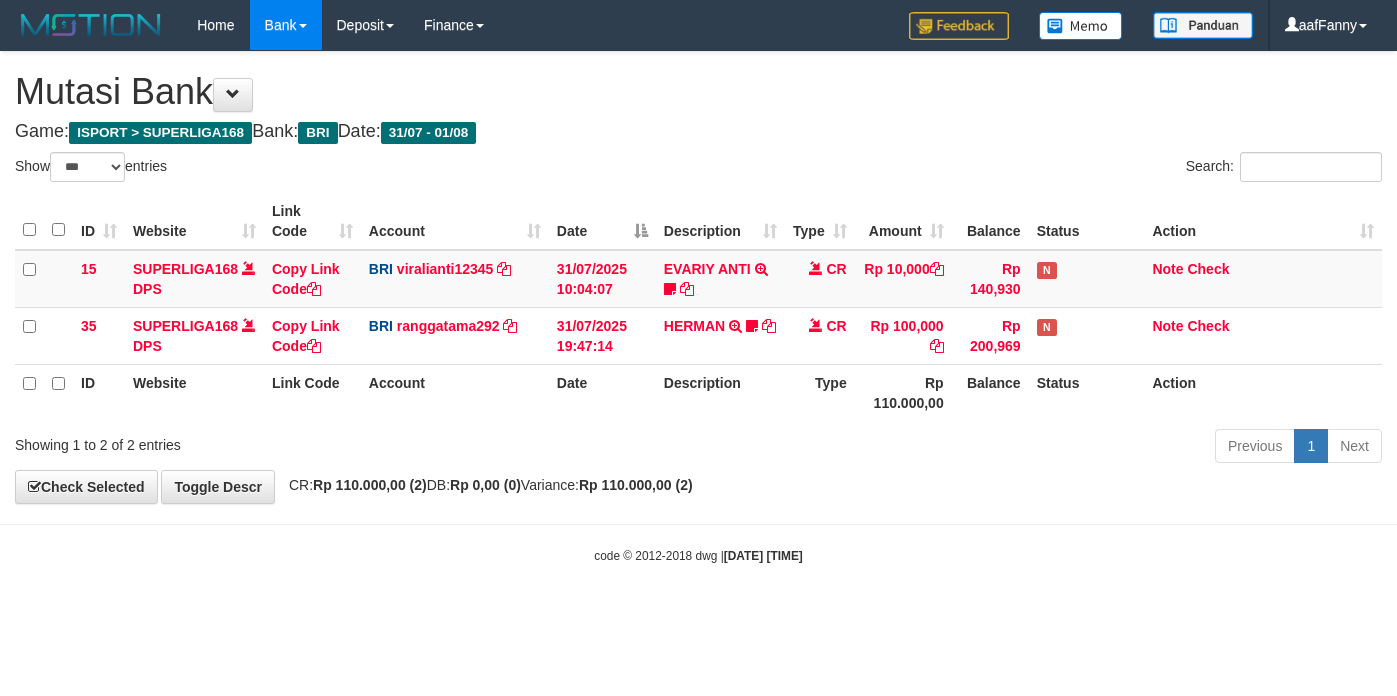 select on "***" 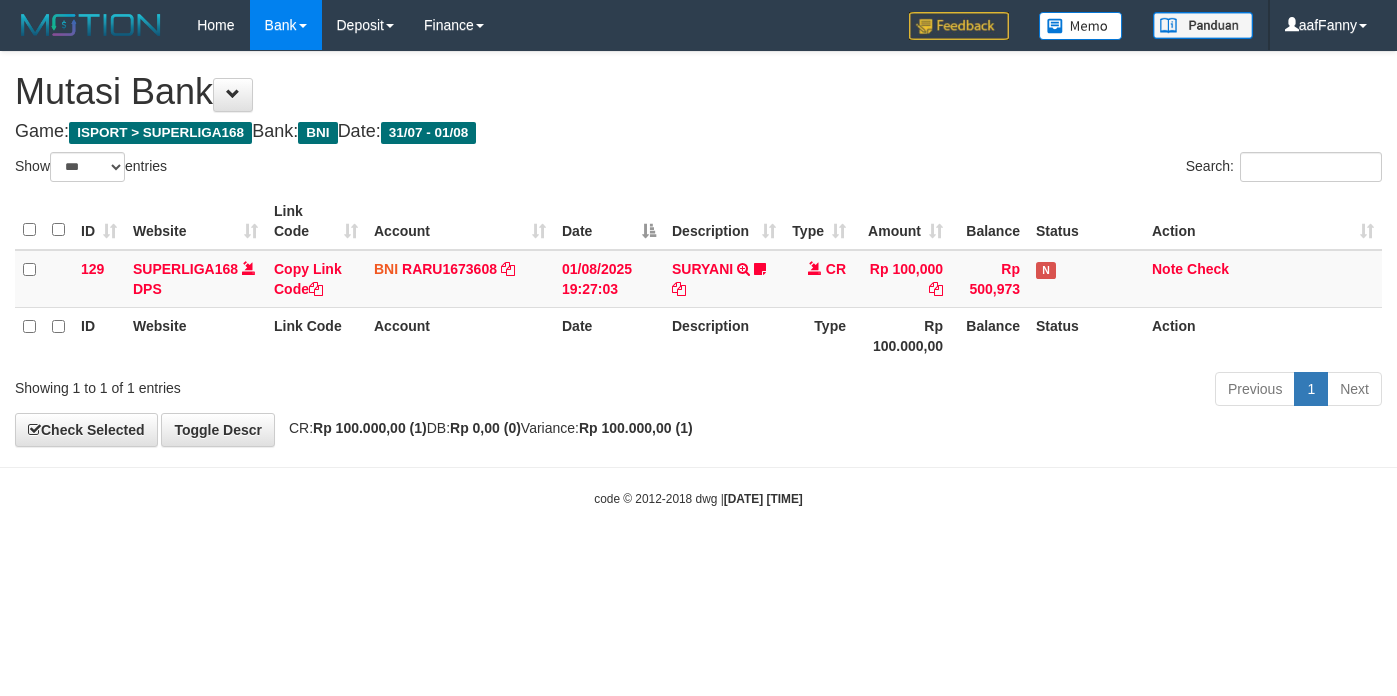 select on "***" 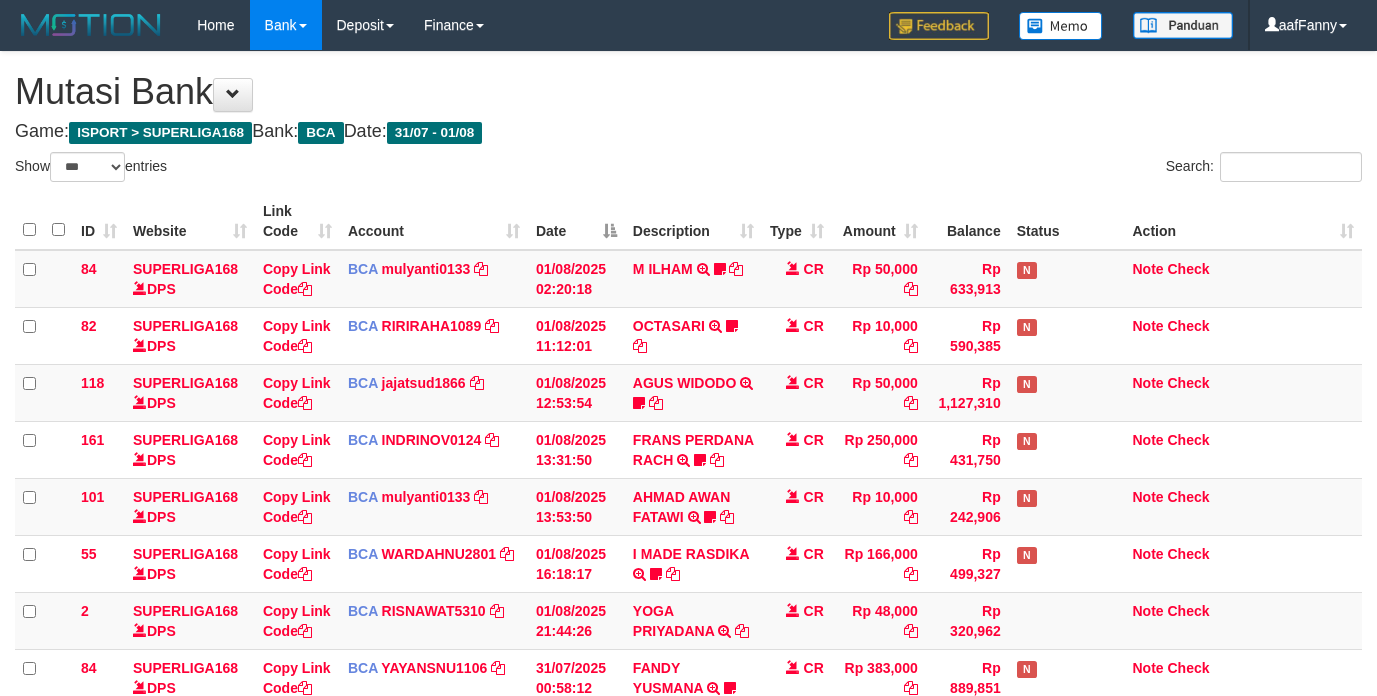 select on "***" 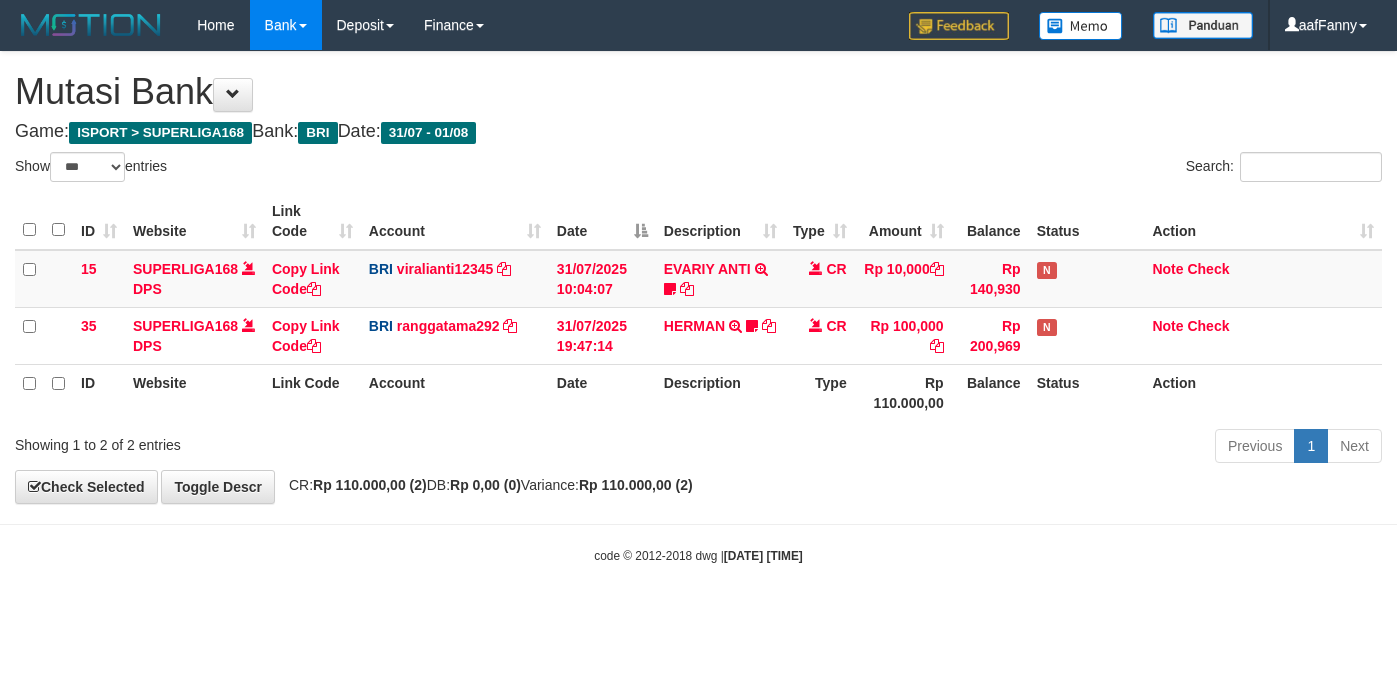 select on "***" 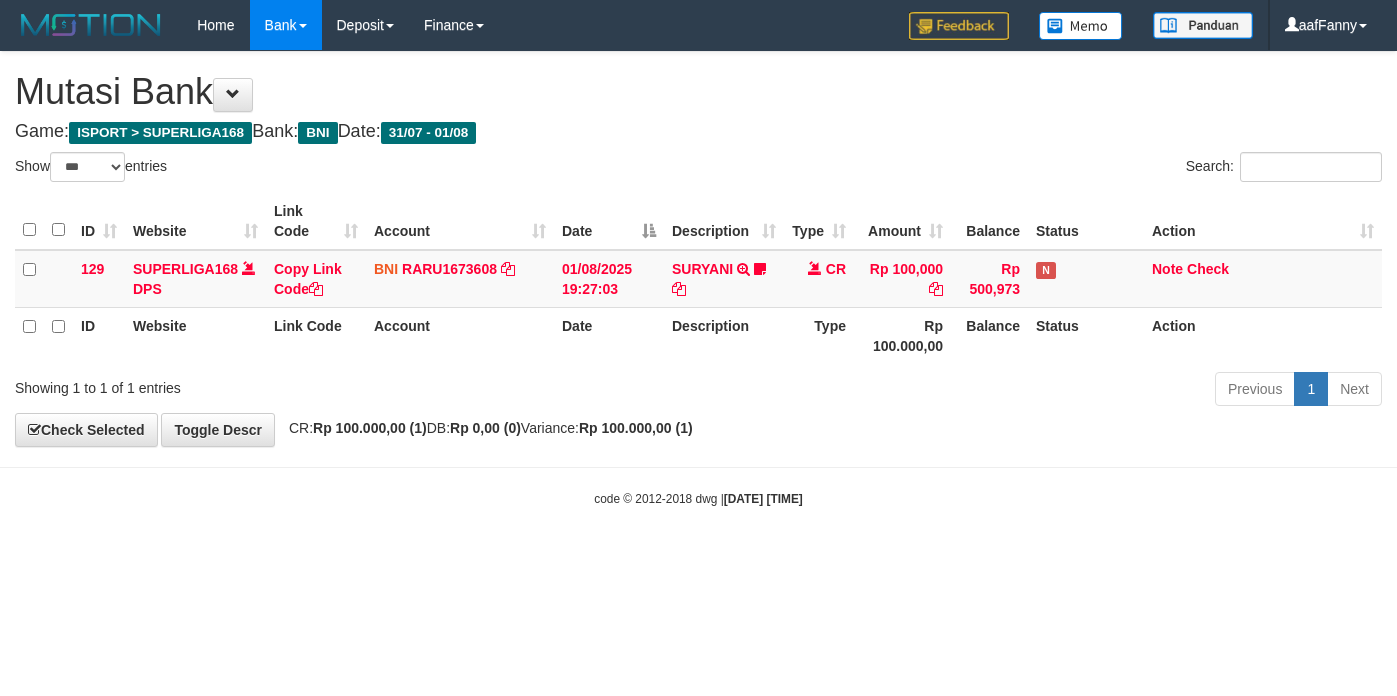select on "***" 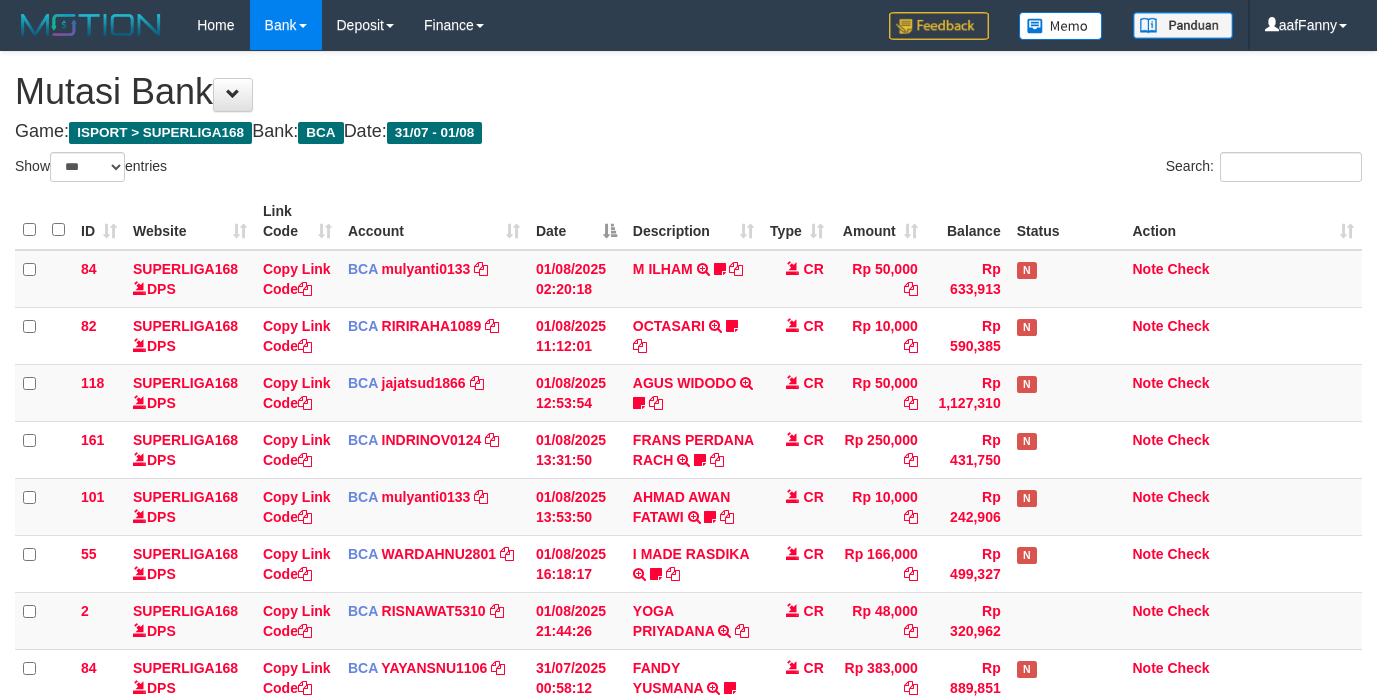 select on "***" 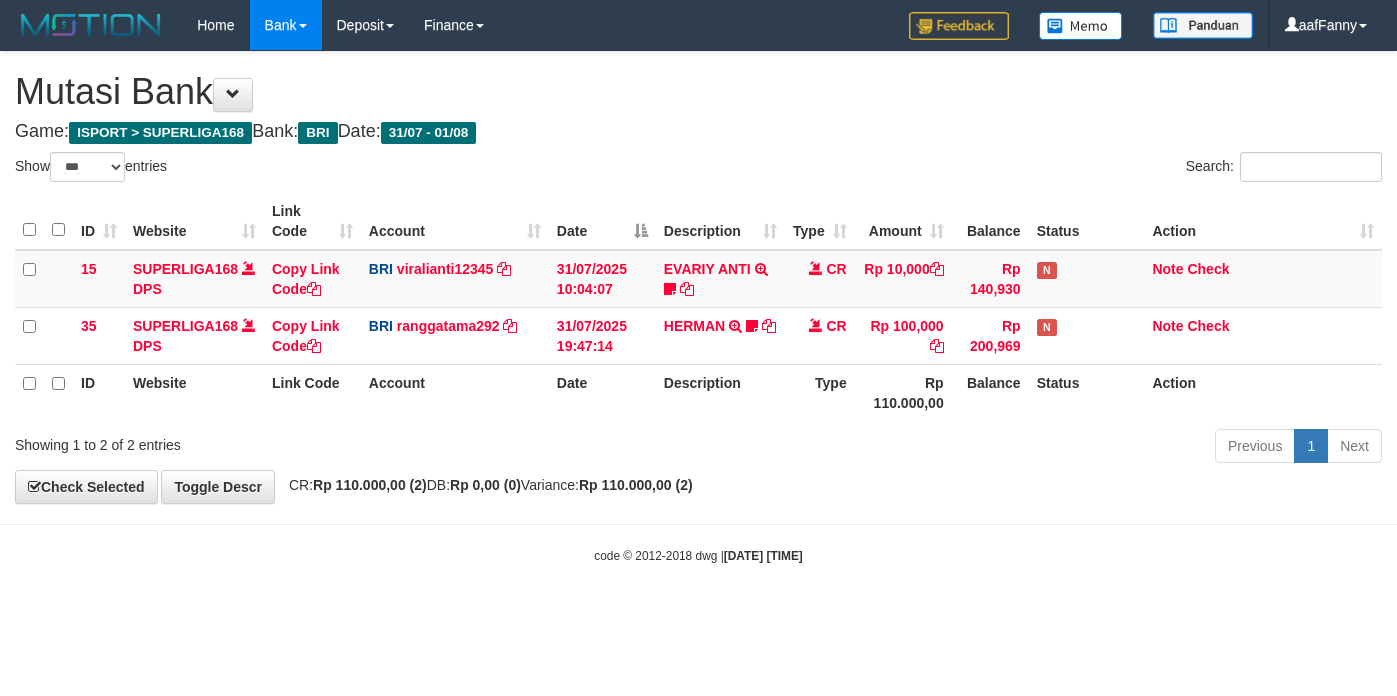 select on "***" 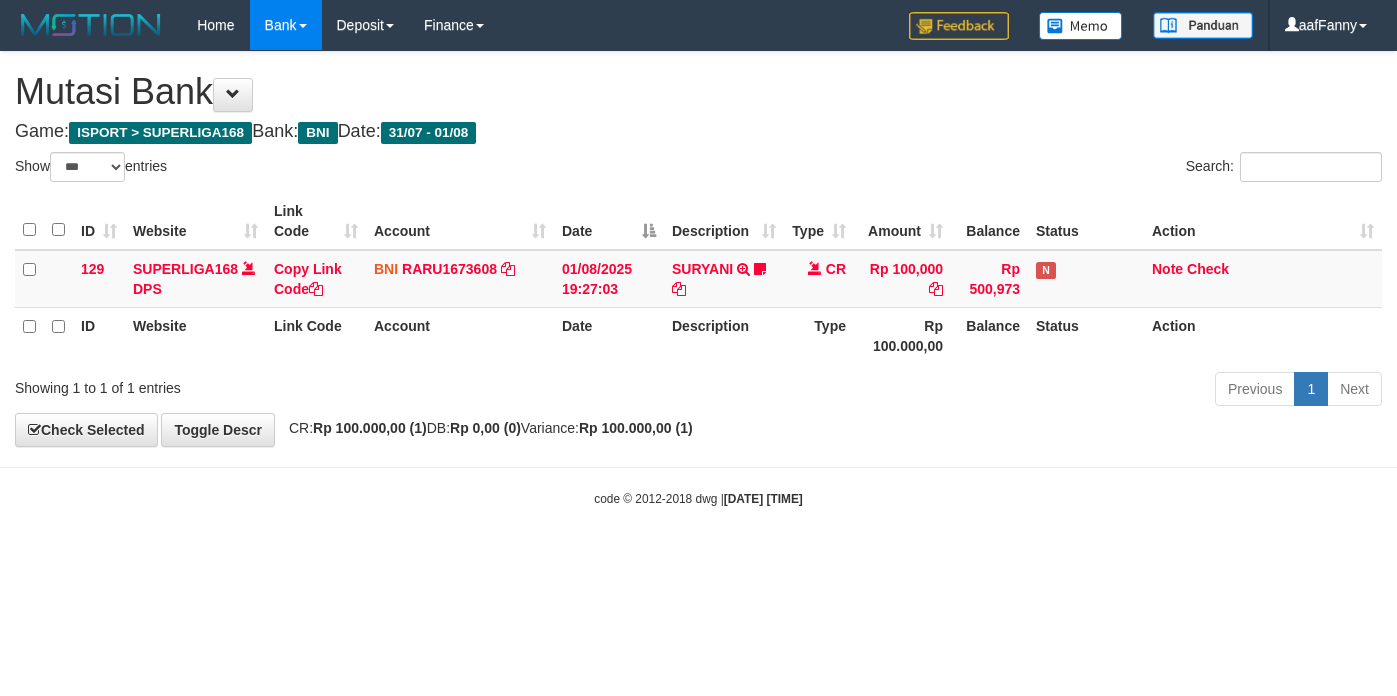 select on "***" 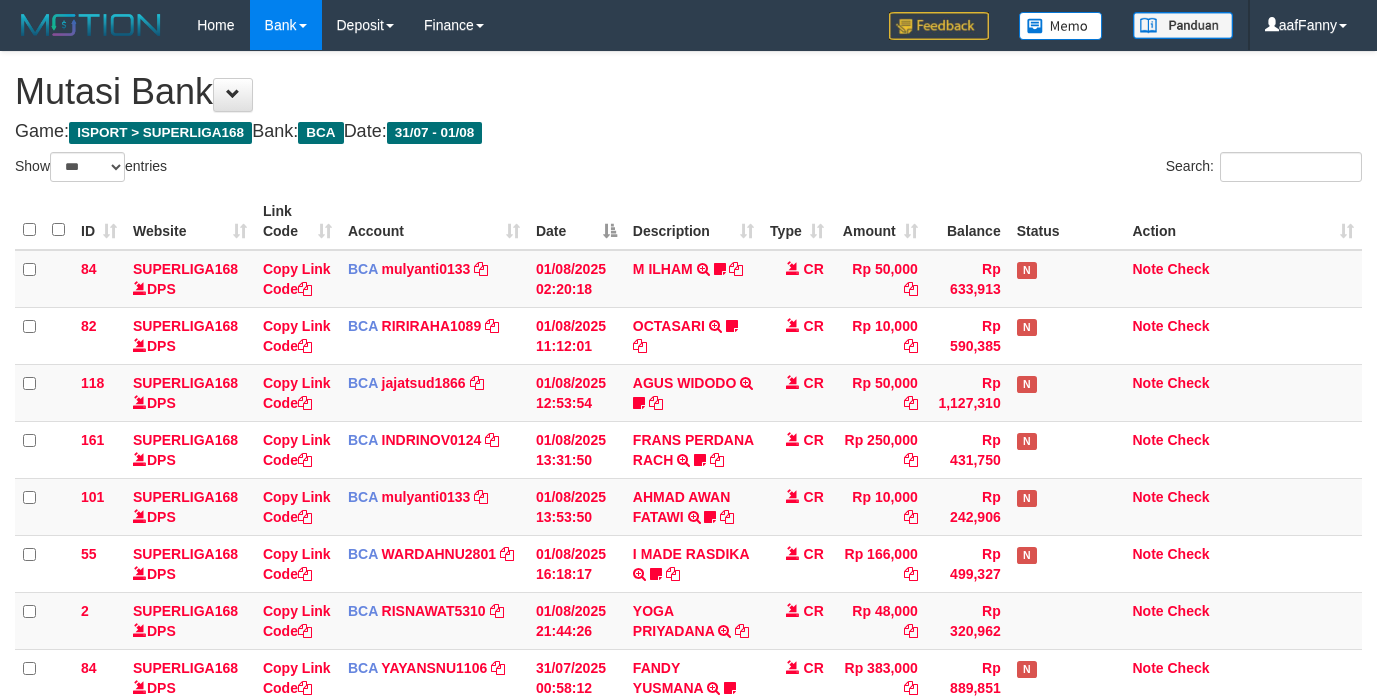 select on "***" 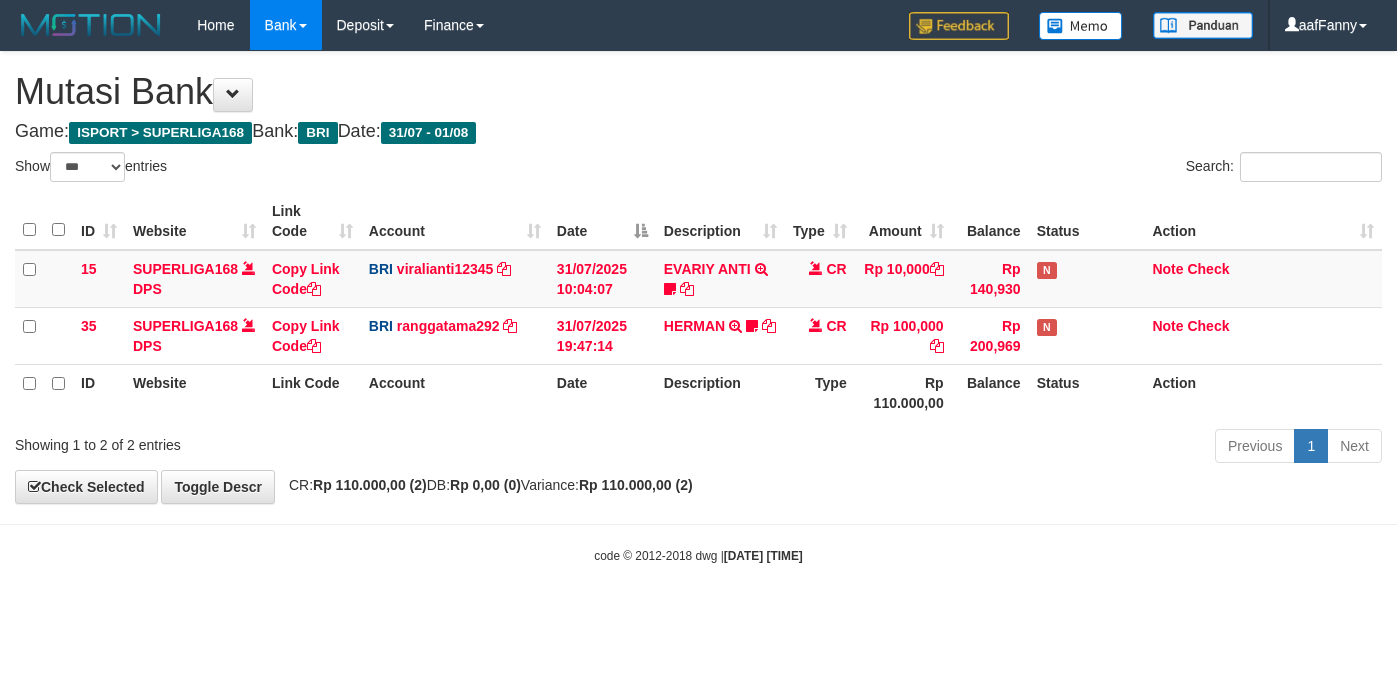 select on "***" 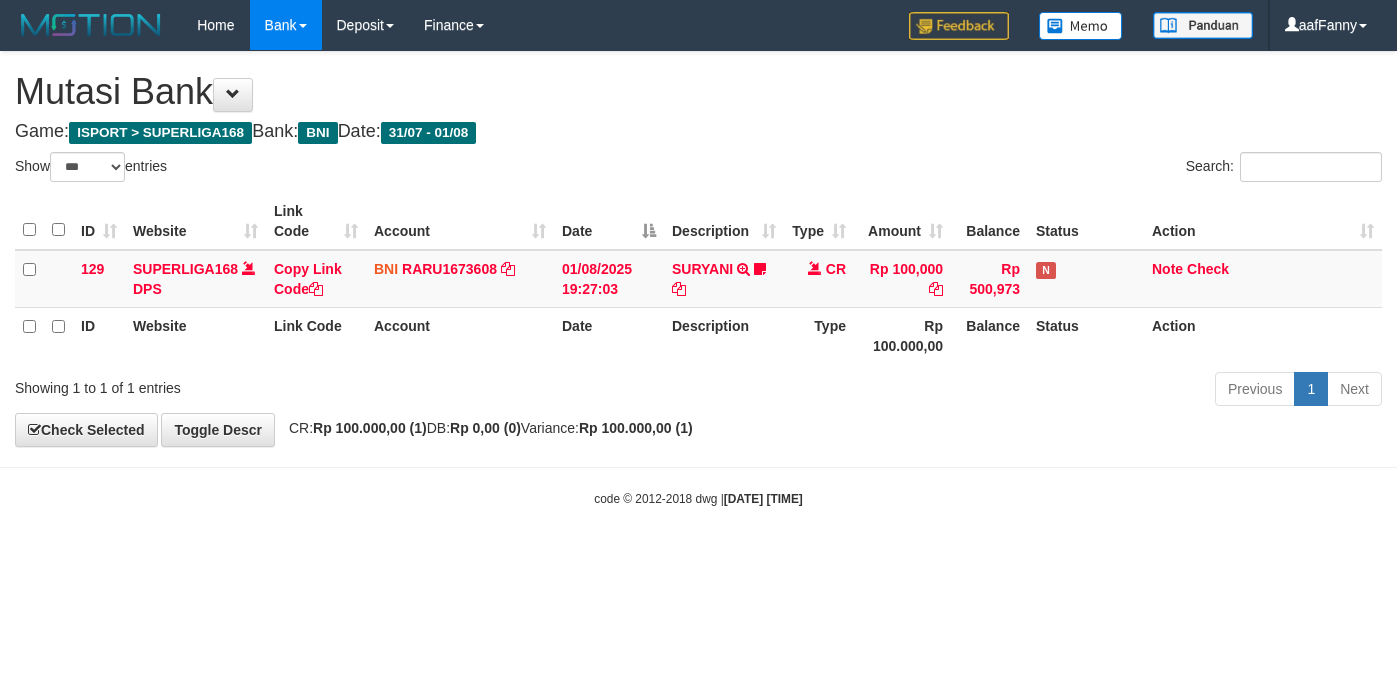 select on "***" 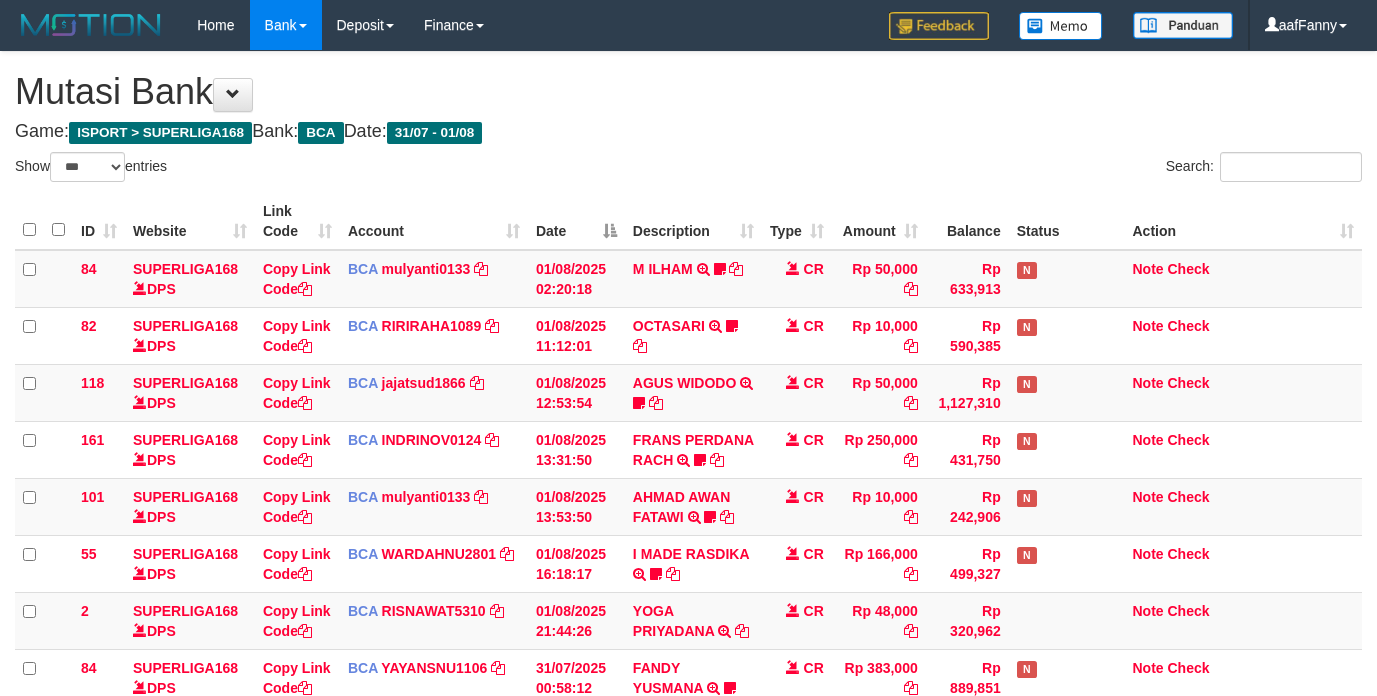 select on "***" 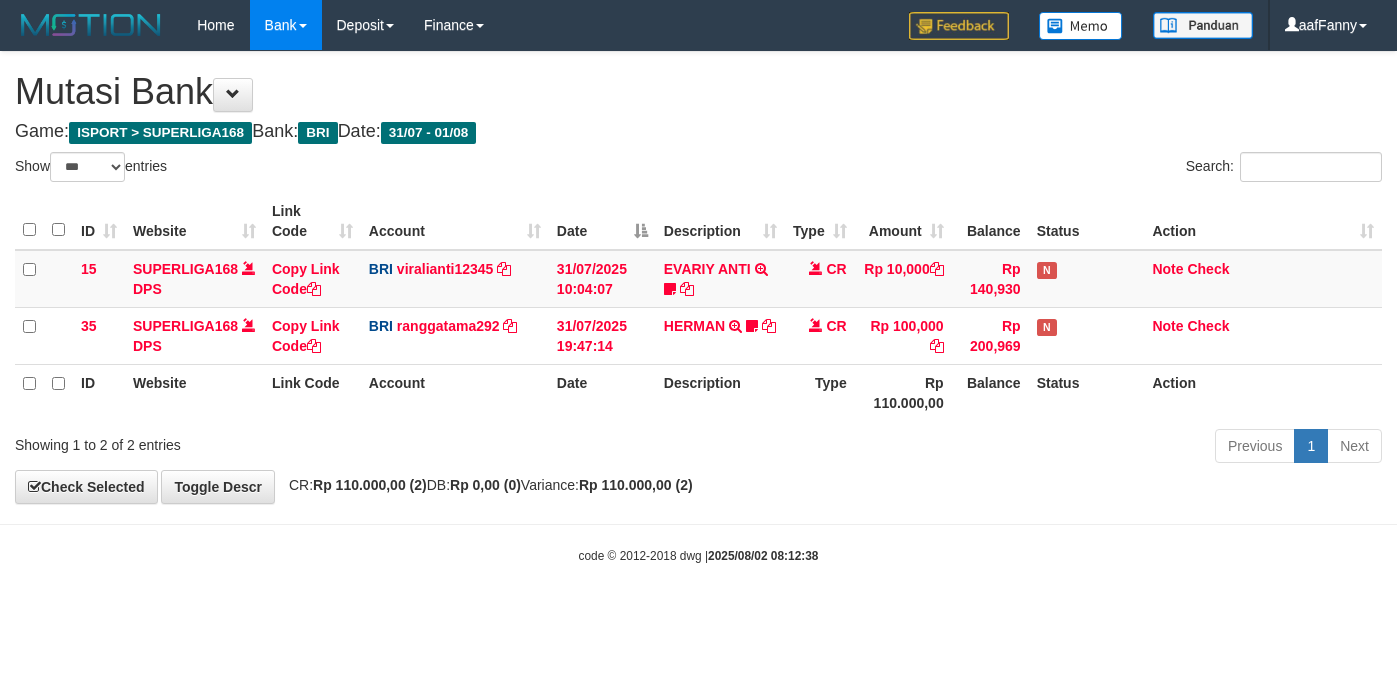 select on "***" 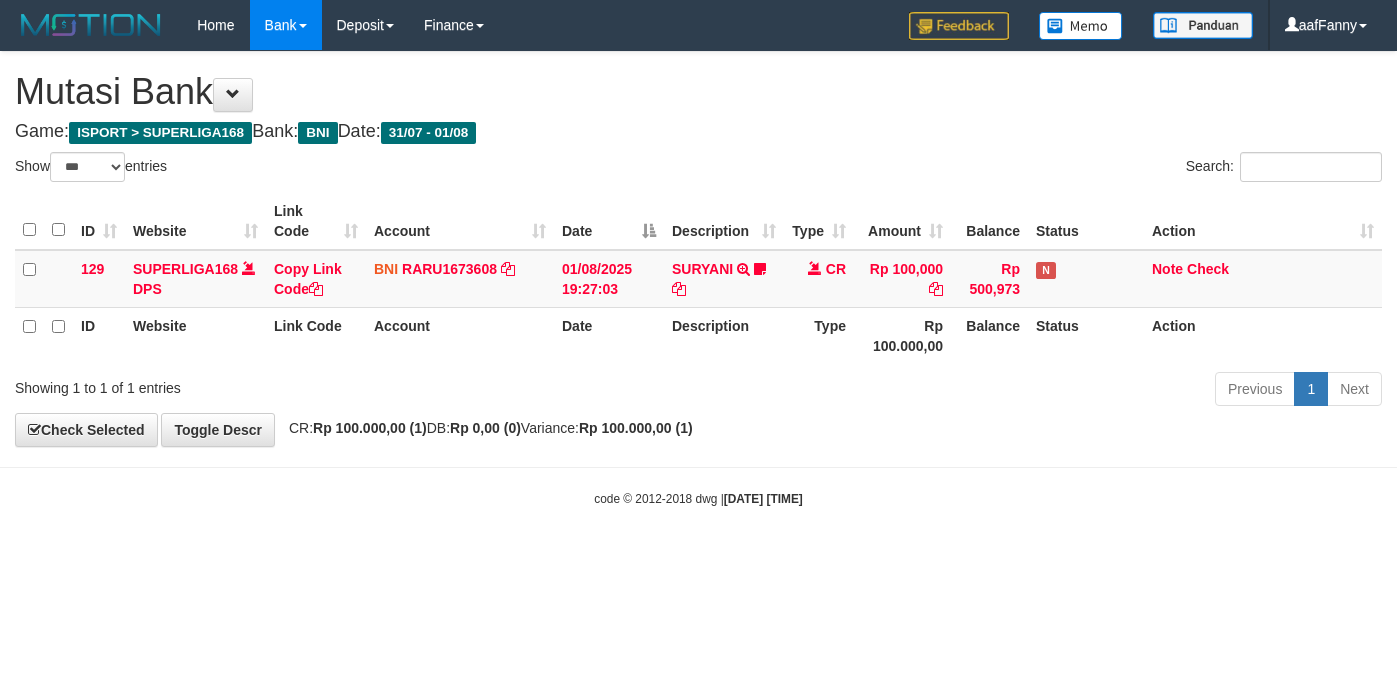 select on "***" 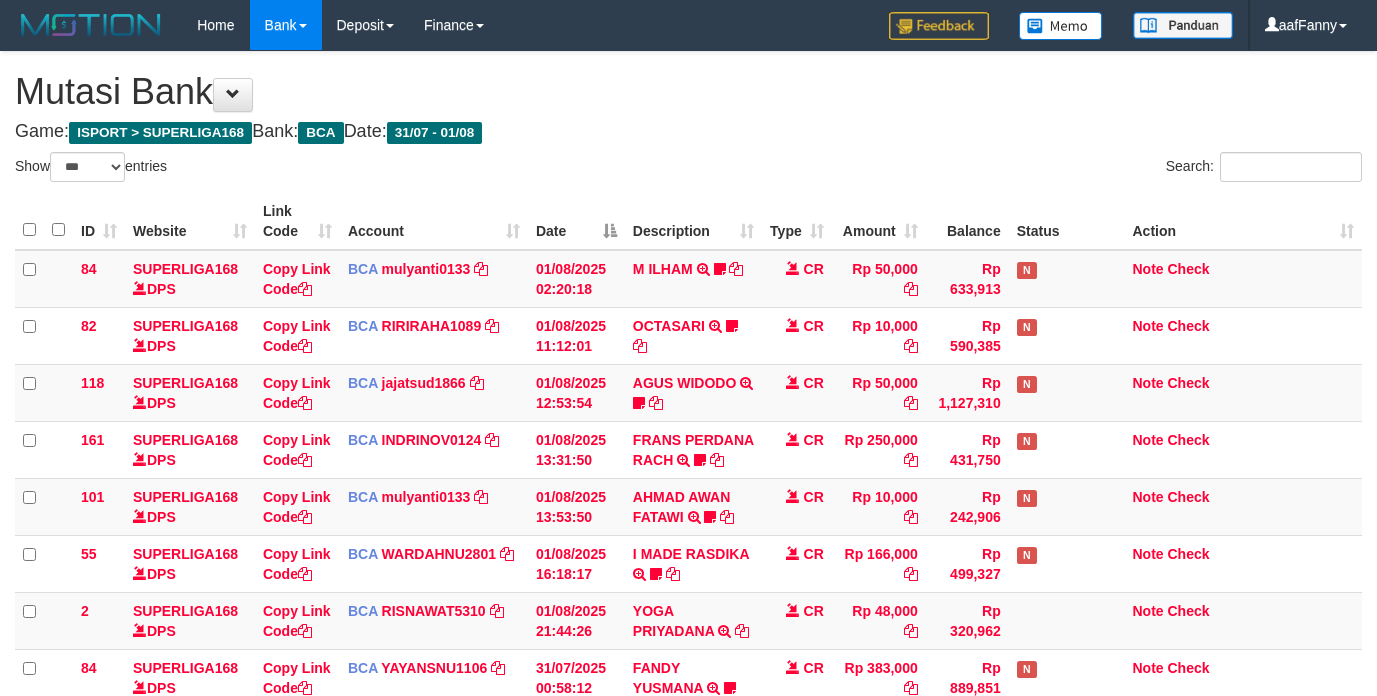 select on "***" 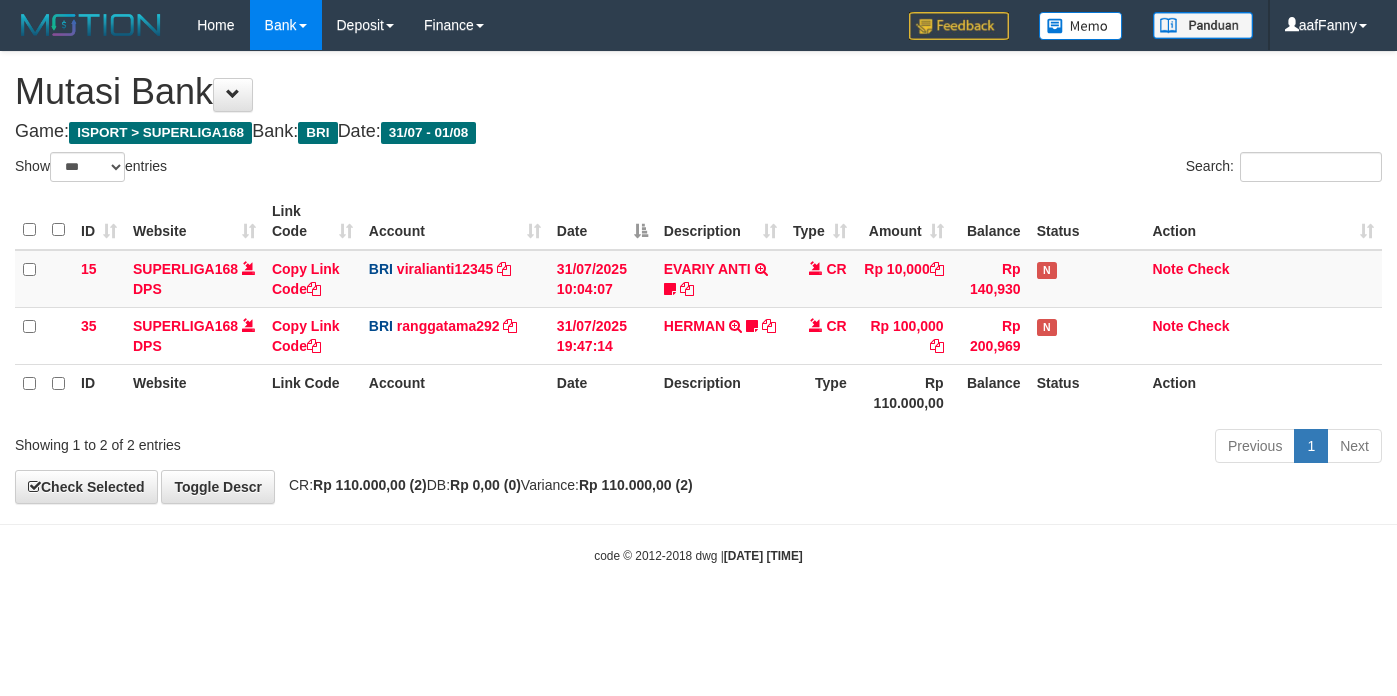 select on "***" 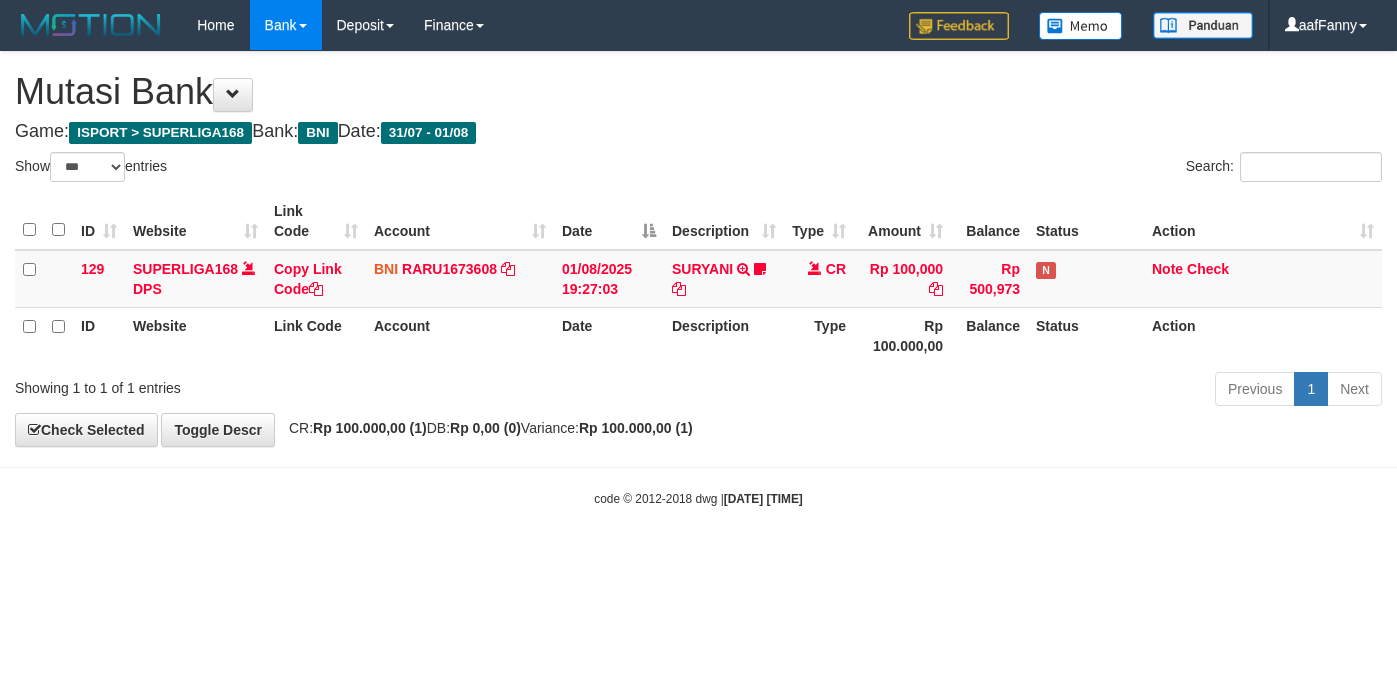 select on "***" 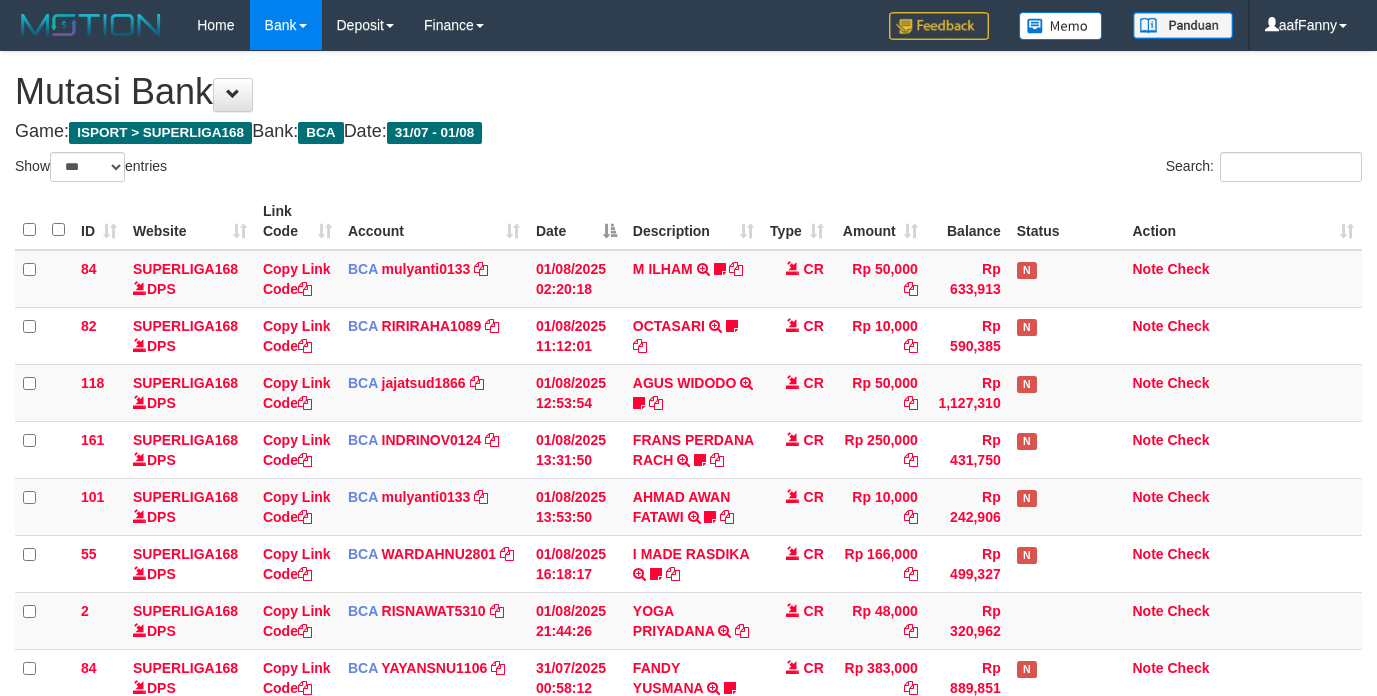 select on "***" 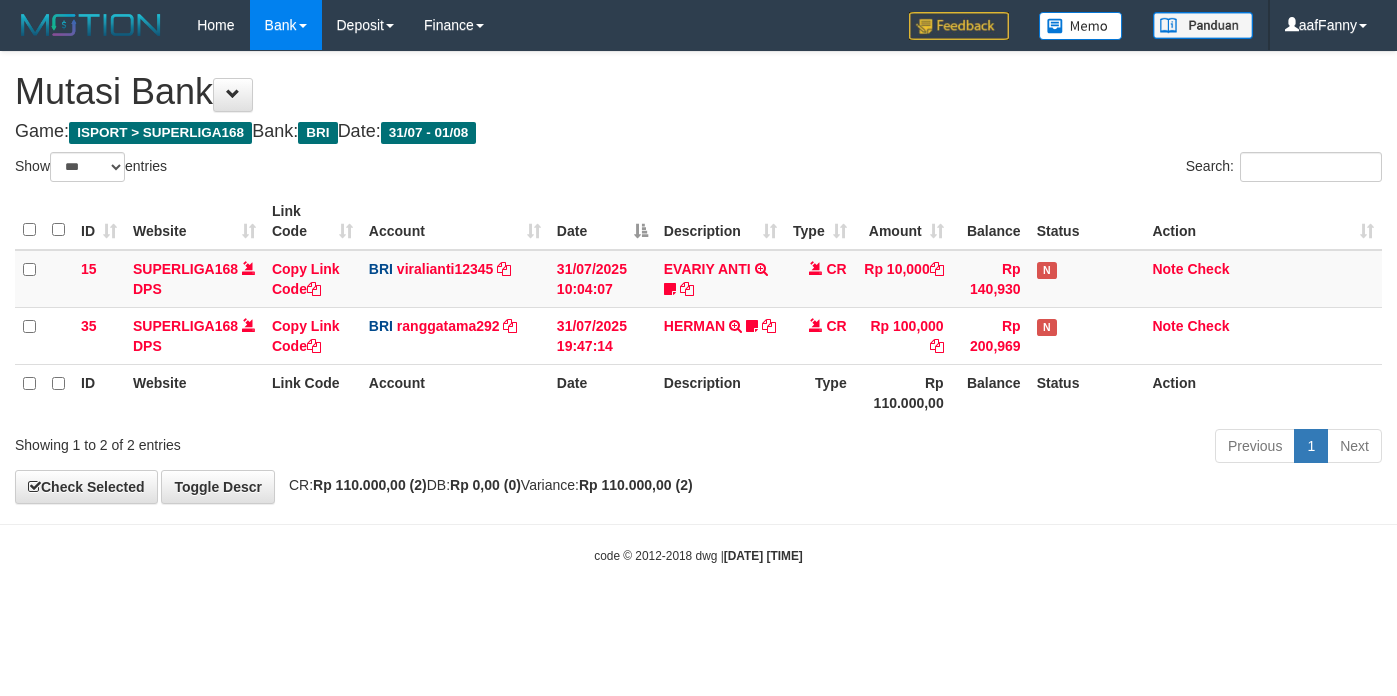 select on "***" 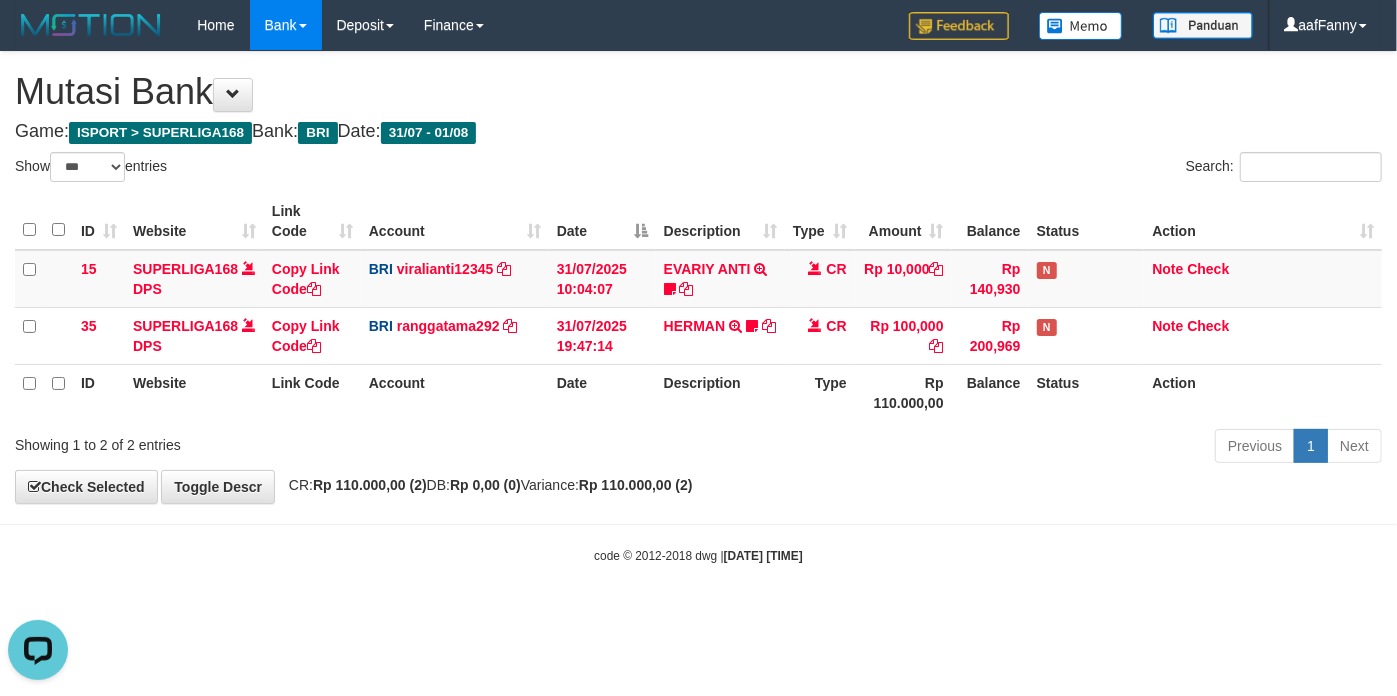 scroll, scrollTop: 0, scrollLeft: 0, axis: both 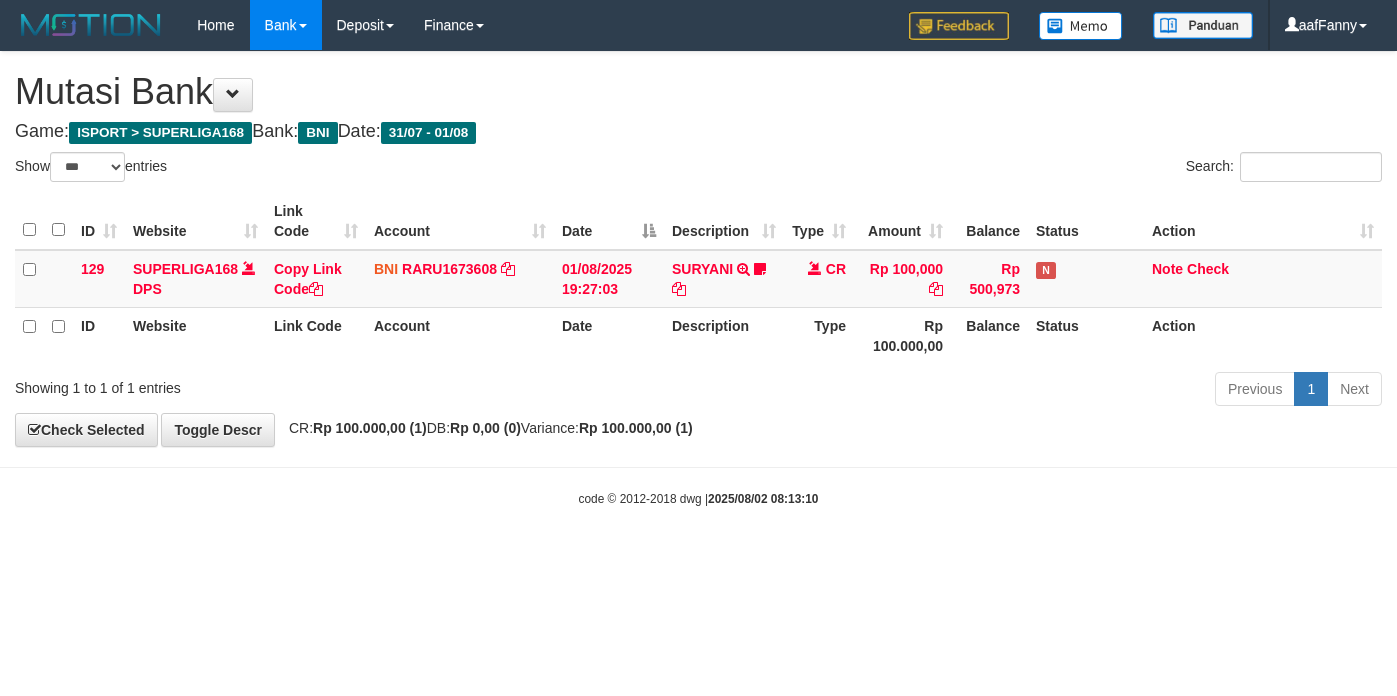 select on "***" 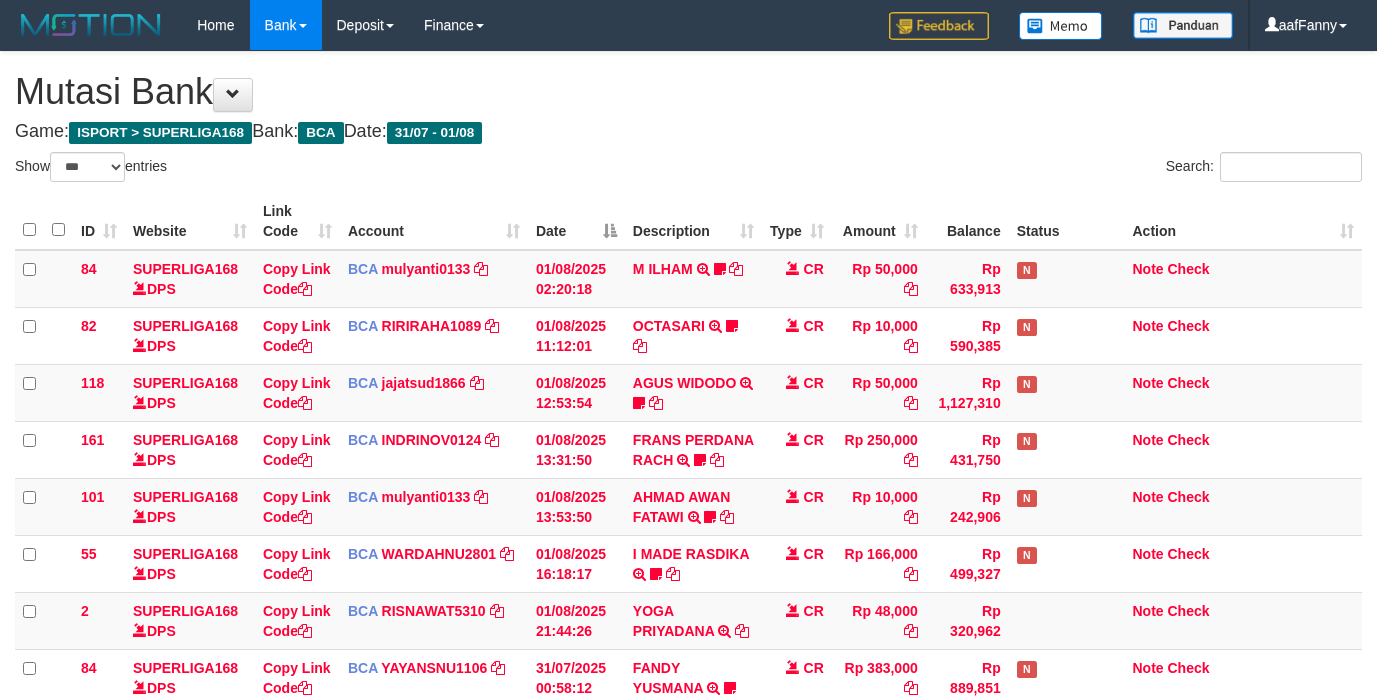 select on "***" 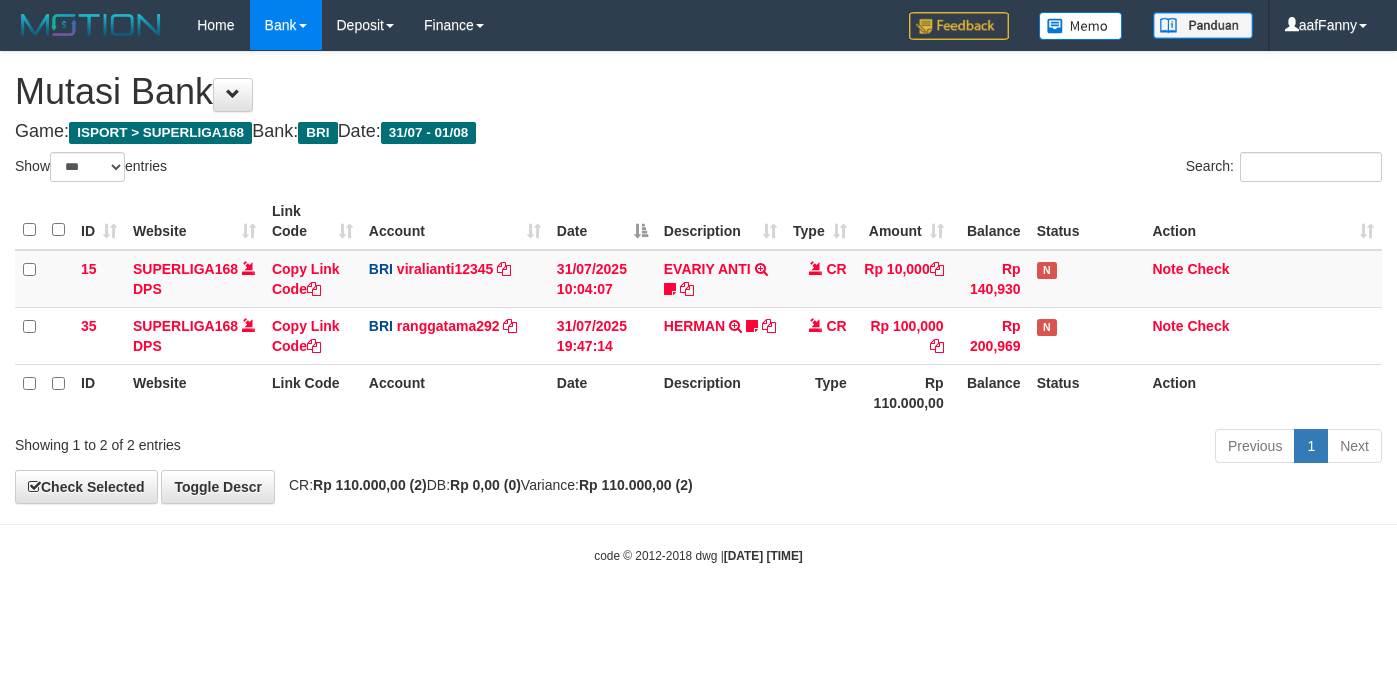 select on "***" 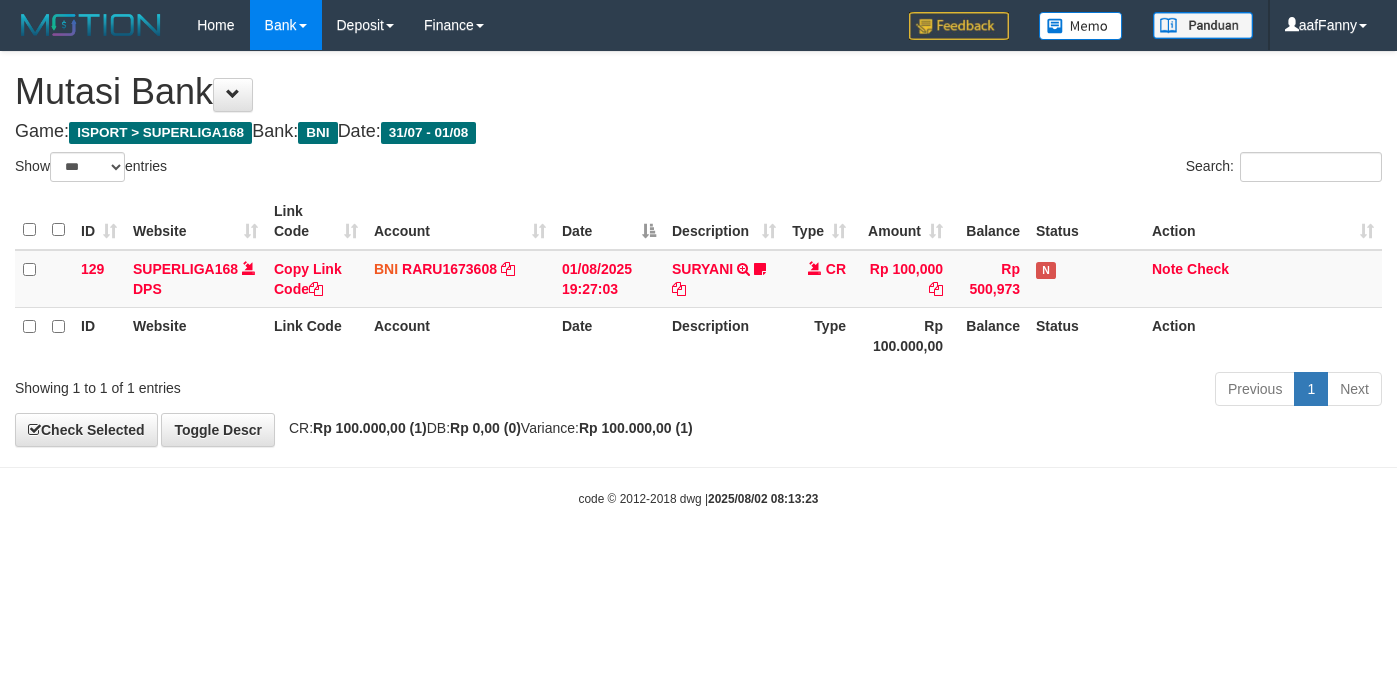select on "***" 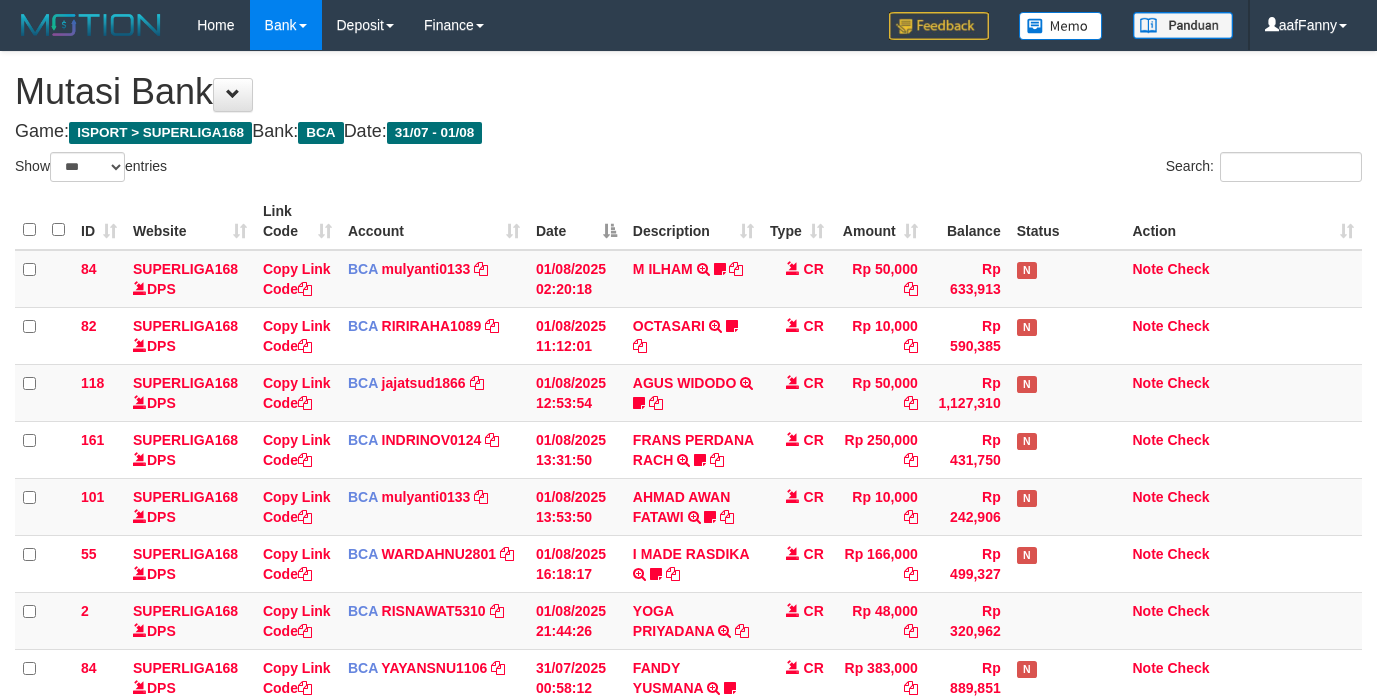 select on "***" 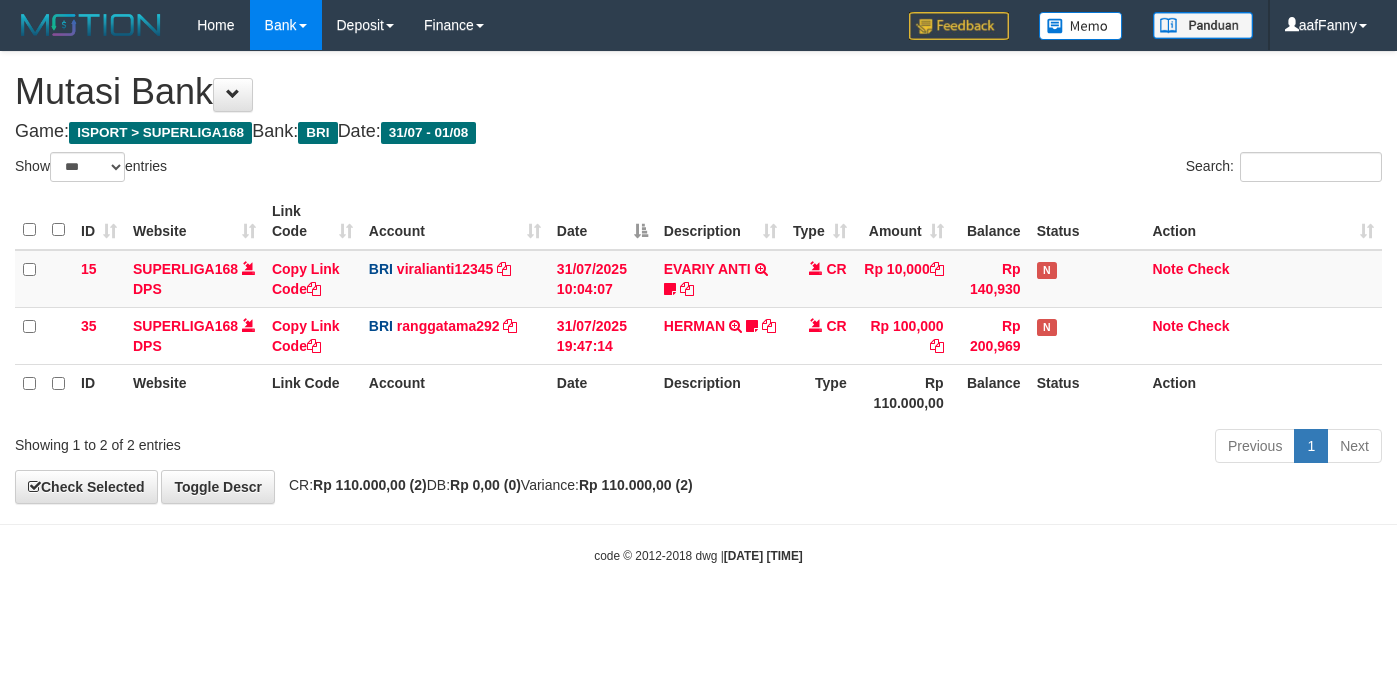 select on "***" 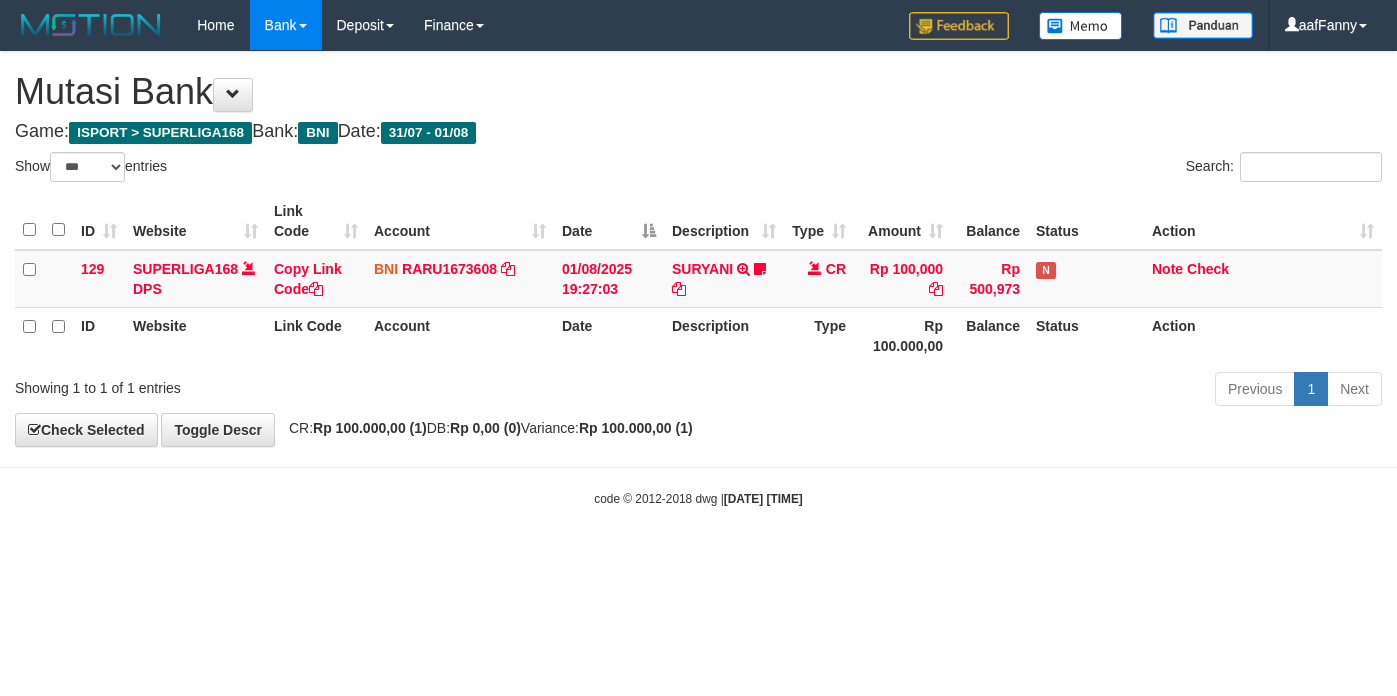 select on "***" 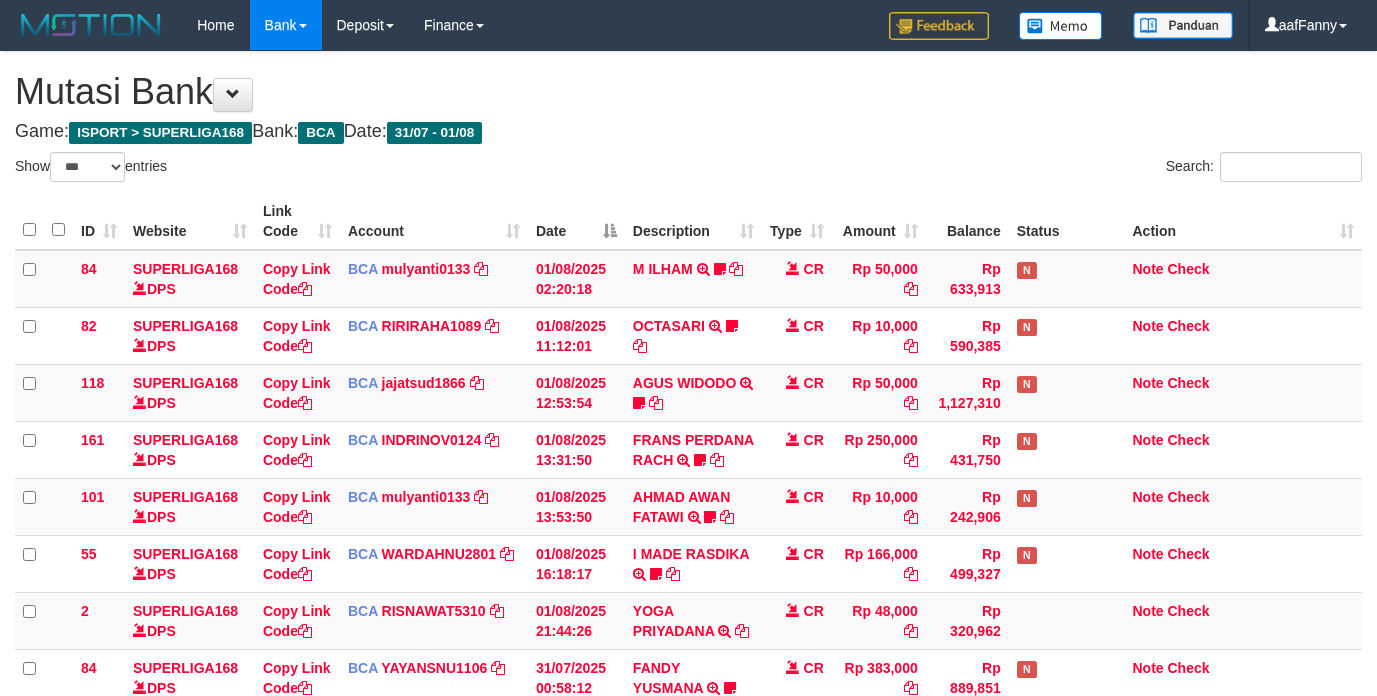 select on "***" 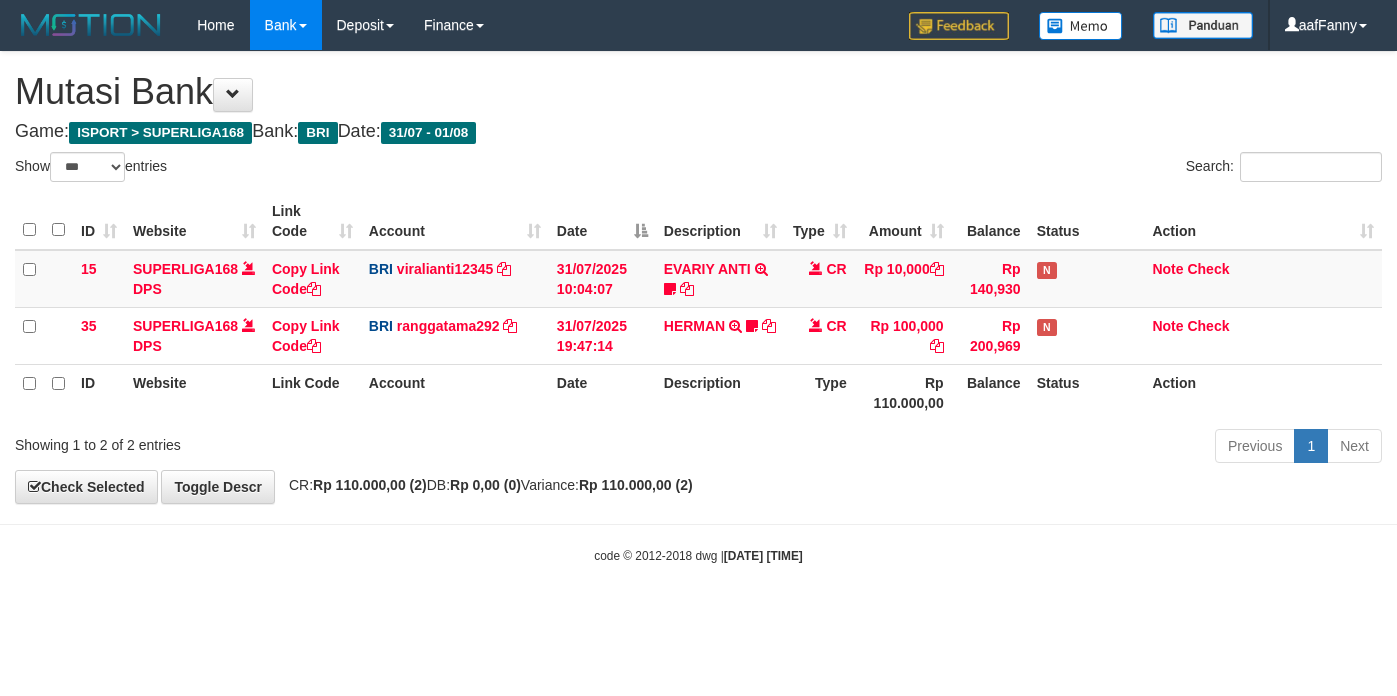 select on "***" 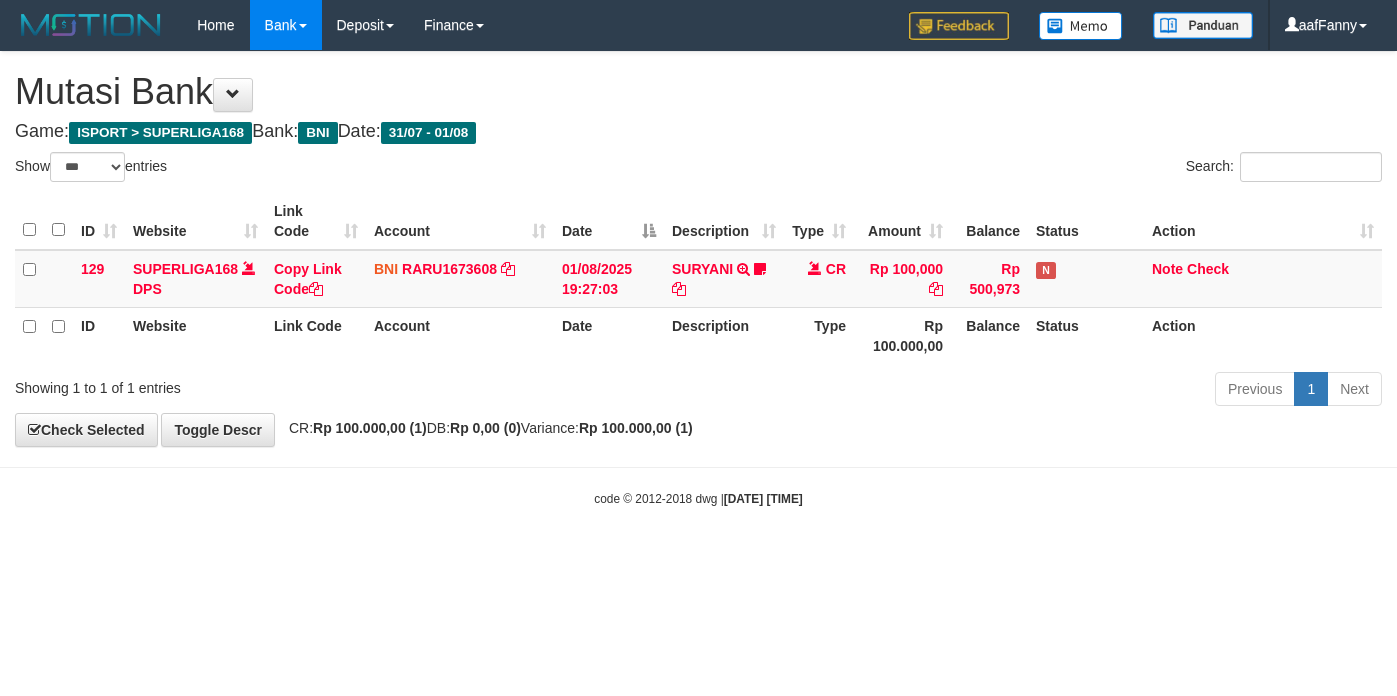 select on "***" 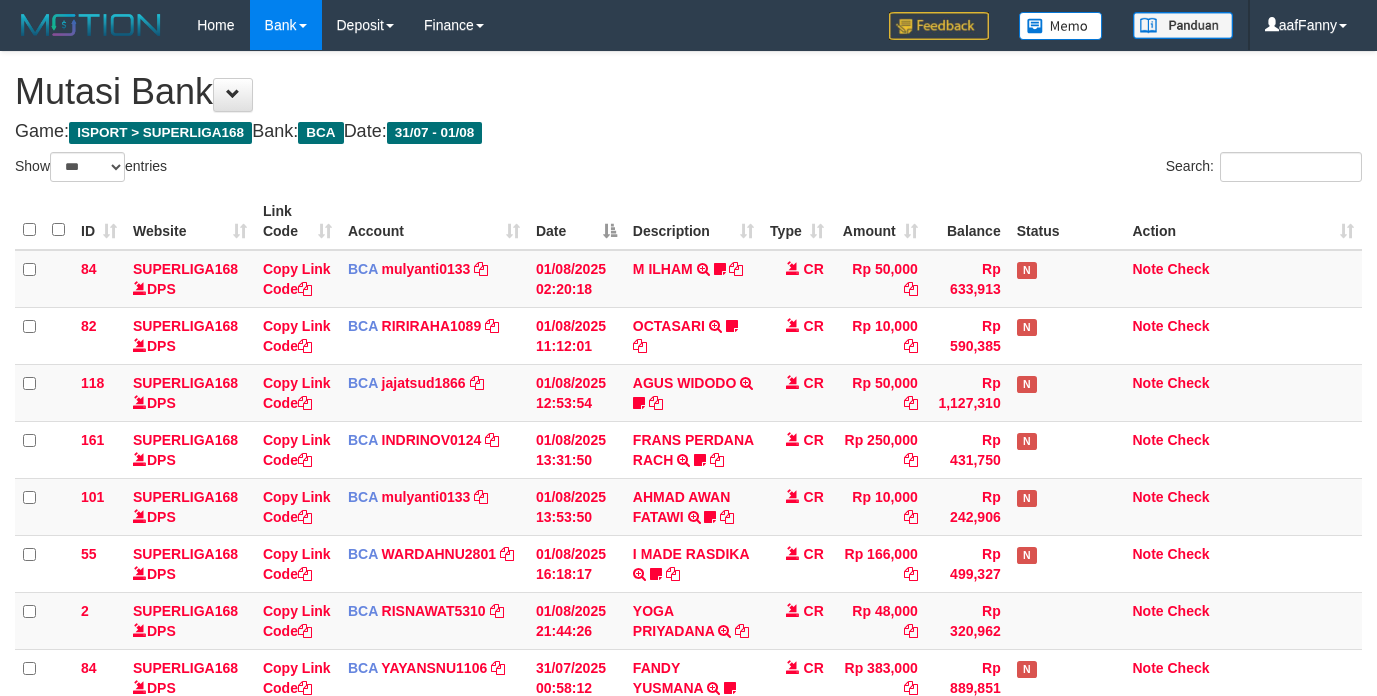 select on "***" 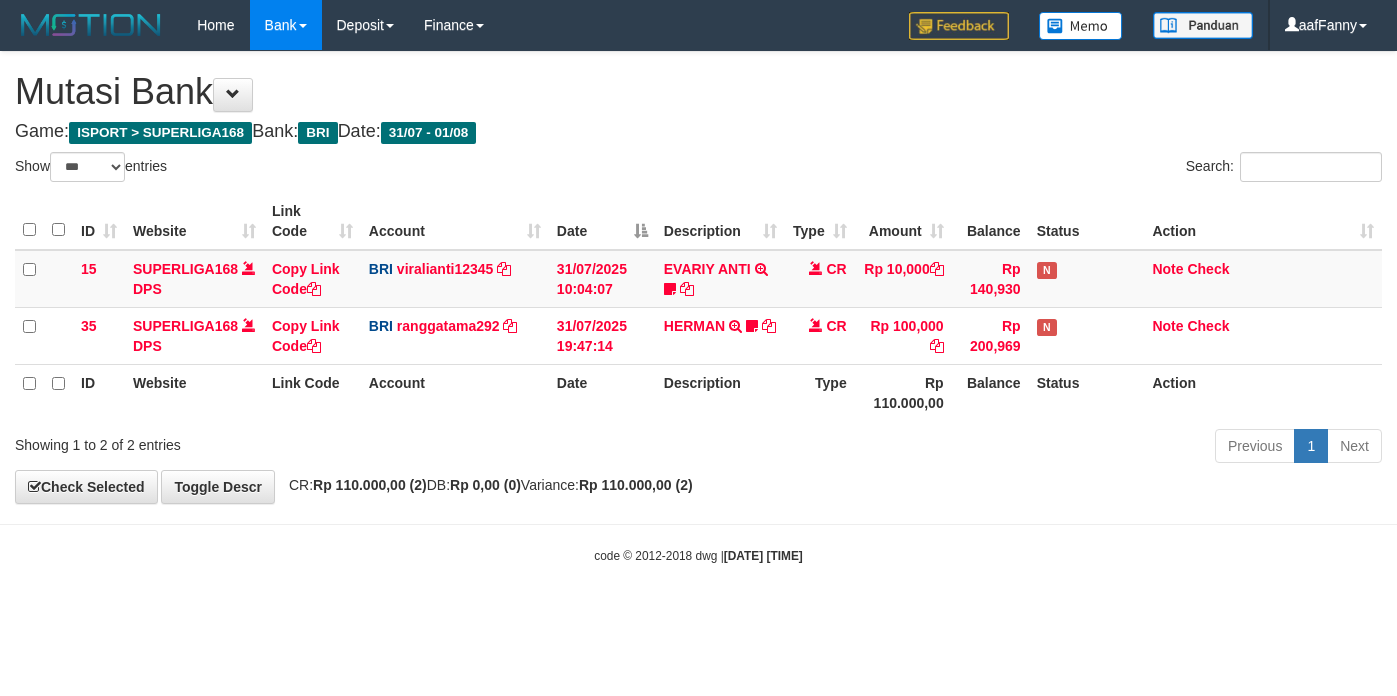 select on "***" 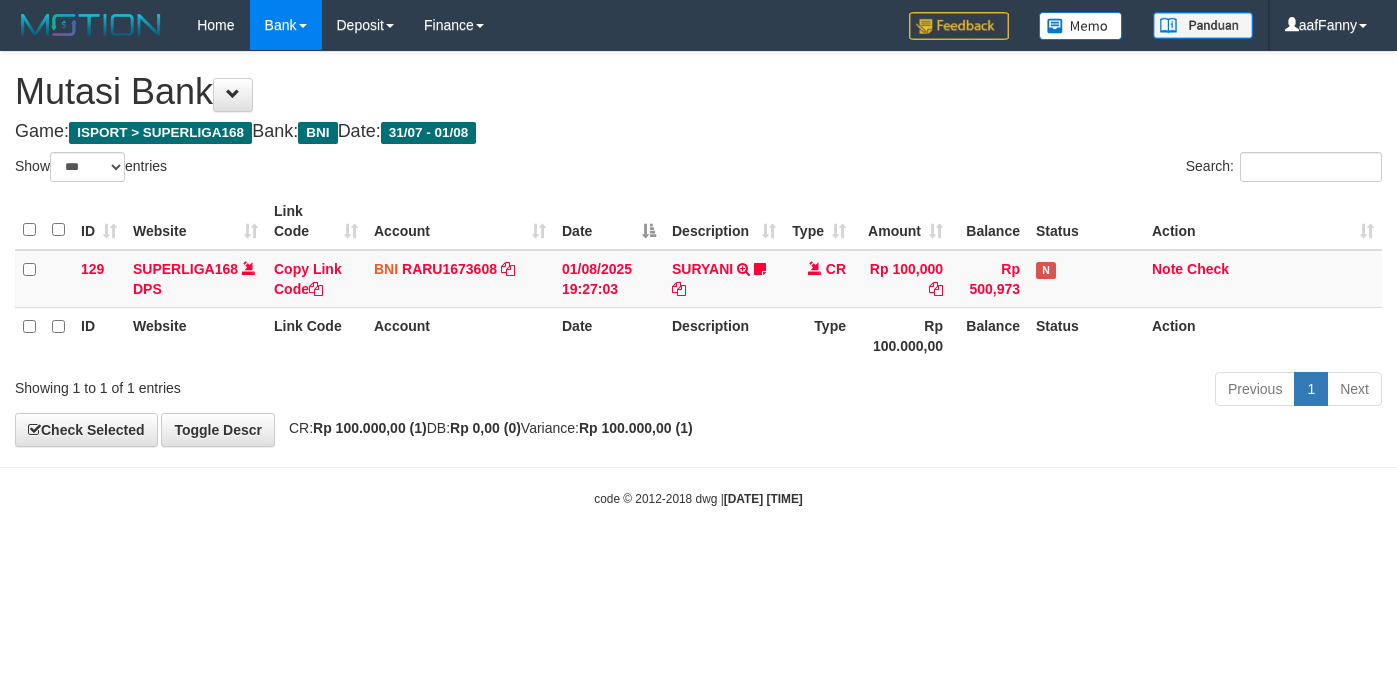 select on "***" 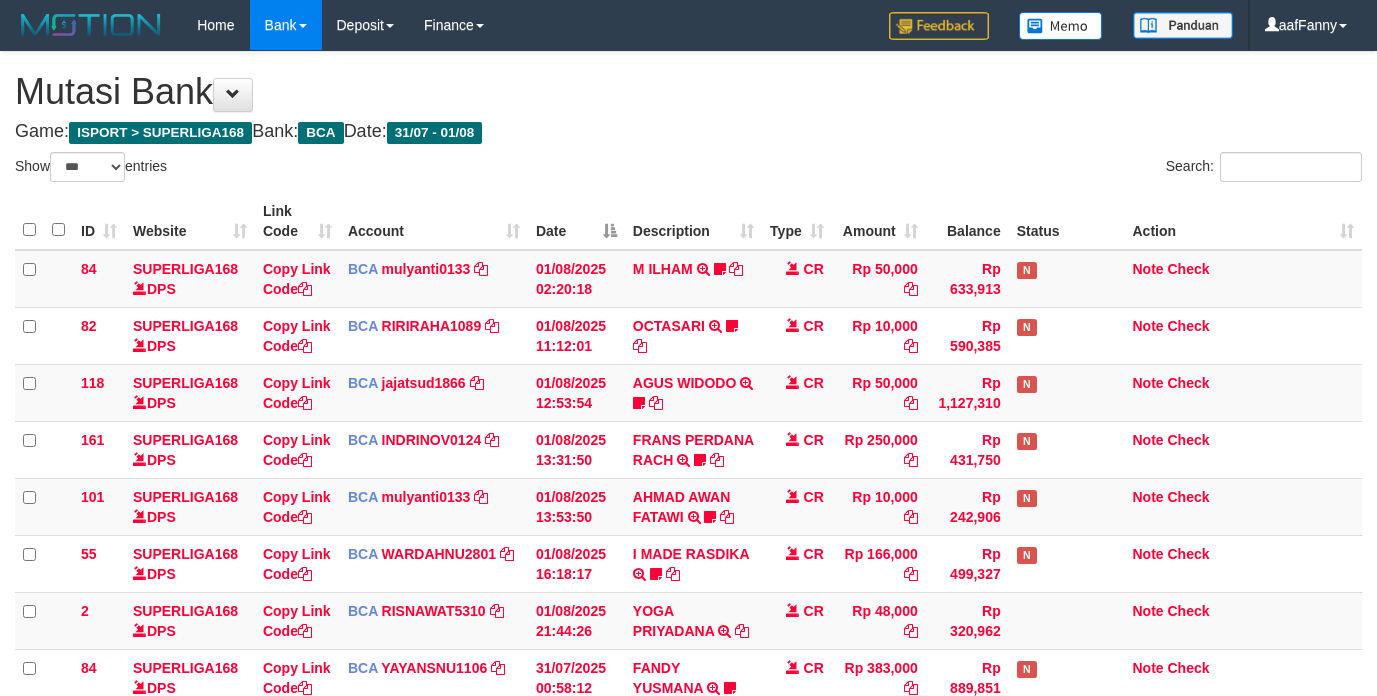 select on "***" 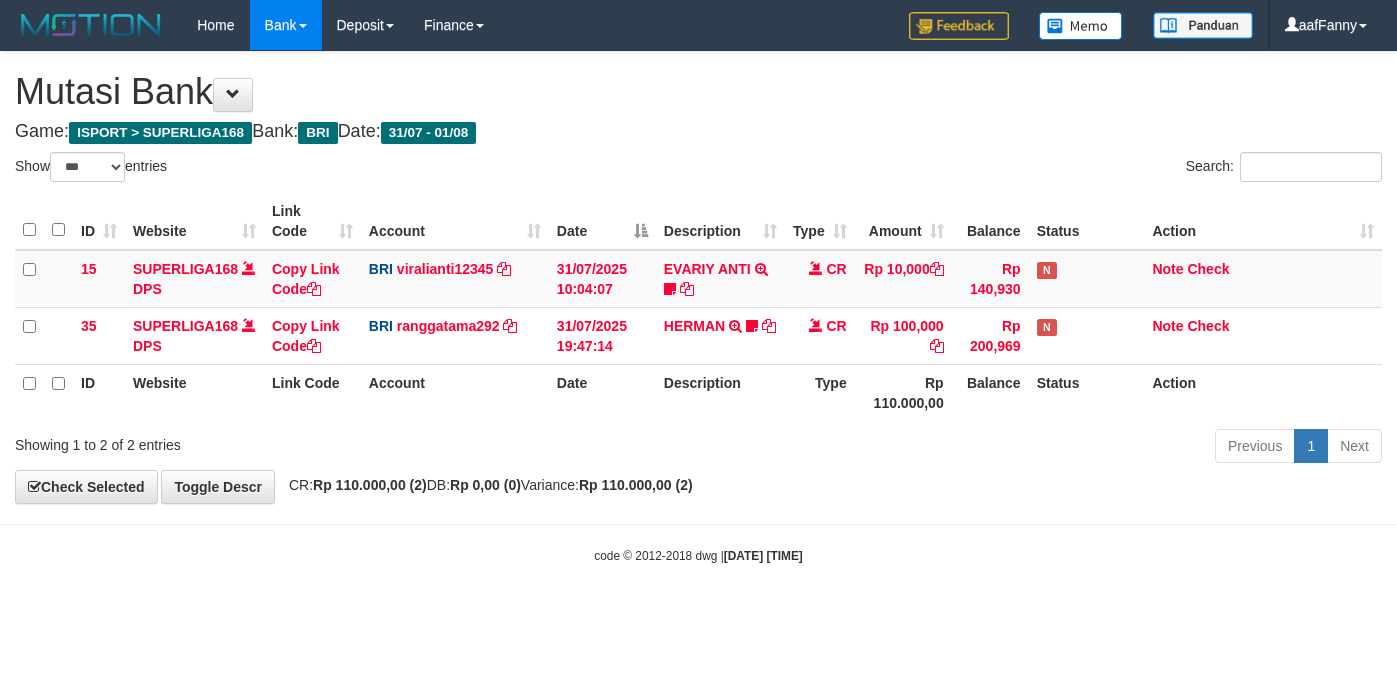 select on "***" 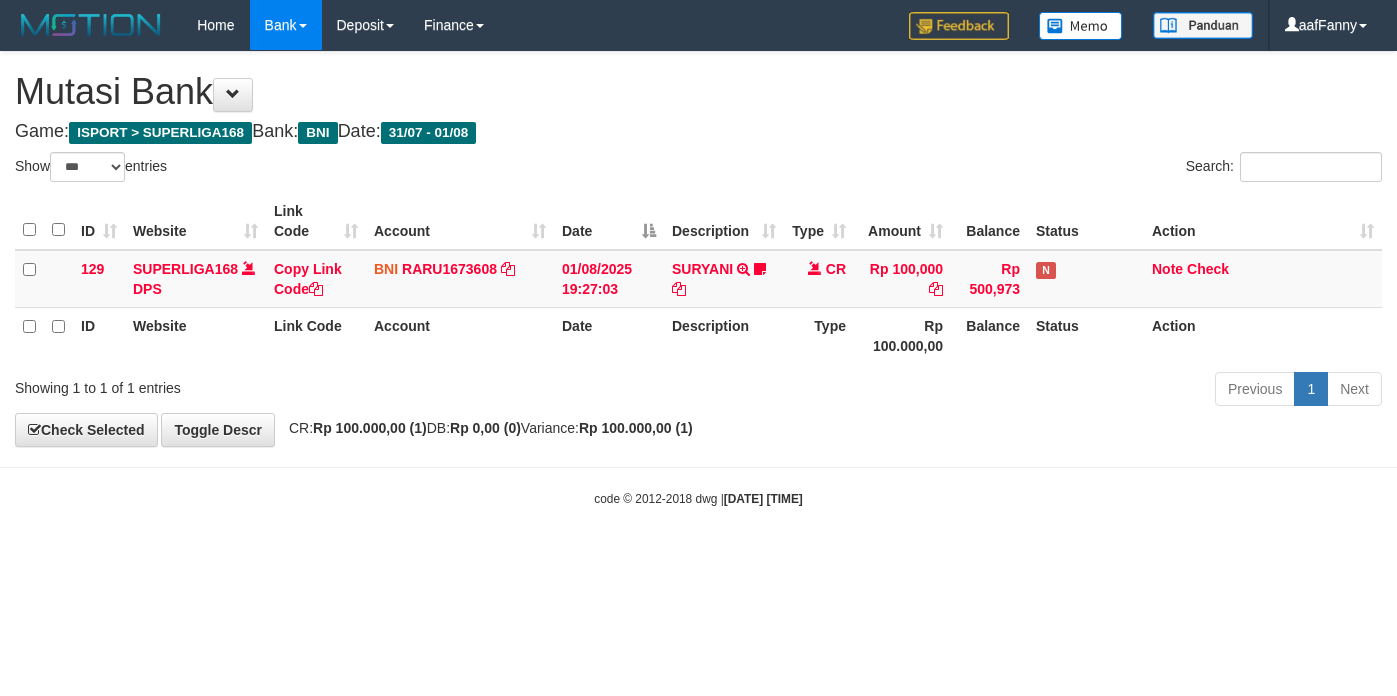 select on "***" 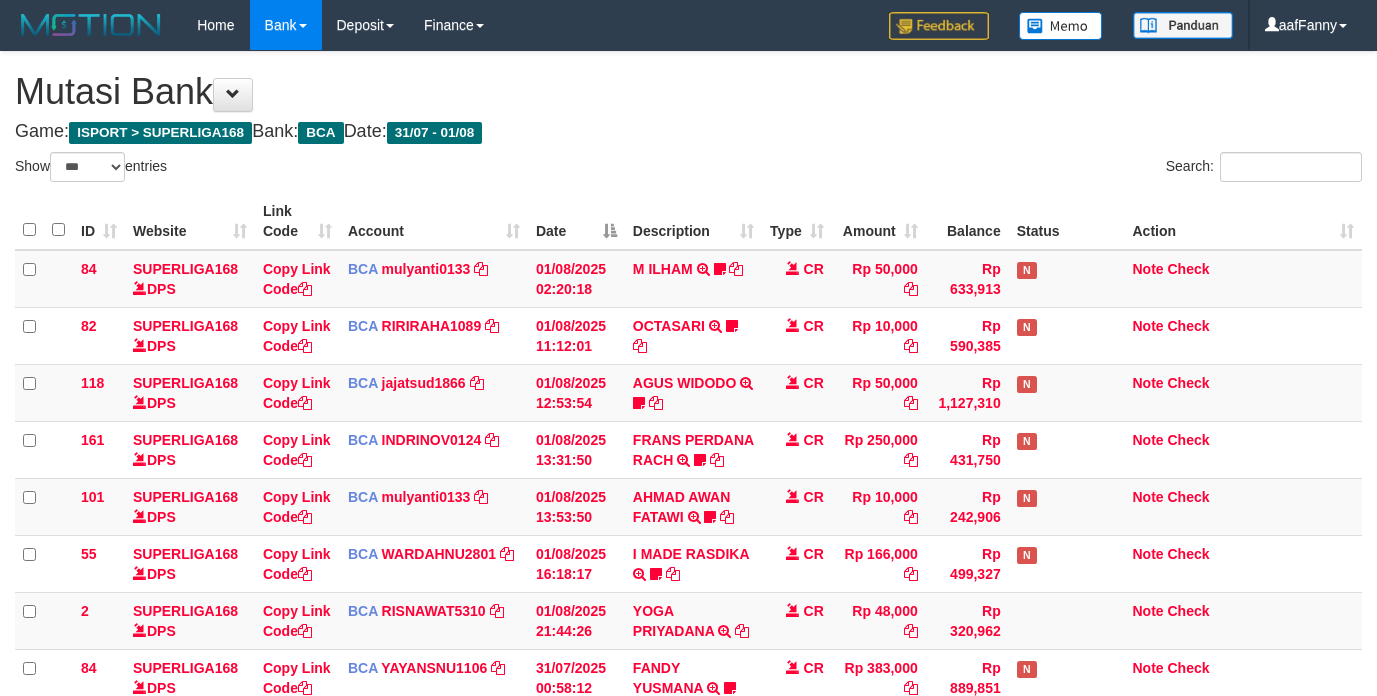 select on "***" 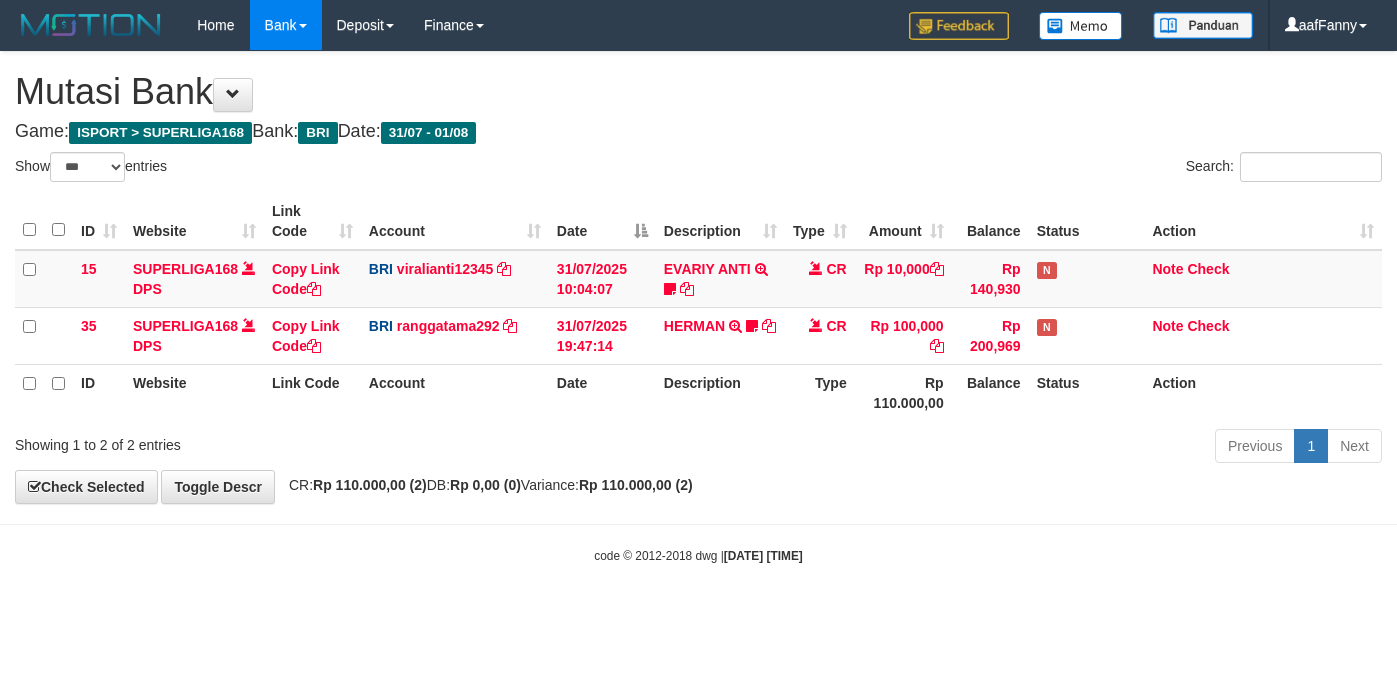select on "***" 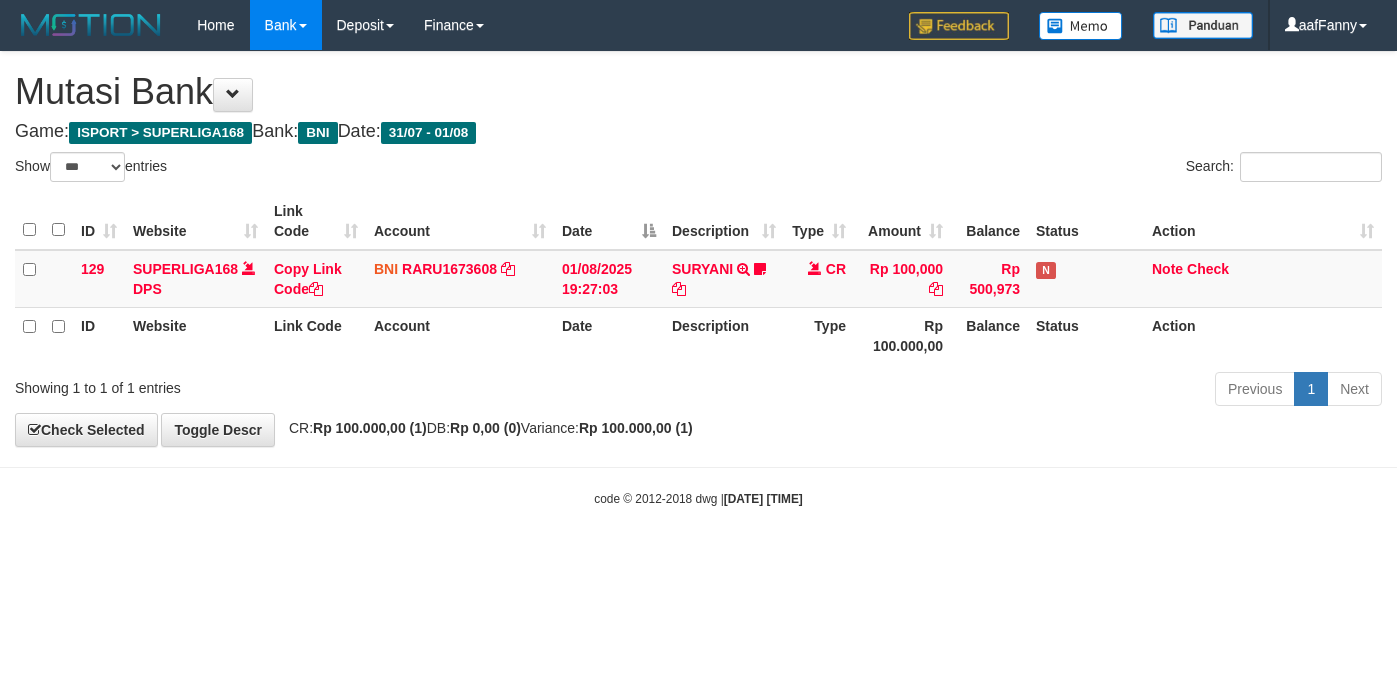select on "***" 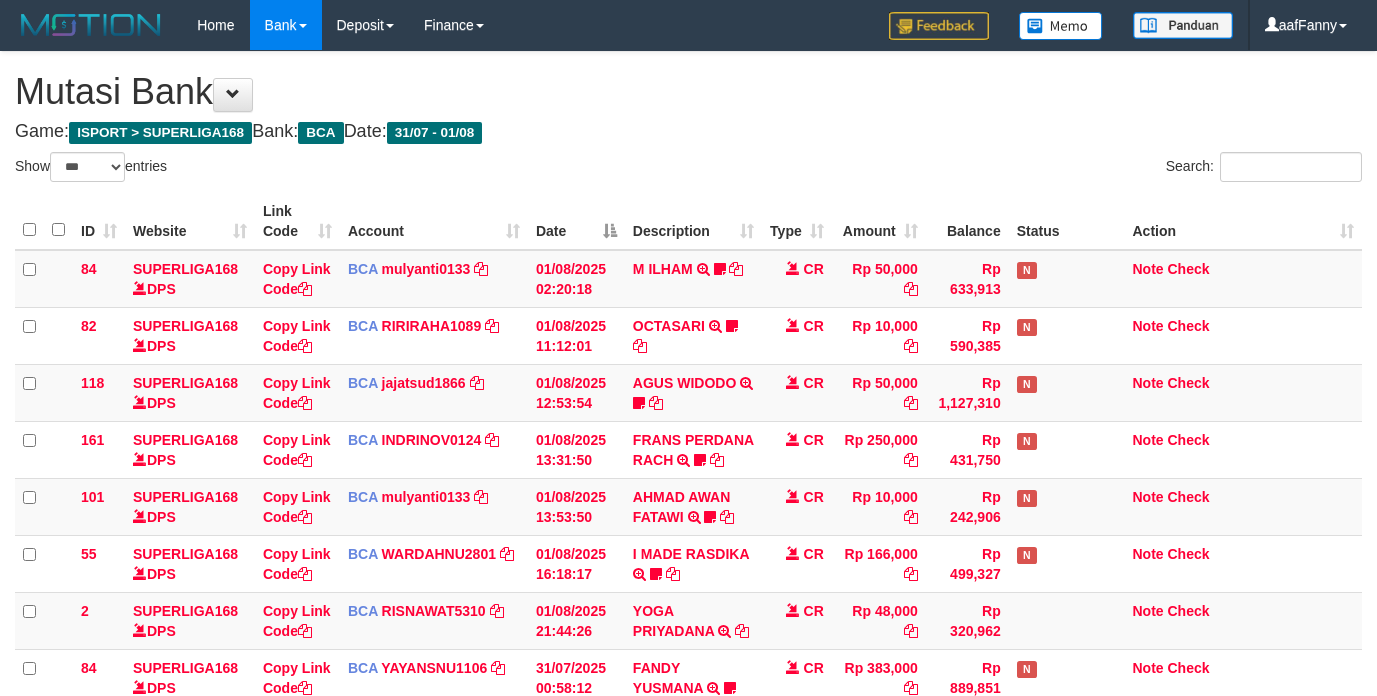 select on "***" 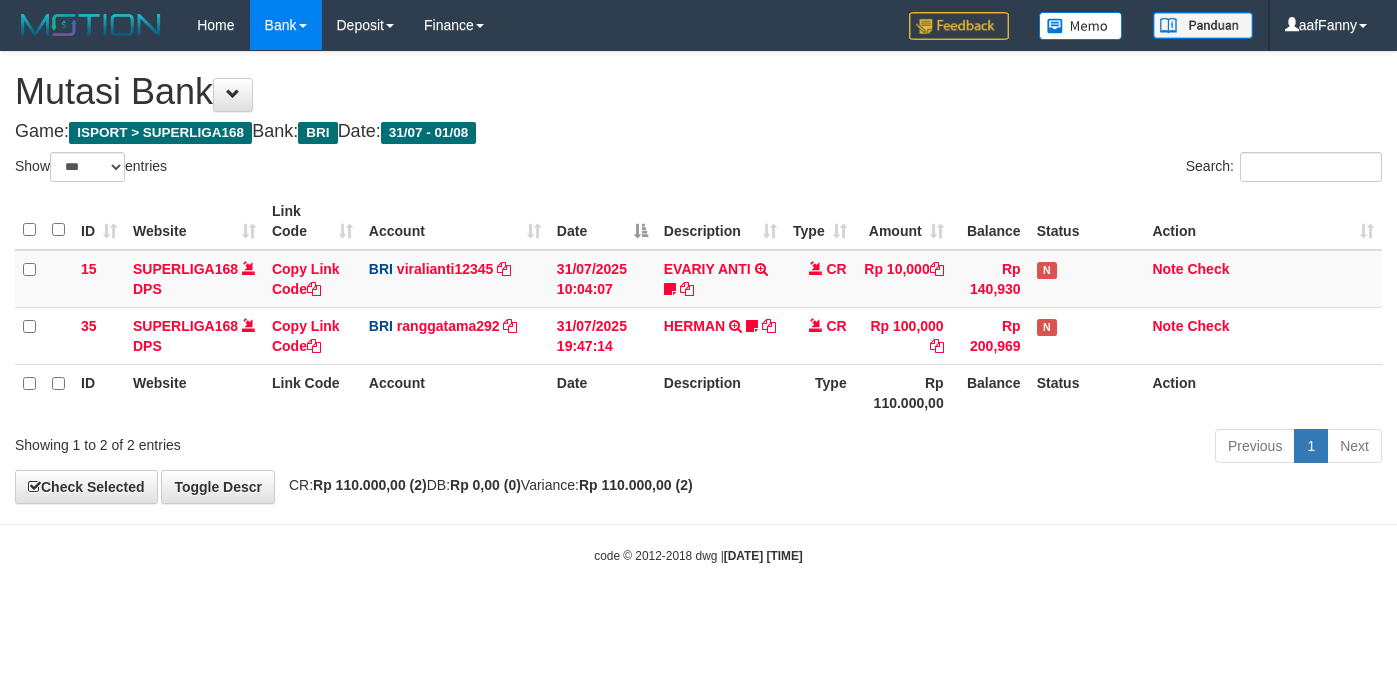 select on "***" 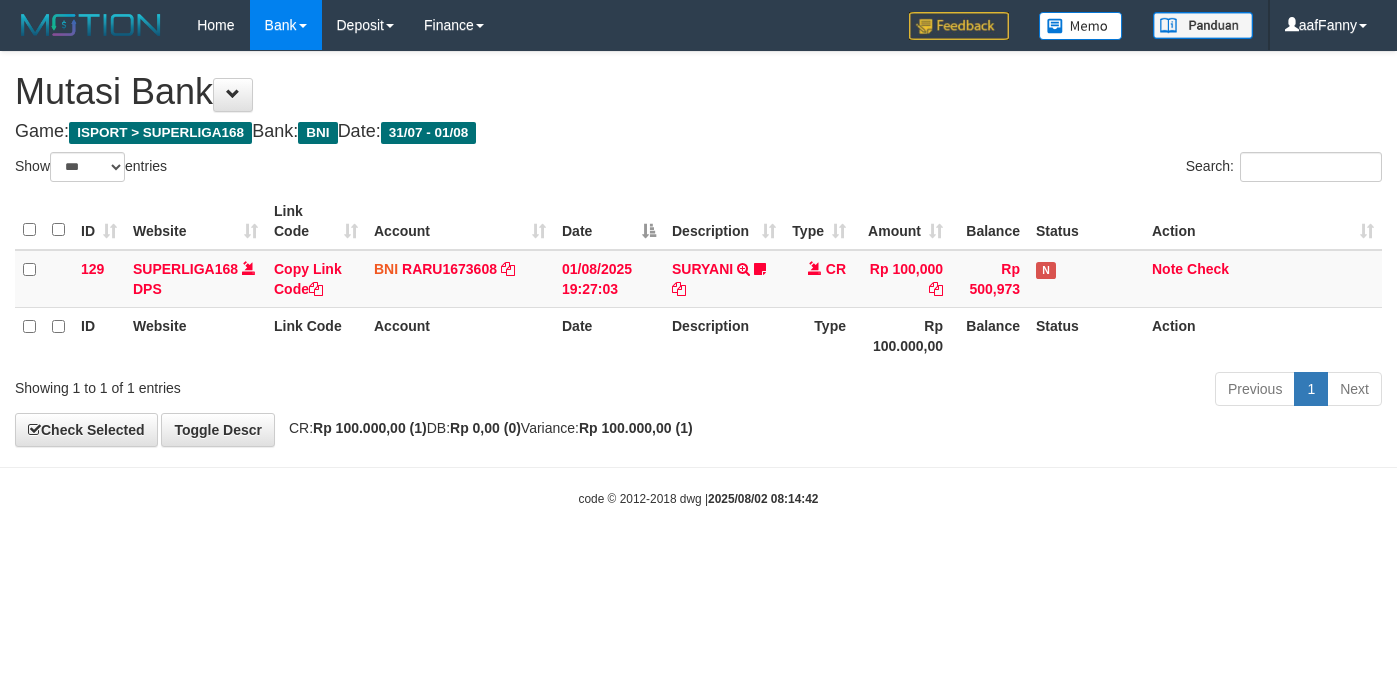 select on "***" 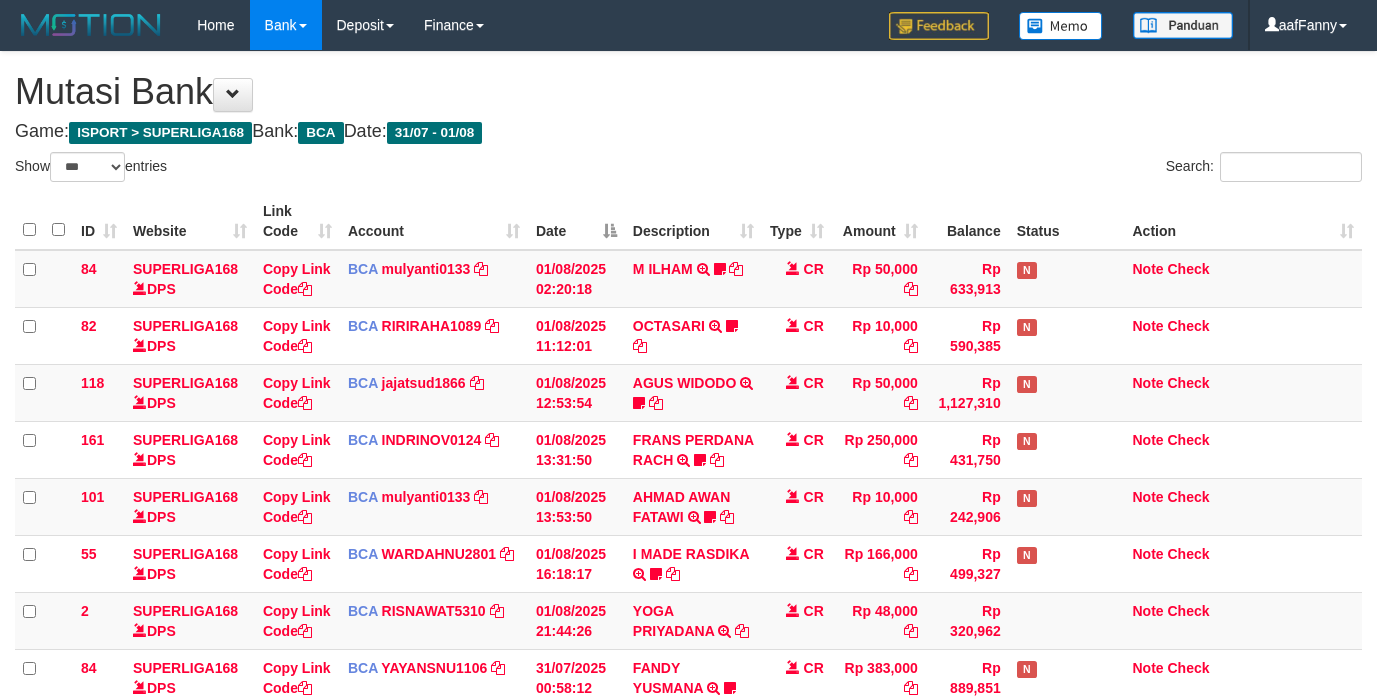 select on "***" 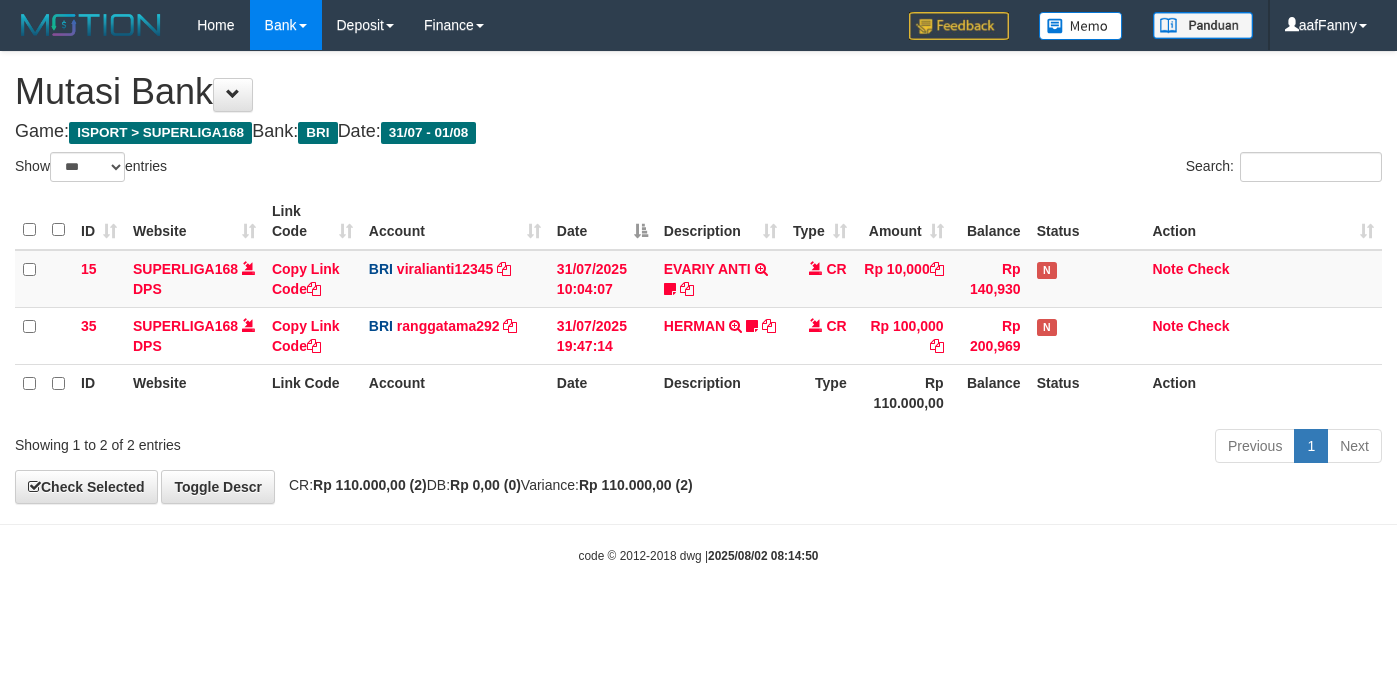 select on "***" 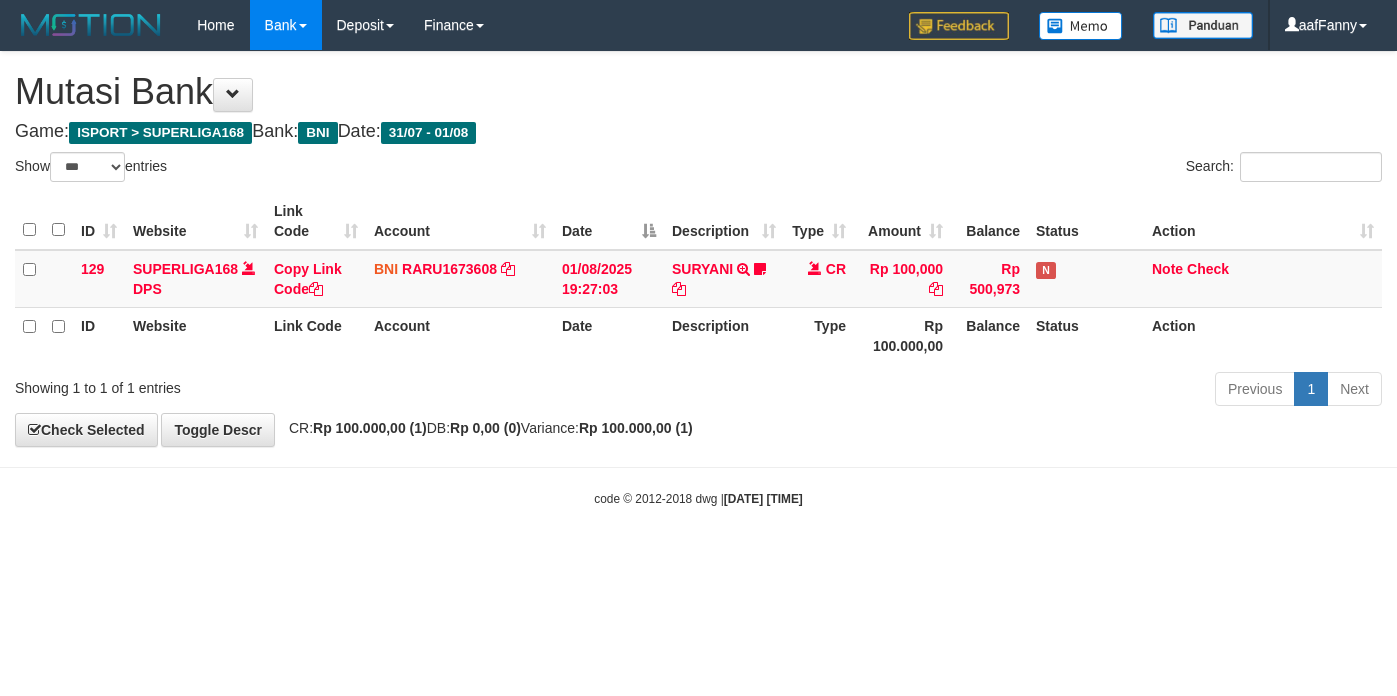 select on "***" 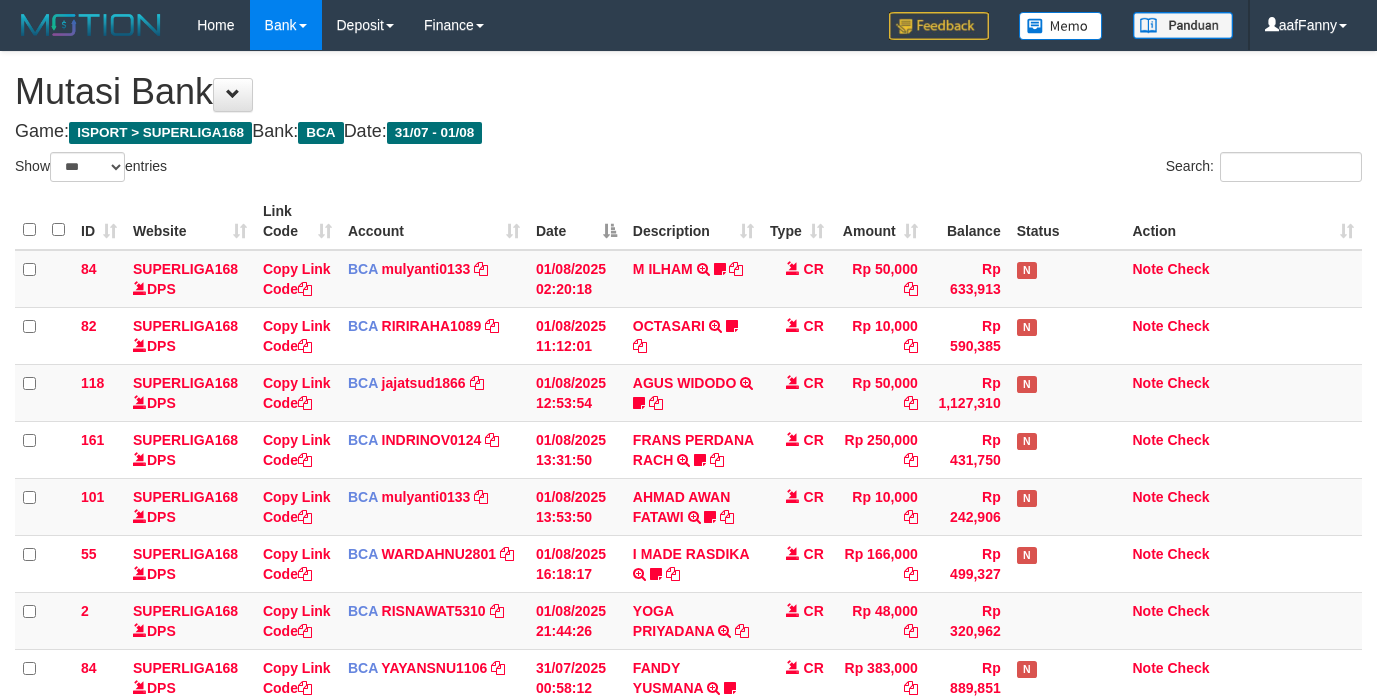 select on "***" 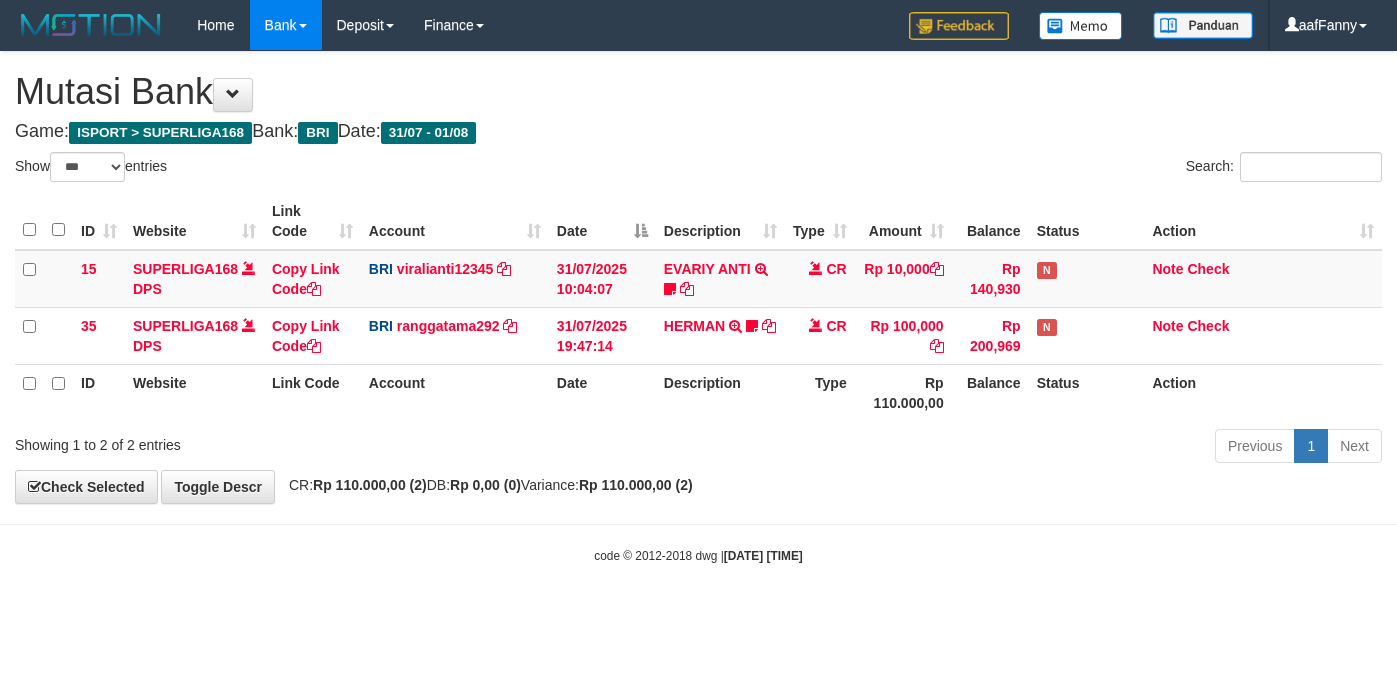 select on "***" 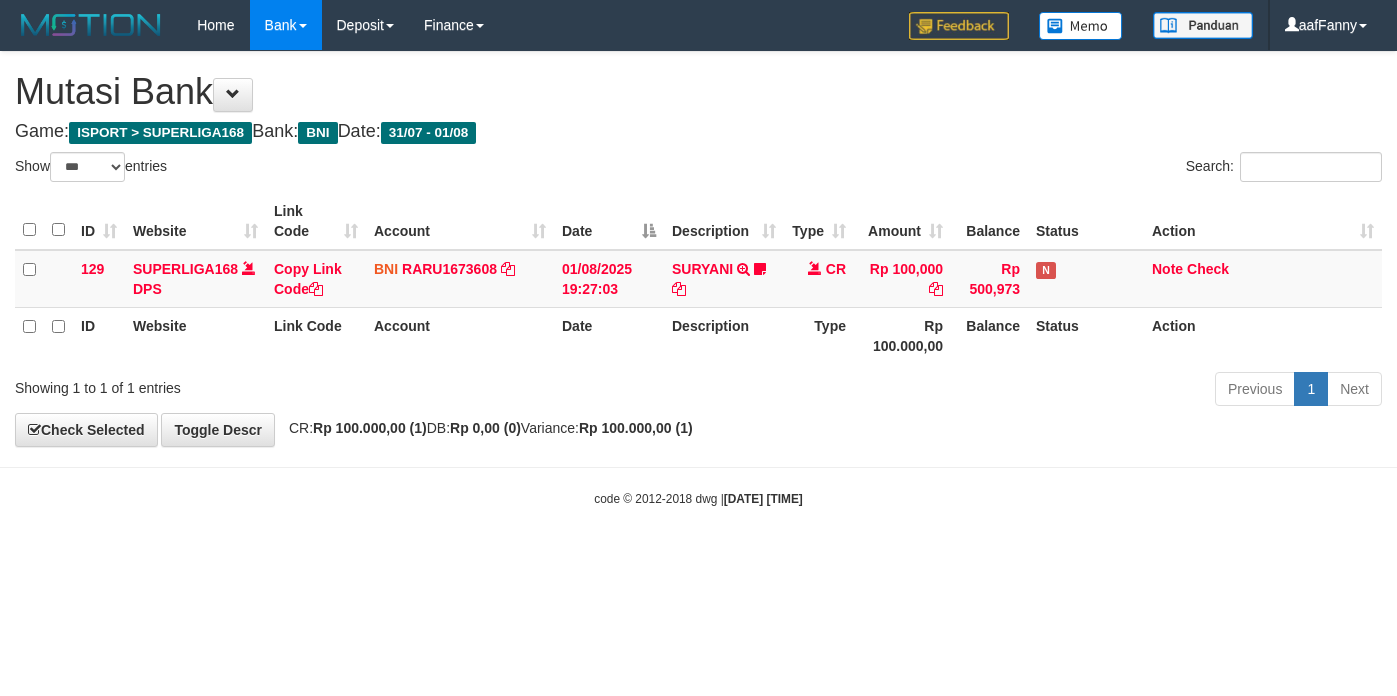 select on "***" 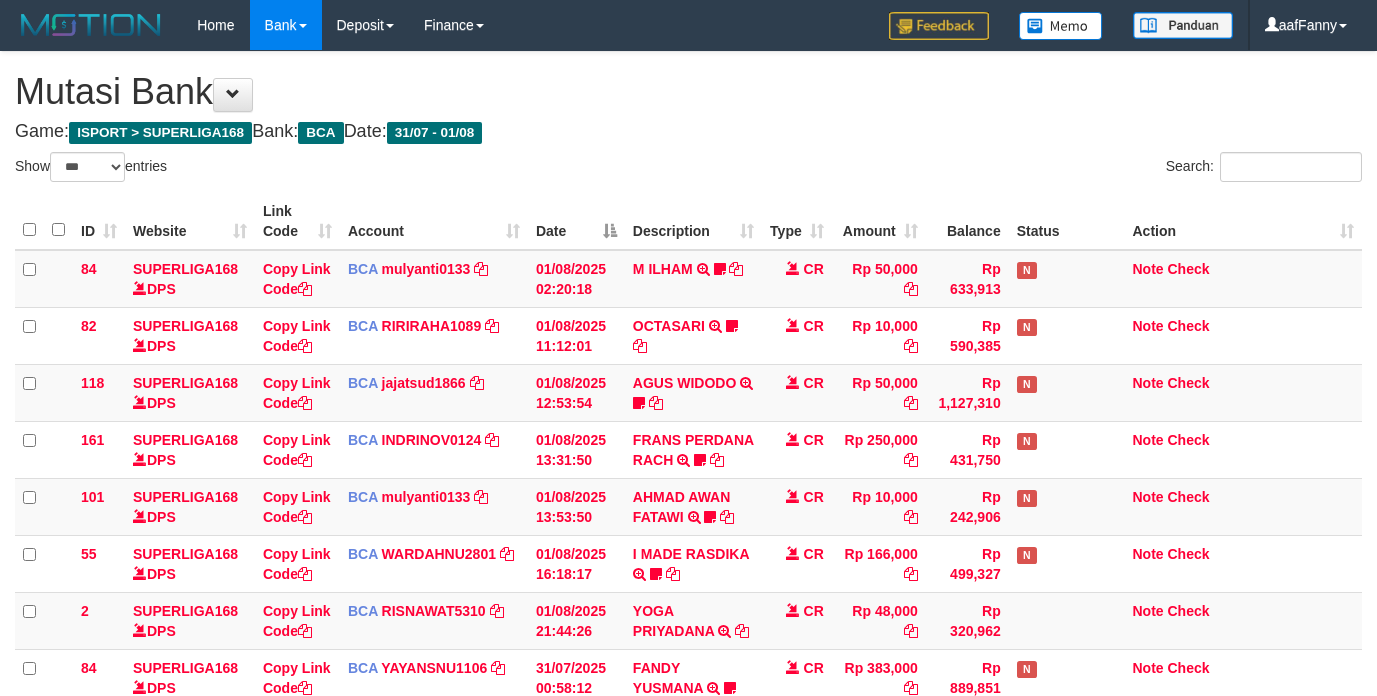 select on "***" 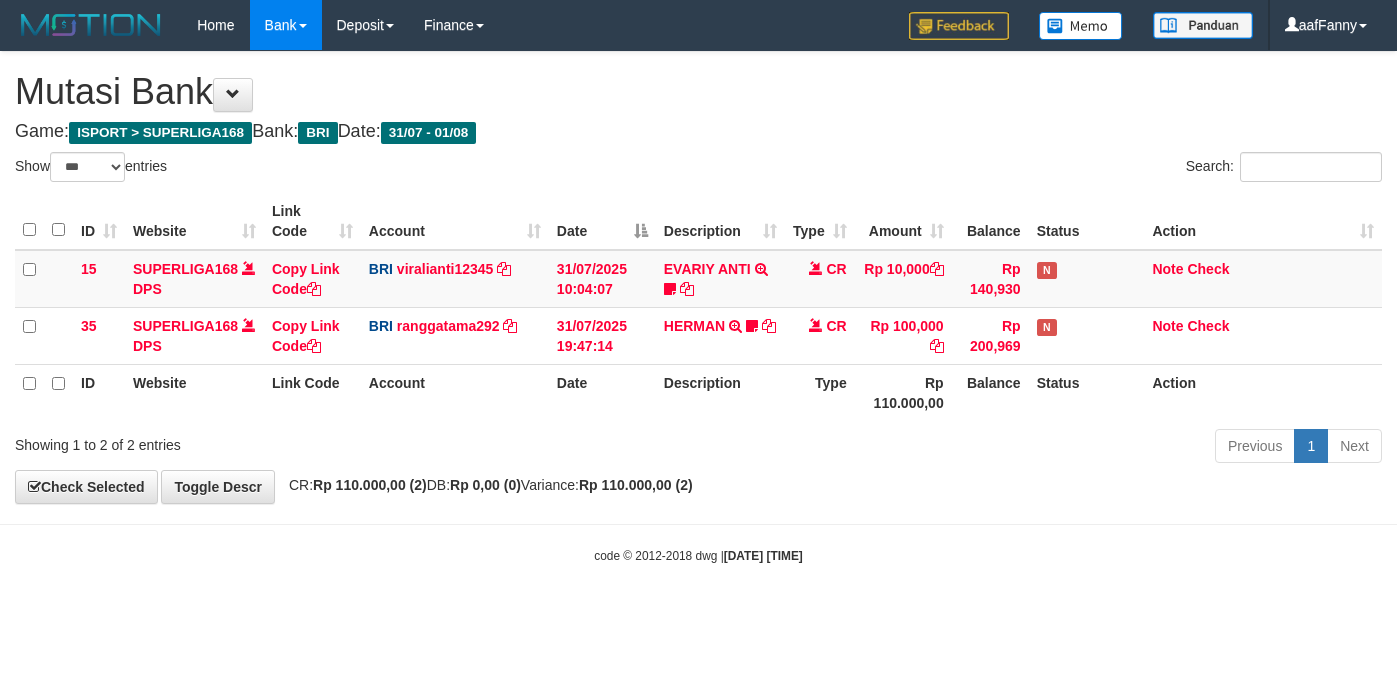 select on "***" 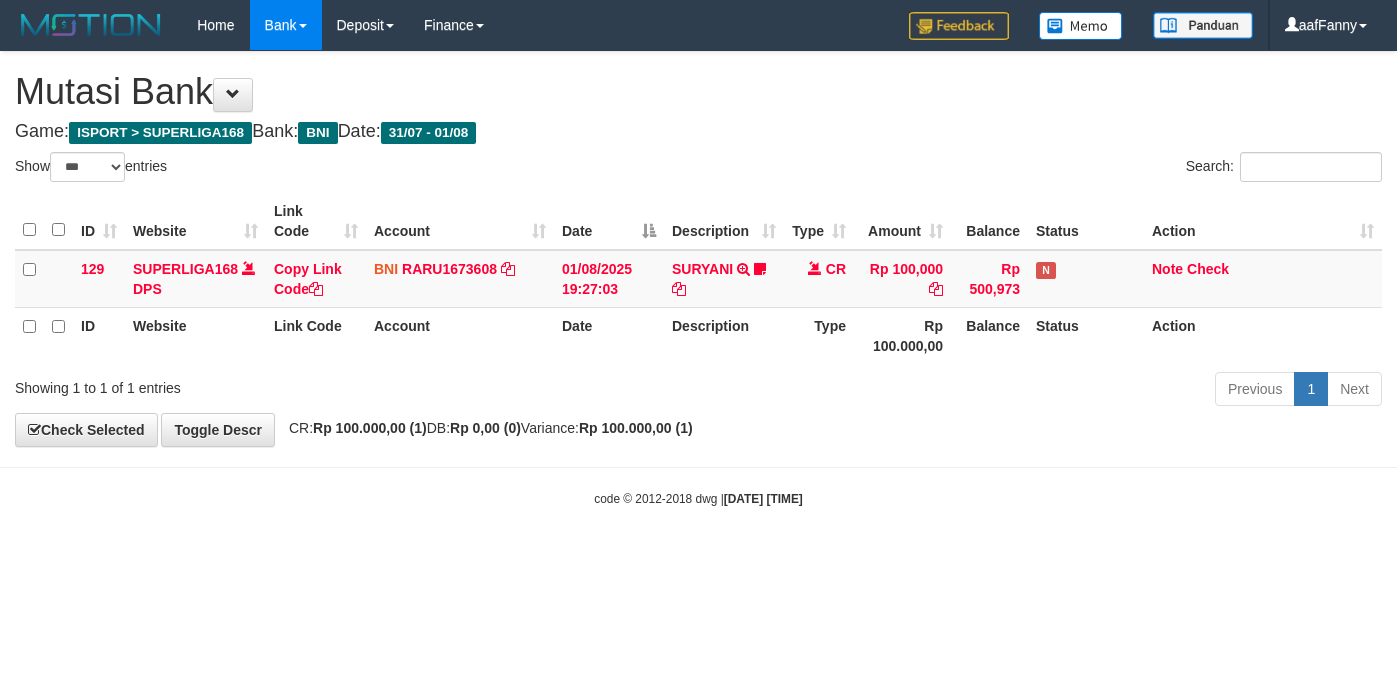 select on "***" 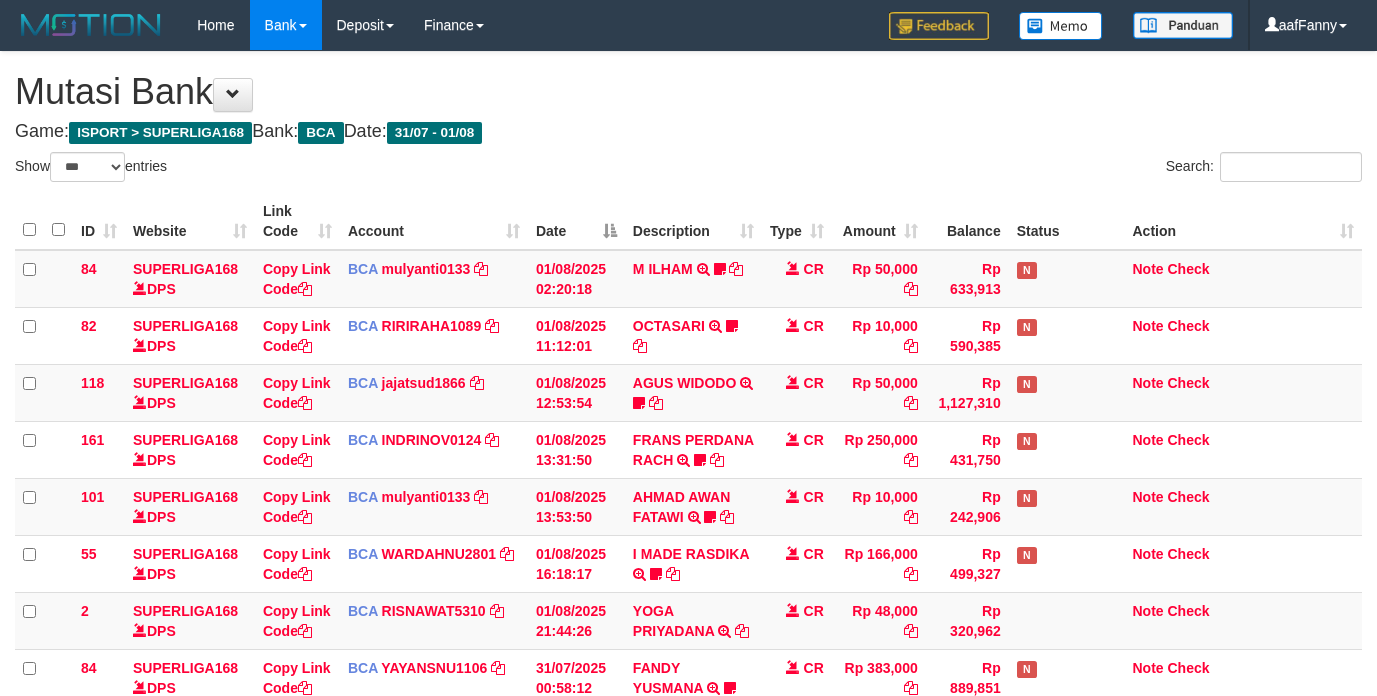 select on "***" 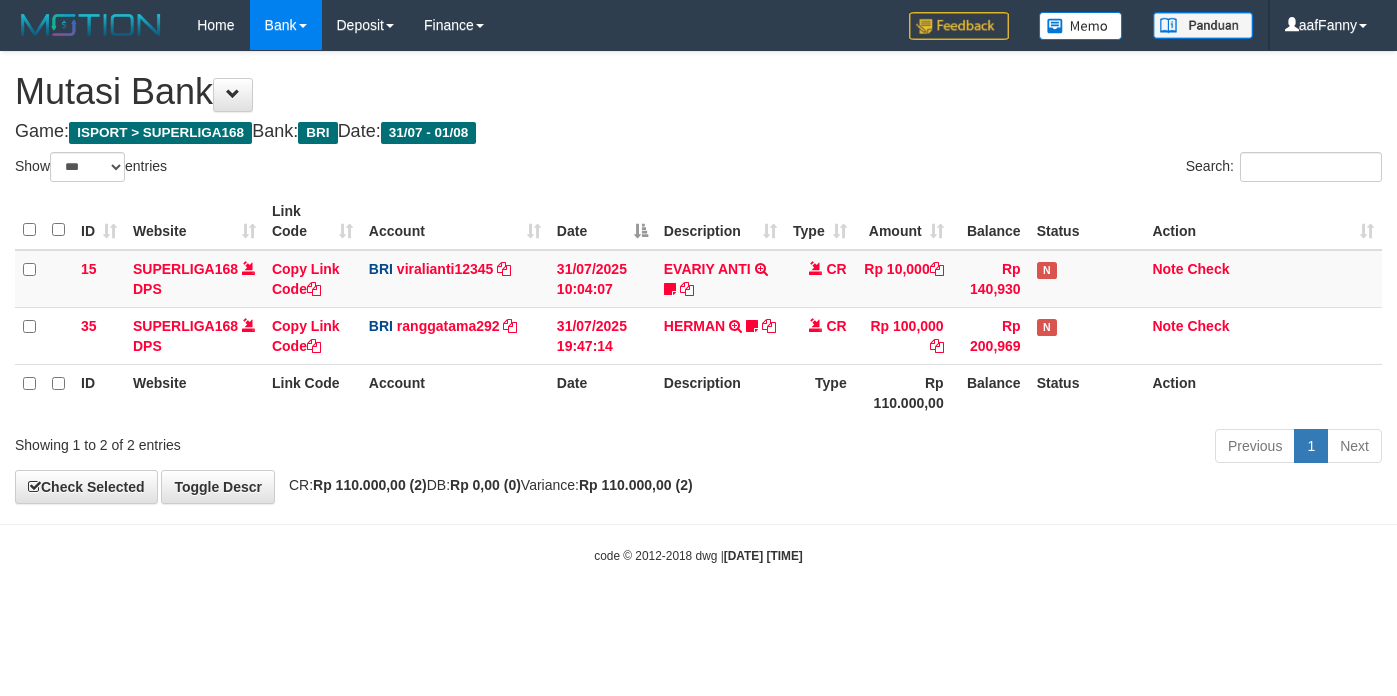 select on "***" 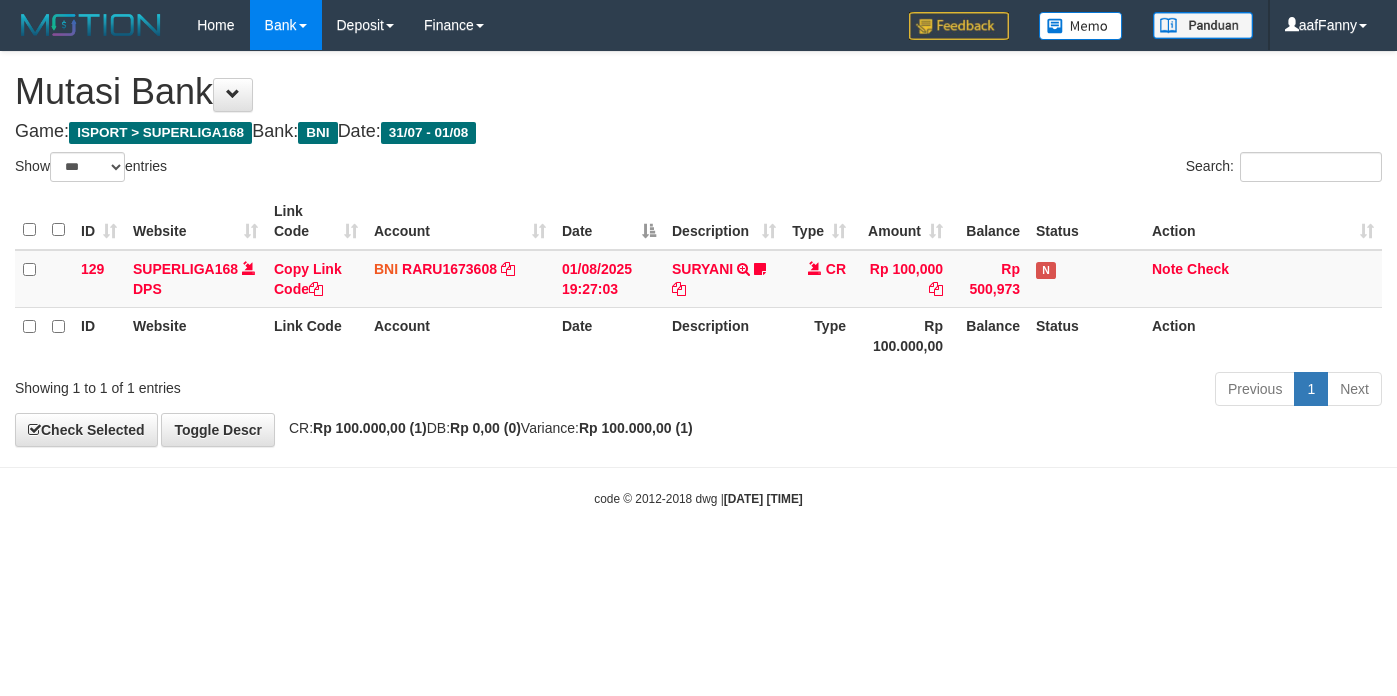 select on "***" 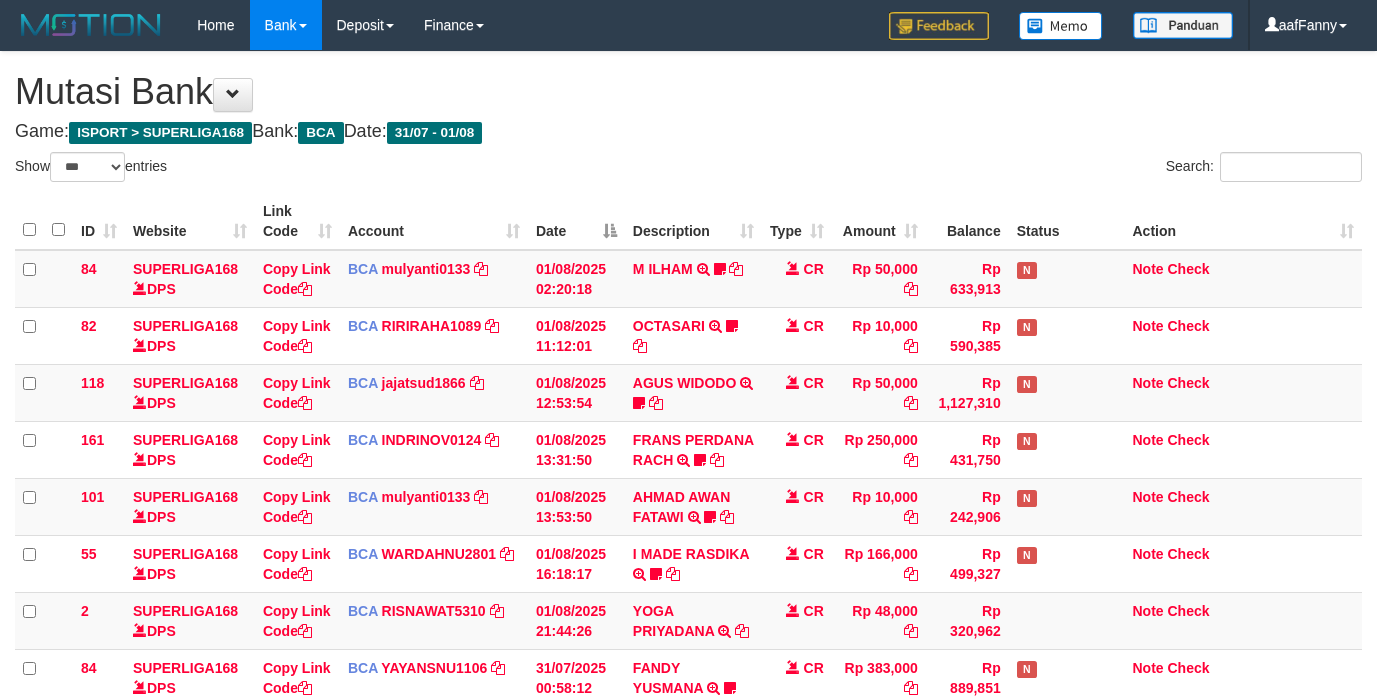 select on "***" 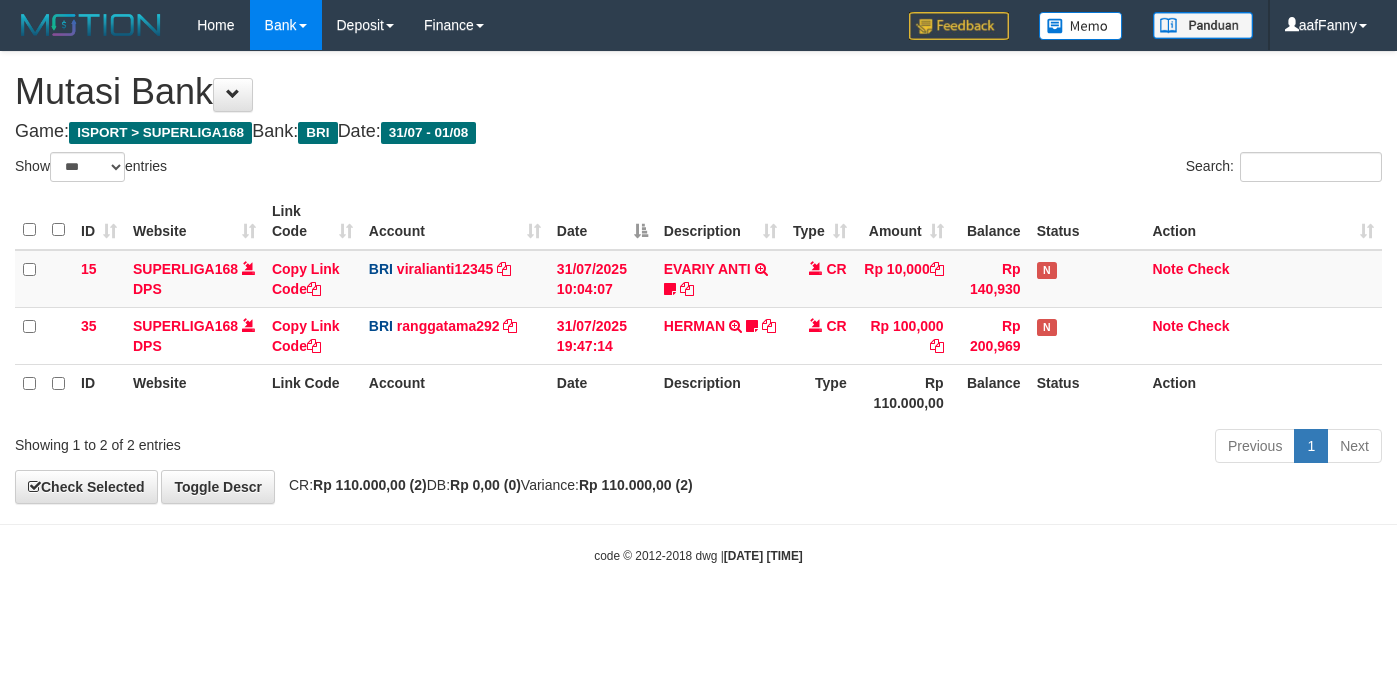 select on "***" 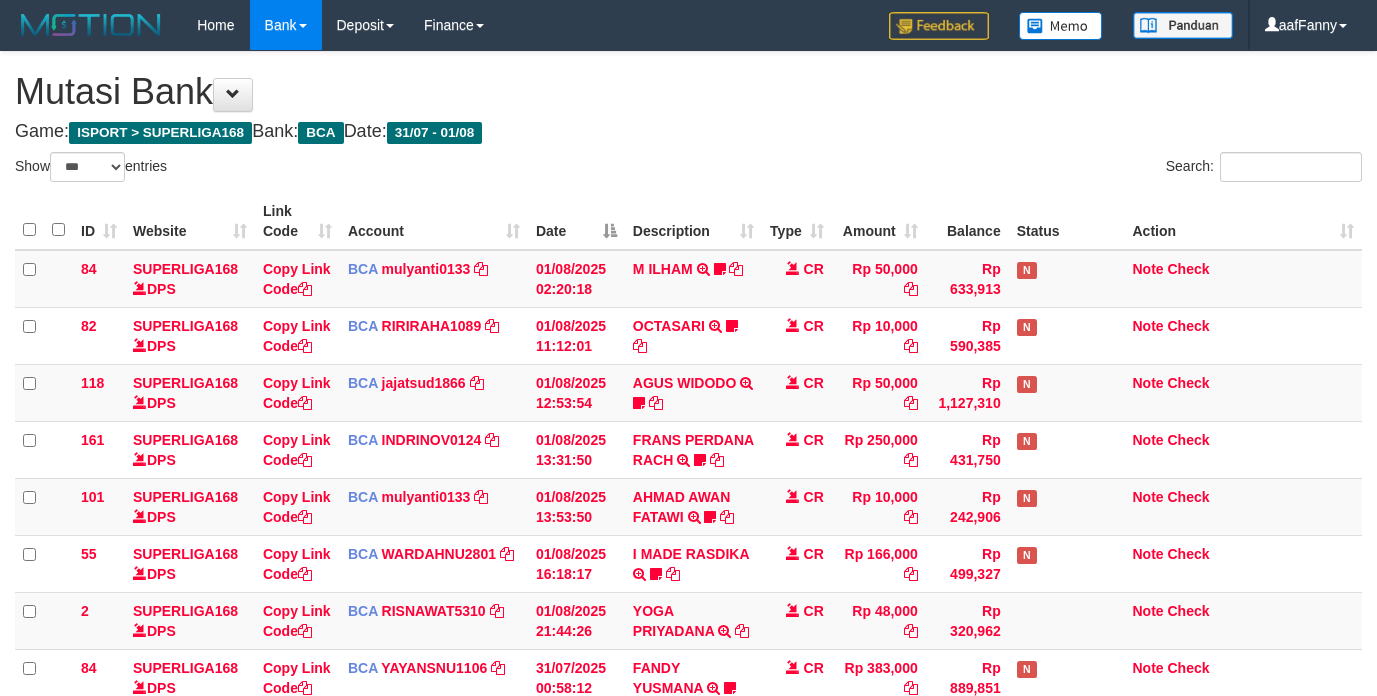 select on "***" 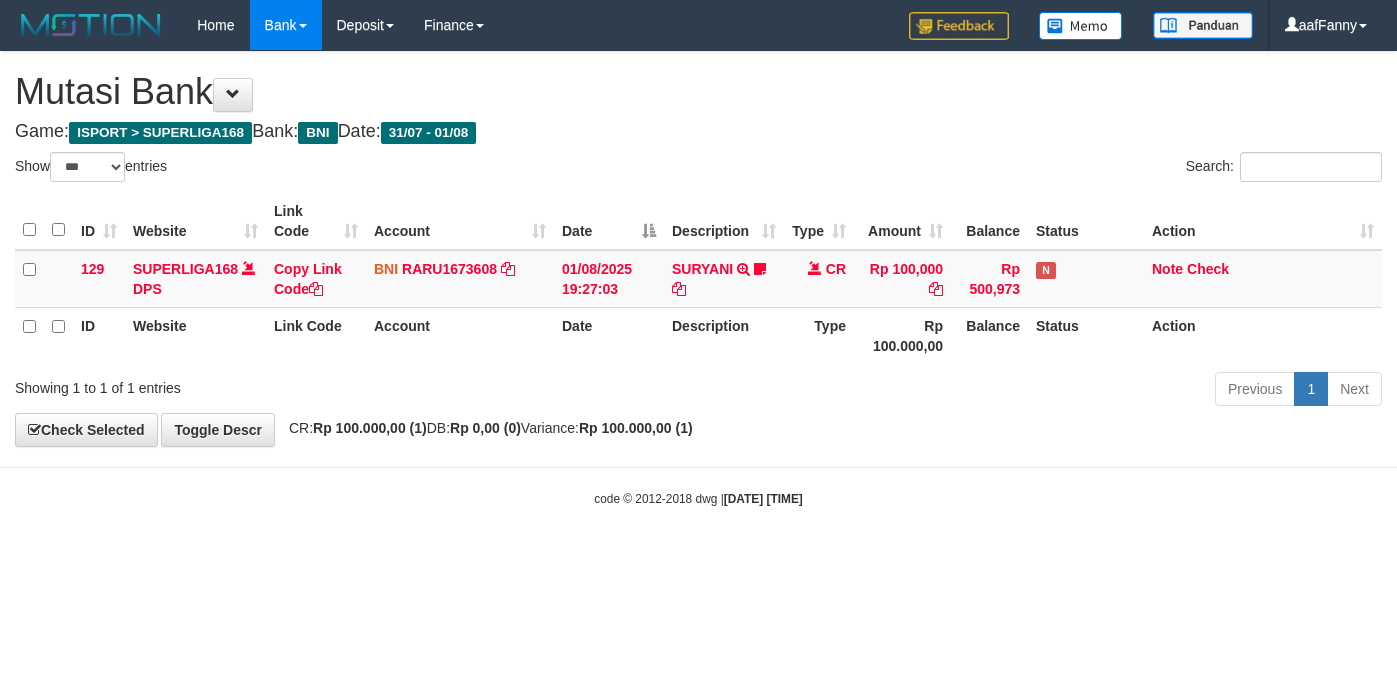 select on "***" 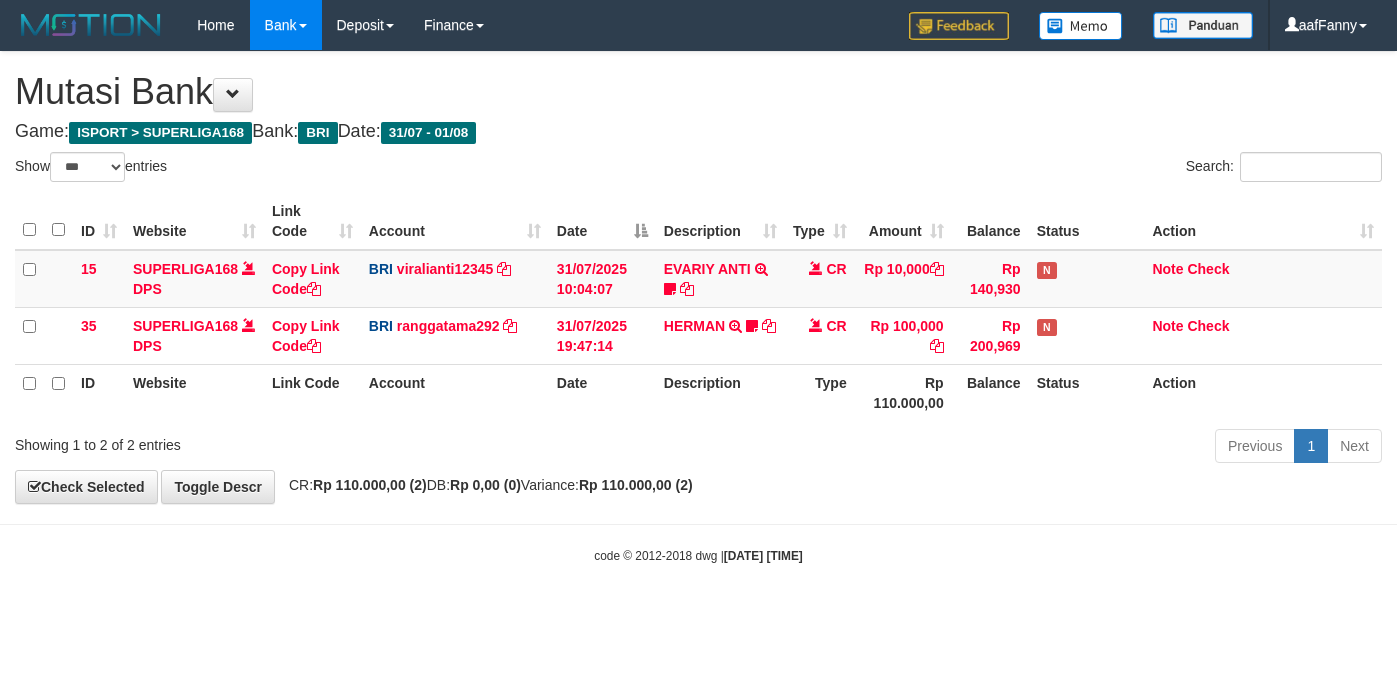 select on "***" 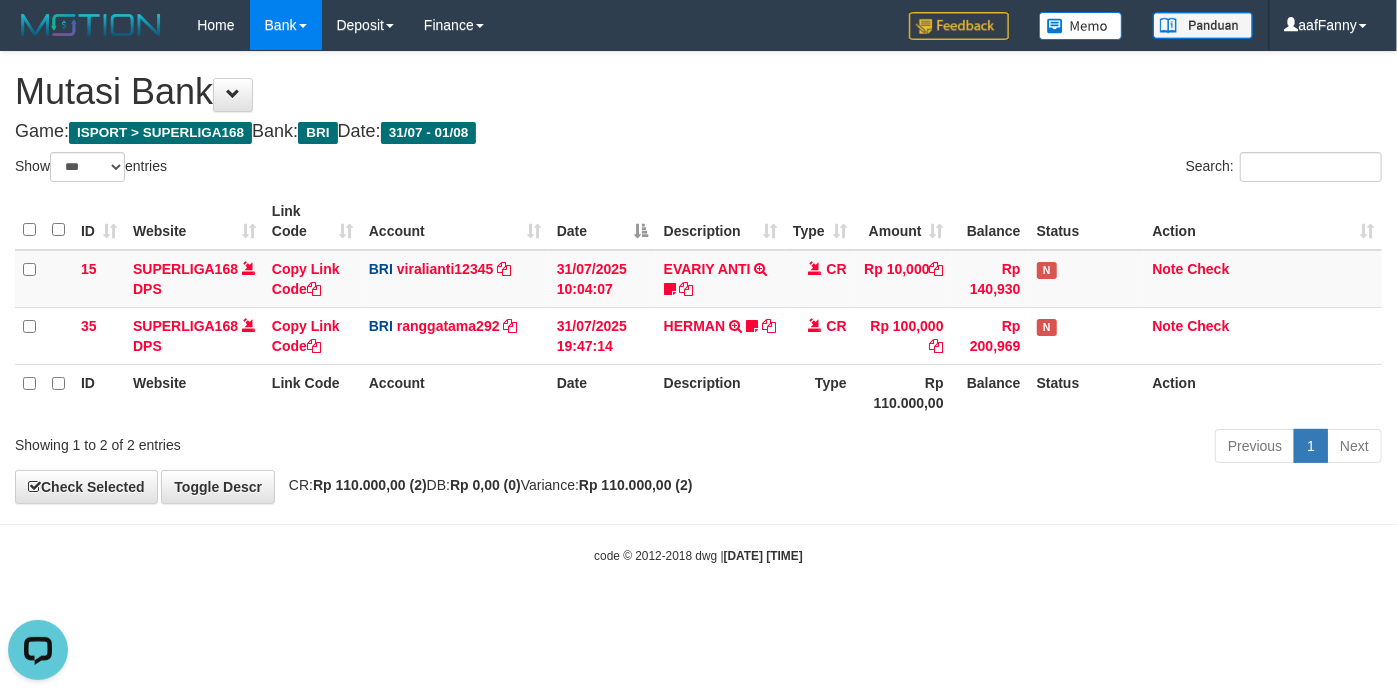 scroll, scrollTop: 0, scrollLeft: 0, axis: both 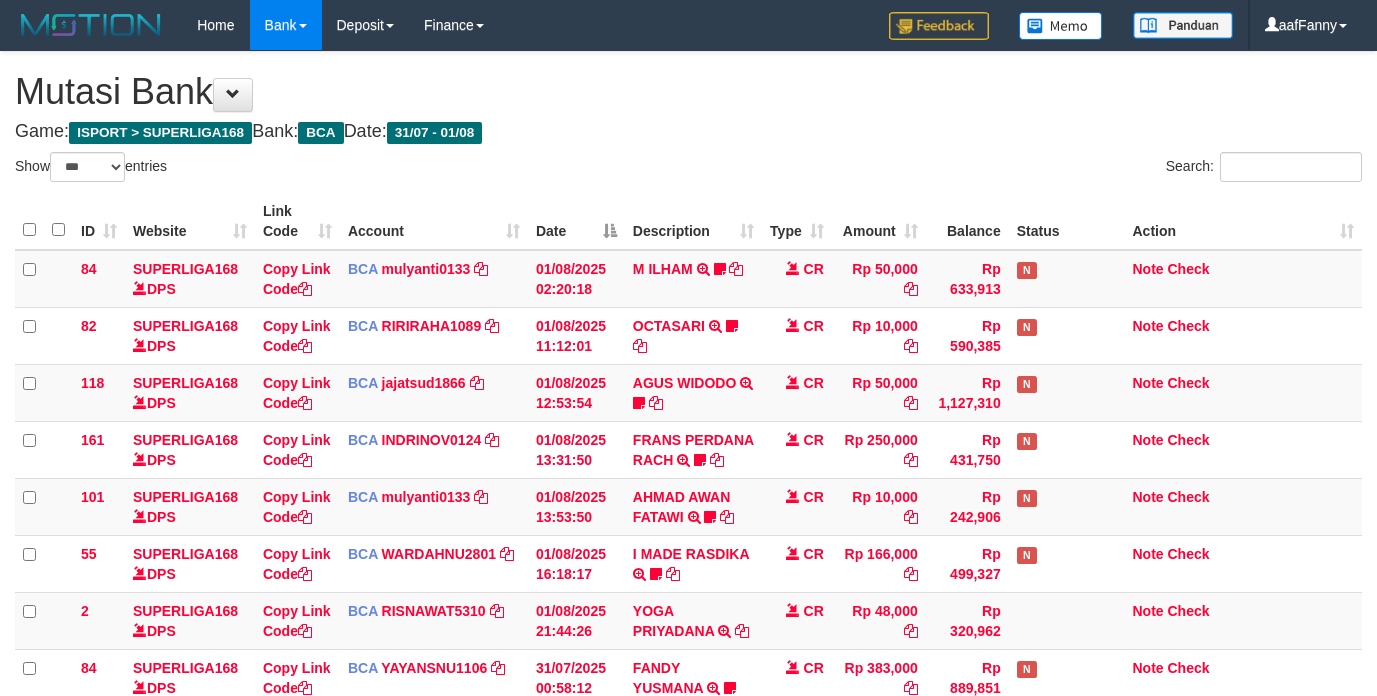 select on "***" 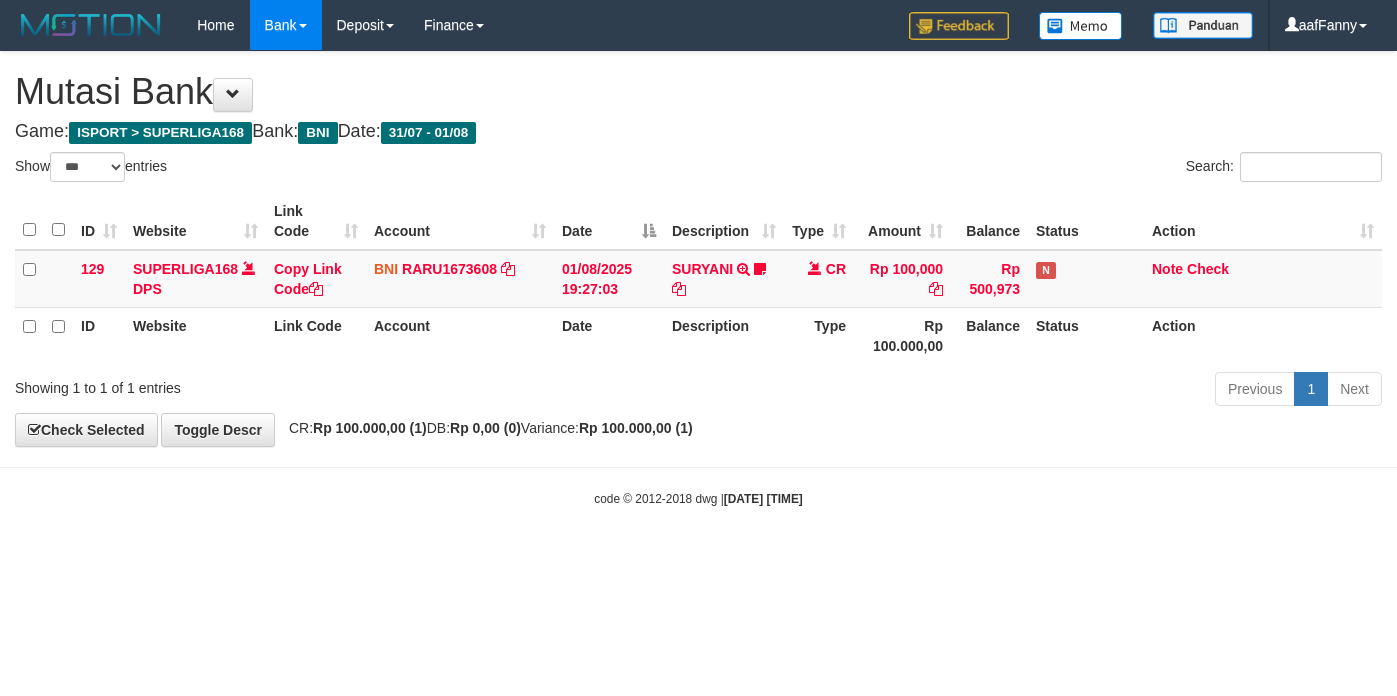 select on "***" 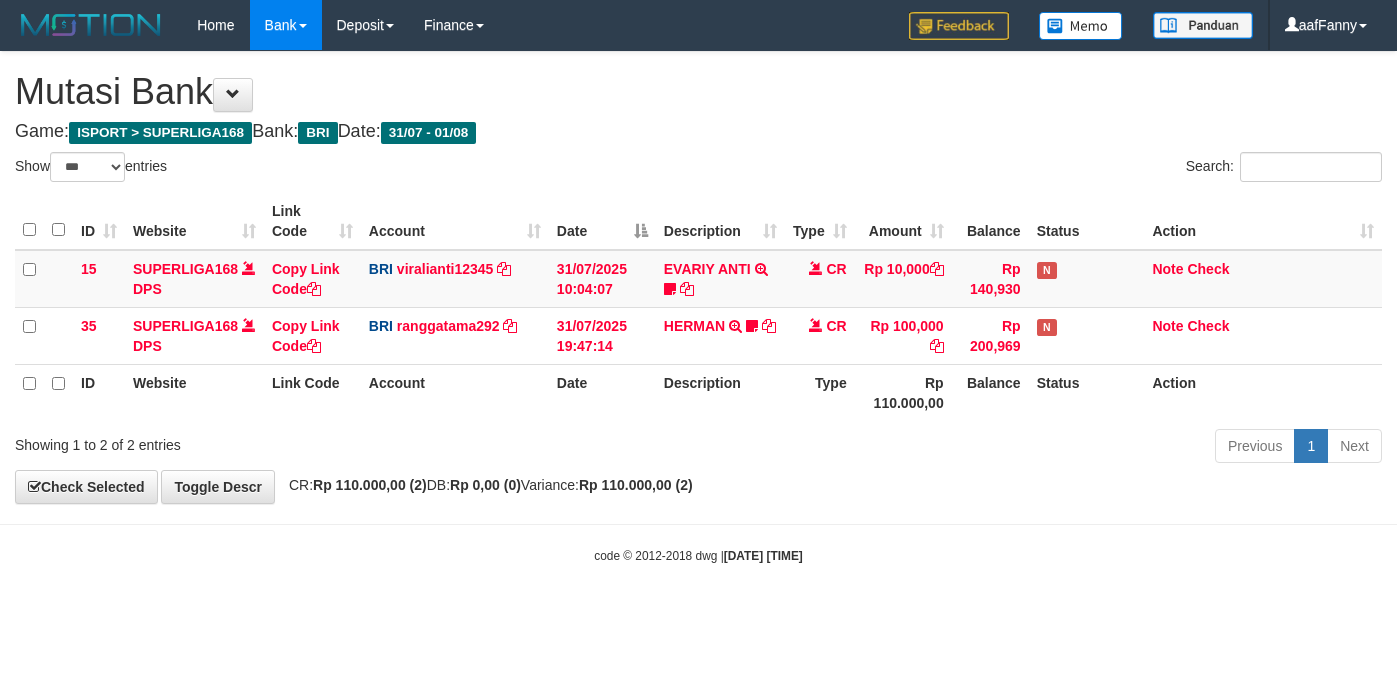 select on "***" 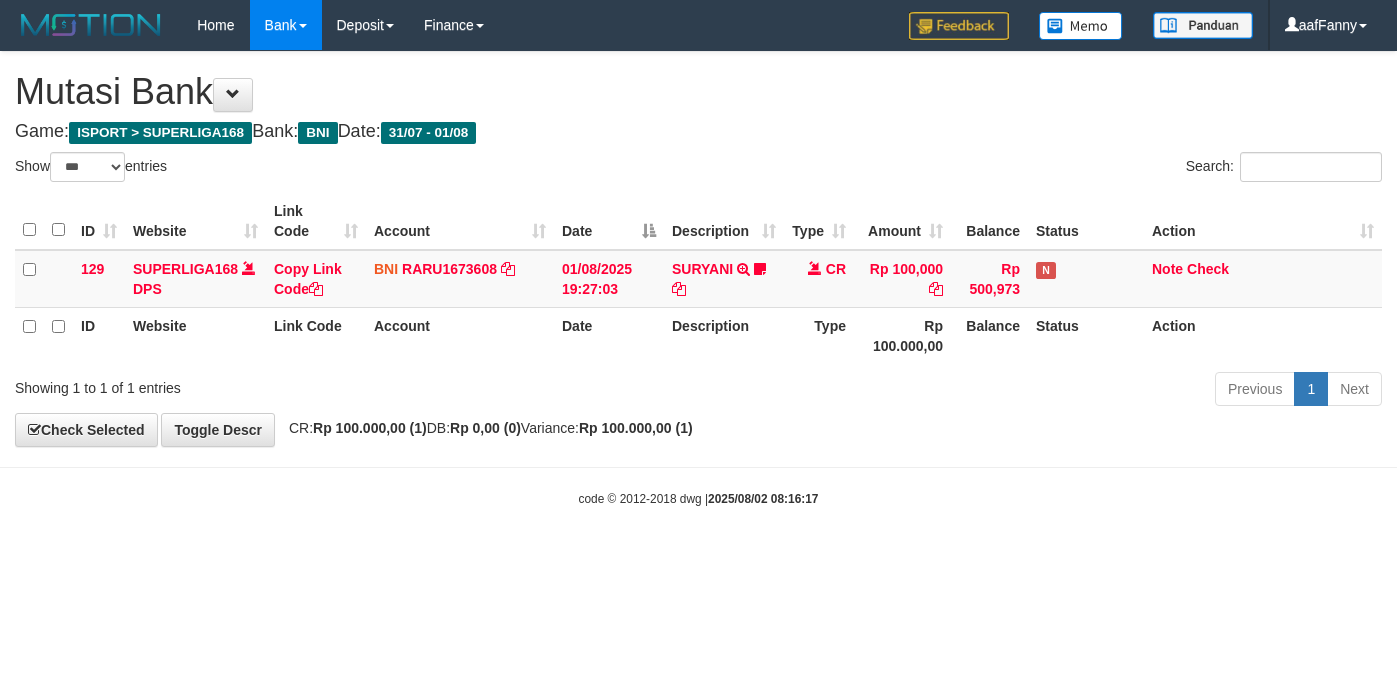 select on "***" 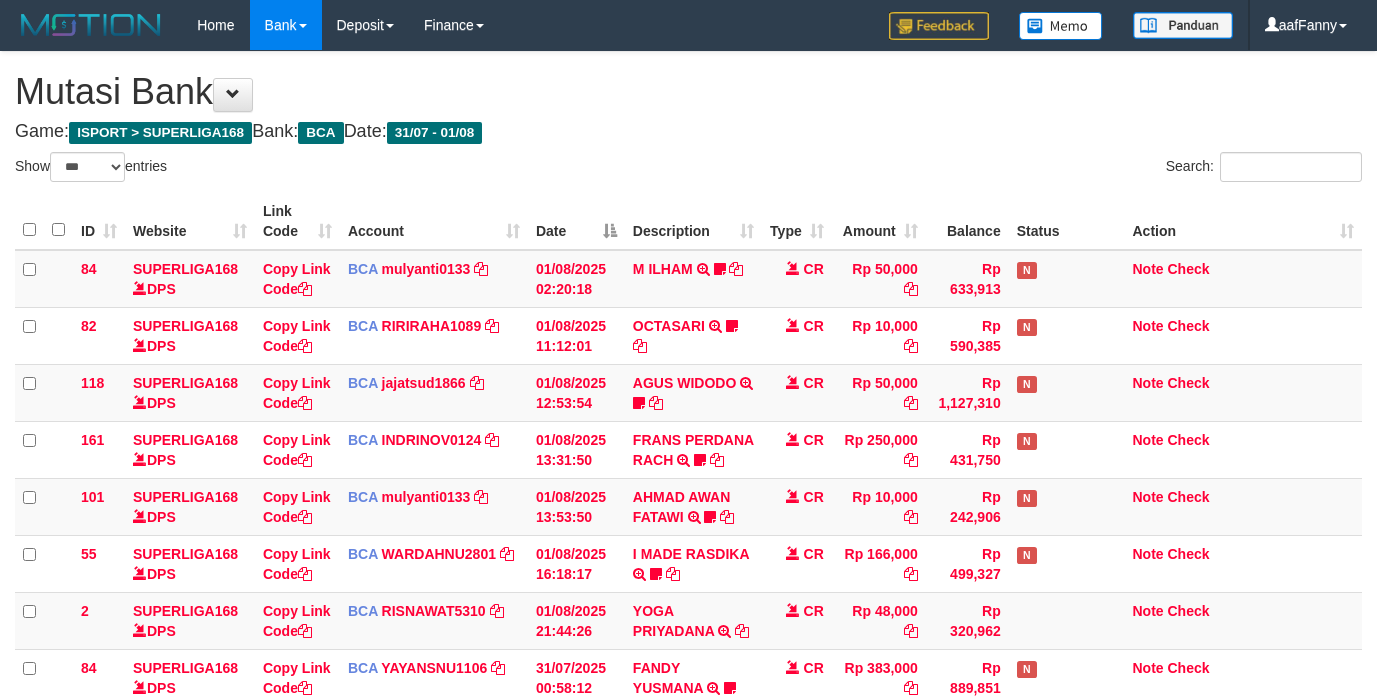 select on "***" 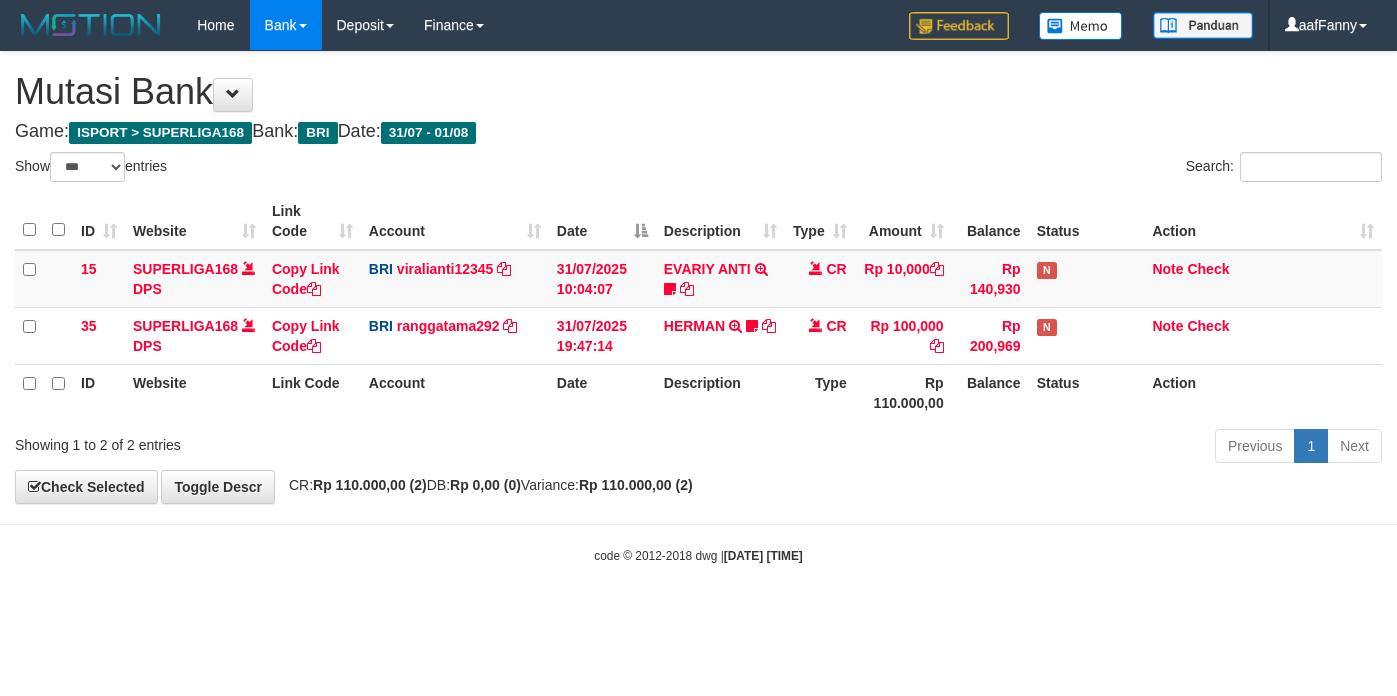 select on "***" 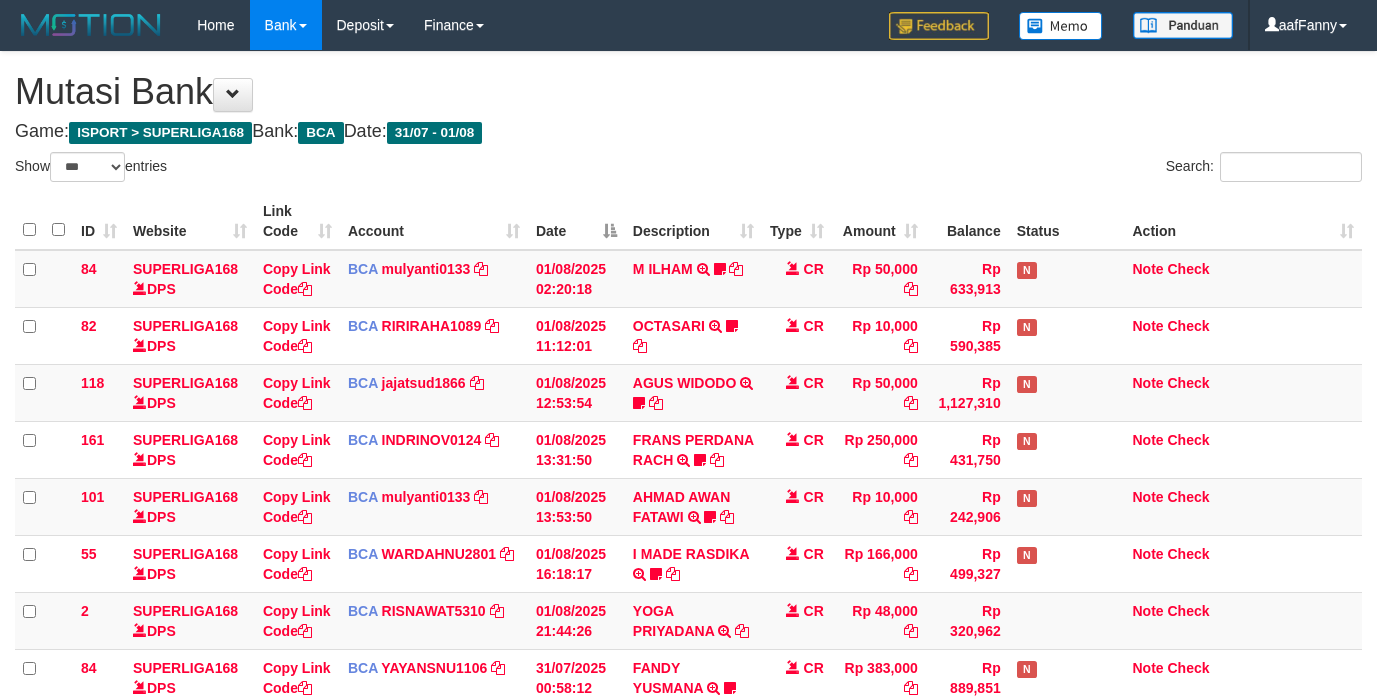 select on "***" 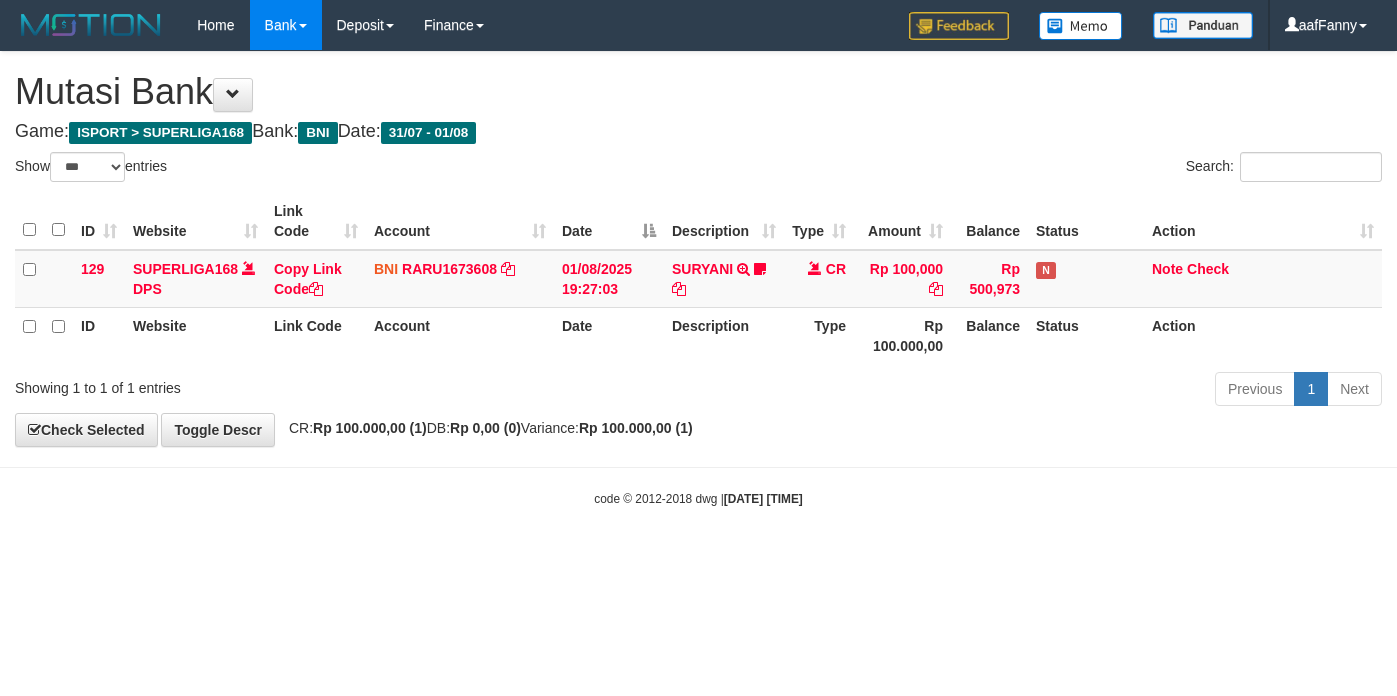 select on "***" 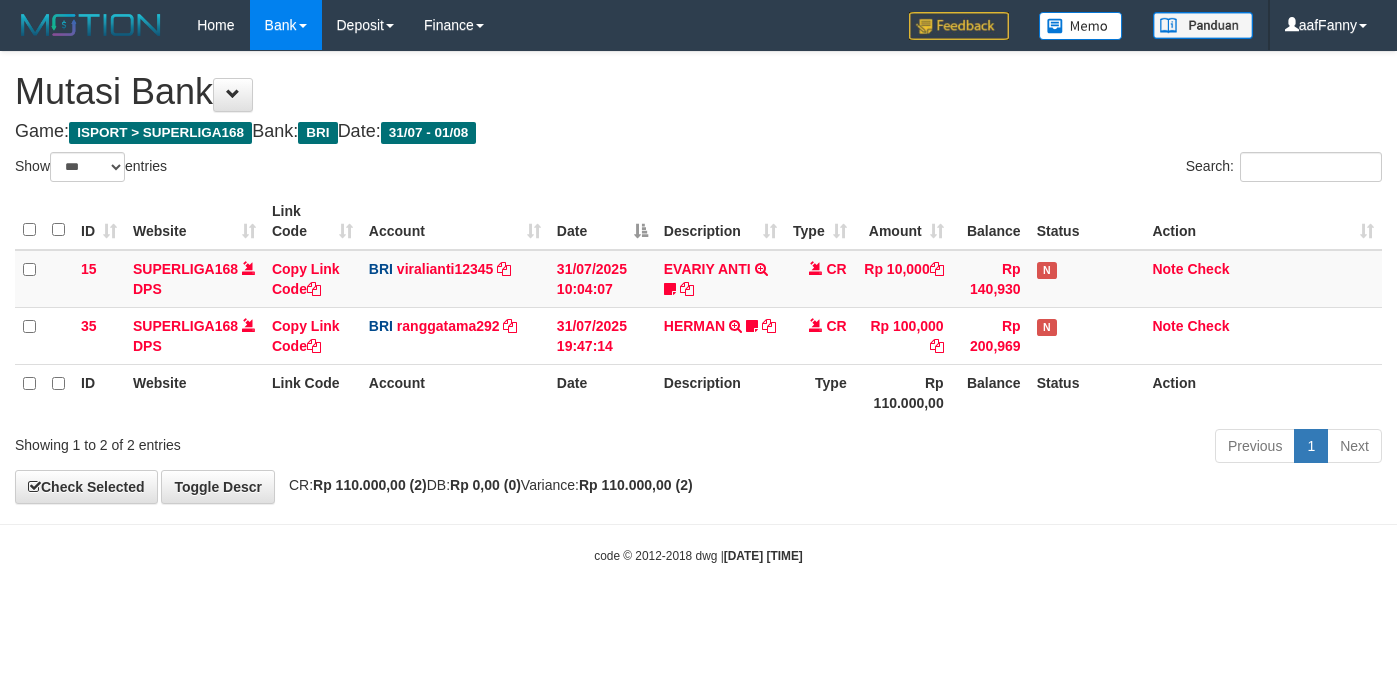 select on "***" 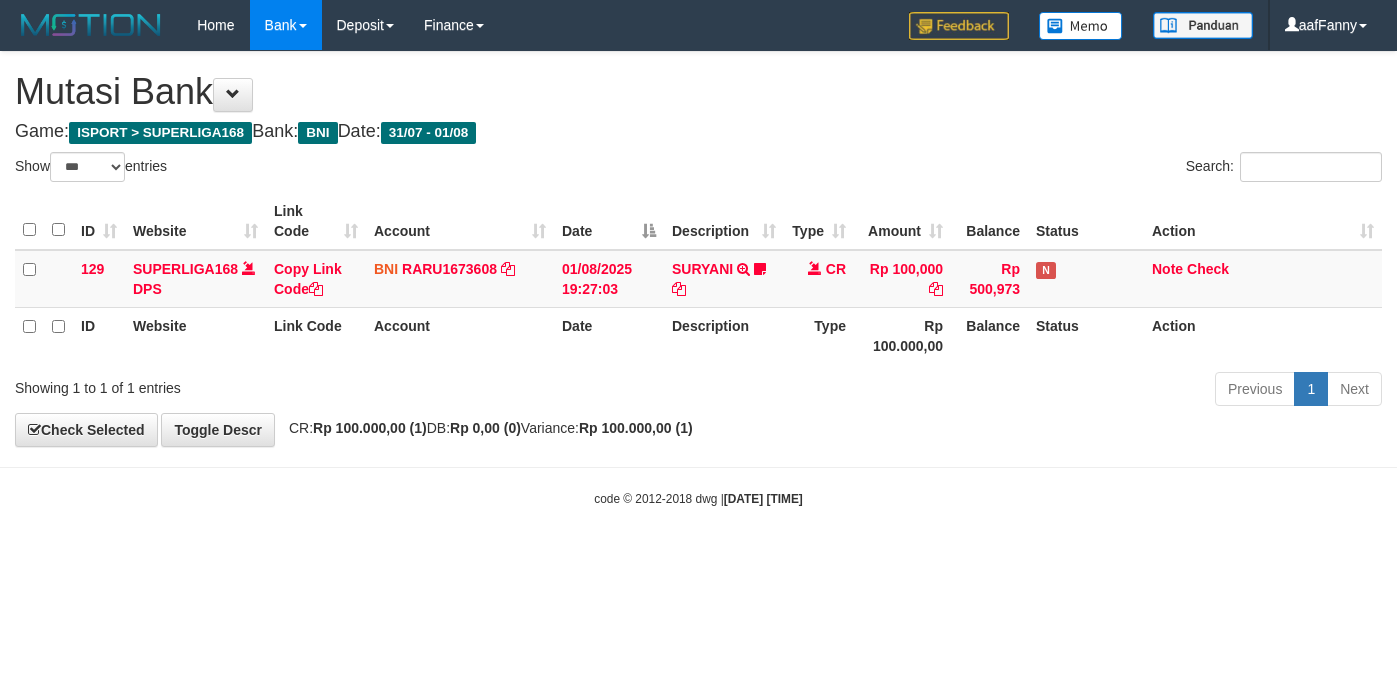 select on "***" 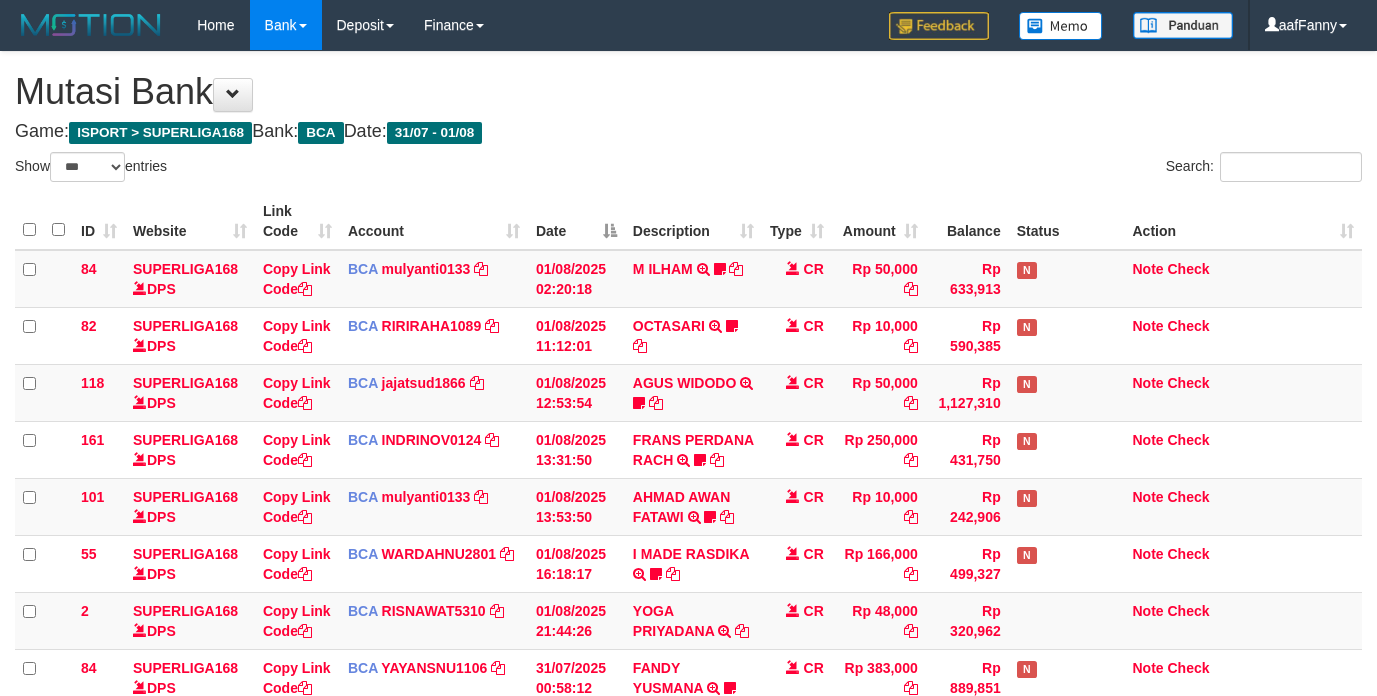 select on "***" 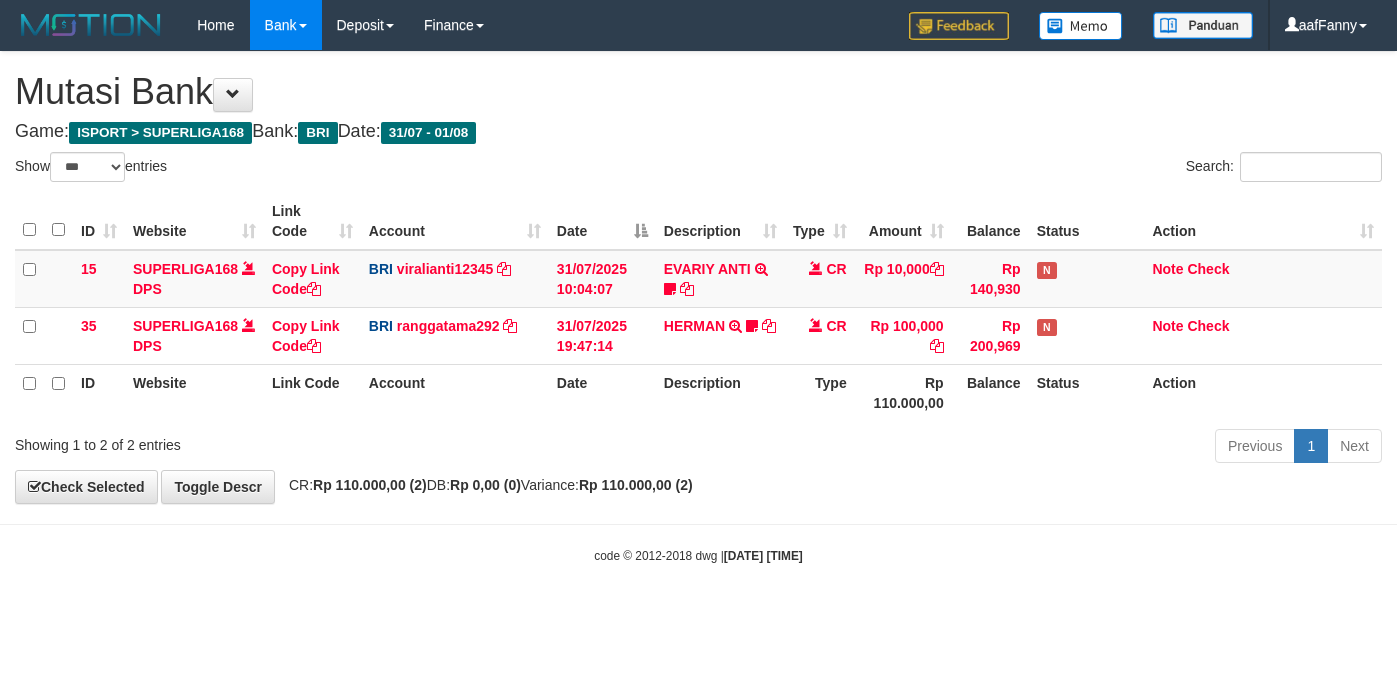 select on "***" 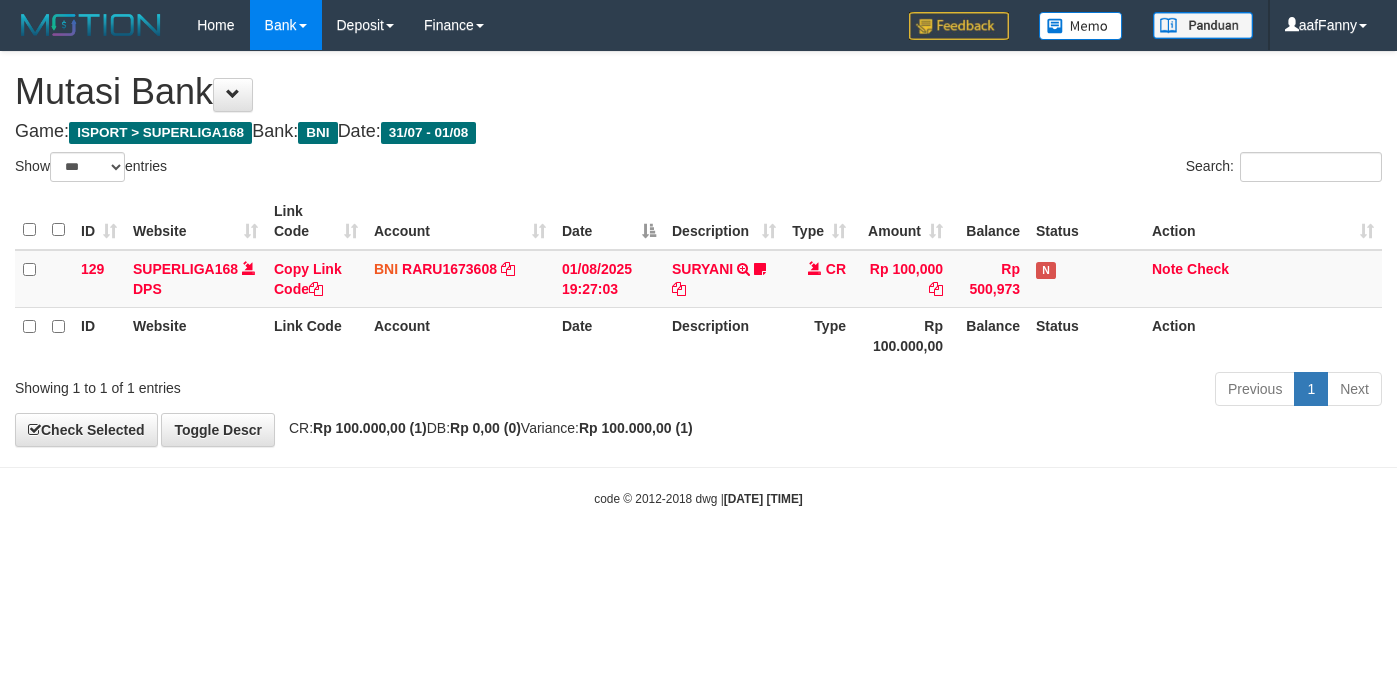 select on "***" 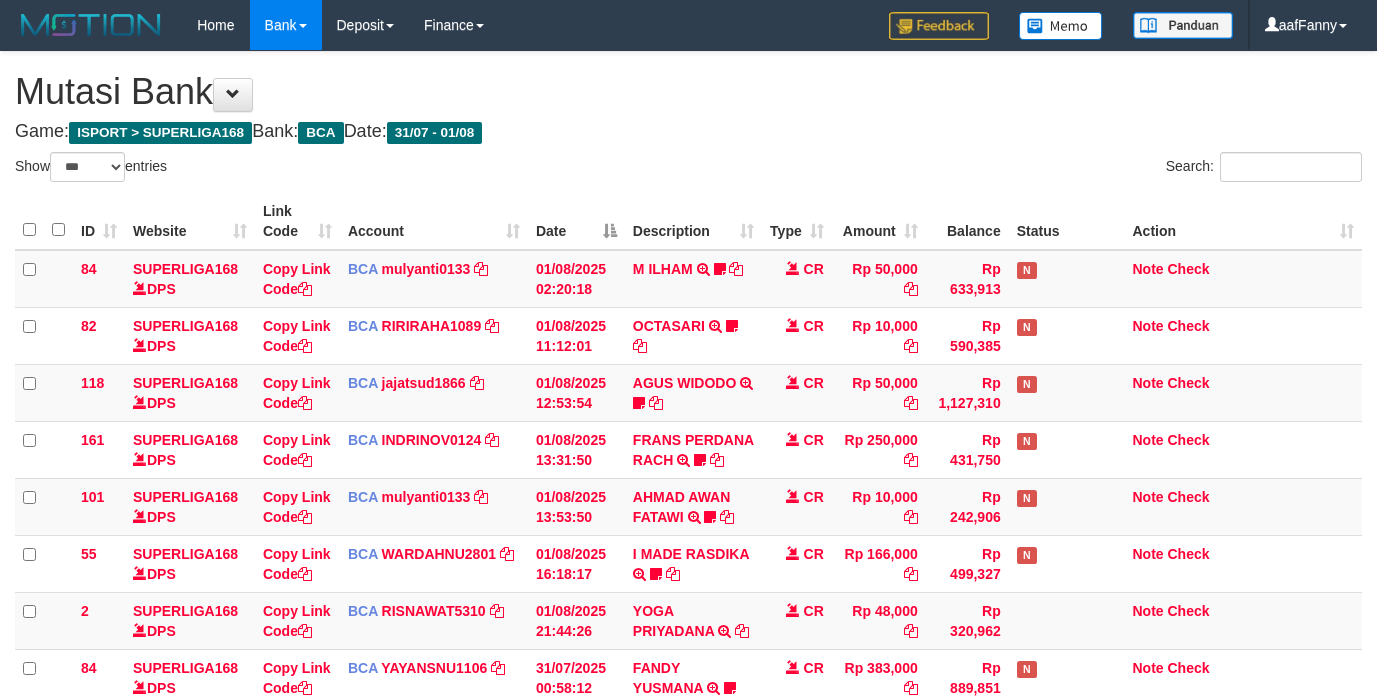 select on "***" 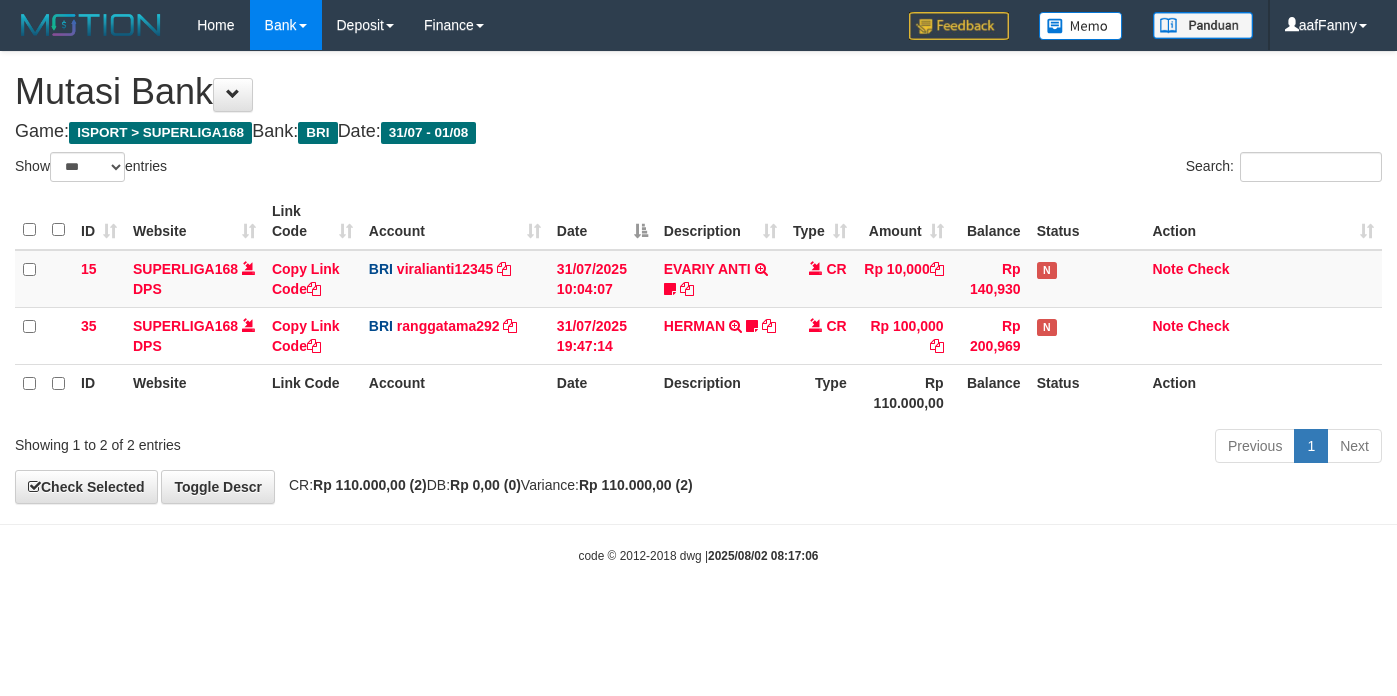 select on "***" 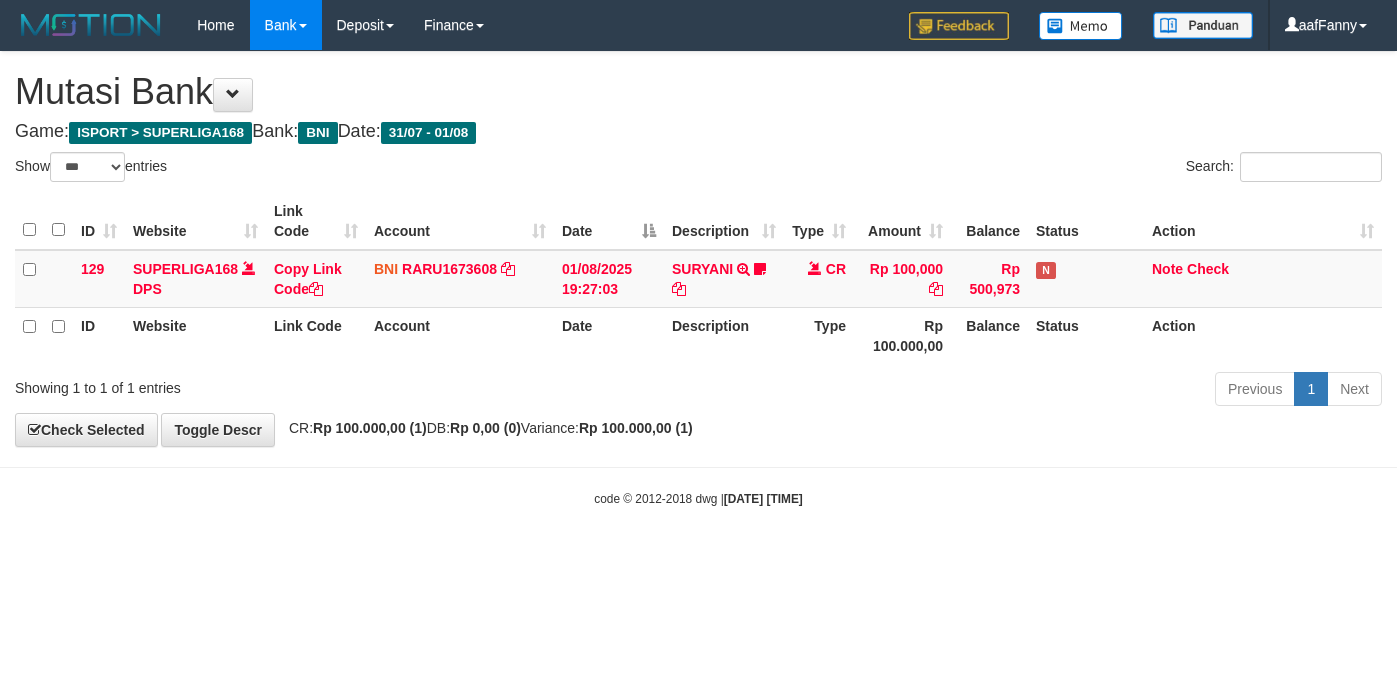 select on "***" 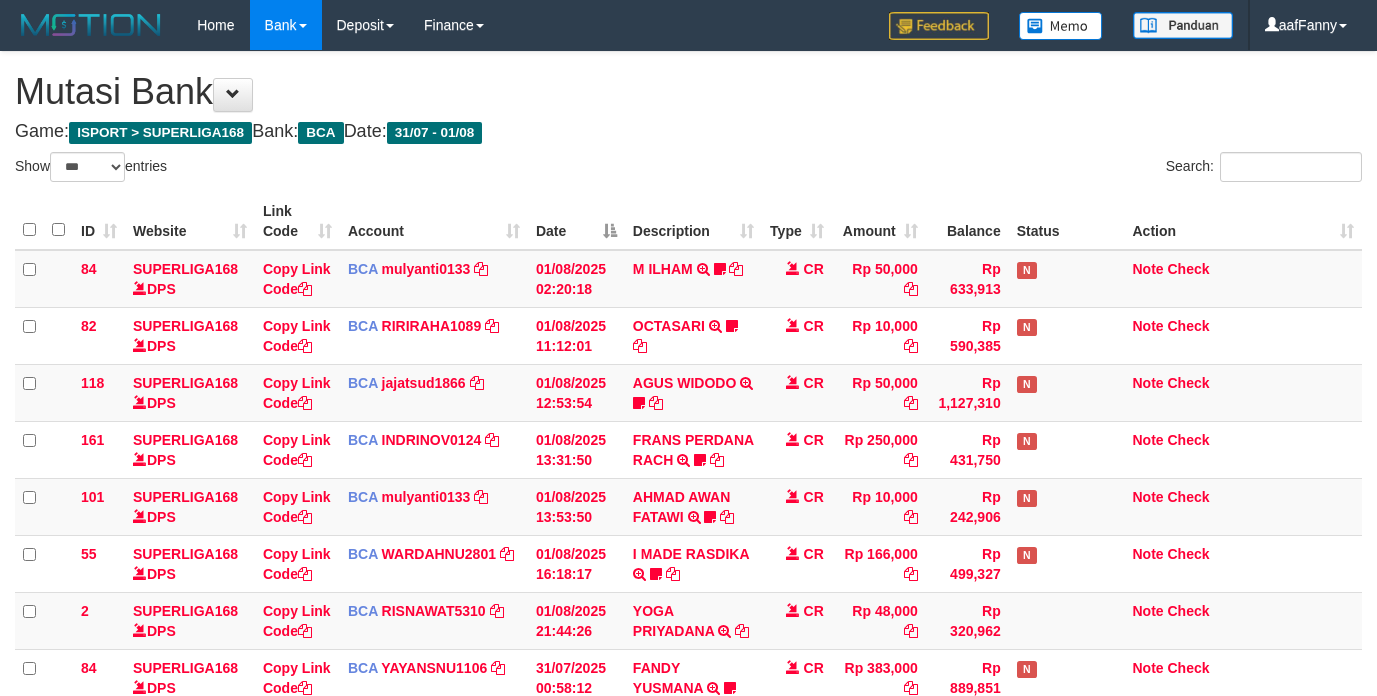 select on "***" 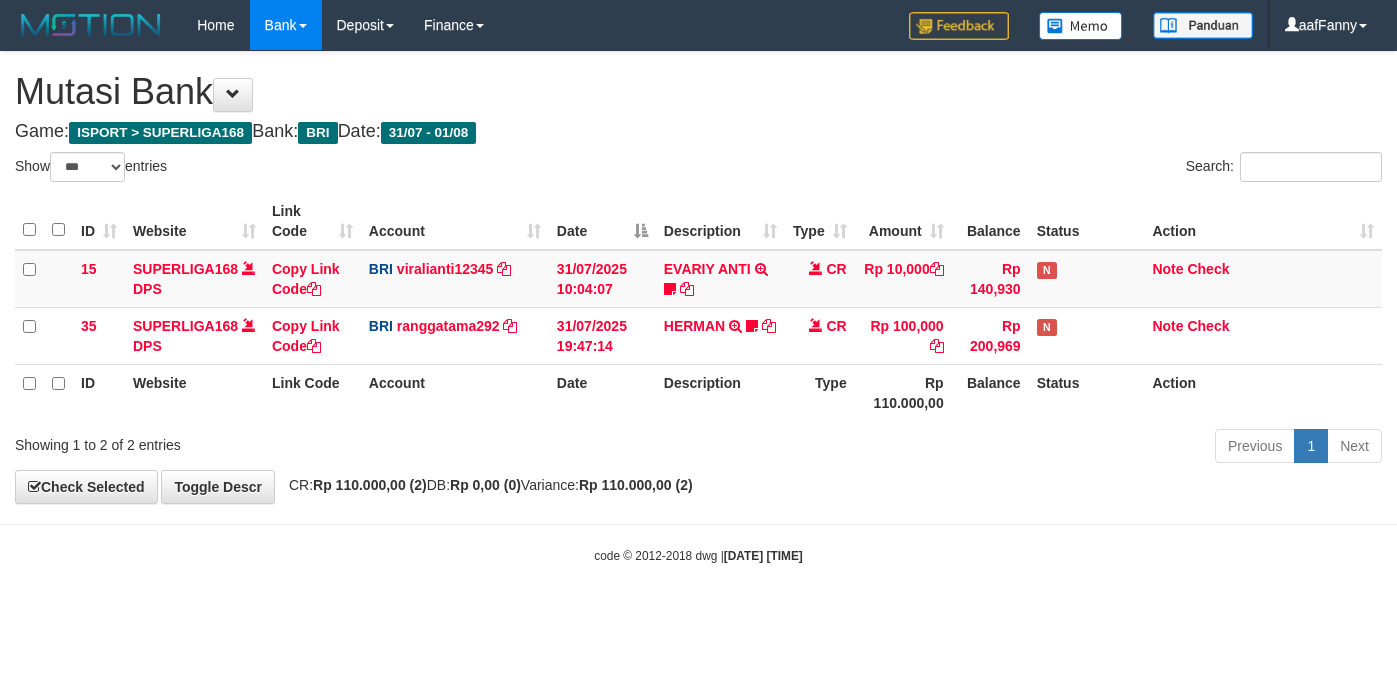 select on "***" 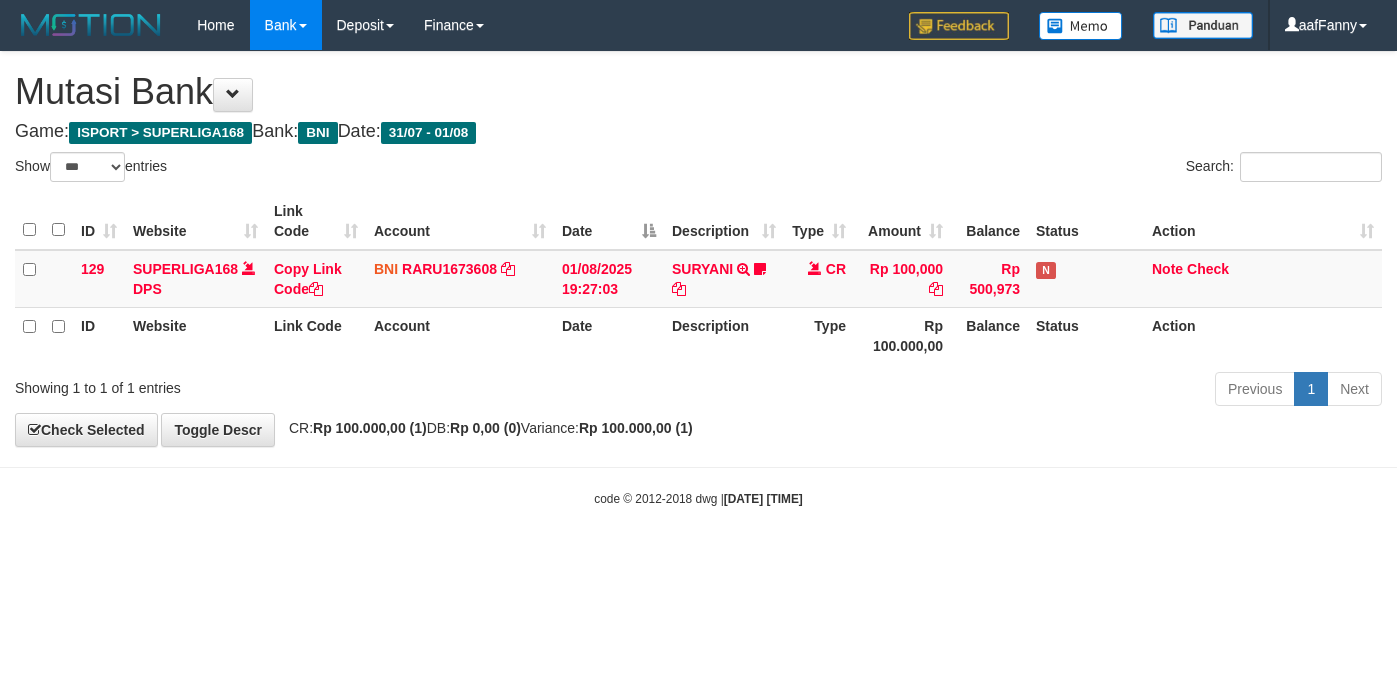 select on "***" 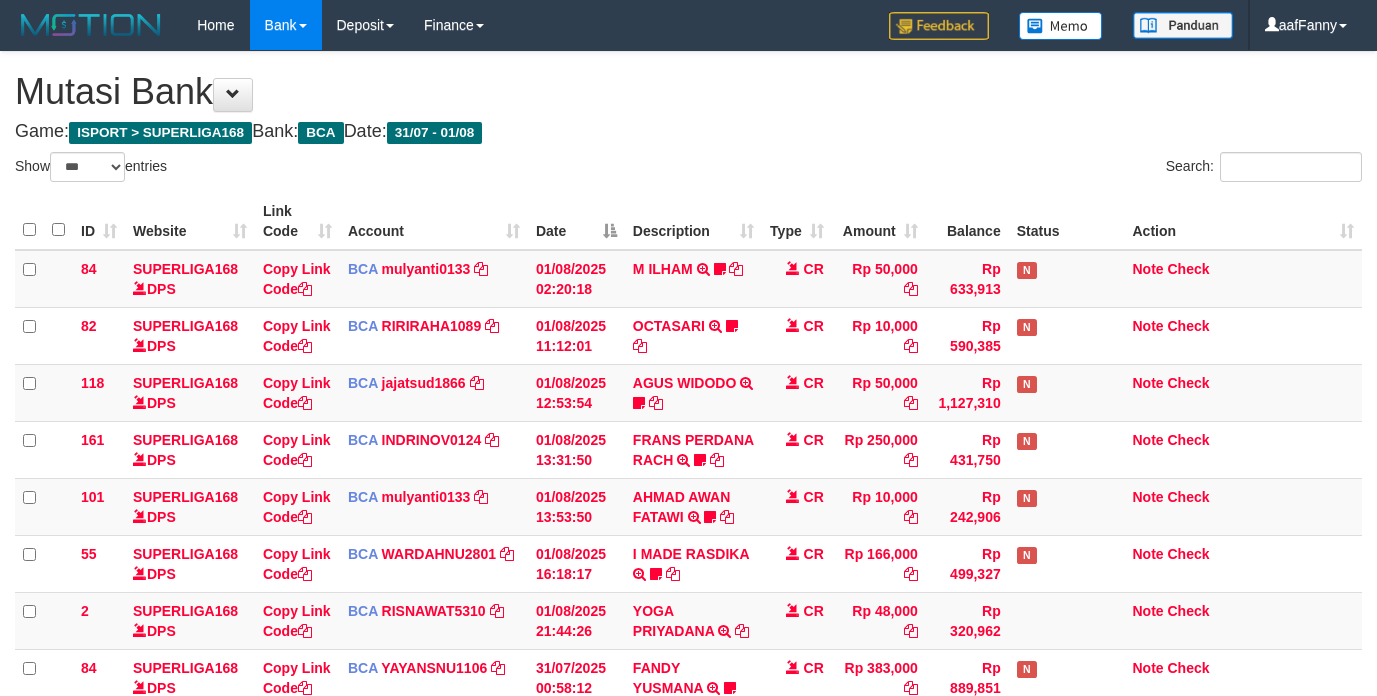 select on "***" 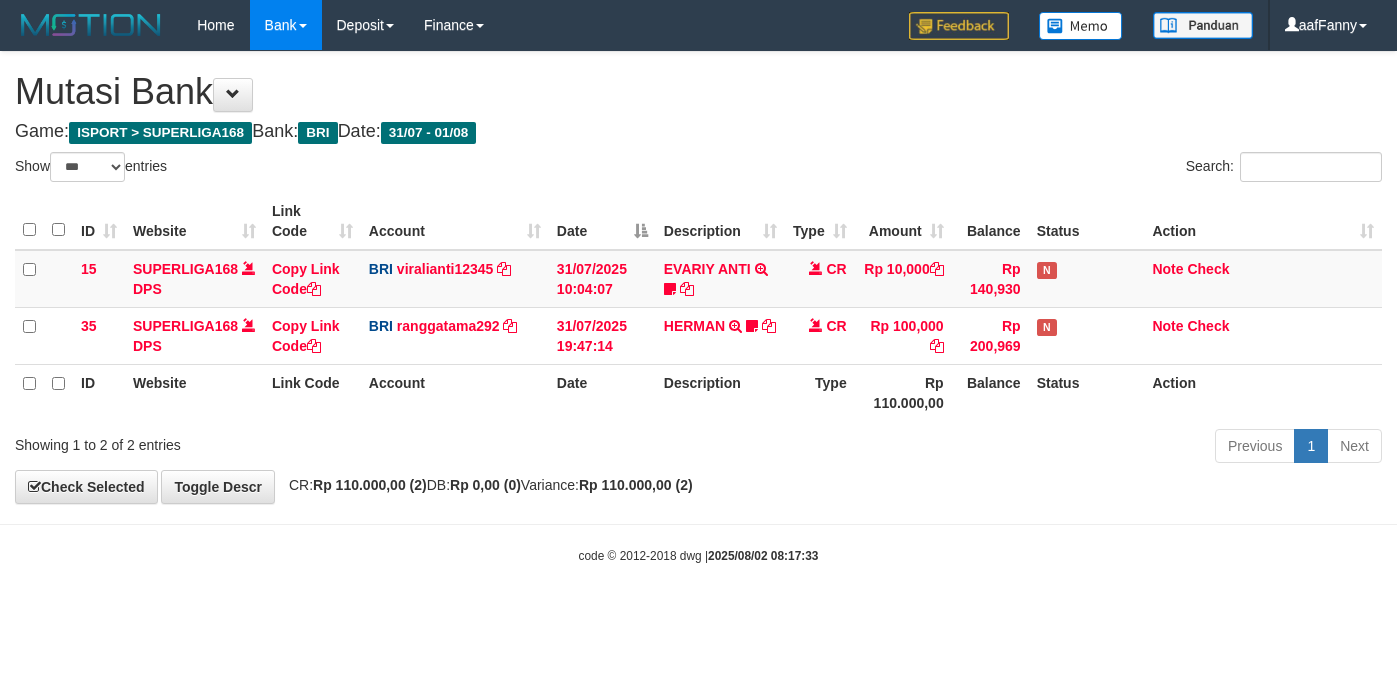 select on "***" 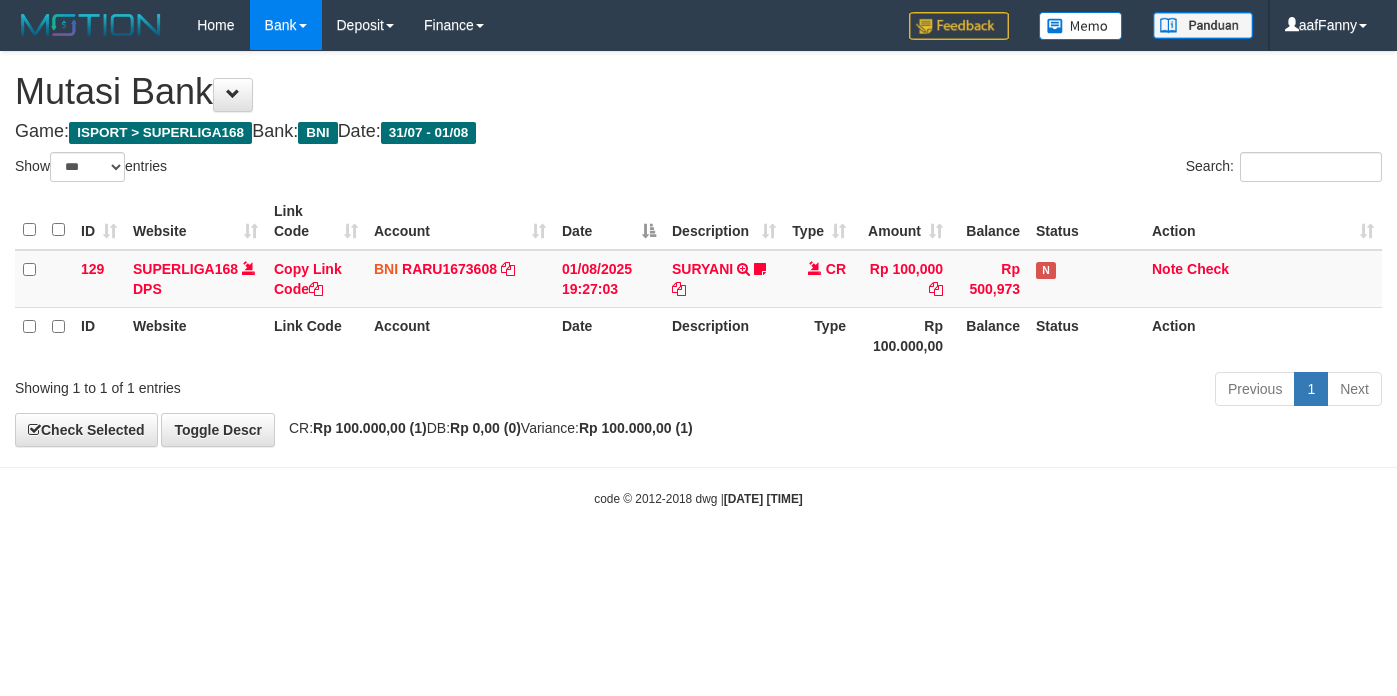 select on "***" 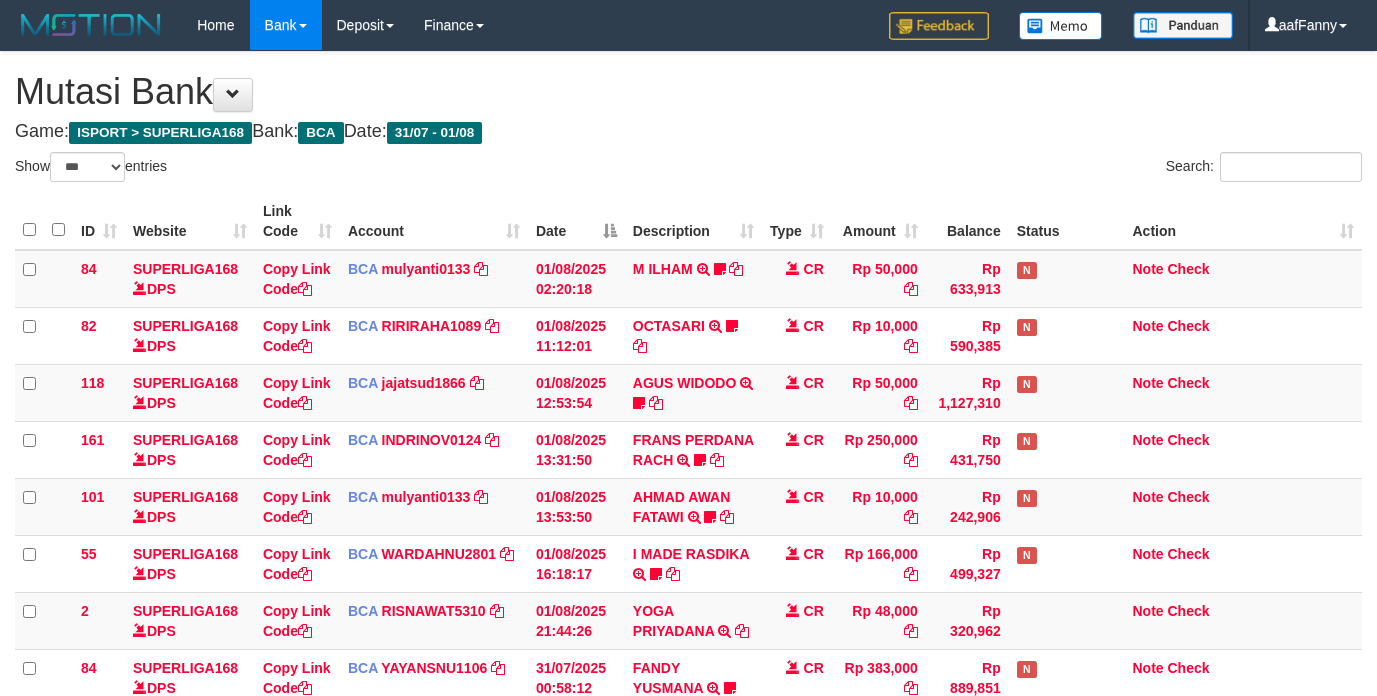 select on "***" 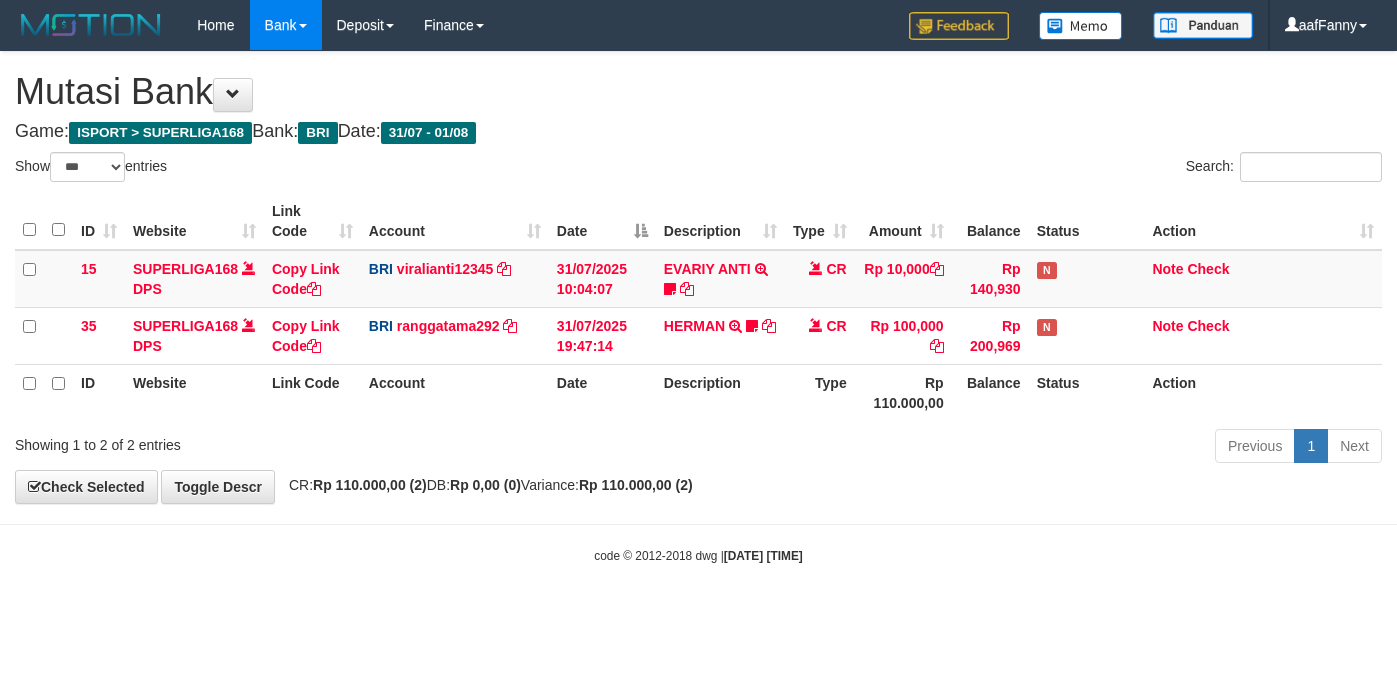 select on "***" 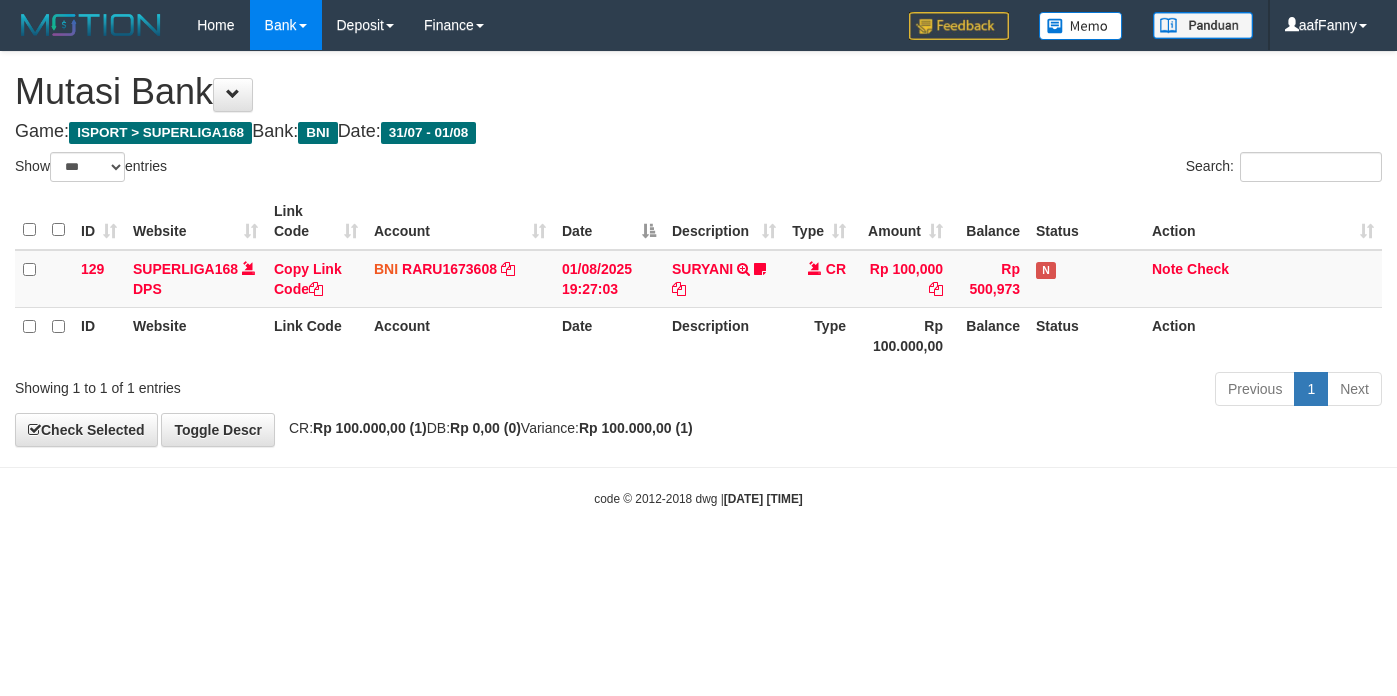 select on "***" 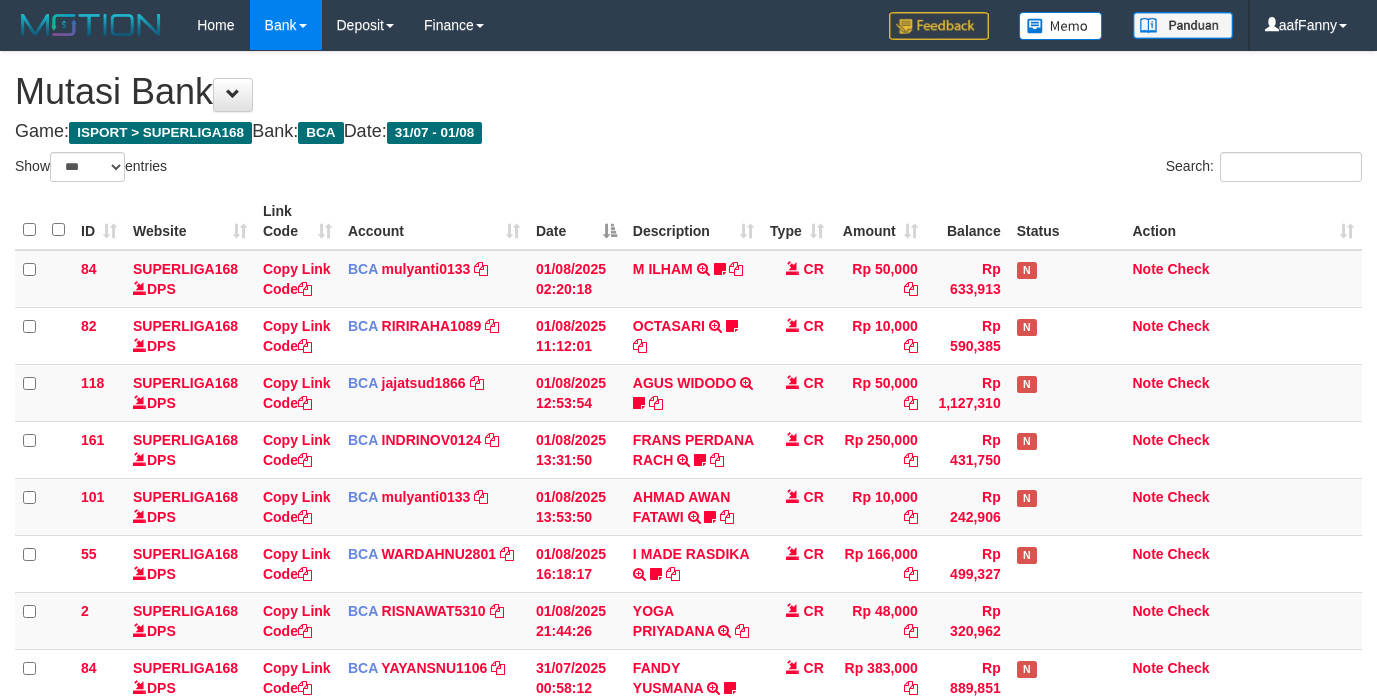 select on "***" 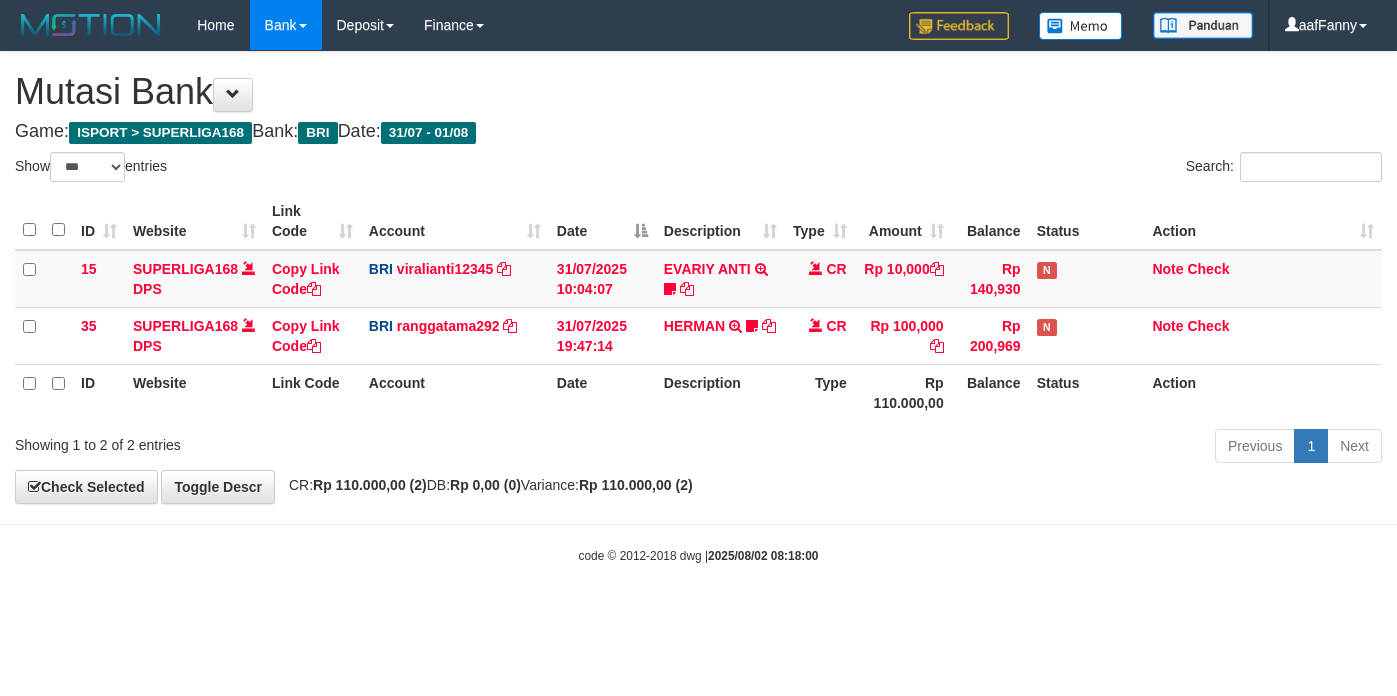 select on "***" 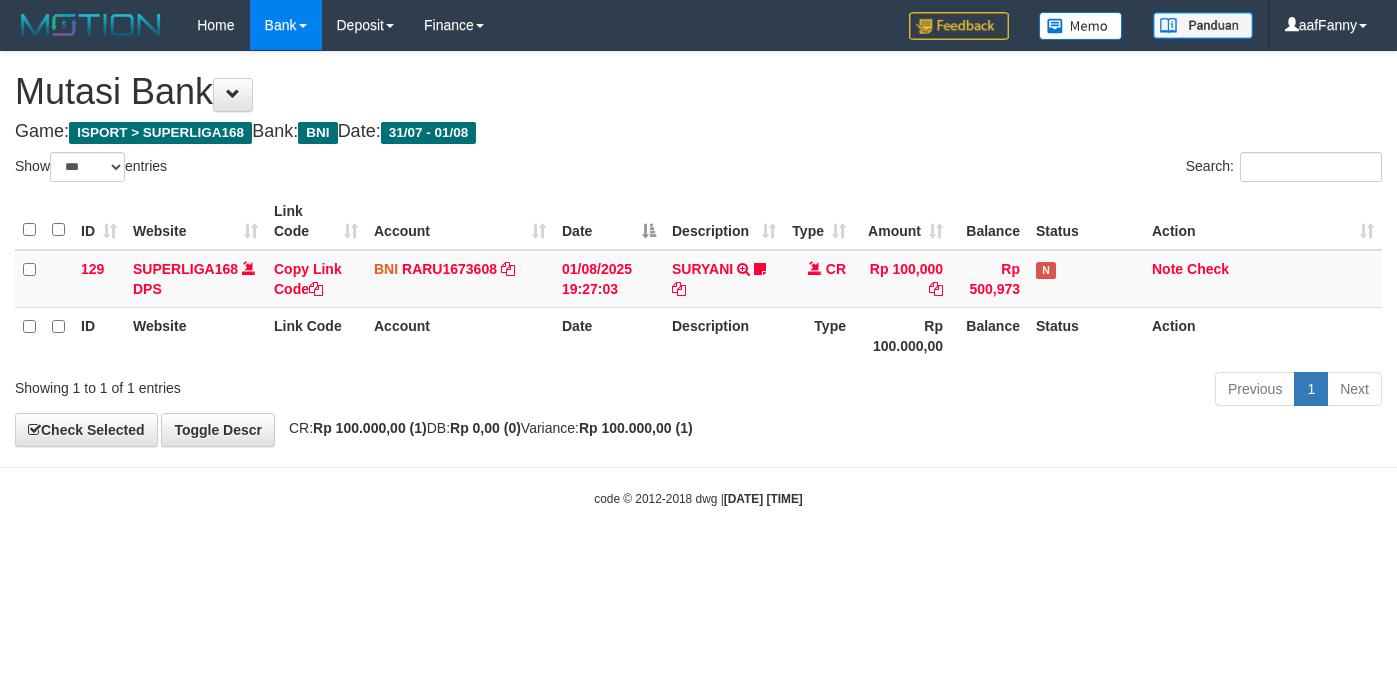 select on "***" 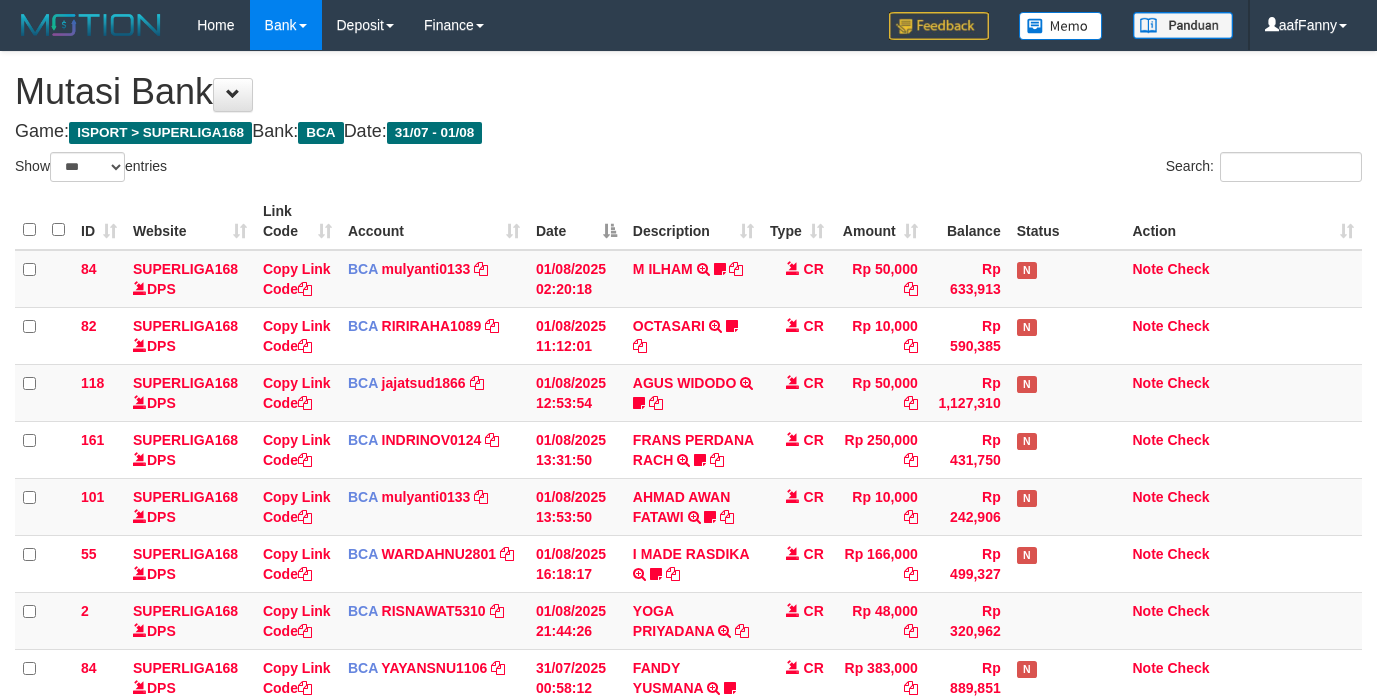 select on "***" 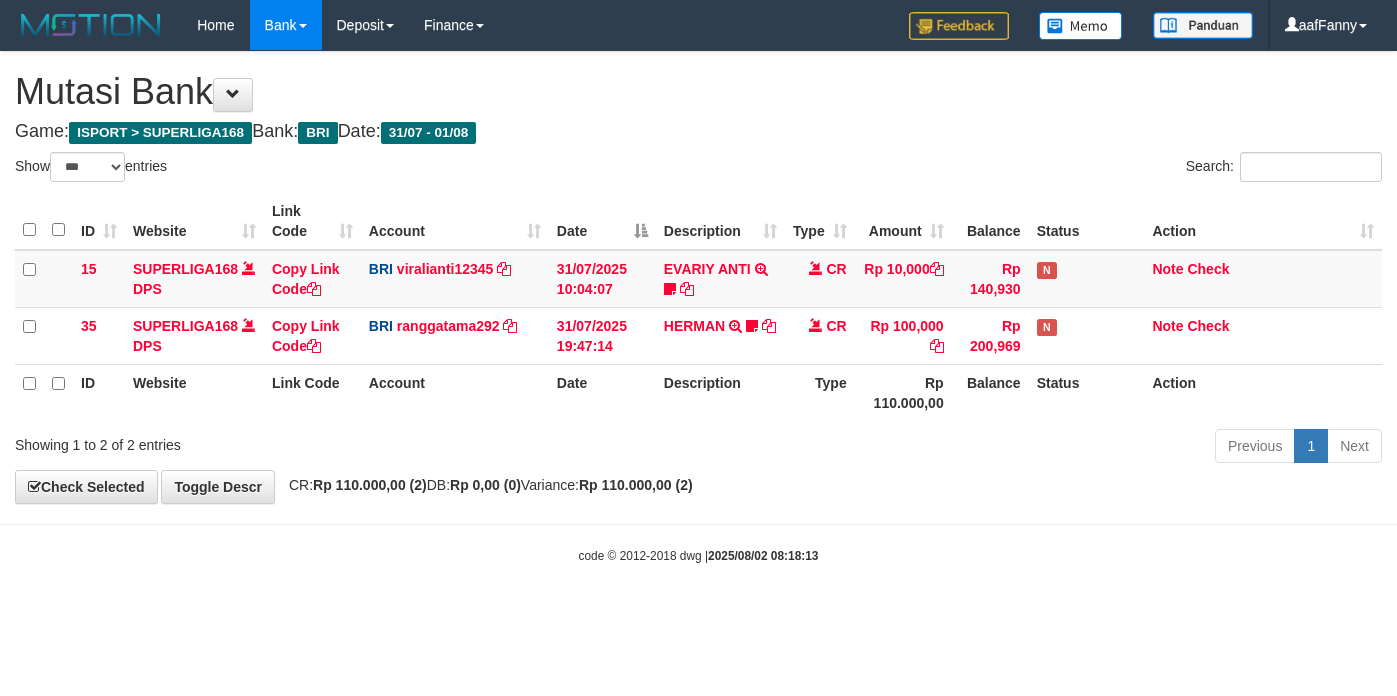 select on "***" 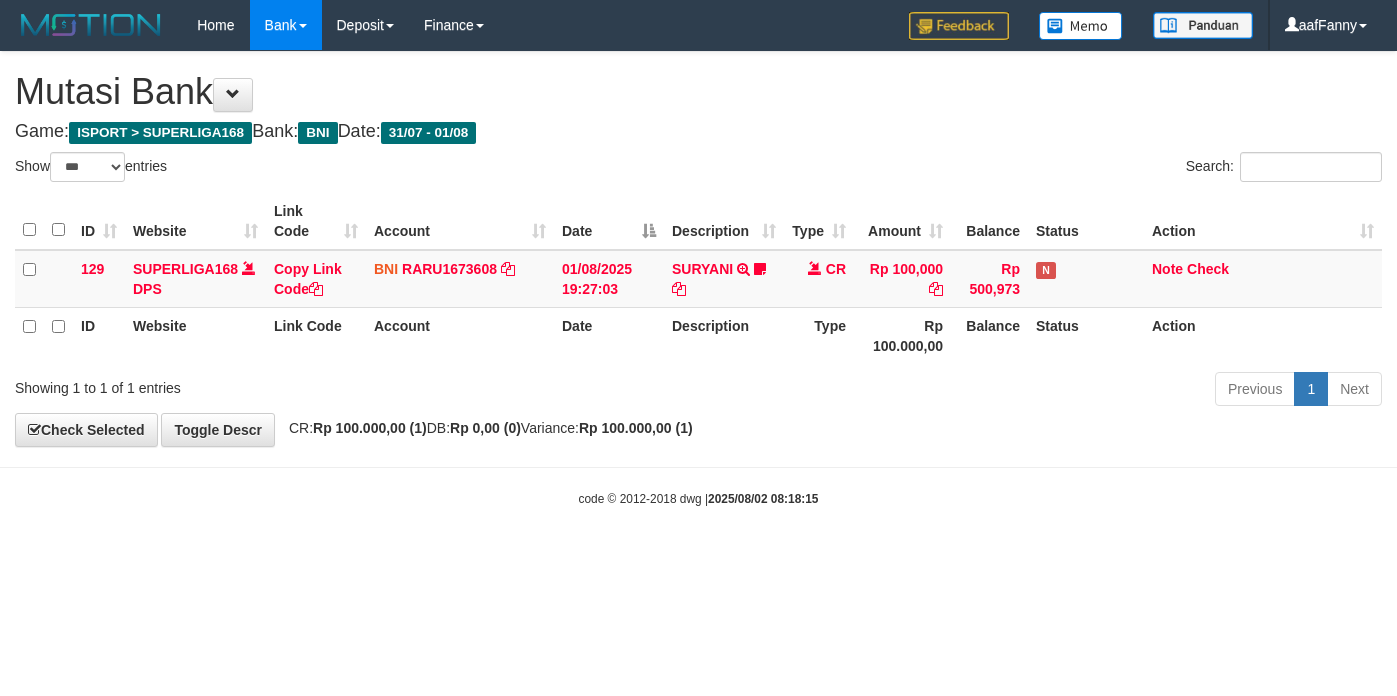 select on "***" 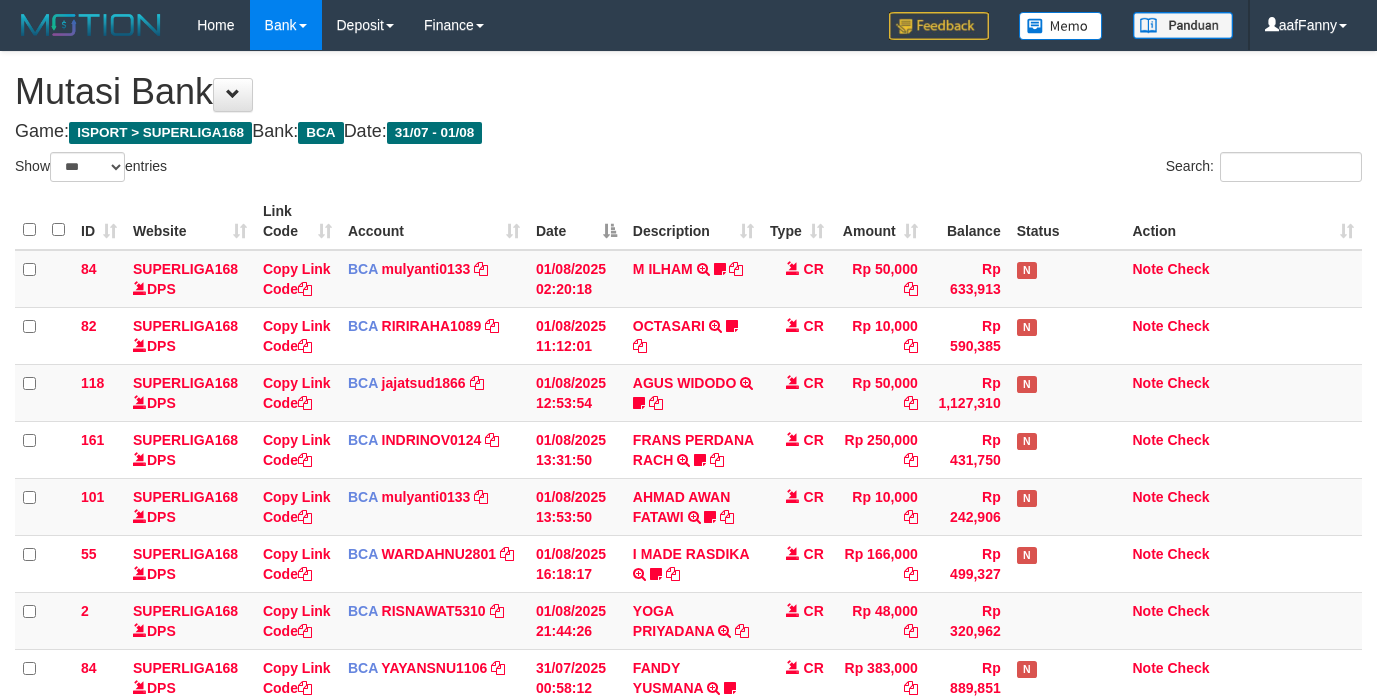 select on "***" 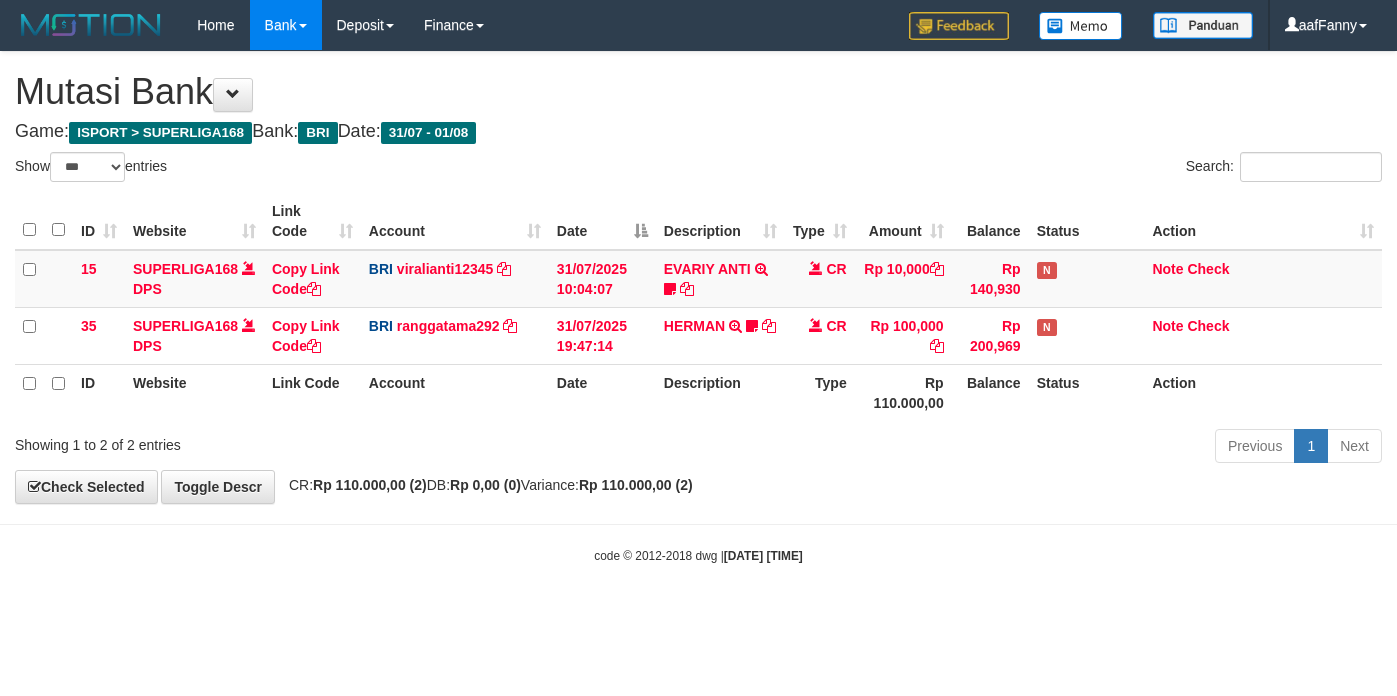 select on "***" 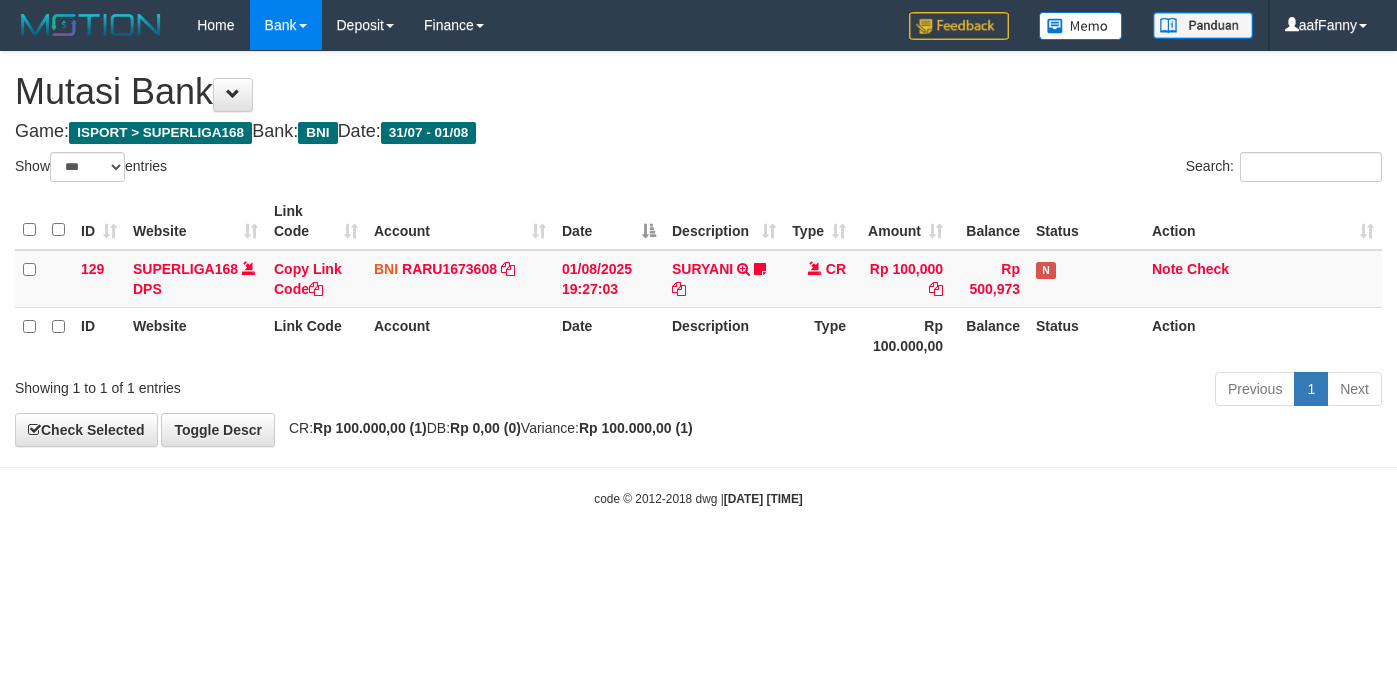 select on "***" 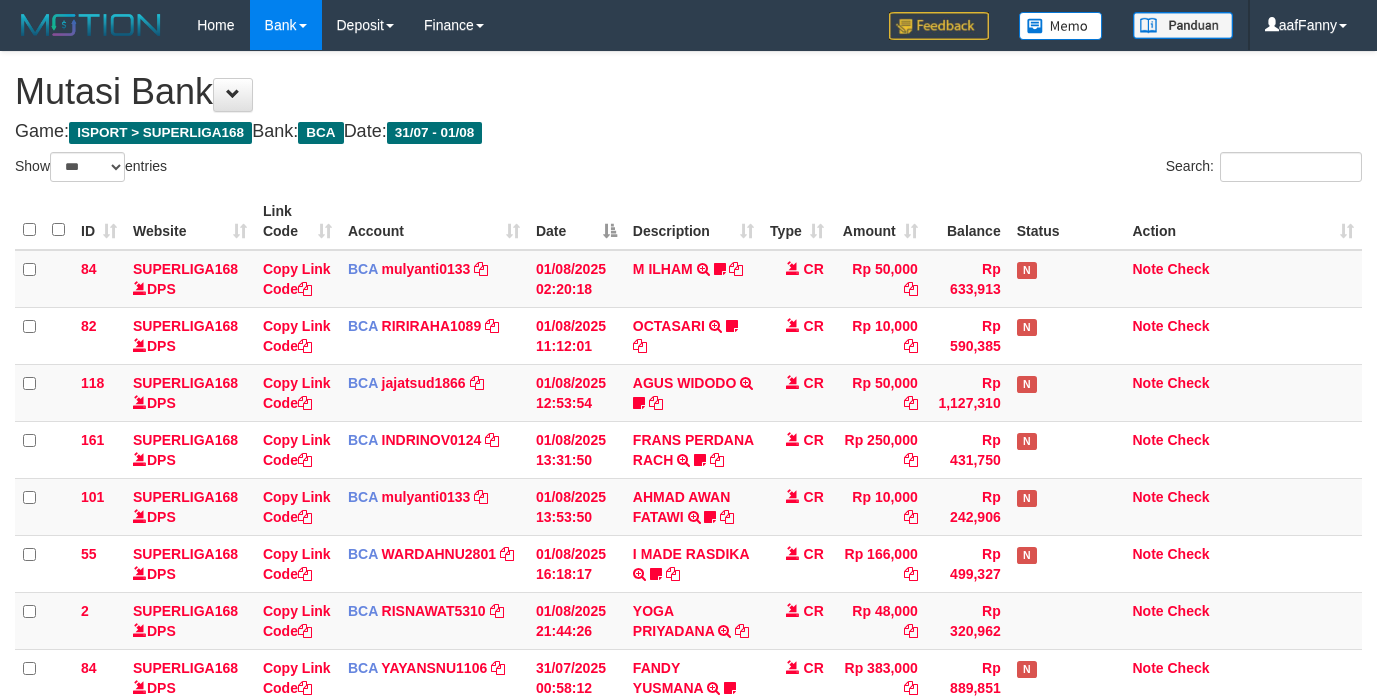 select on "***" 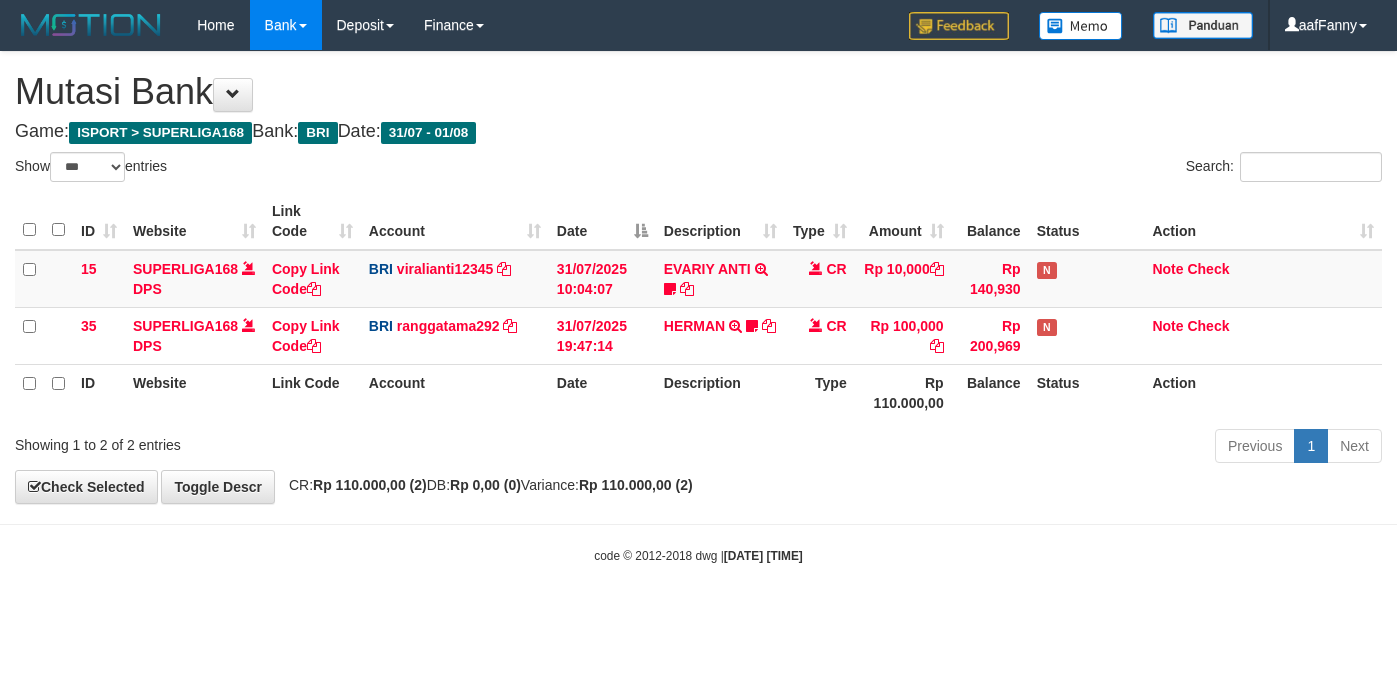 select on "***" 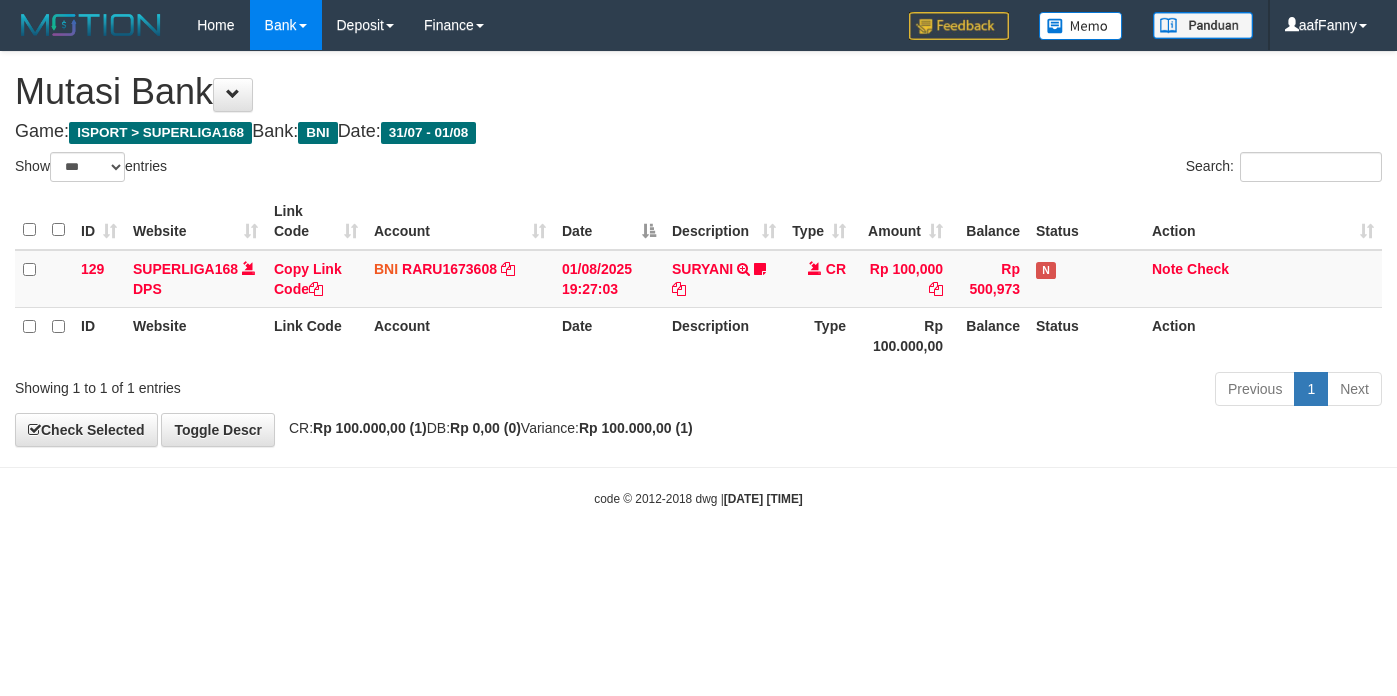 select on "***" 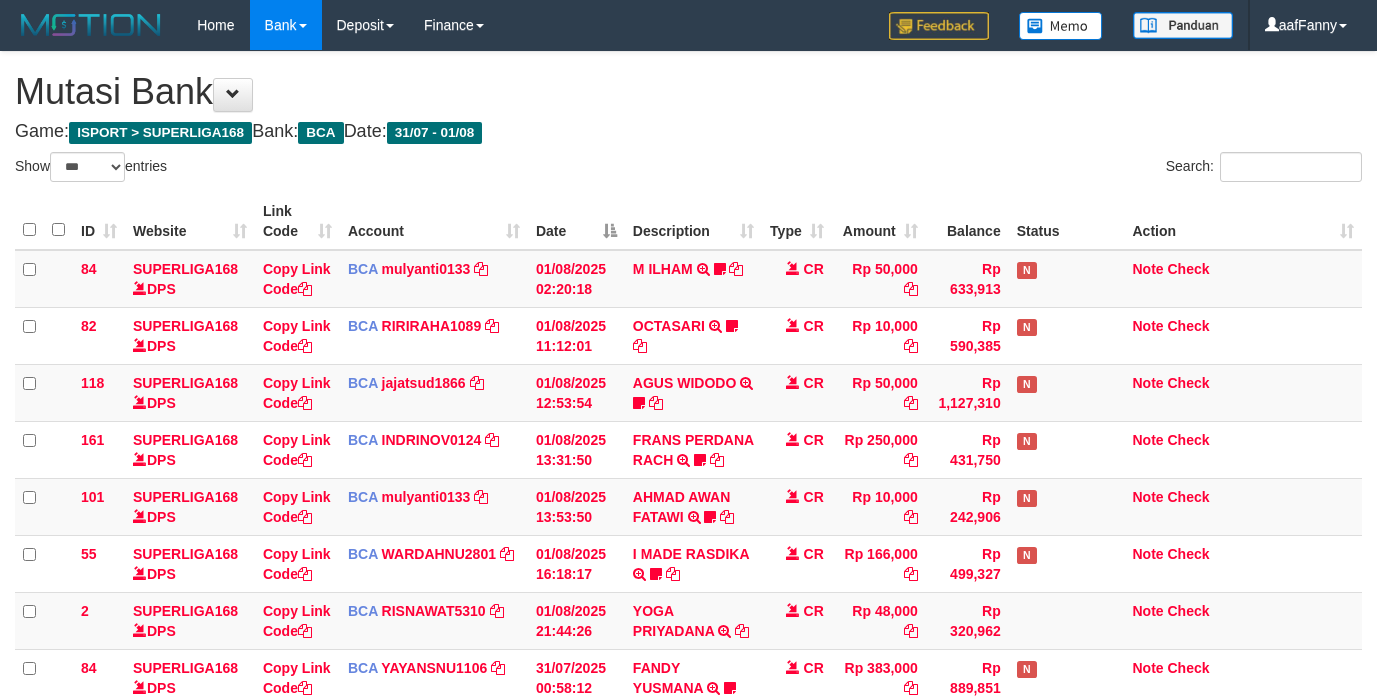 select on "***" 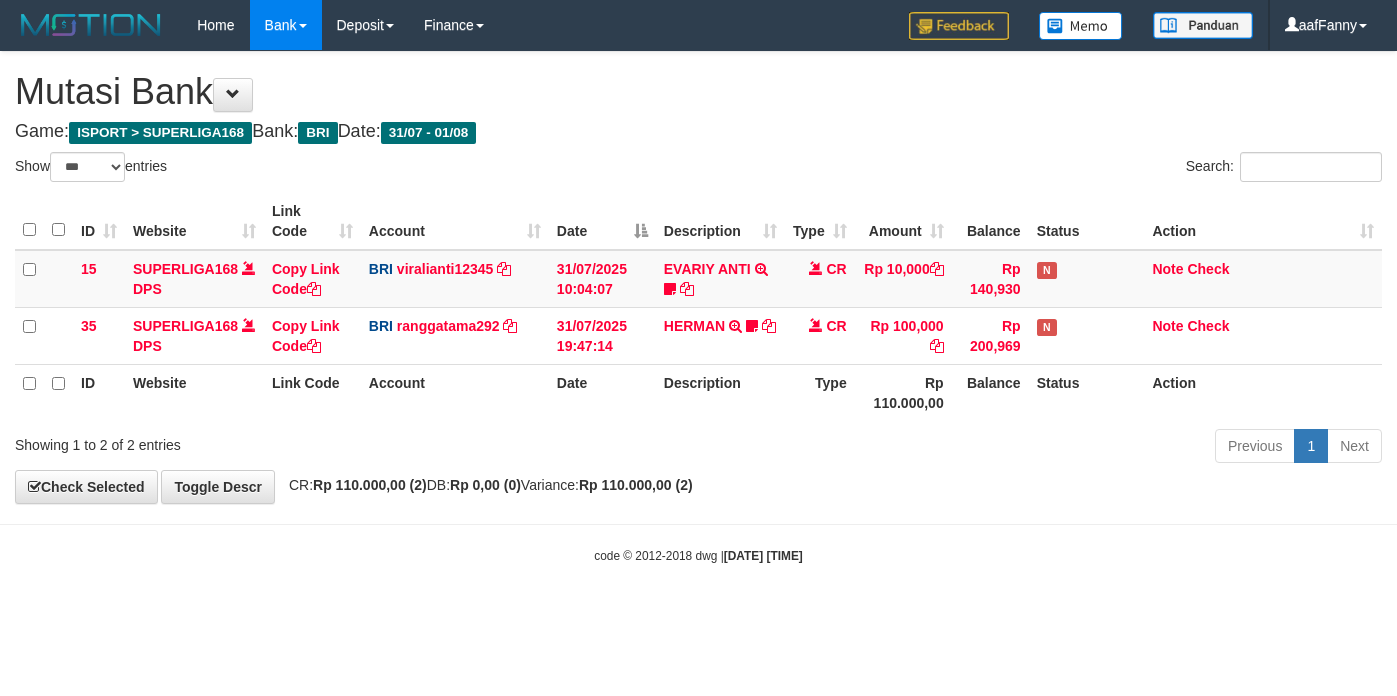 select on "***" 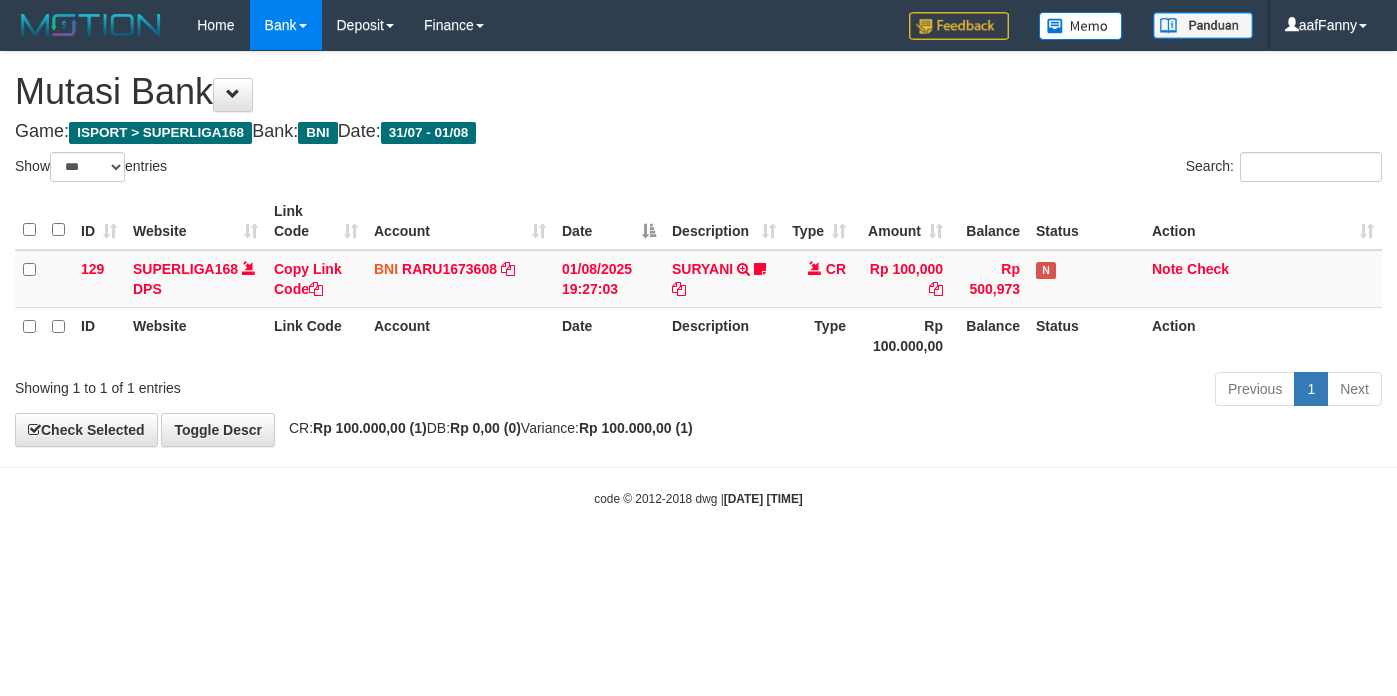 select on "***" 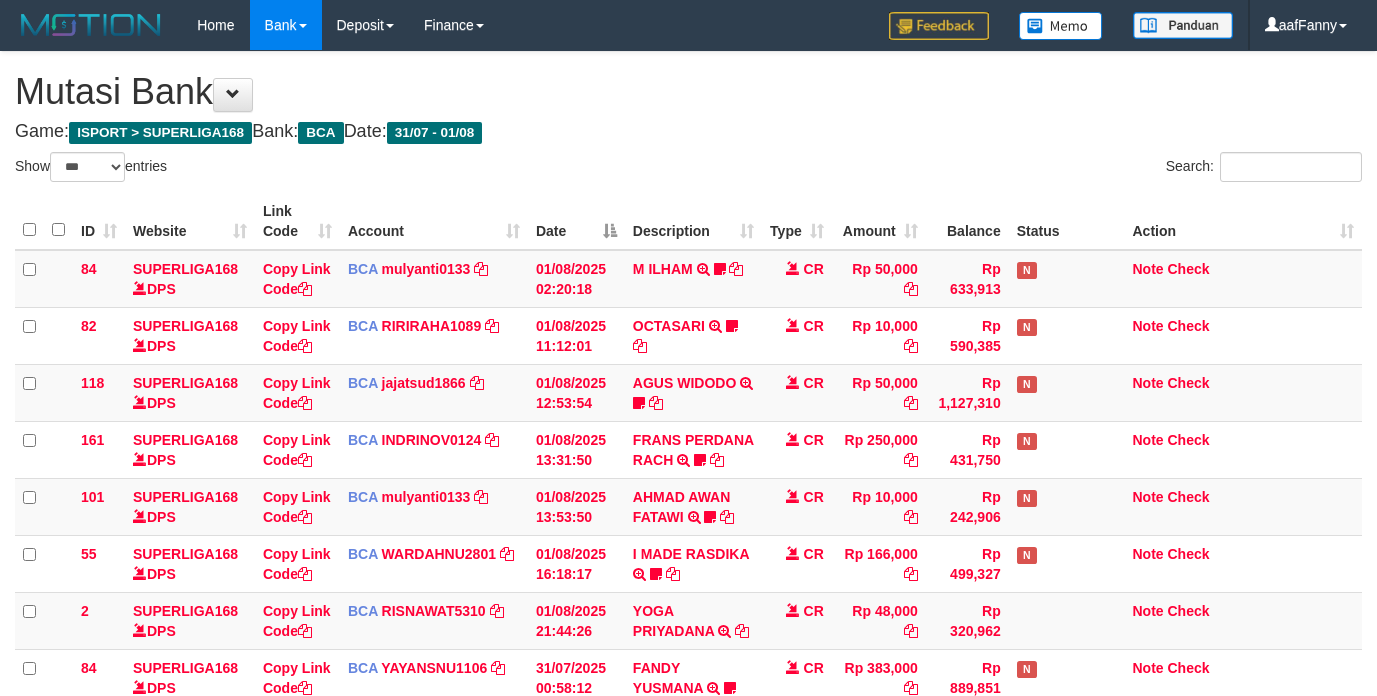 select on "***" 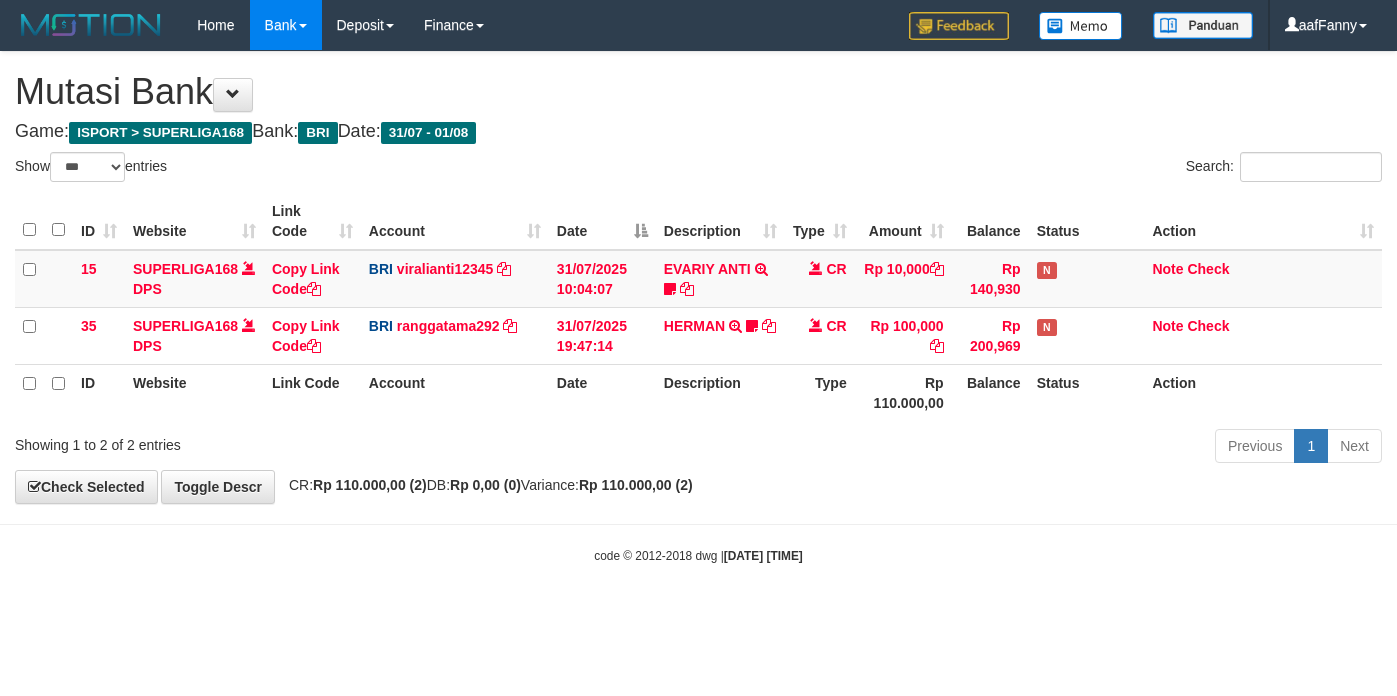 select on "***" 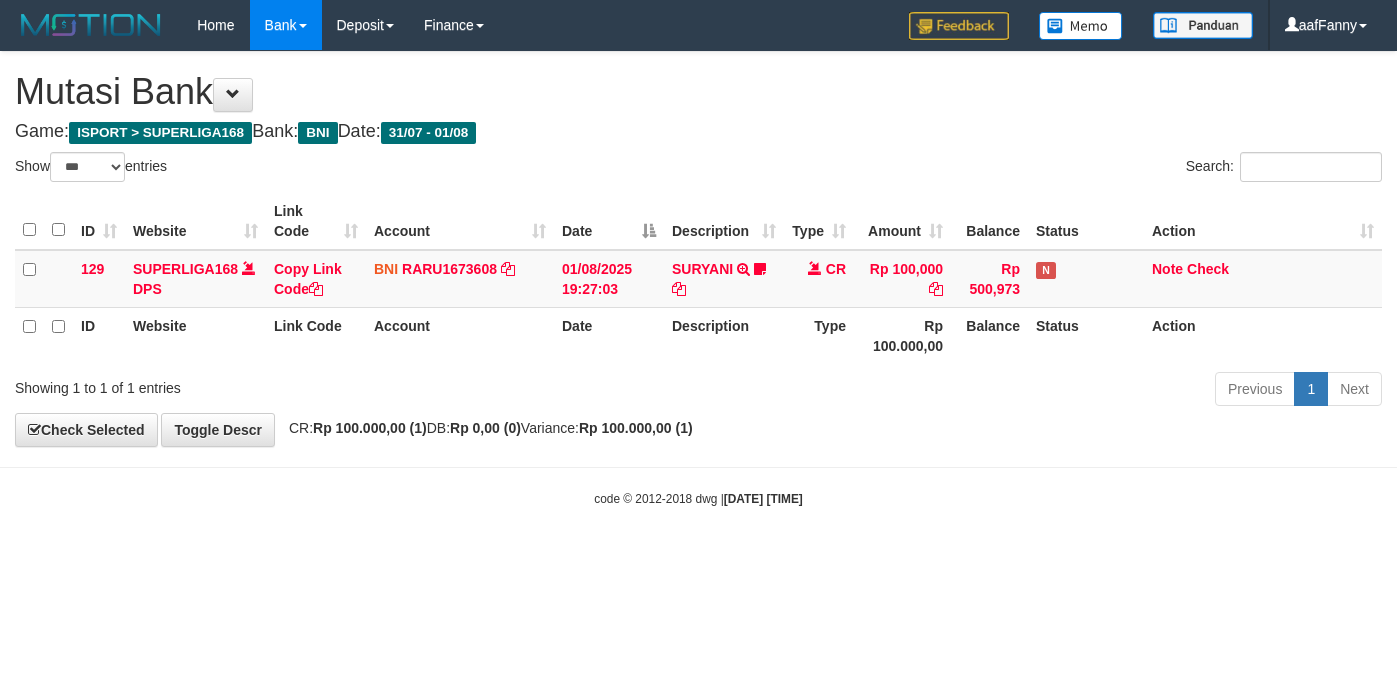 select on "***" 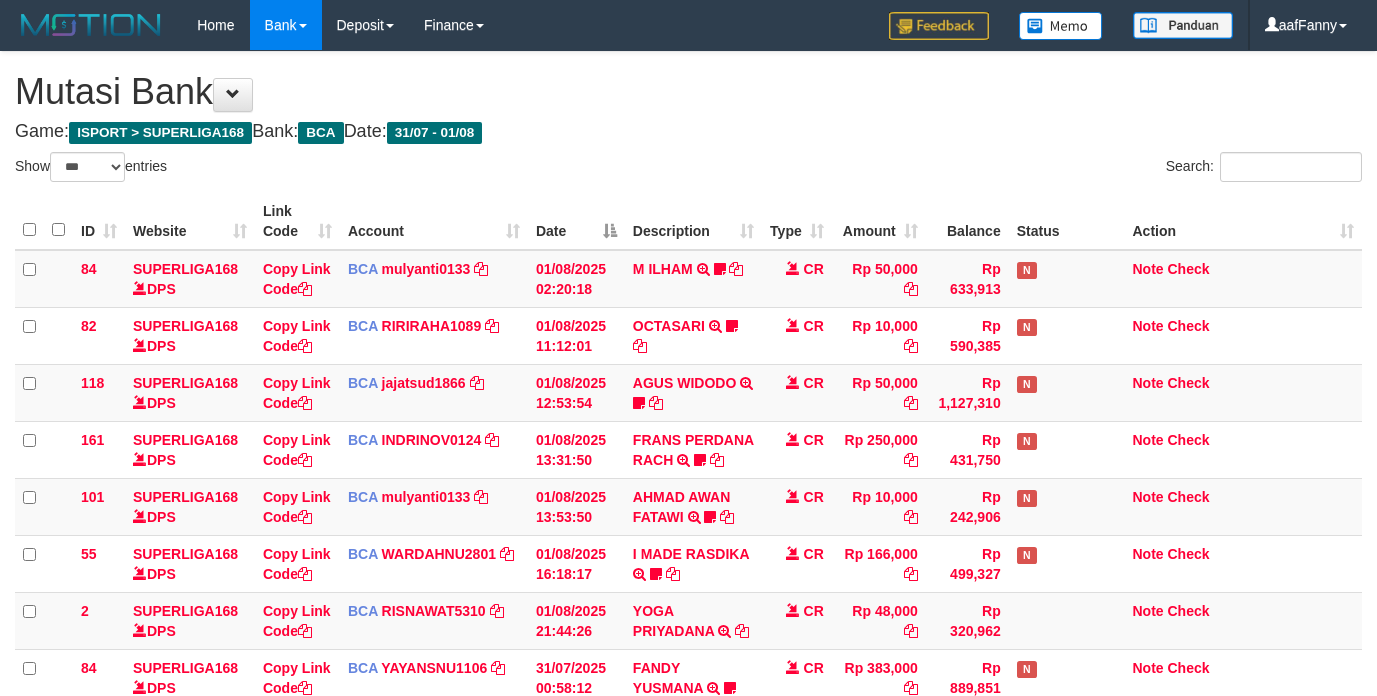 select on "***" 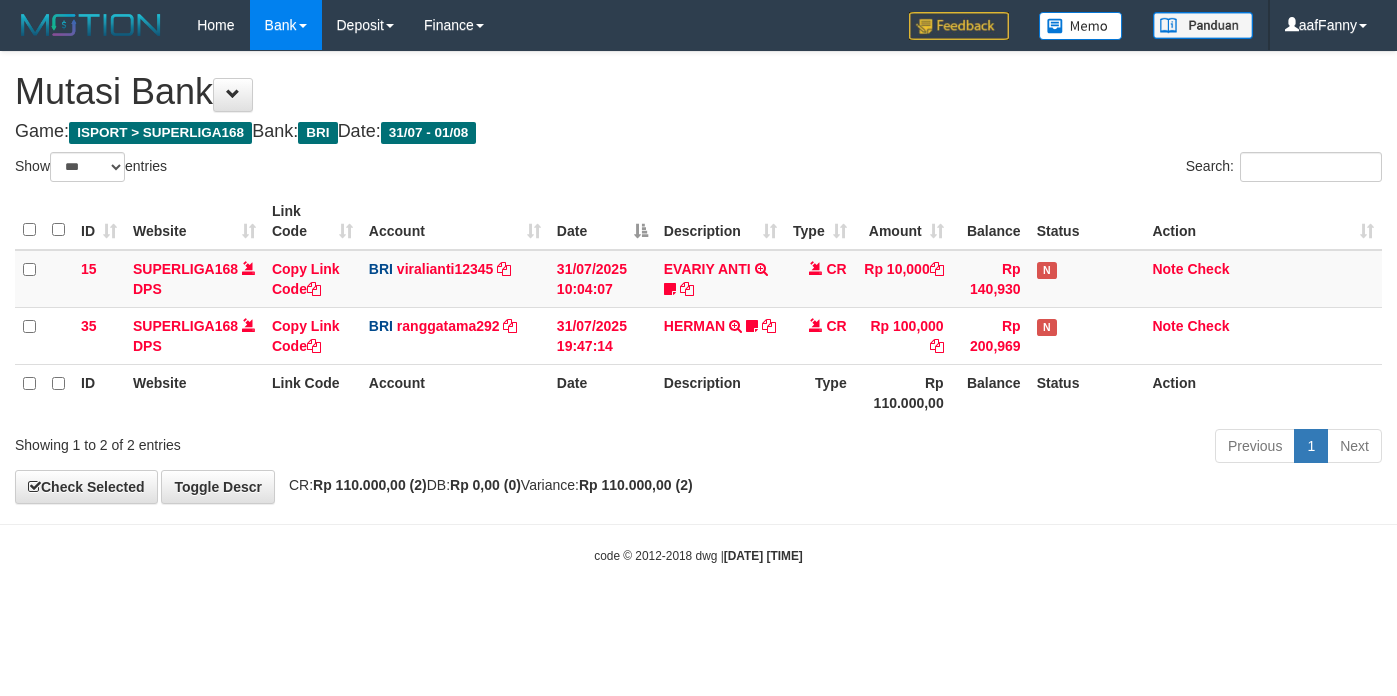 select on "***" 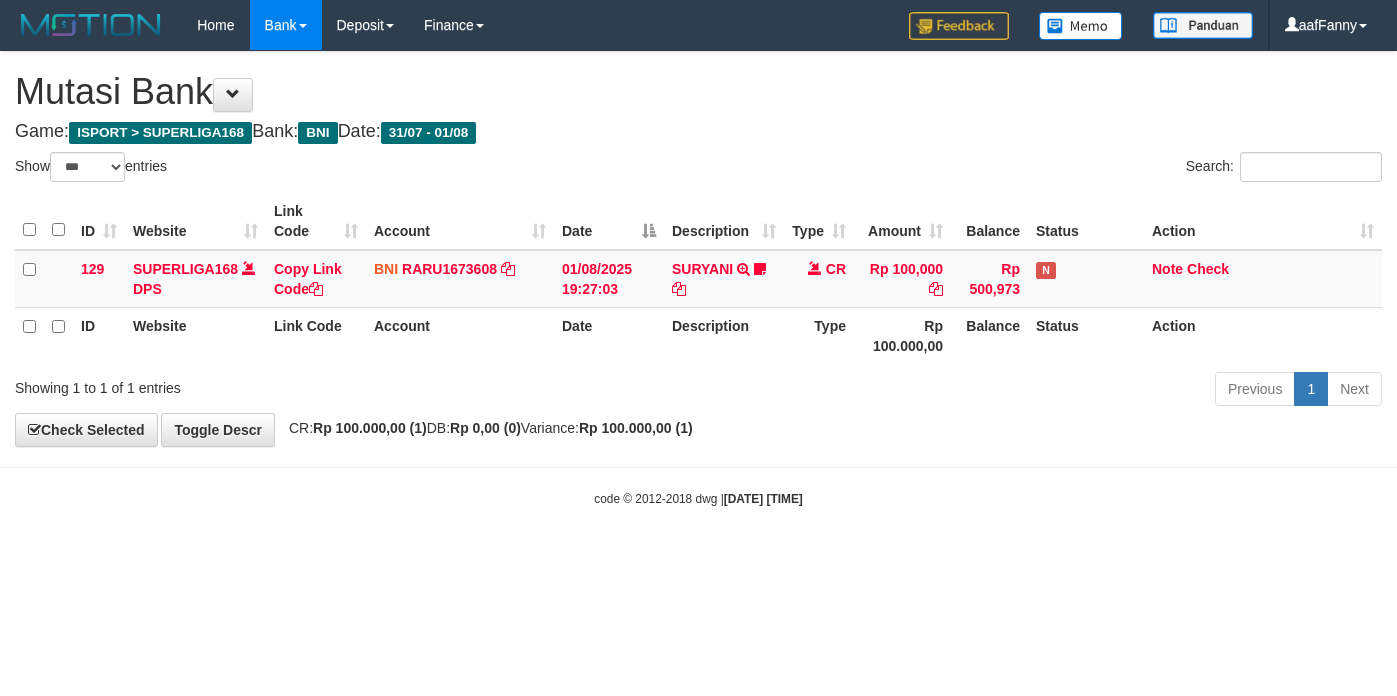 select on "***" 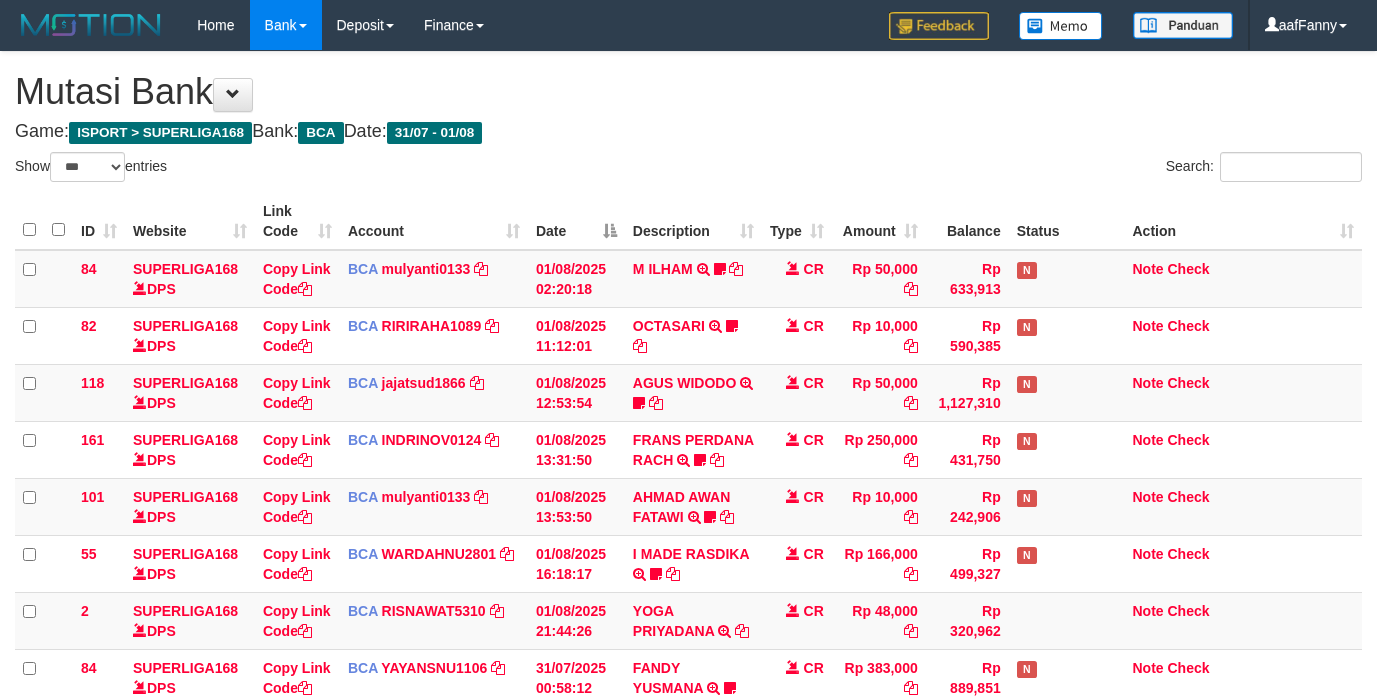 select on "***" 